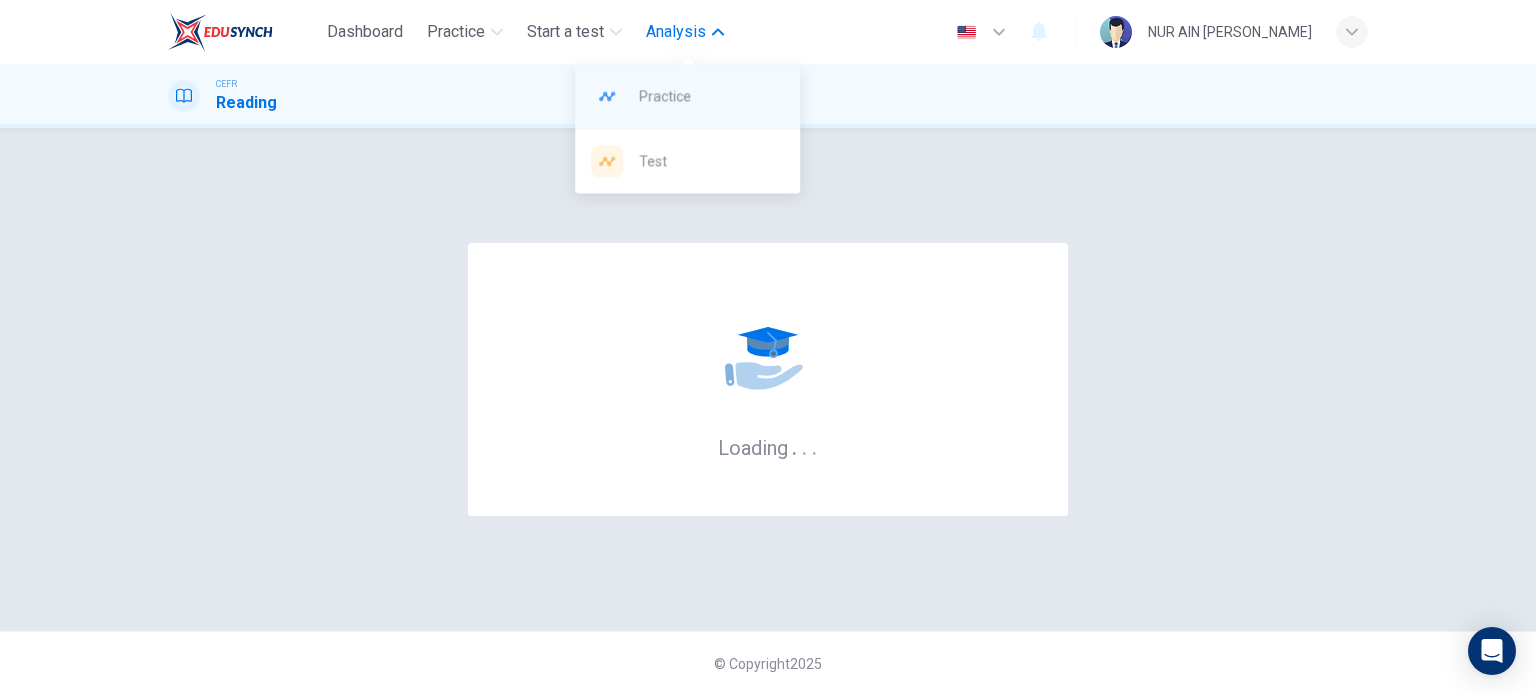 scroll, scrollTop: 0, scrollLeft: 0, axis: both 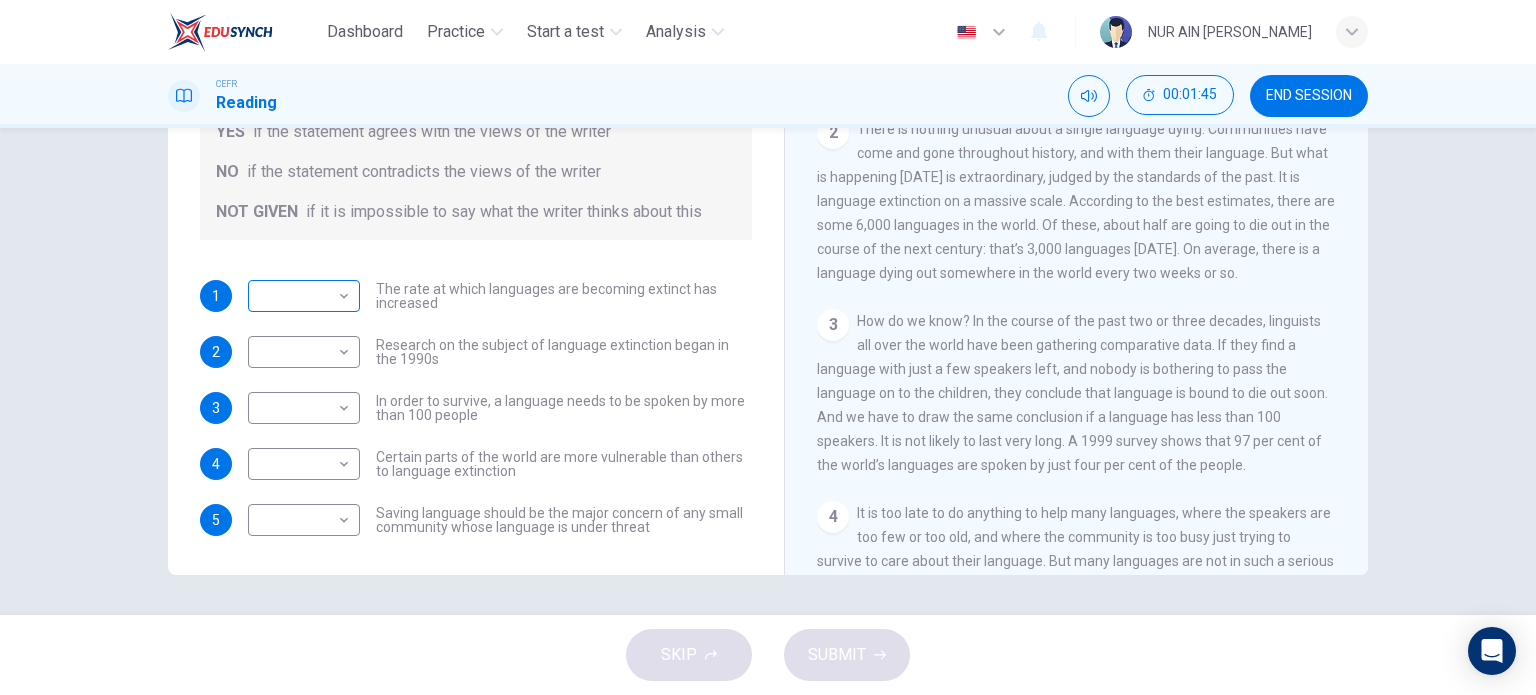 click on "​ ​" at bounding box center [304, 296] 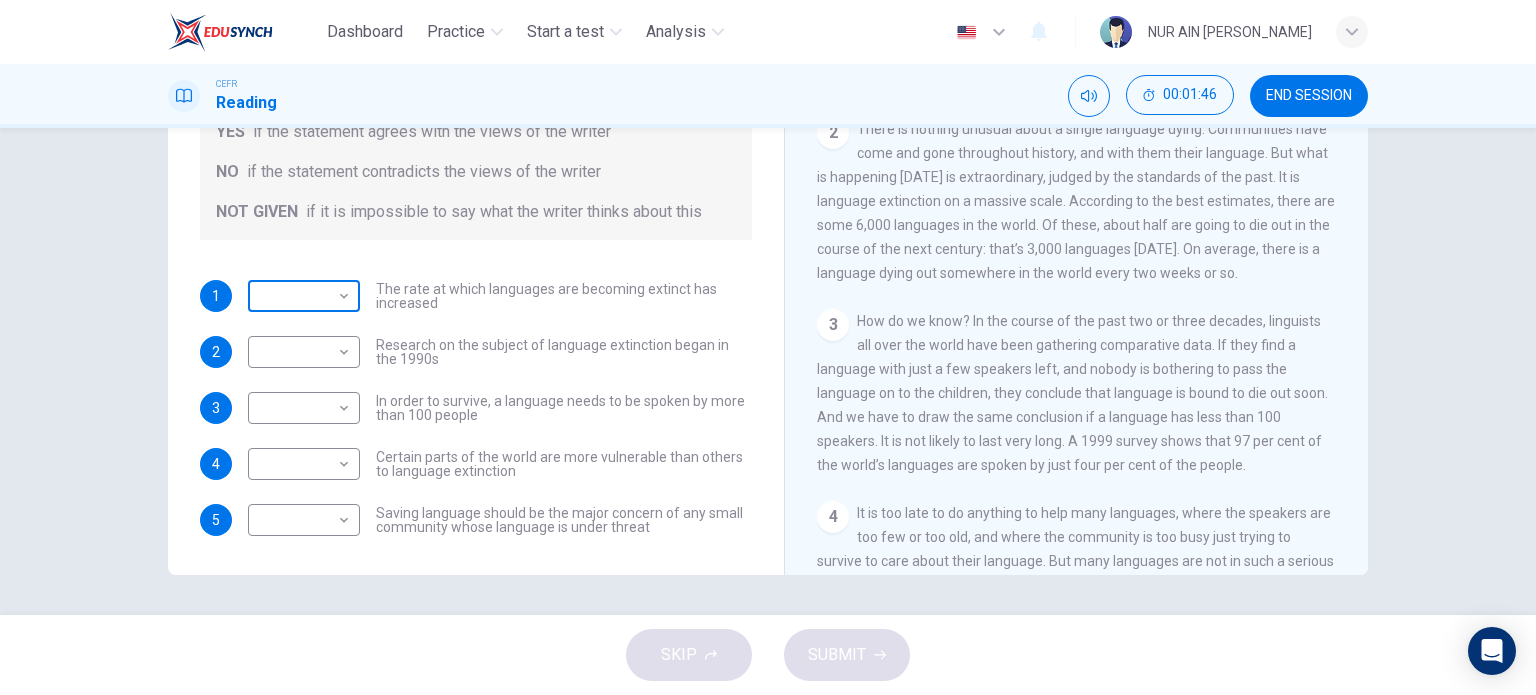 click on "Dashboard Practice Start a test Analysis English en ​ NUR AIN MASTURAH BINTI ZAMBRI CEFR Reading 00:01:46 END SESSION Questions 1 - 5 Do the following statements agree with the views of the writer in the Passage?  In the boxes below, write YES if the statement agrees with the views of the writer NO if the statement contradicts the views of the writer NOT GIVEN if it is impossible to say what the writer thinks about this 1 ​ ​ The rate at which languages are becoming extinct has increased 2 ​ ​ Research on the subject of language extinction began in the 1990s 3 ​ ​ In order to survive, a language needs to be spoken by more than 100 people 4 ​ ​ Certain parts of the world are more vulnerable than others to language extinction 5 ​ ​ Saving language should be the major concern of any small community whose language is under threat Saving Language CLICK TO ZOOM Click to Zoom 1 2 3 4 5 6 7 8 9 10 11 12 SKIP SUBMIT EduSynch - Online Language Proficiency Testing
Dashboard Practice 2025" at bounding box center (768, 347) 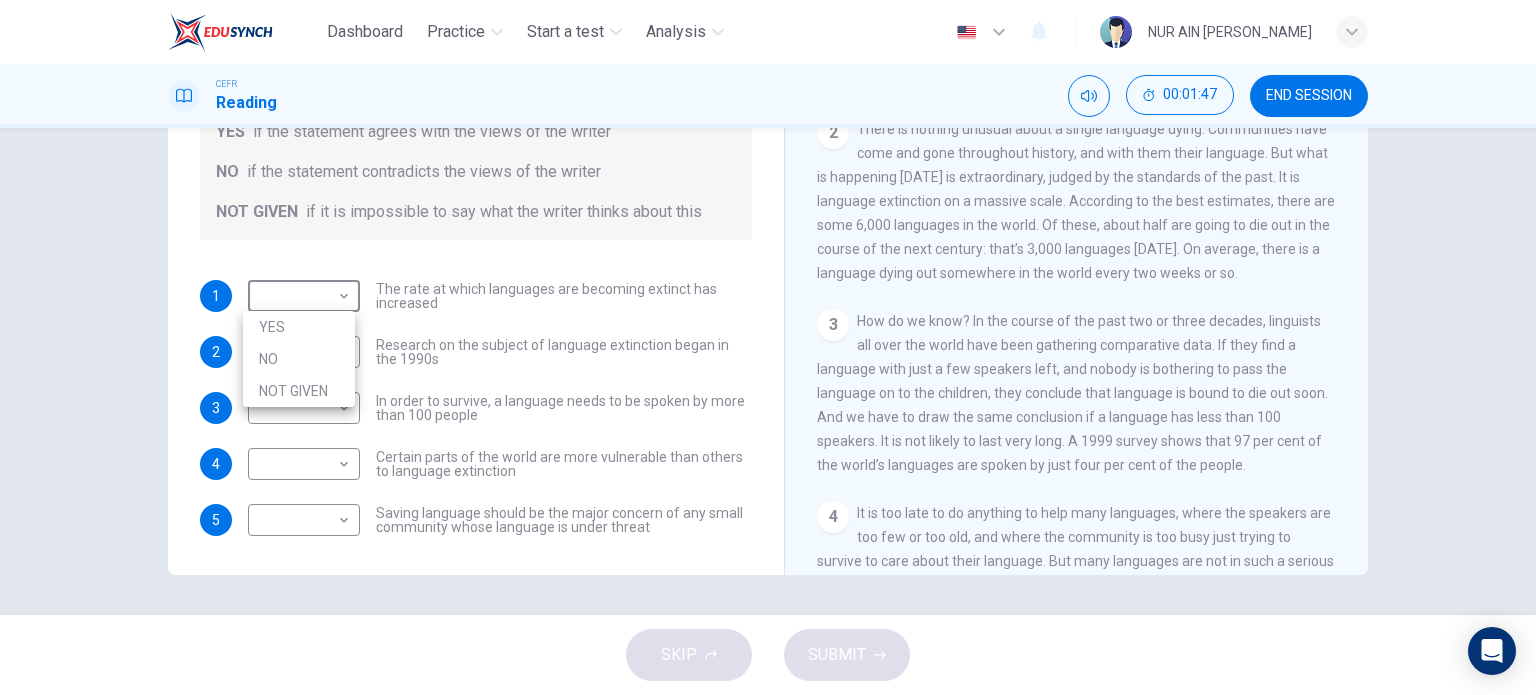 click on "YES" at bounding box center (299, 327) 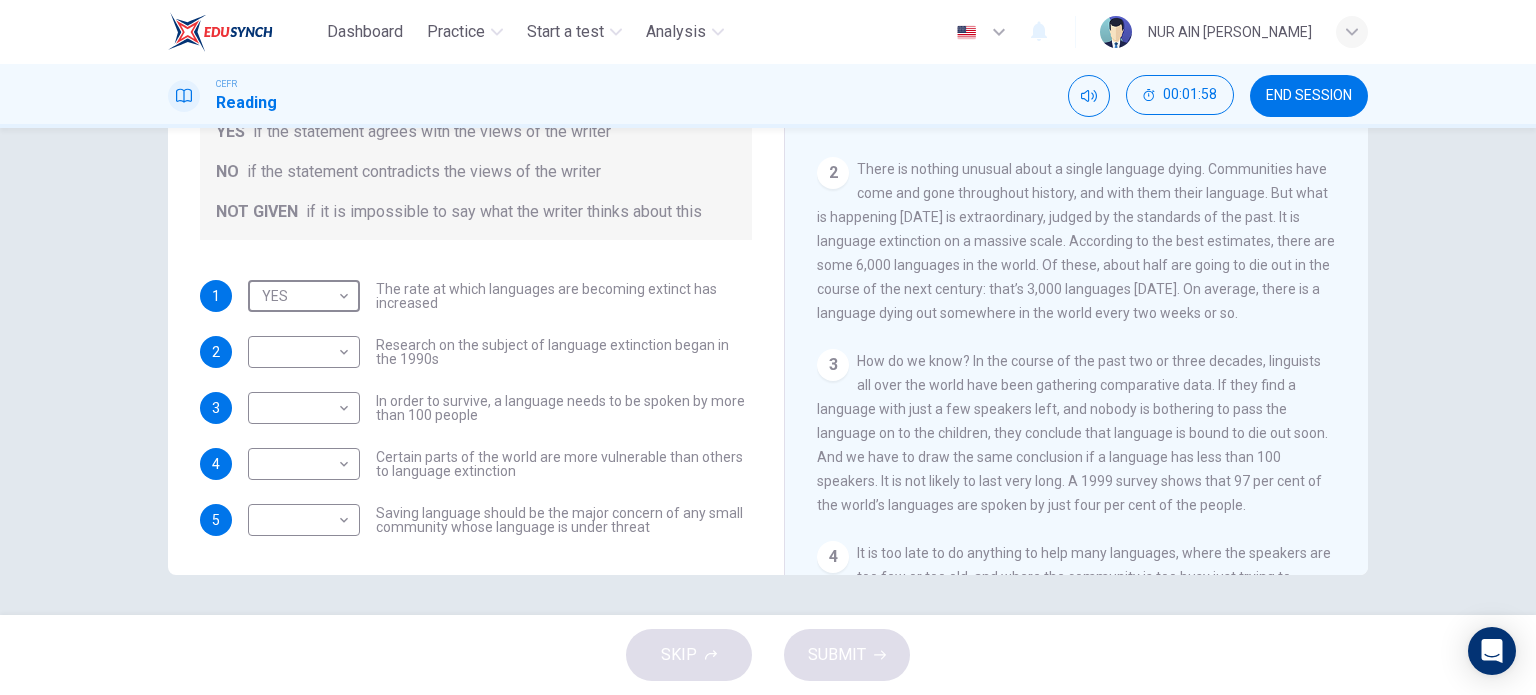 scroll, scrollTop: 368, scrollLeft: 0, axis: vertical 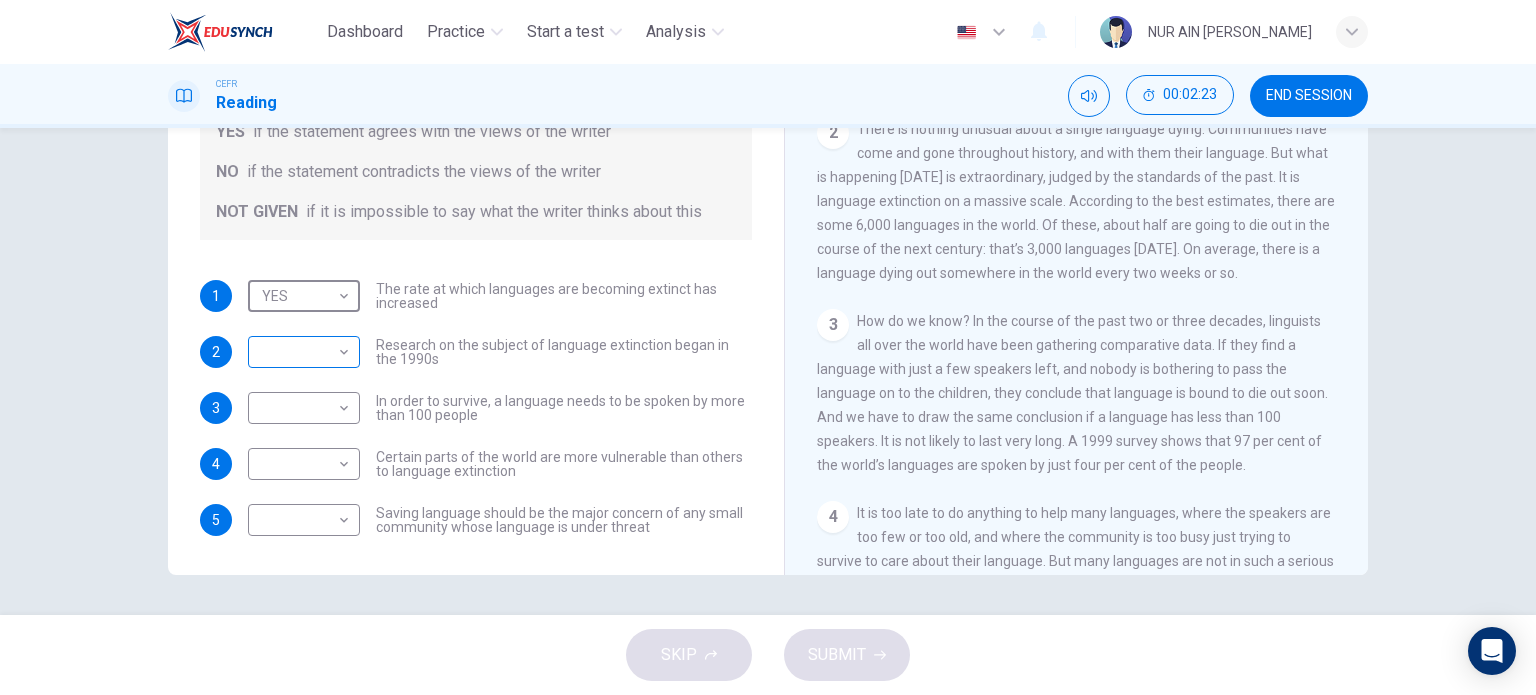 click on "Dashboard Practice Start a test Analysis English en ​ NUR AIN MASTURAH BINTI ZAMBRI CEFR Reading 00:02:23 END SESSION Questions 1 - 5 Do the following statements agree with the views of the writer in the Passage?  In the boxes below, write YES if the statement agrees with the views of the writer NO if the statement contradicts the views of the writer NOT GIVEN if it is impossible to say what the writer thinks about this 1 YES YES ​ The rate at which languages are becoming extinct has increased 2 ​ ​ Research on the subject of language extinction began in the 1990s 3 ​ ​ In order to survive, a language needs to be spoken by more than 100 people 4 ​ ​ Certain parts of the world are more vulnerable than others to language extinction 5 ​ ​ Saving language should be the major concern of any small community whose language is under threat Saving Language CLICK TO ZOOM Click to Zoom 1 2 3 4 5 6 7 8 9 10 11 12 SKIP SUBMIT EduSynch - Online Language Proficiency Testing
Dashboard Practice" at bounding box center (768, 347) 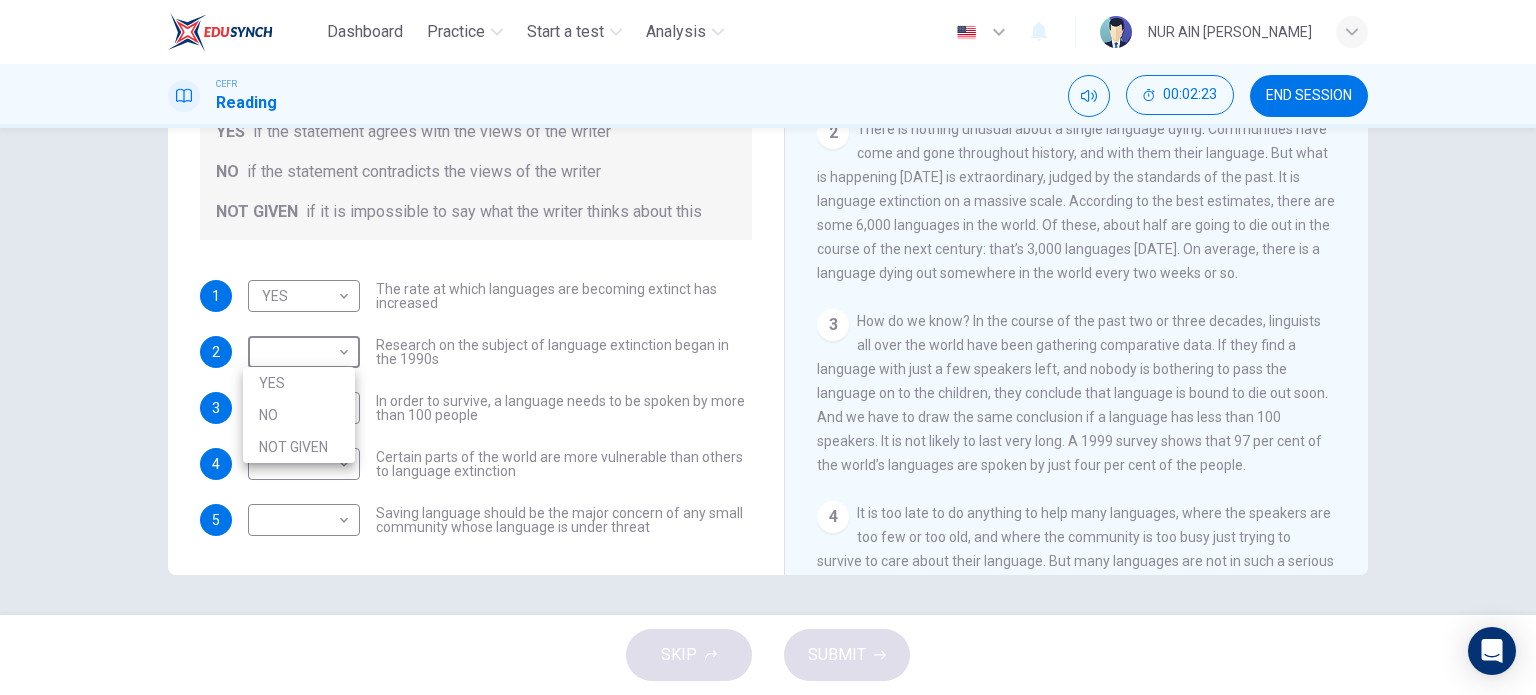 click on "YES" at bounding box center [299, 383] 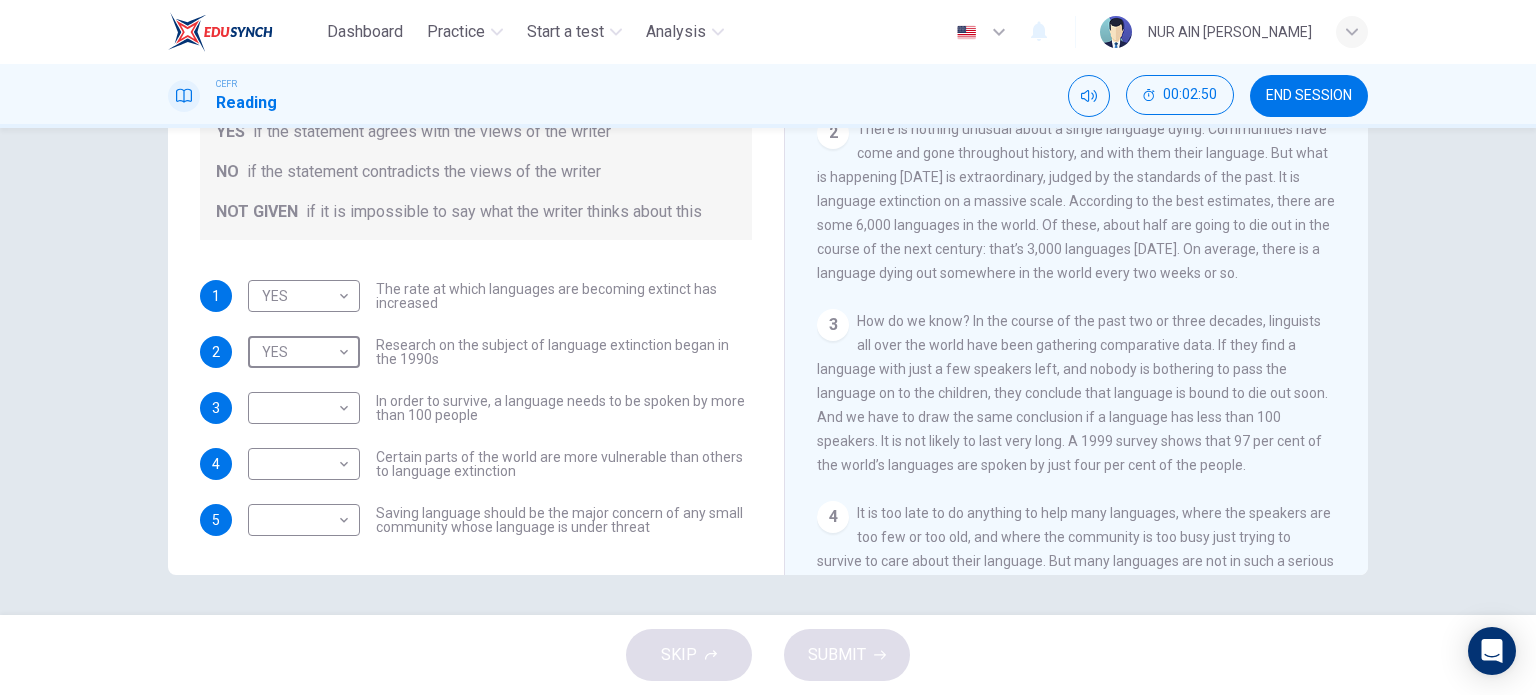 scroll, scrollTop: 288, scrollLeft: 0, axis: vertical 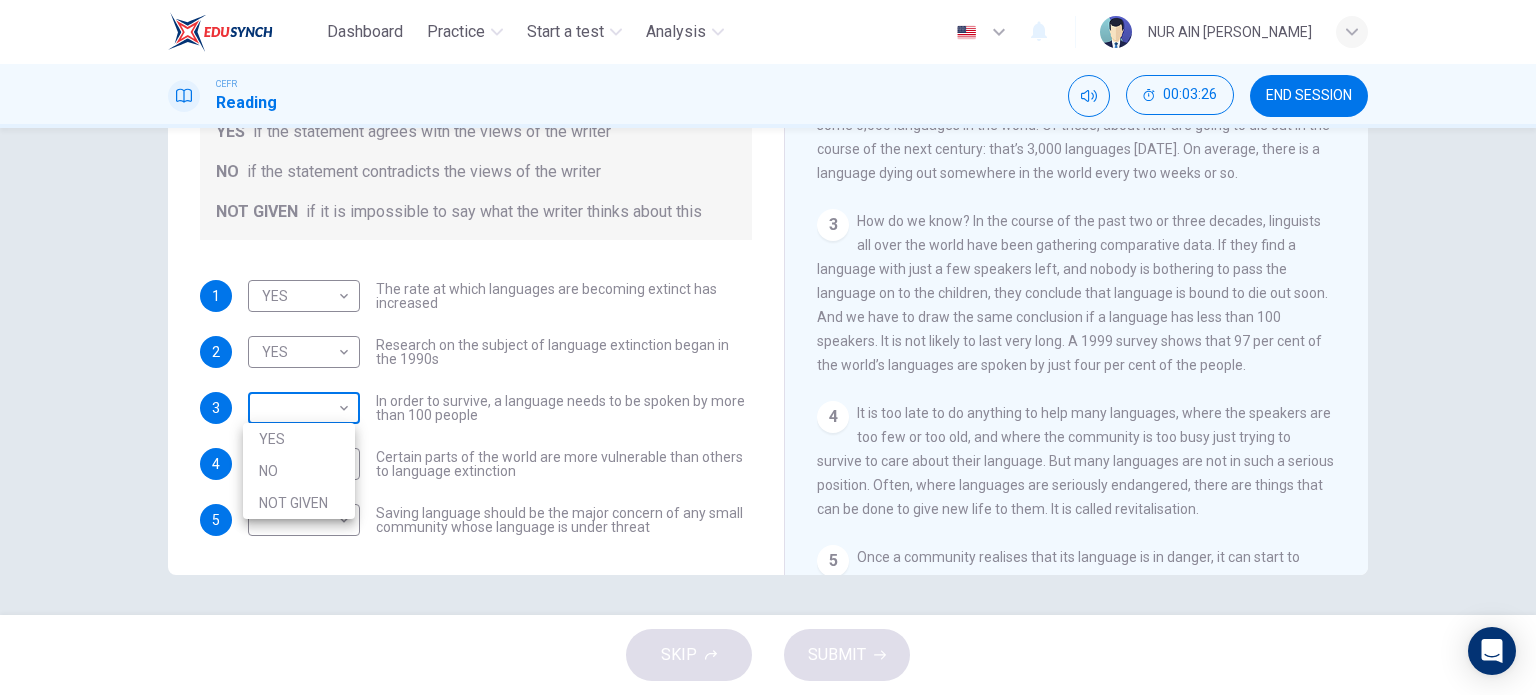 click on "Dashboard Practice Start a test Analysis English en ​ NUR AIN MASTURAH BINTI ZAMBRI CEFR Reading 00:03:26 END SESSION Questions 1 - 5 Do the following statements agree with the views of the writer in the Passage?  In the boxes below, write YES if the statement agrees with the views of the writer NO if the statement contradicts the views of the writer NOT GIVEN if it is impossible to say what the writer thinks about this 1 YES YES ​ The rate at which languages are becoming extinct has increased 2 YES YES ​ Research on the subject of language extinction began in the 1990s 3 ​ ​ In order to survive, a language needs to be spoken by more than 100 people 4 ​ ​ Certain parts of the world are more vulnerable than others to language extinction 5 ​ ​ Saving language should be the major concern of any small community whose language is under threat Saving Language CLICK TO ZOOM Click to Zoom 1 2 3 4 5 6 7 8 9 10 11 12 SKIP SUBMIT EduSynch - Online Language Proficiency Testing
Dashboard Practice" at bounding box center (768, 347) 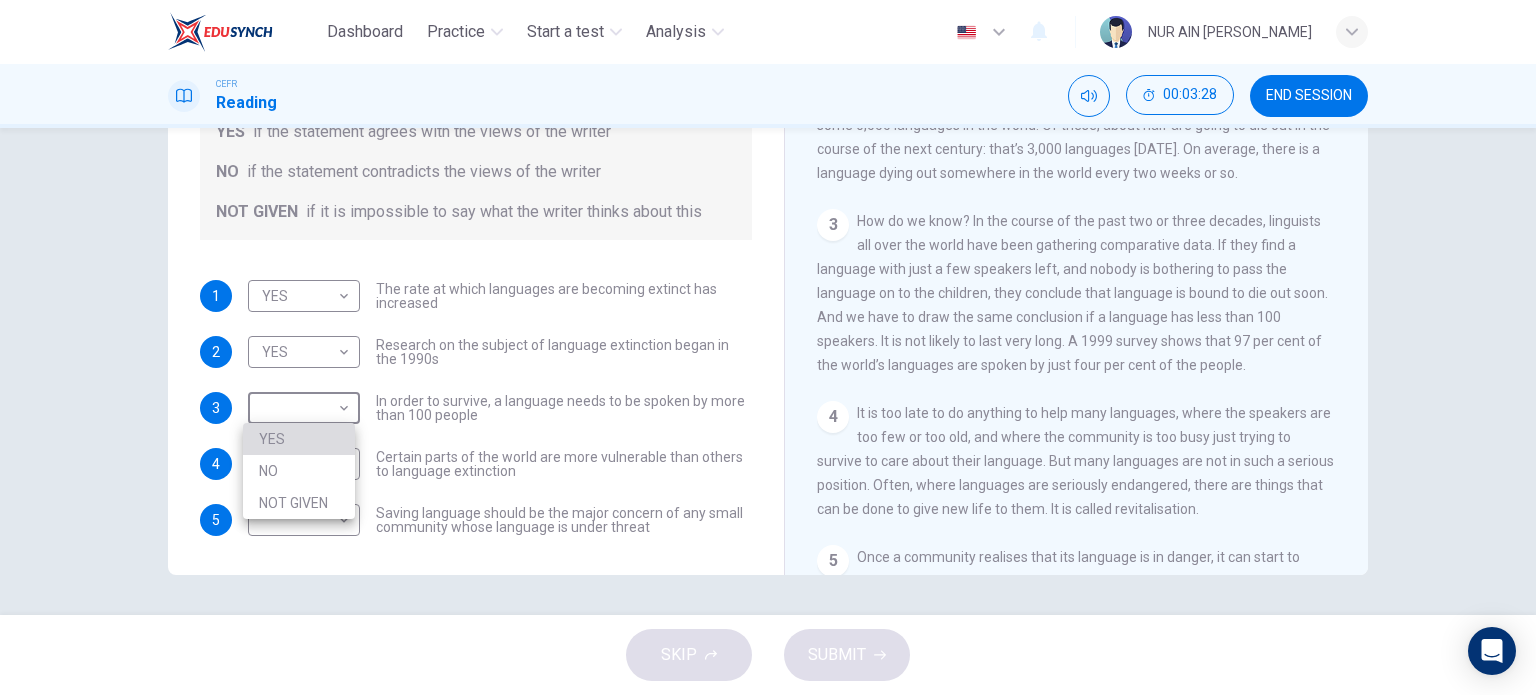 click on "YES" at bounding box center [299, 439] 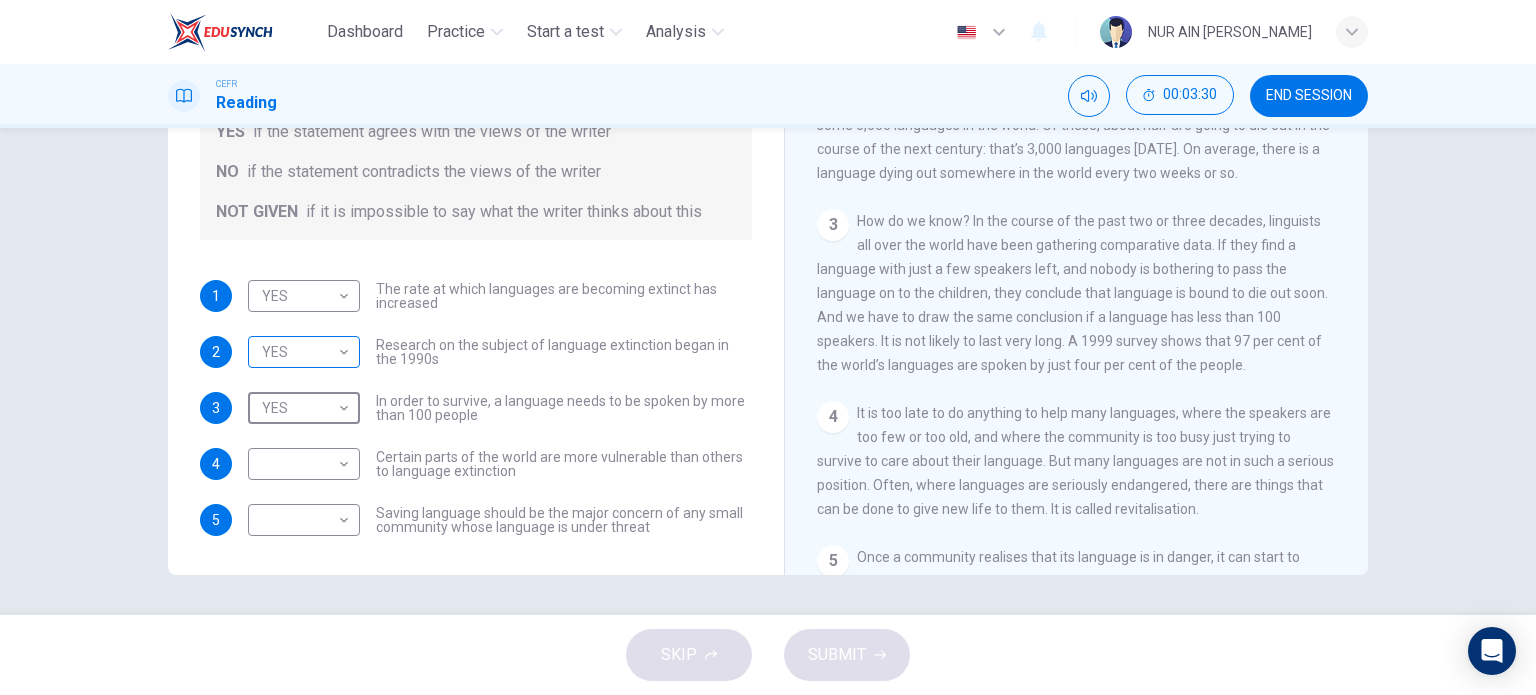 click on "Dashboard Practice Start a test Analysis English en ​ NUR AIN MASTURAH BINTI ZAMBRI CEFR Reading 00:03:30 END SESSION Questions 1 - 5 Do the following statements agree with the views of the writer in the Passage?  In the boxes below, write YES if the statement agrees with the views of the writer NO if the statement contradicts the views of the writer NOT GIVEN if it is impossible to say what the writer thinks about this 1 YES YES ​ The rate at which languages are becoming extinct has increased 2 YES YES ​ Research on the subject of language extinction began in the 1990s 3 YES YES ​ In order to survive, a language needs to be spoken by more than 100 people 4 ​ ​ Certain parts of the world are more vulnerable than others to language extinction 5 ​ ​ Saving language should be the major concern of any small community whose language is under threat Saving Language CLICK TO ZOOM Click to Zoom 1 2 3 4 5 6 7 8 9 10 11 12 SKIP SUBMIT EduSynch - Online Language Proficiency Testing
Dashboard 2025" at bounding box center [768, 347] 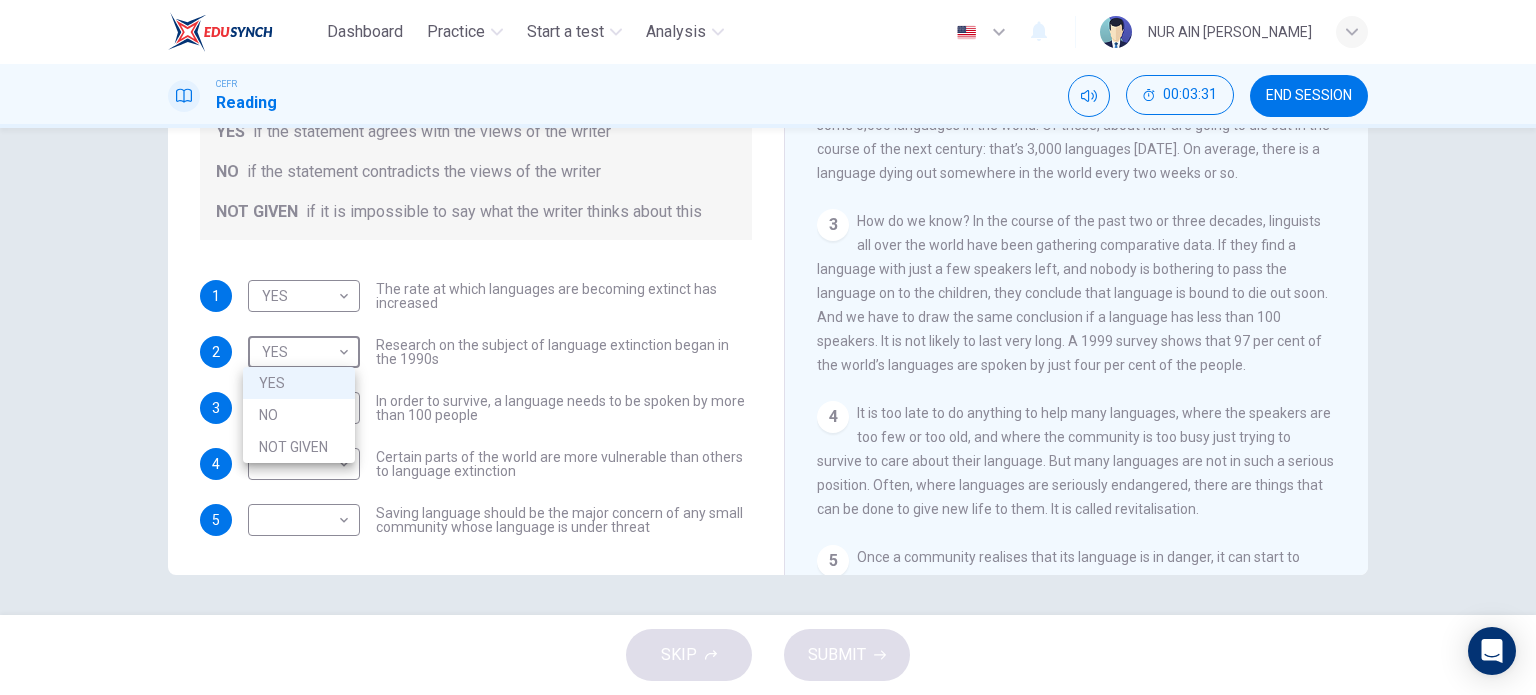 click on "NOT GIVEN" at bounding box center [299, 447] 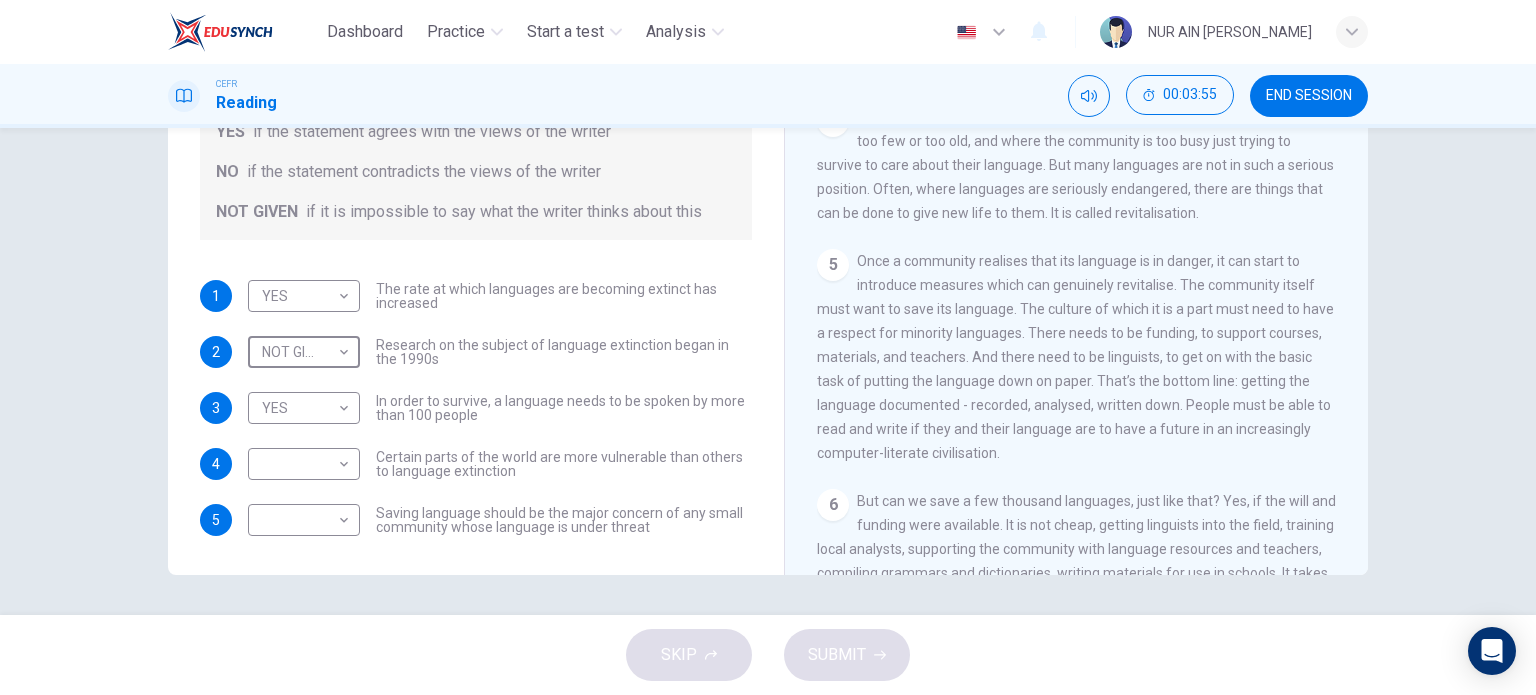 scroll, scrollTop: 768, scrollLeft: 0, axis: vertical 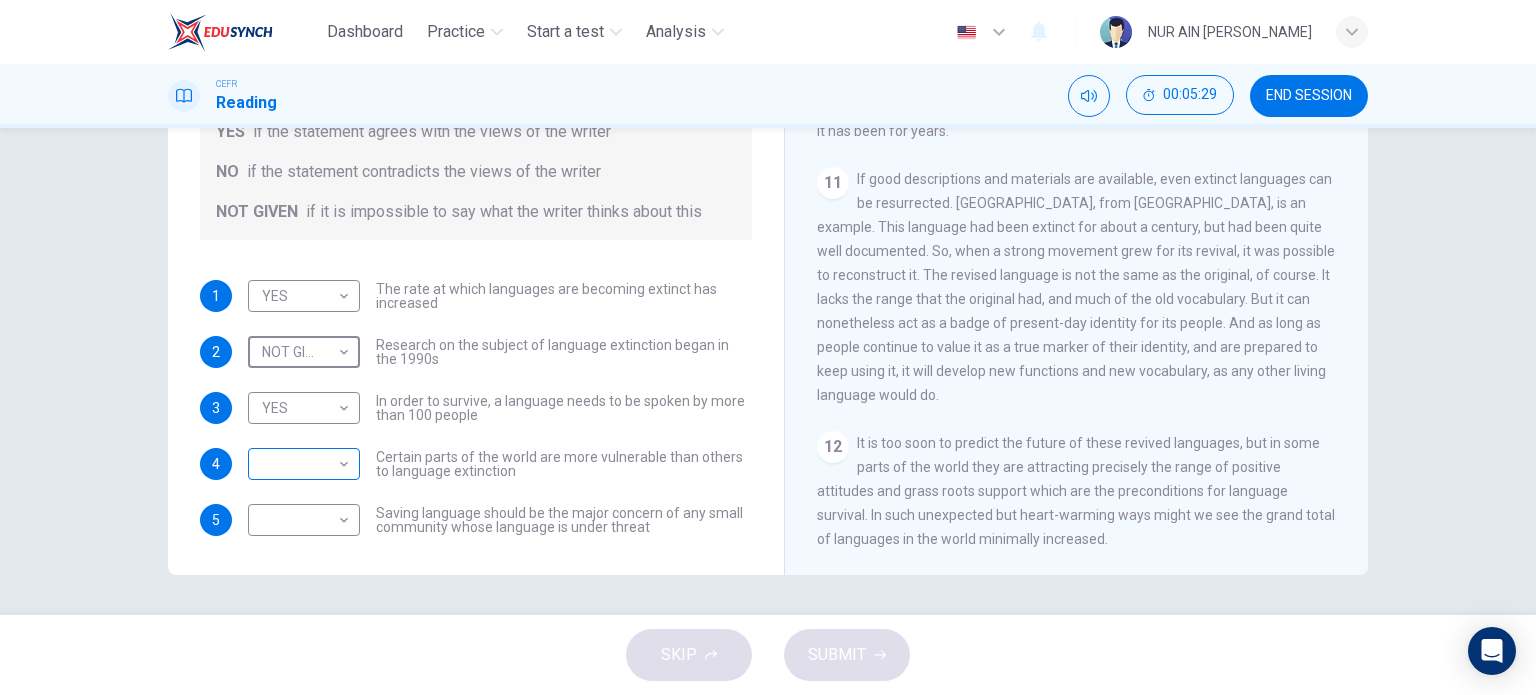 click on "Dashboard Practice Start a test Analysis English en ​ NUR AIN MASTURAH BINTI ZAMBRI CEFR Reading 00:05:29 END SESSION Questions 1 - 5 Do the following statements agree with the views of the writer in the Passage?  In the boxes below, write YES if the statement agrees with the views of the writer NO if the statement contradicts the views of the writer NOT GIVEN if it is impossible to say what the writer thinks about this 1 YES YES ​ The rate at which languages are becoming extinct has increased 2 NOT GIVEN NOT GIVEN ​ Research on the subject of language extinction began in the 1990s 3 YES YES ​ In order to survive, a language needs to be spoken by more than 100 people 4 ​ ​ Certain parts of the world are more vulnerable than others to language extinction 5 ​ ​ Saving language should be the major concern of any small community whose language is under threat Saving Language CLICK TO ZOOM Click to Zoom 1 2 3 4 5 6 7 8 9 10 11 12 SKIP SUBMIT EduSynch - Online Language Proficiency Testing" at bounding box center [768, 347] 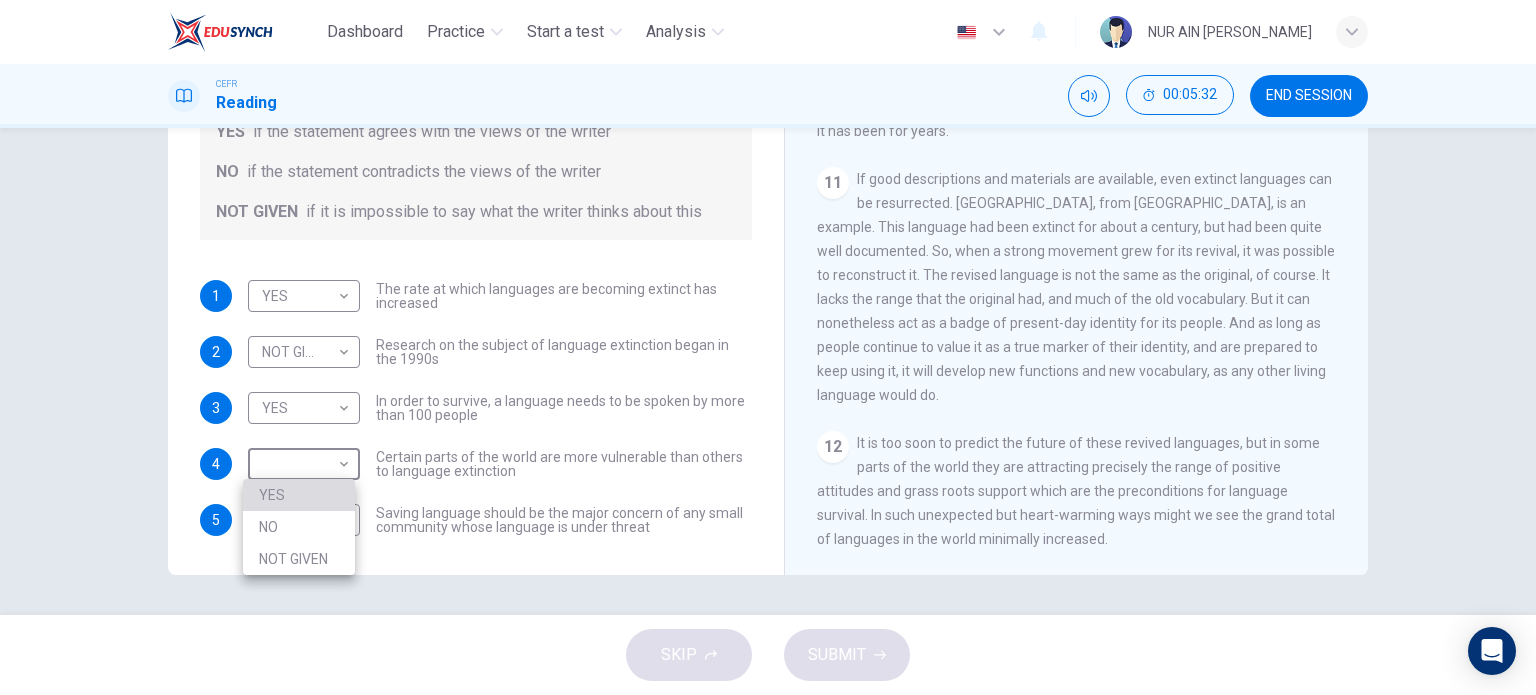 click on "YES" at bounding box center [299, 495] 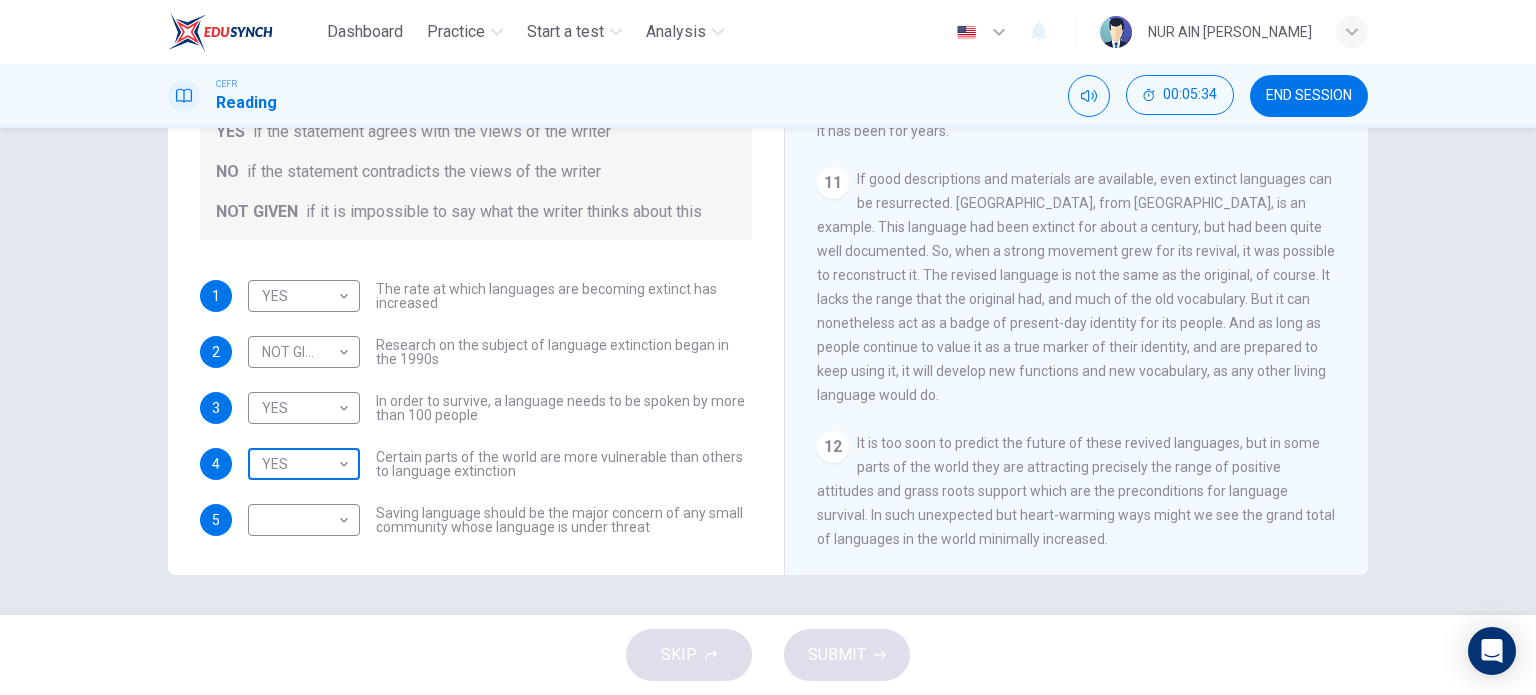 click on "Dashboard Practice Start a test Analysis English en ​ NUR AIN MASTURAH BINTI ZAMBRI CEFR Reading 00:05:34 END SESSION Questions 1 - 5 Do the following statements agree with the views of the writer in the Passage?  In the boxes below, write YES if the statement agrees with the views of the writer NO if the statement contradicts the views of the writer NOT GIVEN if it is impossible to say what the writer thinks about this 1 YES YES ​ The rate at which languages are becoming extinct has increased 2 NOT GIVEN NOT GIVEN ​ Research on the subject of language extinction began in the 1990s 3 YES YES ​ In order to survive, a language needs to be spoken by more than 100 people 4 YES YES ​ Certain parts of the world are more vulnerable than others to language extinction 5 ​ ​ Saving language should be the major concern of any small community whose language is under threat Saving Language CLICK TO ZOOM Click to Zoom 1 2 3 4 5 6 7 8 9 10 11 12 SKIP SUBMIT EduSynch - Online Language Proficiency Testing" at bounding box center (768, 347) 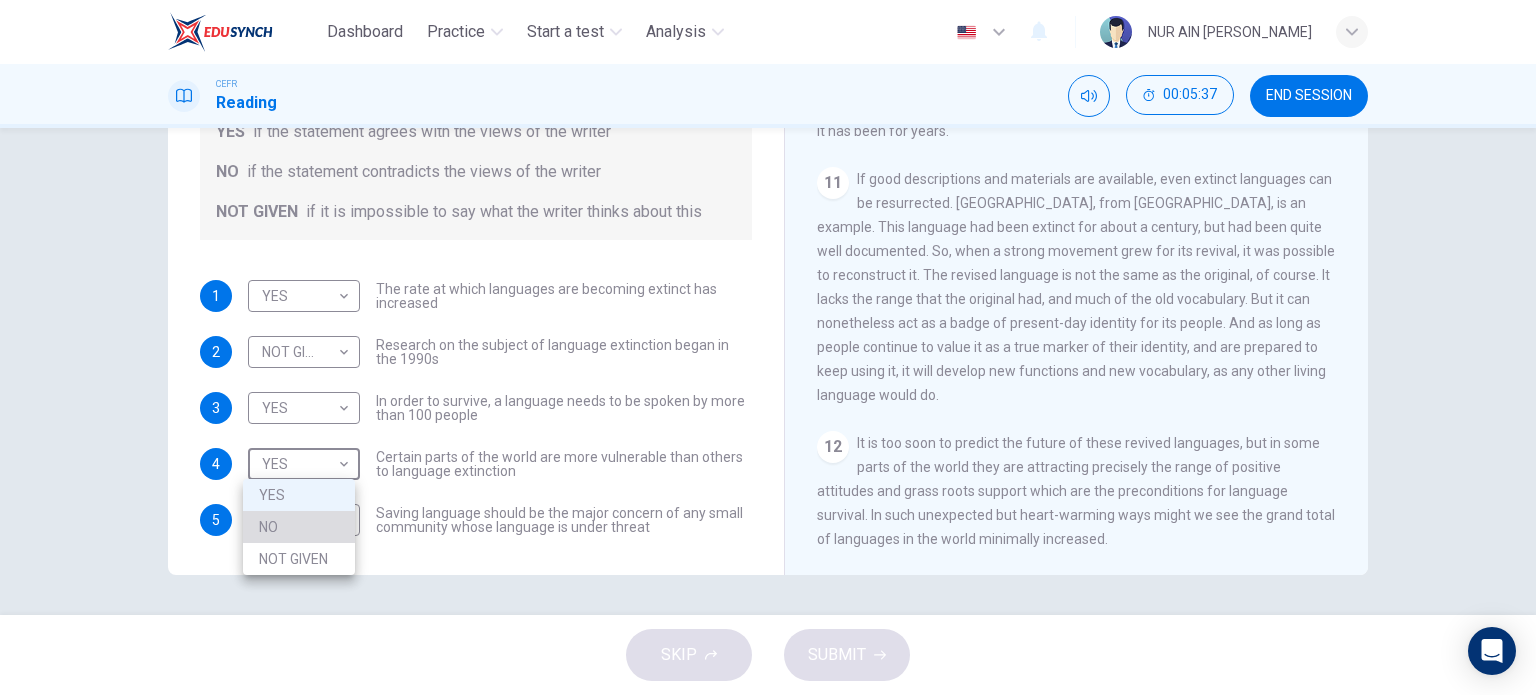 click on "NO" at bounding box center [299, 527] 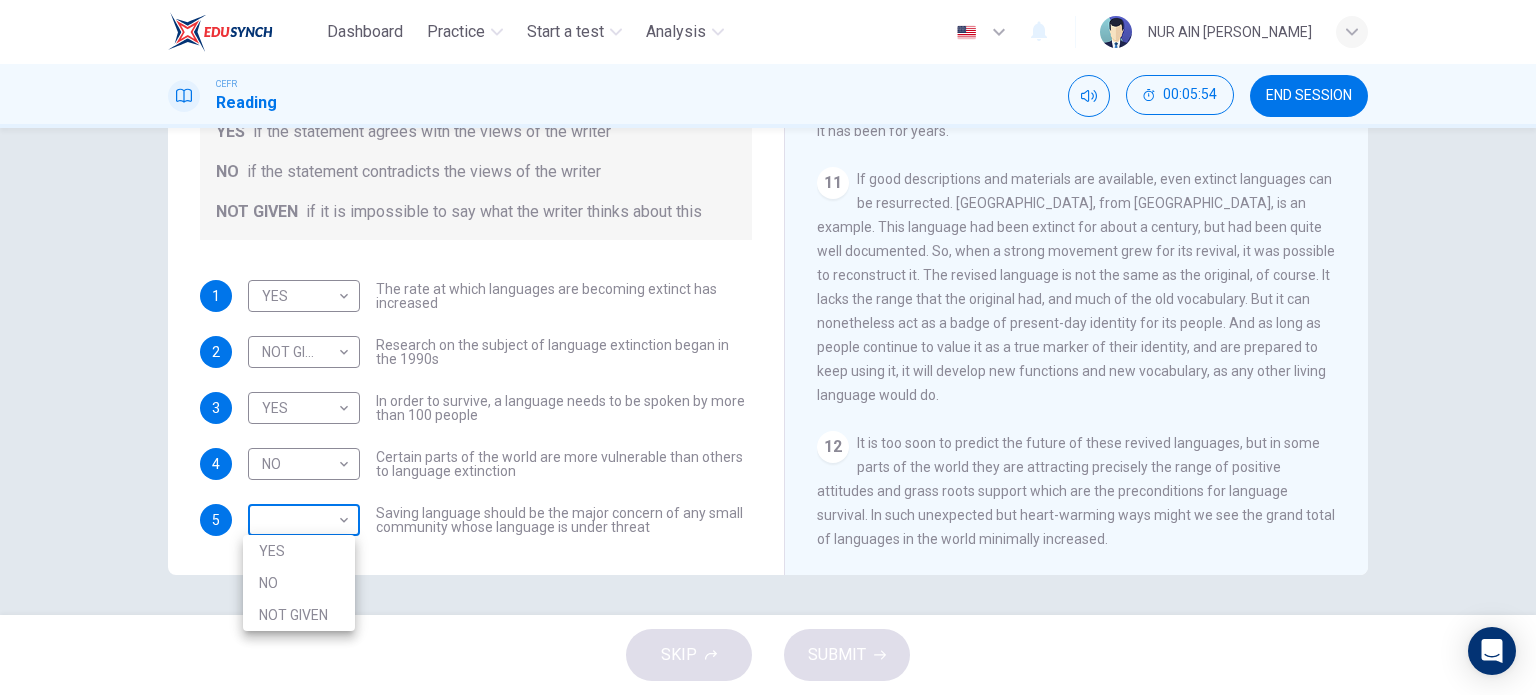 click on "Dashboard Practice Start a test Analysis English en ​ NUR AIN MASTURAH BINTI ZAMBRI CEFR Reading 00:05:54 END SESSION Questions 1 - 5 Do the following statements agree with the views of the writer in the Passage?  In the boxes below, write YES if the statement agrees with the views of the writer NO if the statement contradicts the views of the writer NOT GIVEN if it is impossible to say what the writer thinks about this 1 YES YES ​ The rate at which languages are becoming extinct has increased 2 NOT GIVEN NOT GIVEN ​ Research on the subject of language extinction began in the 1990s 3 YES YES ​ In order to survive, a language needs to be spoken by more than 100 people 4 NO NO ​ Certain parts of the world are more vulnerable than others to language extinction 5 ​ ​ Saving language should be the major concern of any small community whose language is under threat Saving Language CLICK TO ZOOM Click to Zoom 1 2 3 4 5 6 7 8 9 10 11 12 SKIP SUBMIT EduSynch - Online Language Proficiency Testing" at bounding box center (768, 347) 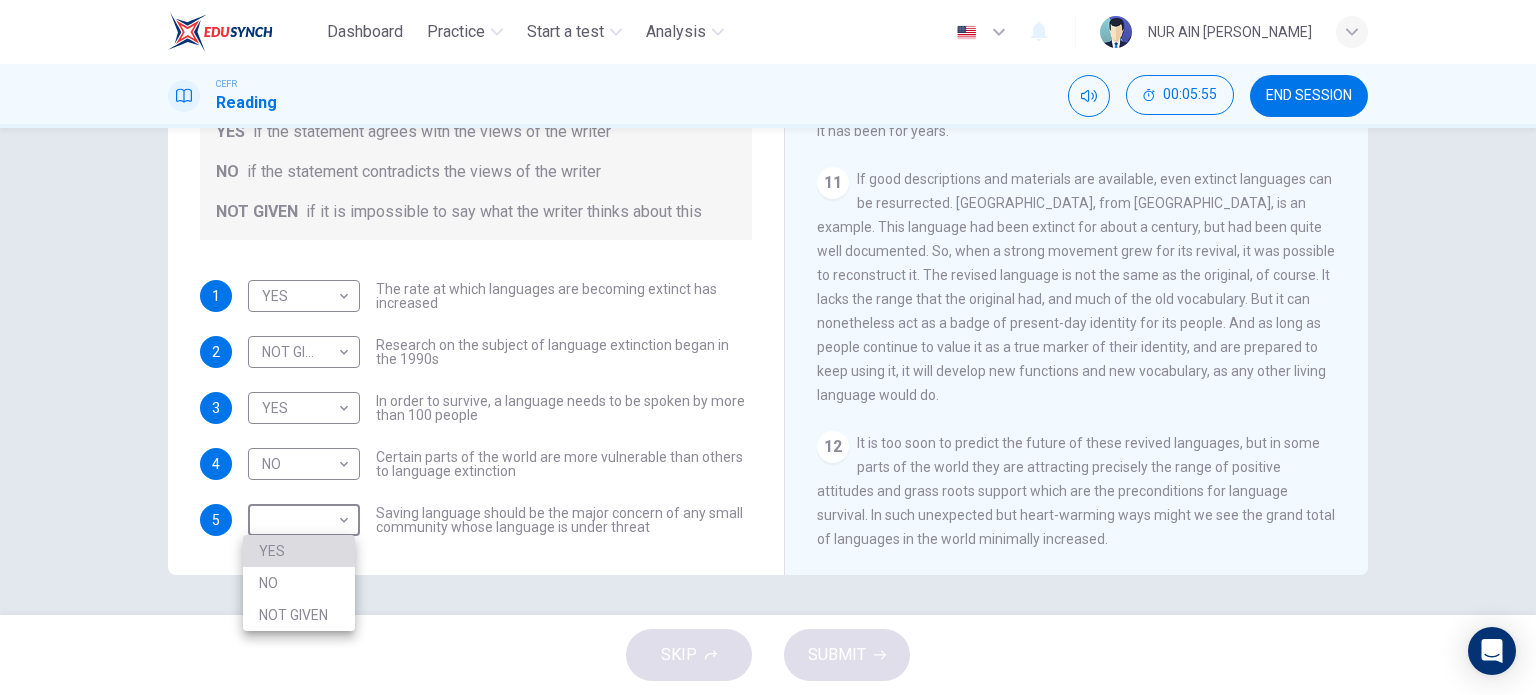 click on "YES" at bounding box center (299, 551) 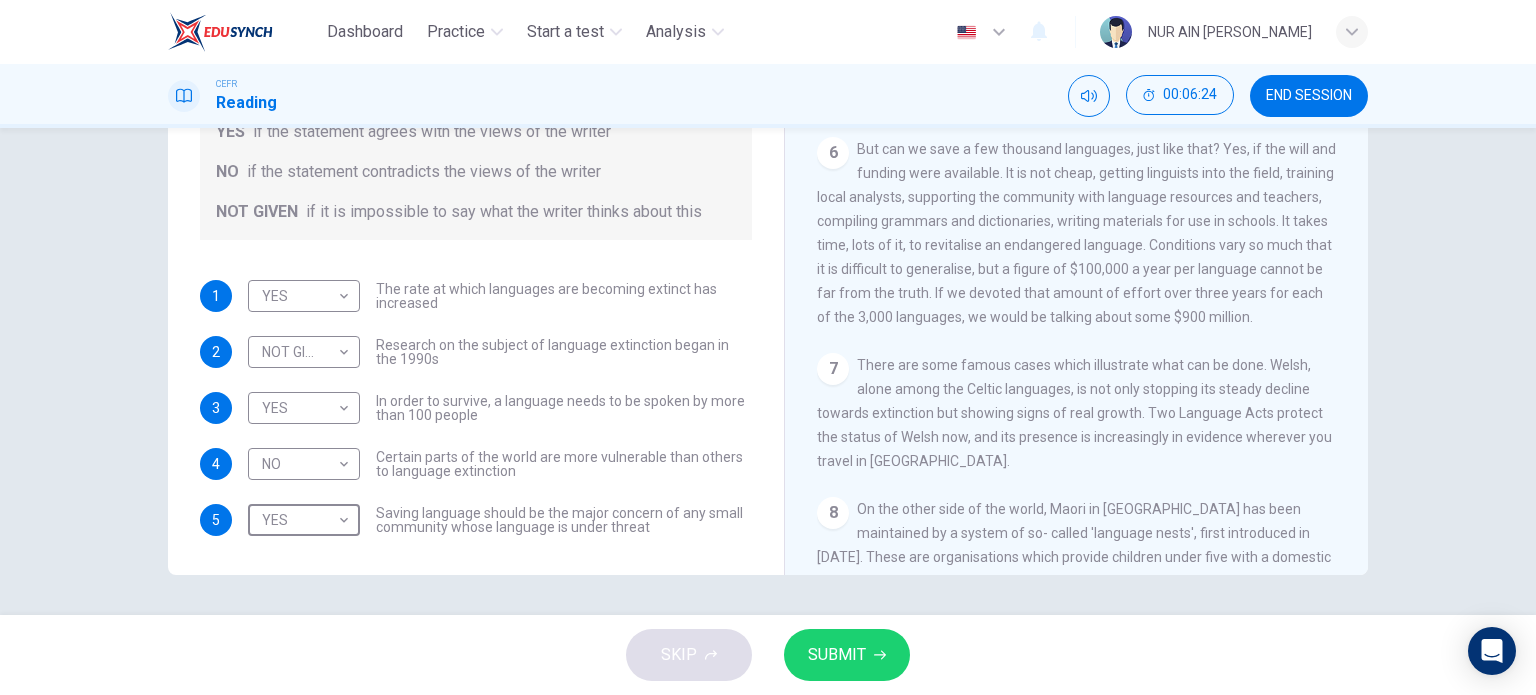 scroll, scrollTop: 1109, scrollLeft: 0, axis: vertical 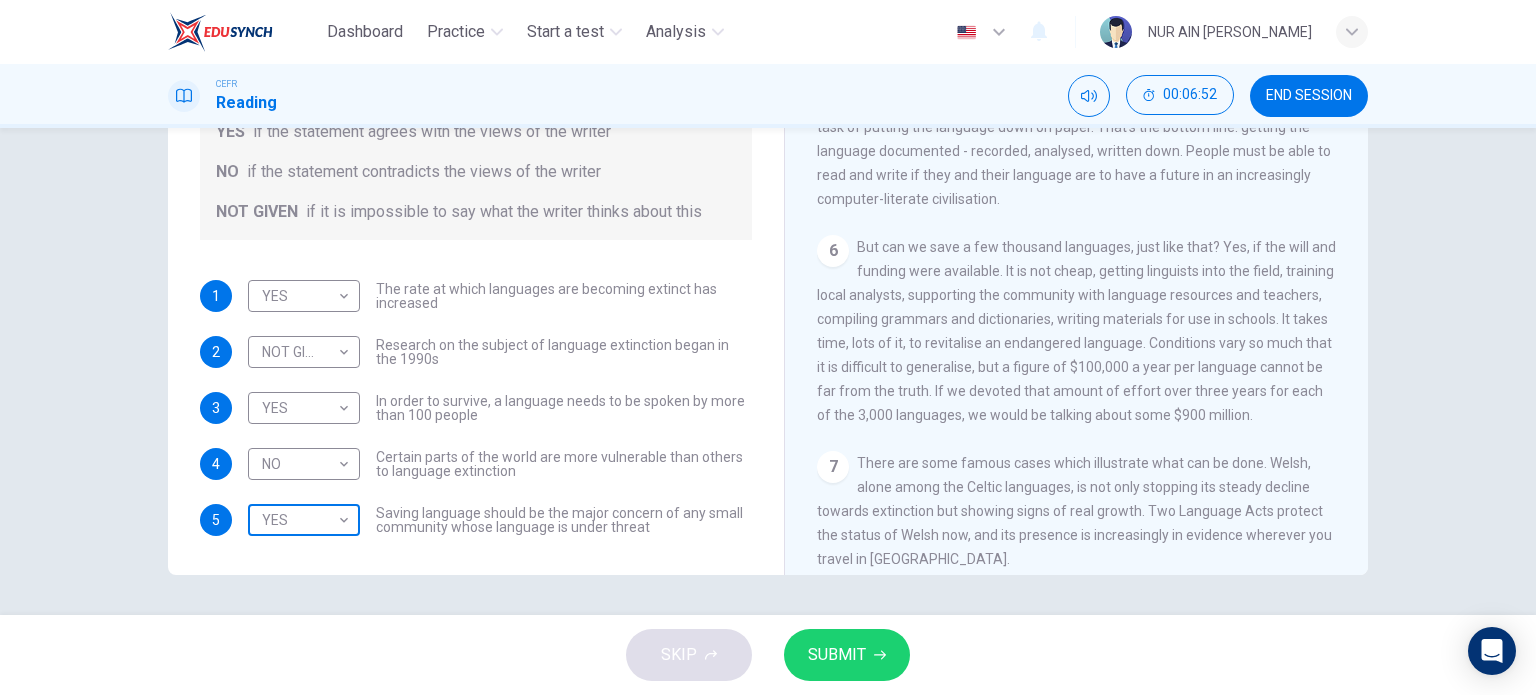 click on "Dashboard Practice Start a test Analysis English en ​ NUR AIN MASTURAH BINTI ZAMBRI CEFR Reading 00:06:52 END SESSION Questions 1 - 5 Do the following statements agree with the views of the writer in the Passage?  In the boxes below, write YES if the statement agrees with the views of the writer NO if the statement contradicts the views of the writer NOT GIVEN if it is impossible to say what the writer thinks about this 1 YES YES ​ The rate at which languages are becoming extinct has increased 2 NOT GIVEN NOT GIVEN ​ Research on the subject of language extinction began in the 1990s 3 YES YES ​ In order to survive, a language needs to be spoken by more than 100 people 4 NO NO ​ Certain parts of the world are more vulnerable than others to language extinction 5 YES YES ​ Saving language should be the major concern of any small community whose language is under threat Saving Language CLICK TO ZOOM Click to Zoom 1 2 3 4 5 6 7 8 9 10 11 12 SKIP SUBMIT EduSynch - Online Language Proficiency Testing" at bounding box center [768, 347] 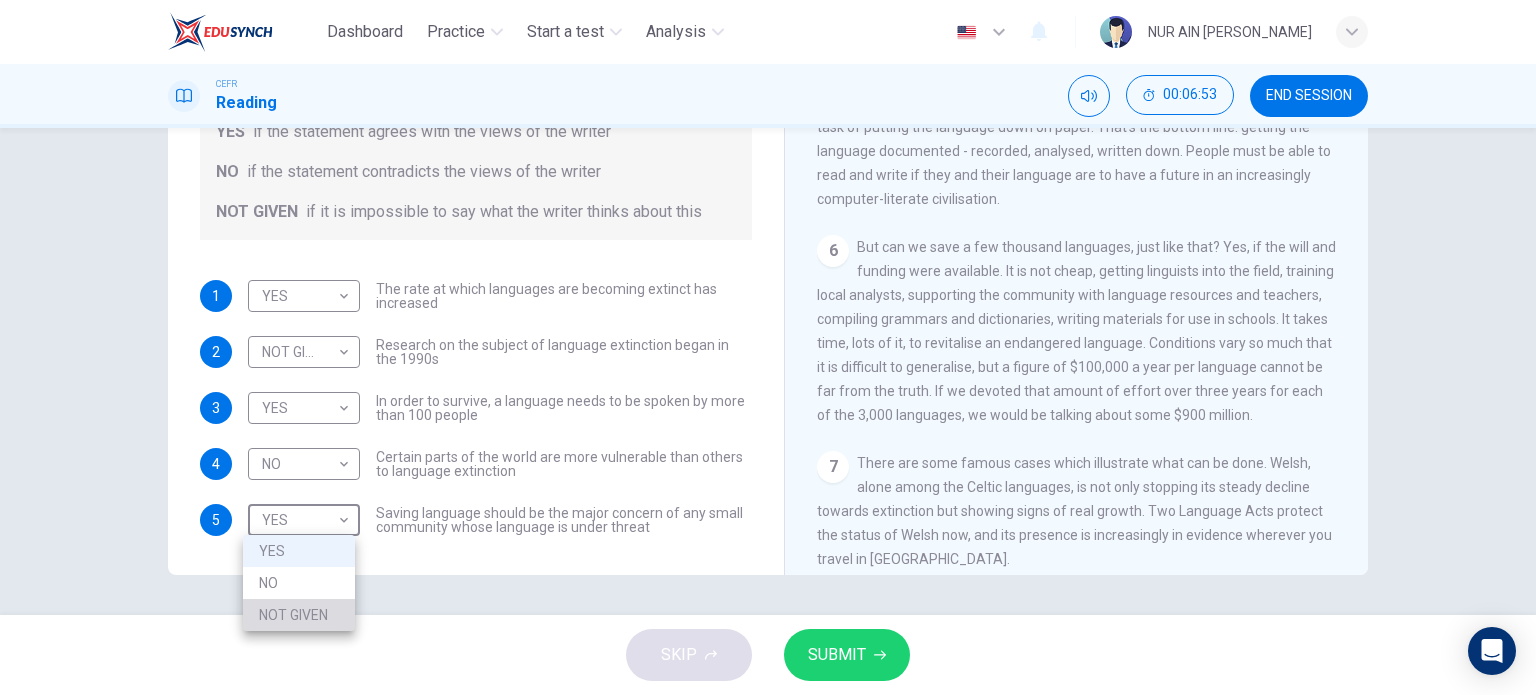 click on "NOT GIVEN" at bounding box center (299, 615) 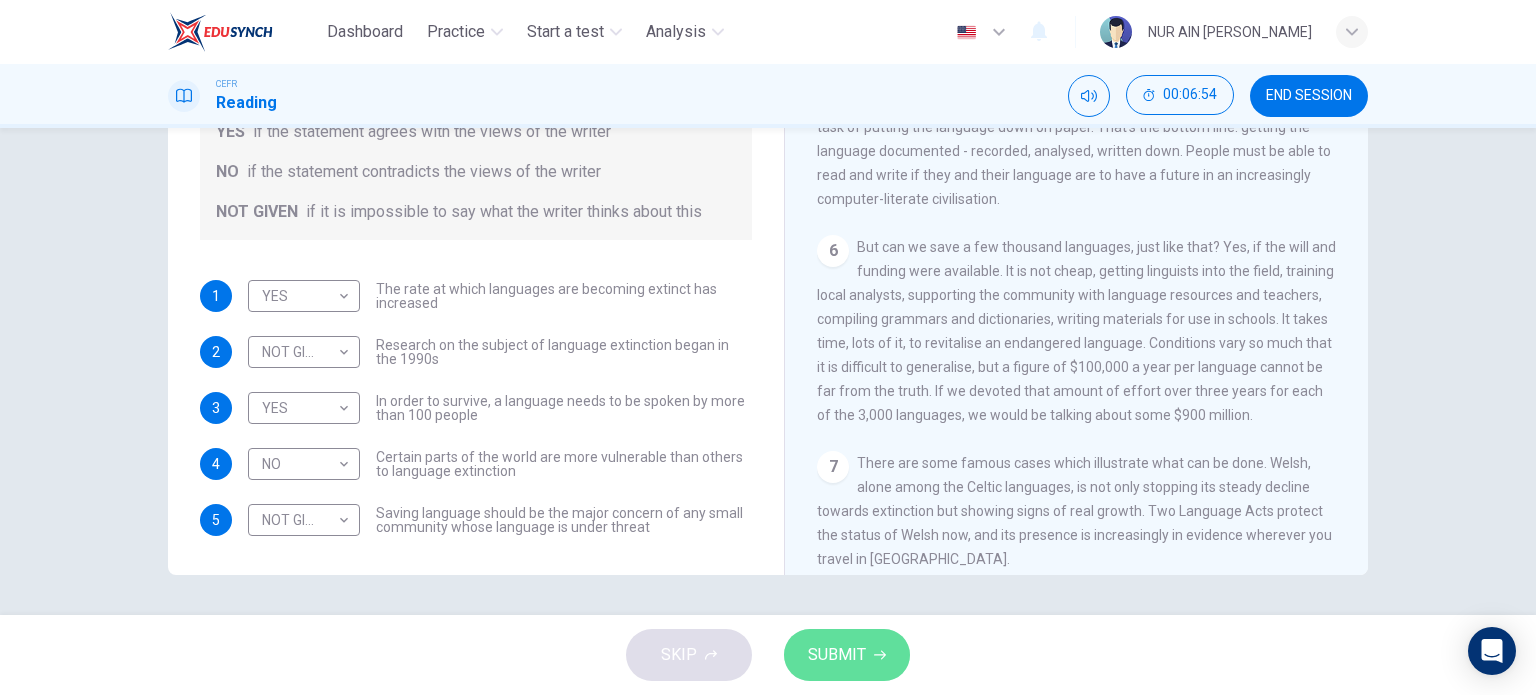 click on "SUBMIT" at bounding box center (837, 655) 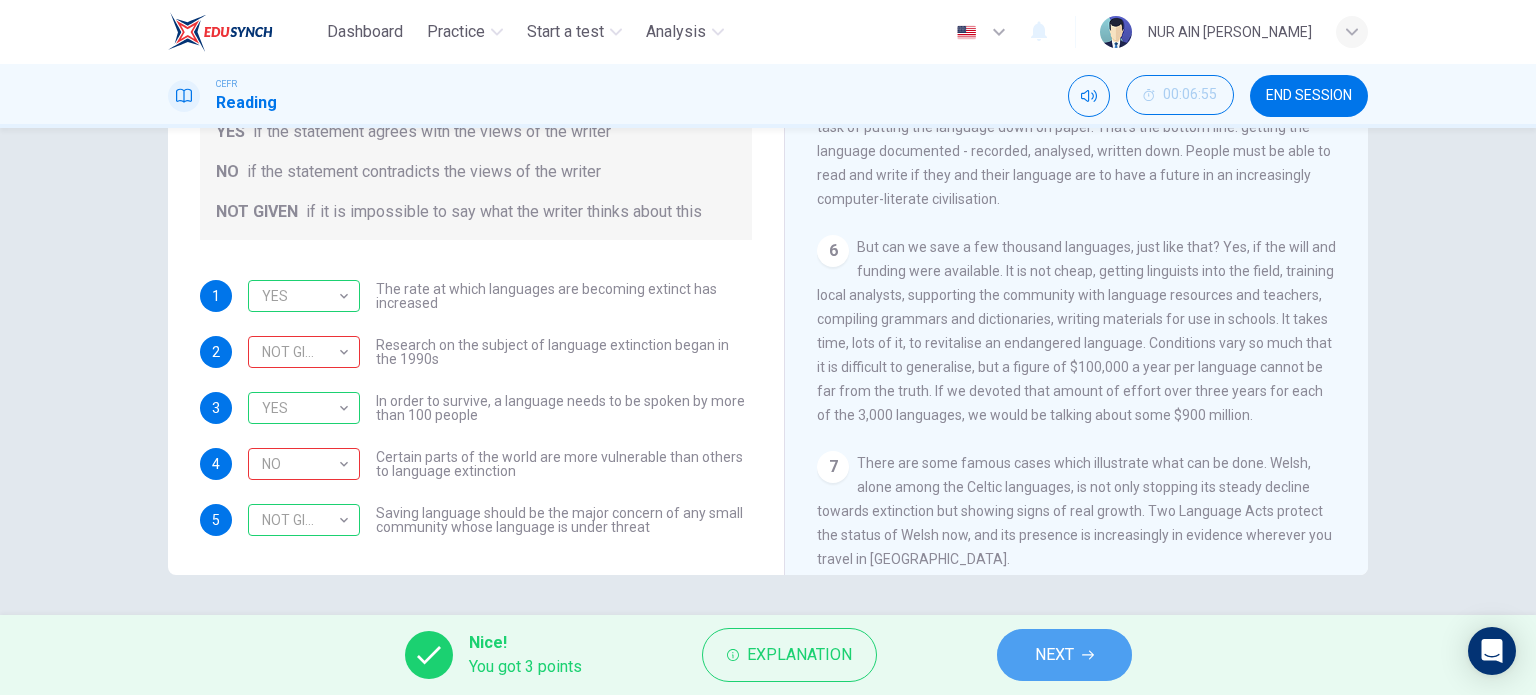 click on "NEXT" at bounding box center [1054, 655] 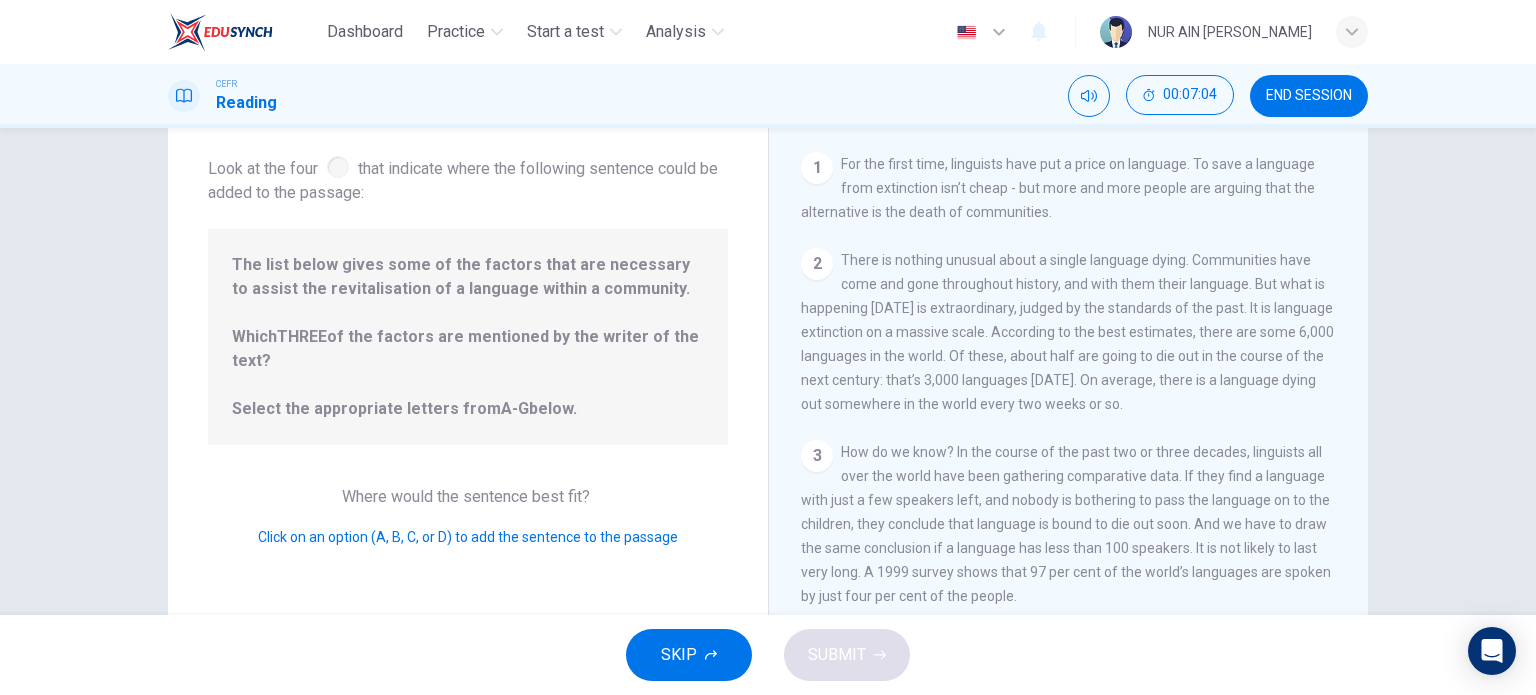 scroll, scrollTop: 100, scrollLeft: 0, axis: vertical 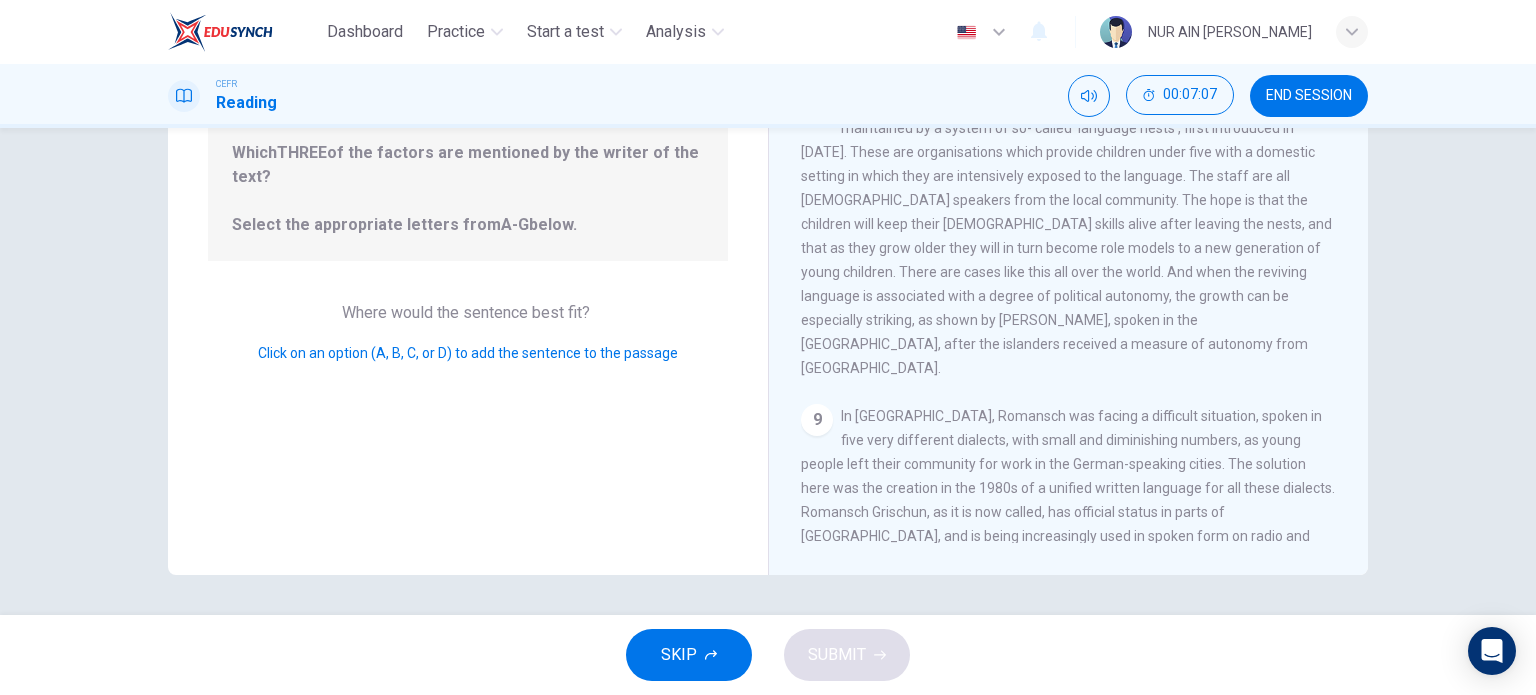 click on "Question 6 Look at the four     that indicate where the following sentence could be added to the passage: The list below gives some of the factors that are necessary to assist the revitalisation of a language within a community.
Which  THREE  of the factors are mentioned by the writer of the text?
Select the appropriate letters from  A-G  below. Where would the sentence best fit?   Click on an option (A, B, C, or D) to add the sentence to the passage" at bounding box center [468, 227] 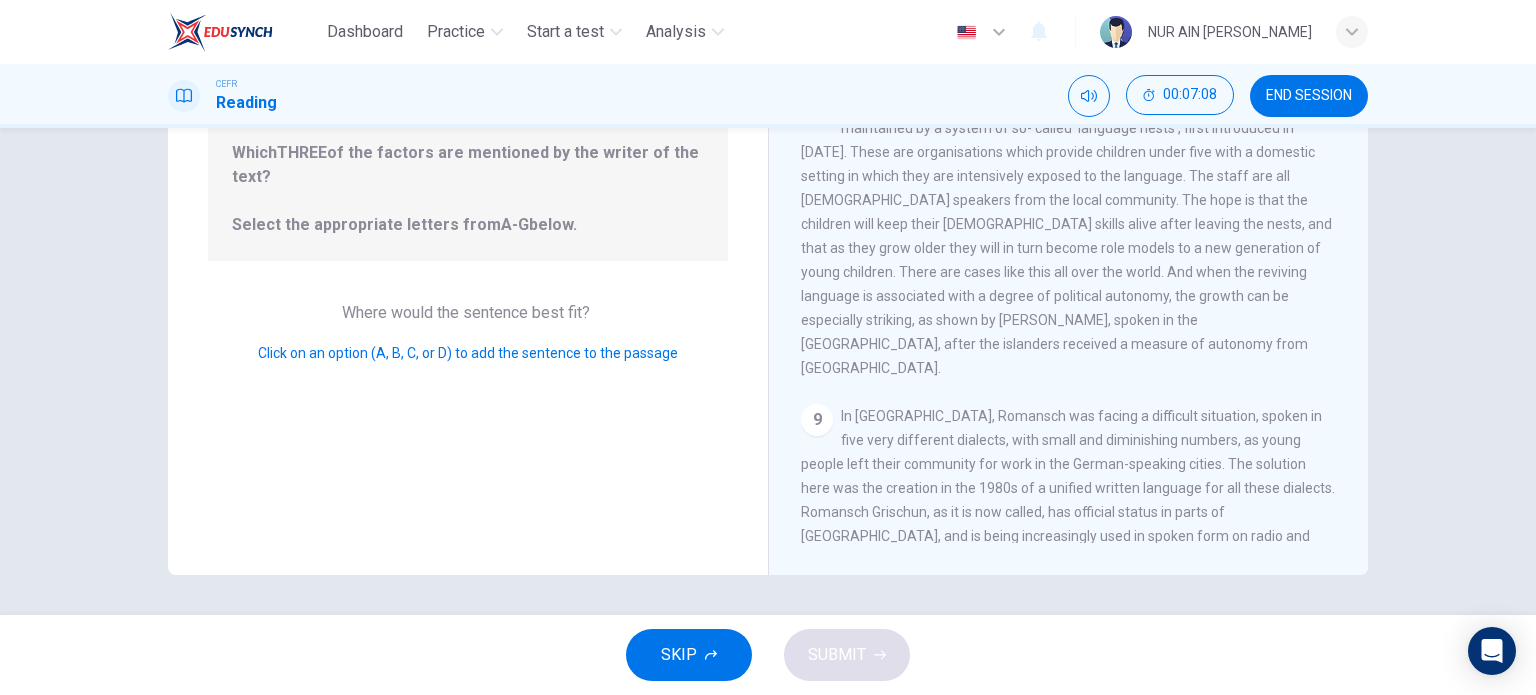 click on "Question 6 Look at the four     that indicate where the following sentence could be added to the passage: The list below gives some of the factors that are necessary to assist the revitalisation of a language within a community.
Which  THREE  of the factors are mentioned by the writer of the text?
Select the appropriate letters from  A-G  below. Where would the sentence best fit?   Click on an option (A, B, C, or D) to add the sentence to the passage" at bounding box center (468, 227) 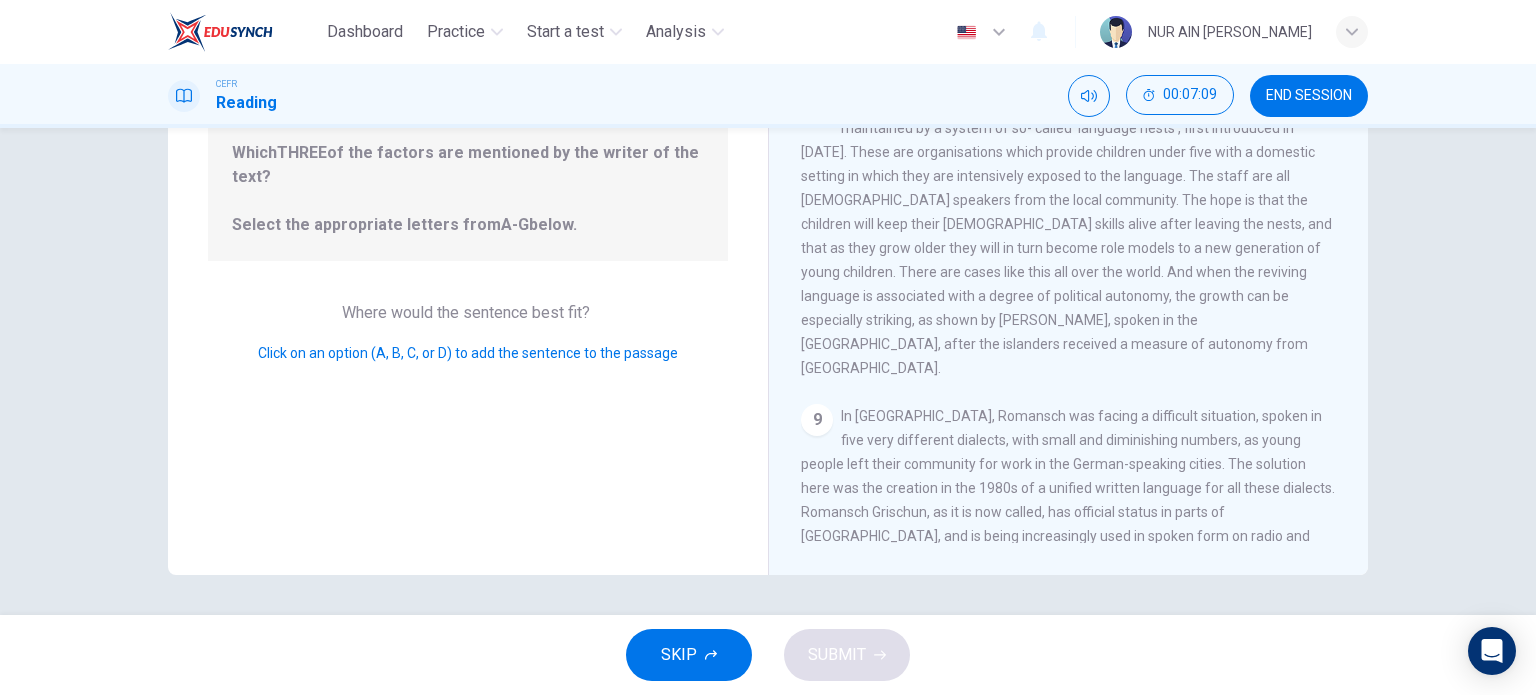 drag, startPoint x: 427, startPoint y: 352, endPoint x: 405, endPoint y: 353, distance: 22.022715 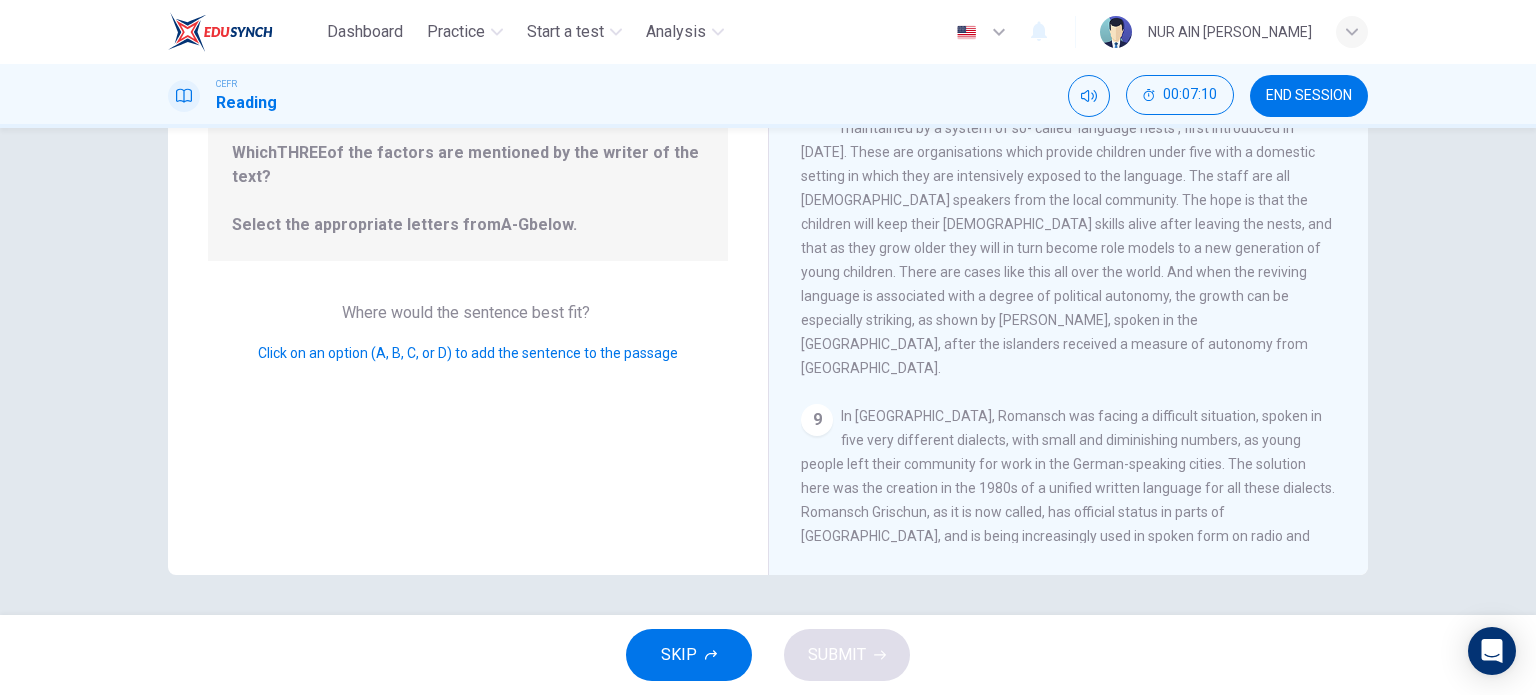 drag, startPoint x: 397, startPoint y: 351, endPoint x: 597, endPoint y: 345, distance: 200.08998 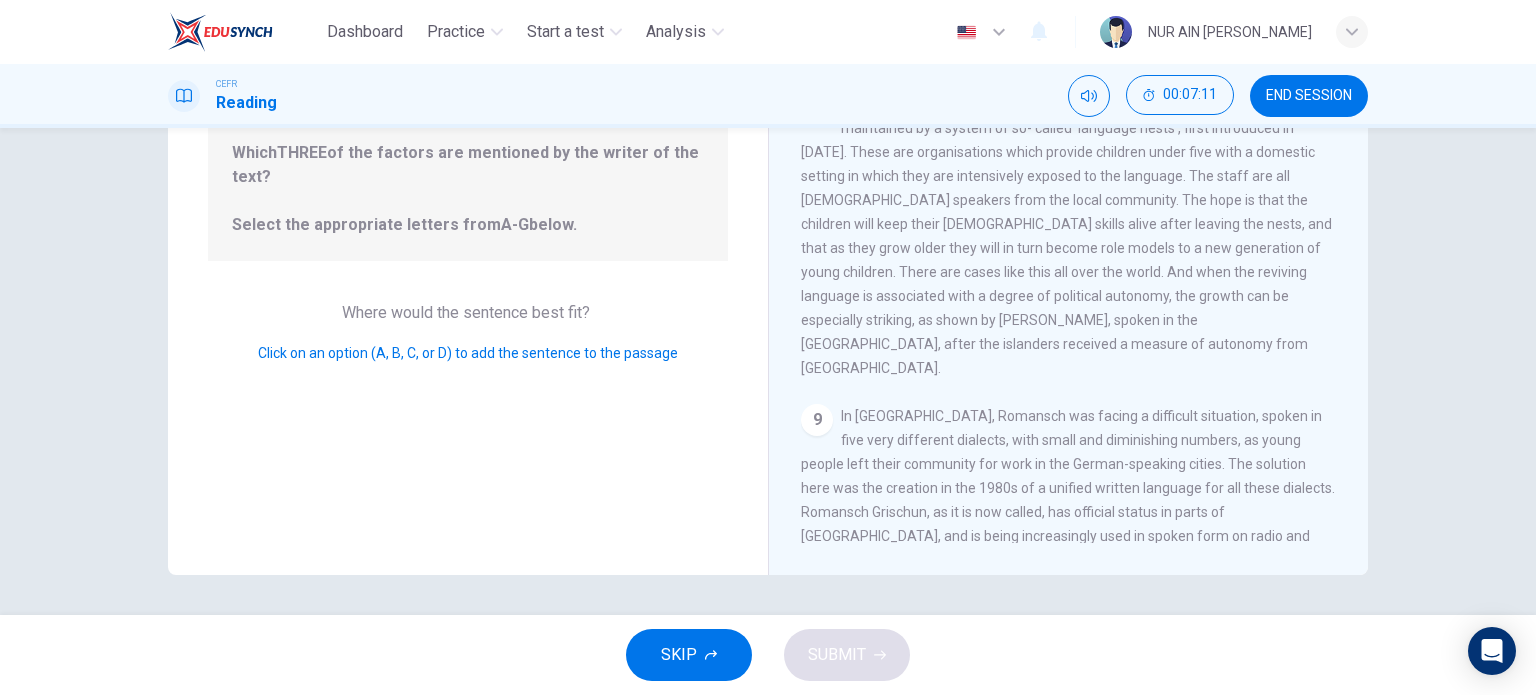 click on "Question 6 Look at the four     that indicate where the following sentence could be added to the passage: The list below gives some of the factors that are necessary to assist the revitalisation of a language within a community.
Which  THREE  of the factors are mentioned by the writer of the text?
Select the appropriate letters from  A-G  below. Where would the sentence best fit?   Click on an option (A, B, C, or D) to add the sentence to the passage" at bounding box center [468, 227] 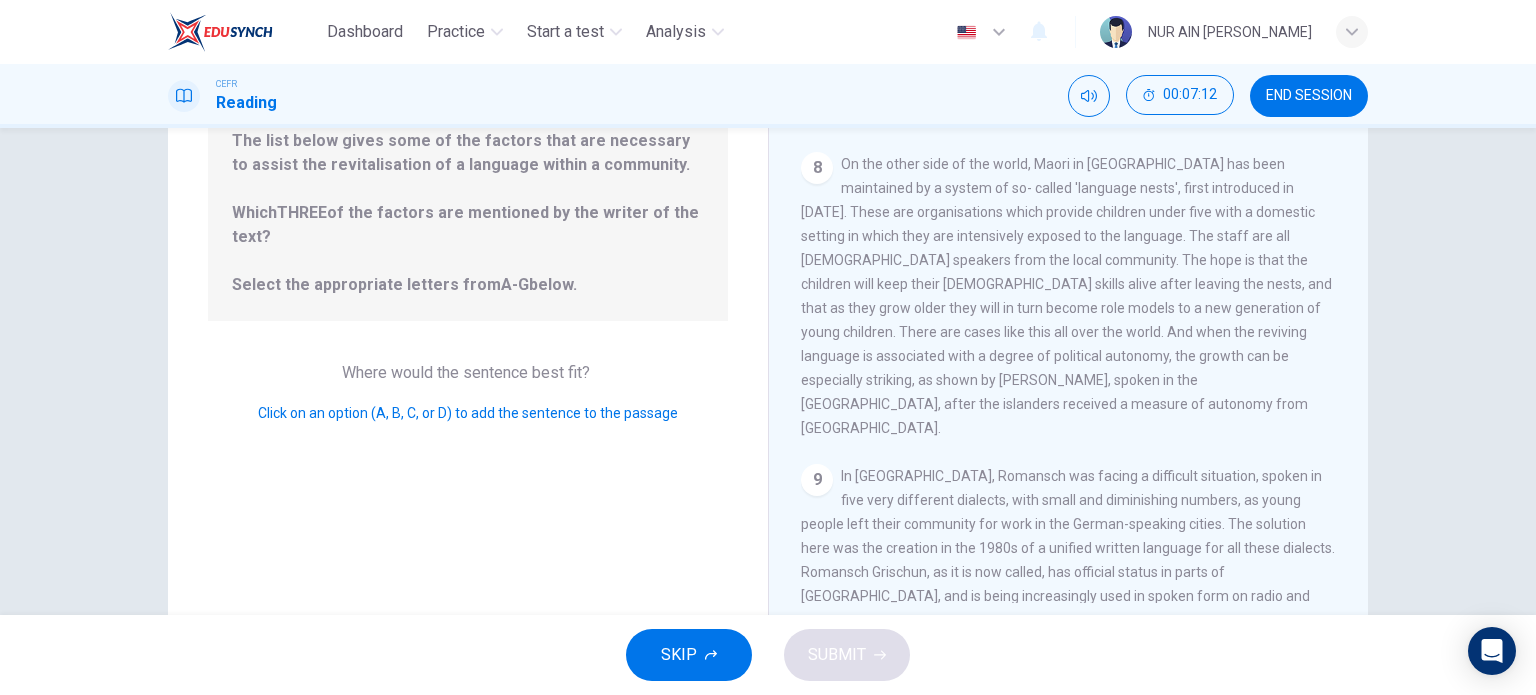 scroll, scrollTop: 188, scrollLeft: 0, axis: vertical 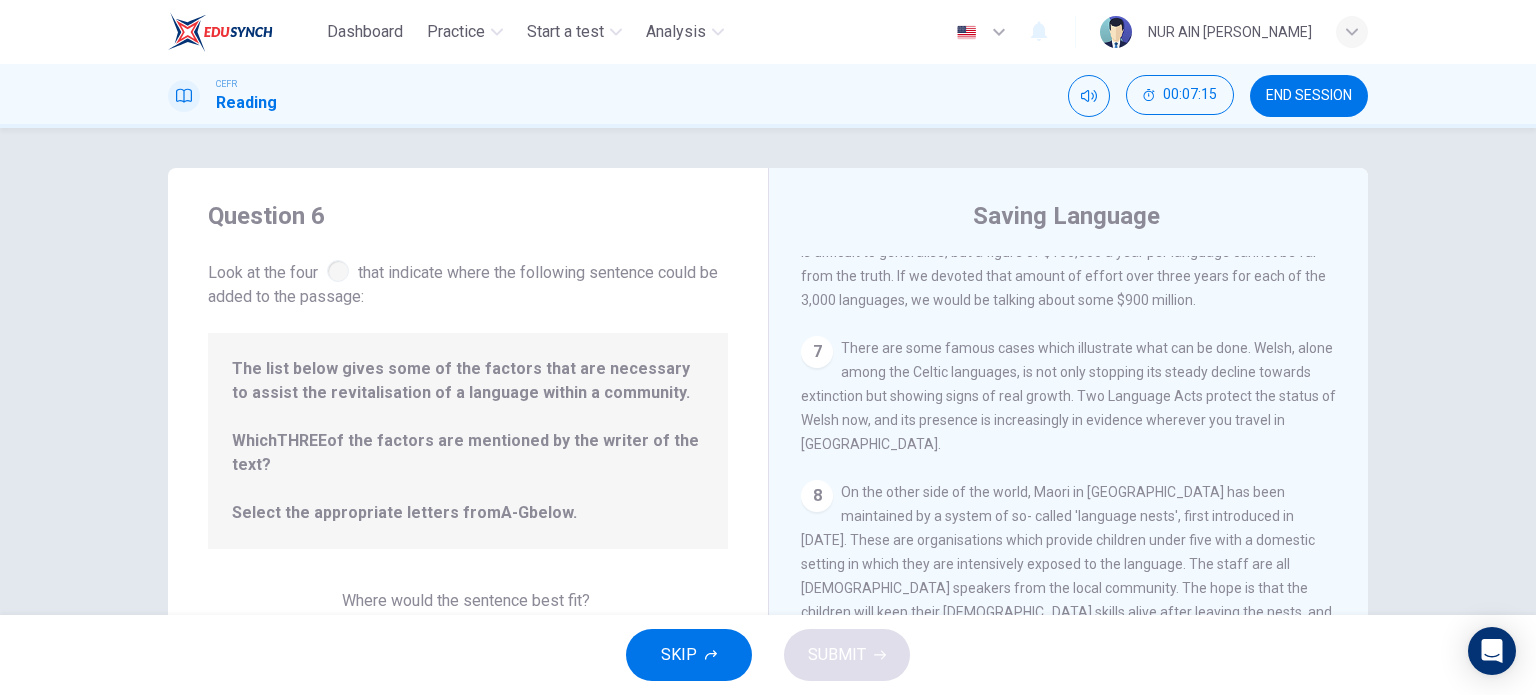click at bounding box center [338, 271] 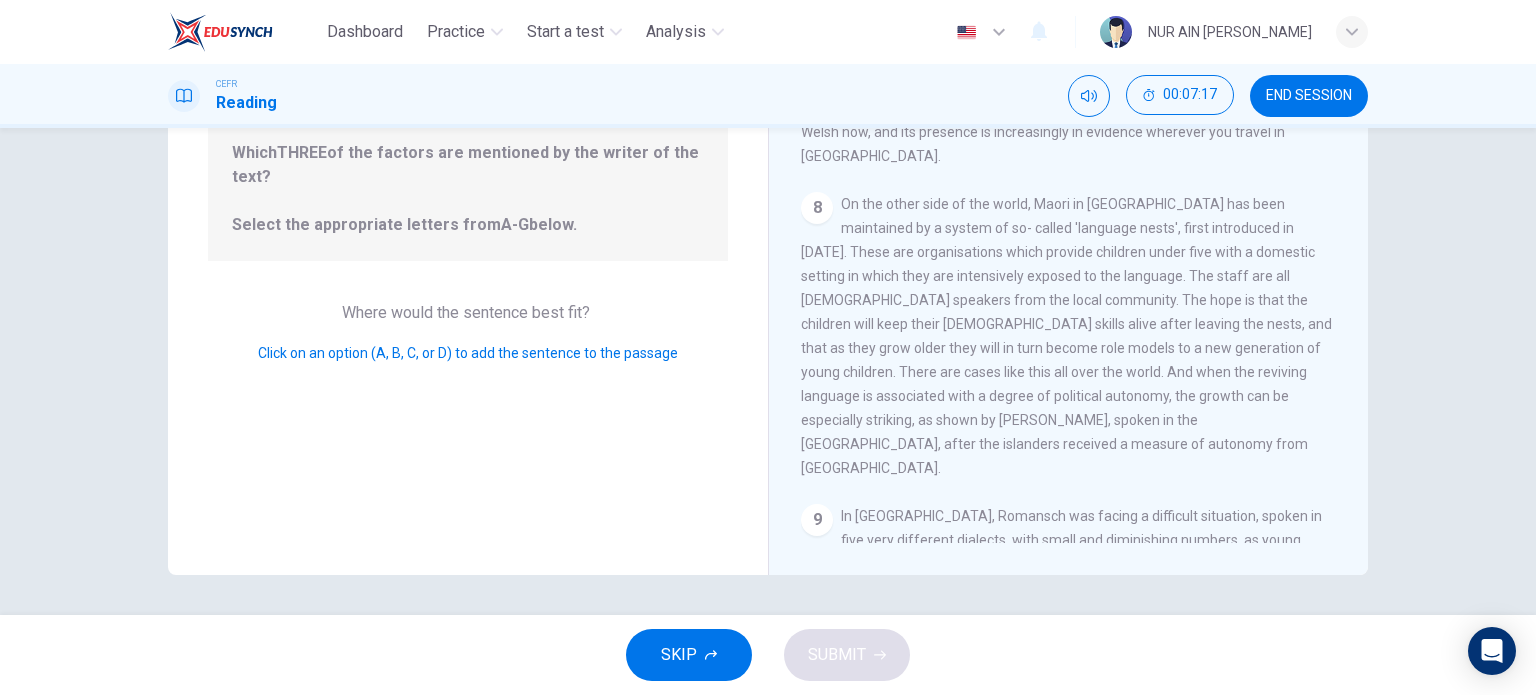 scroll, scrollTop: 288, scrollLeft: 0, axis: vertical 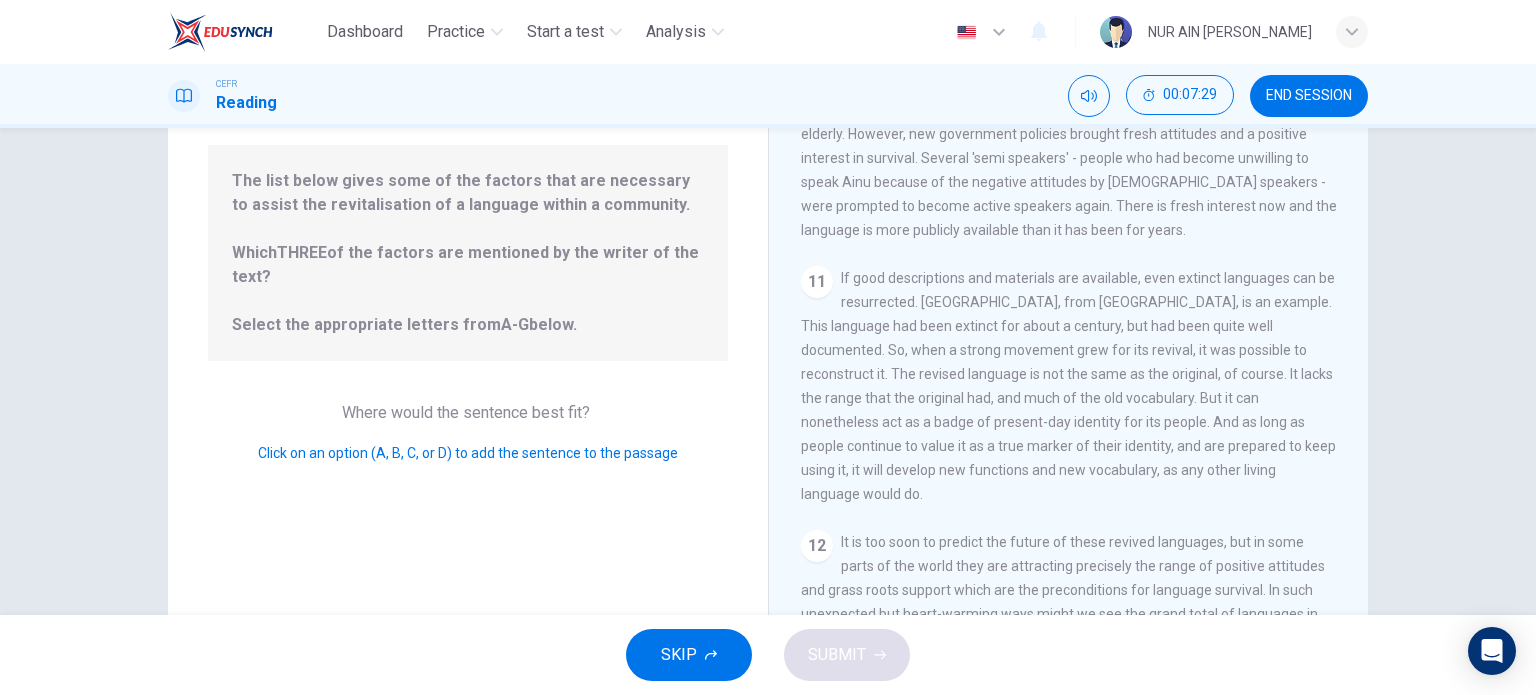 drag, startPoint x: 468, startPoint y: 455, endPoint x: 484, endPoint y: 443, distance: 20 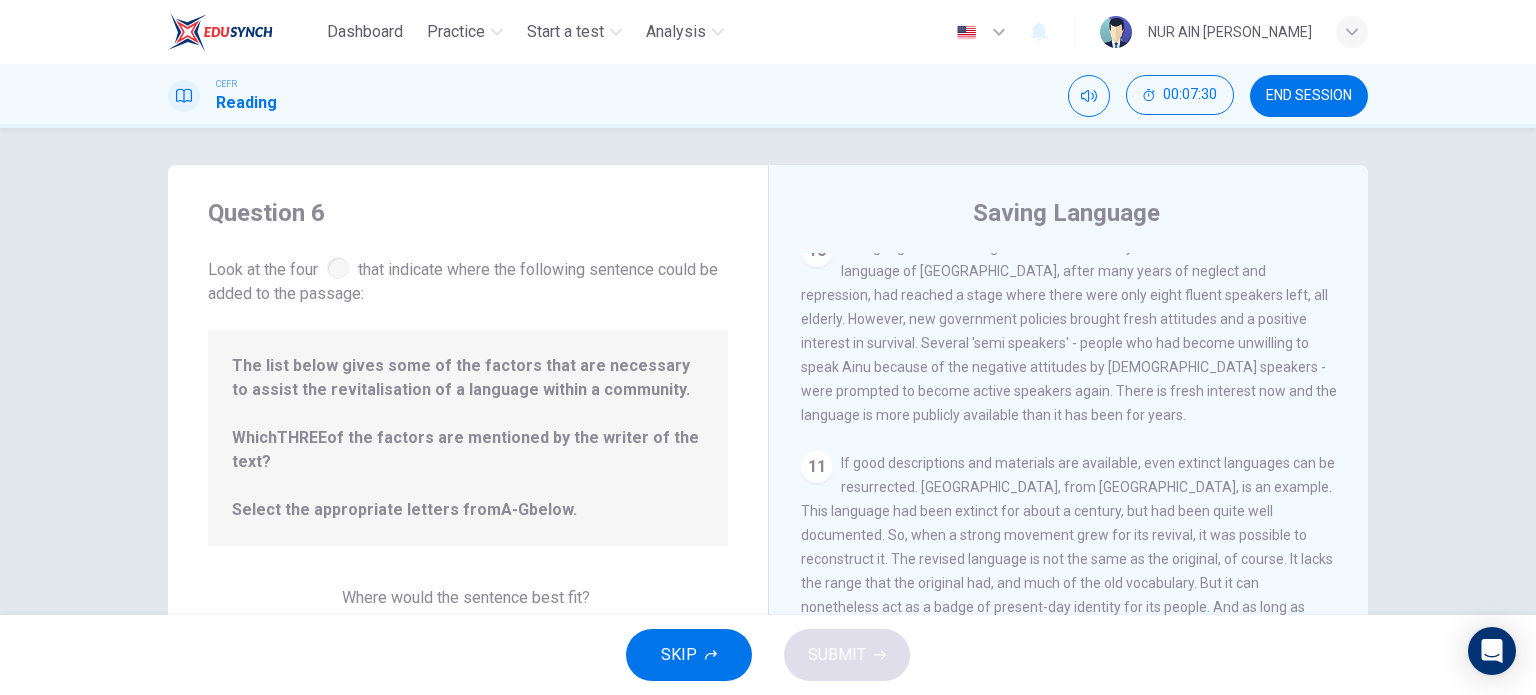 scroll, scrollTop: 0, scrollLeft: 0, axis: both 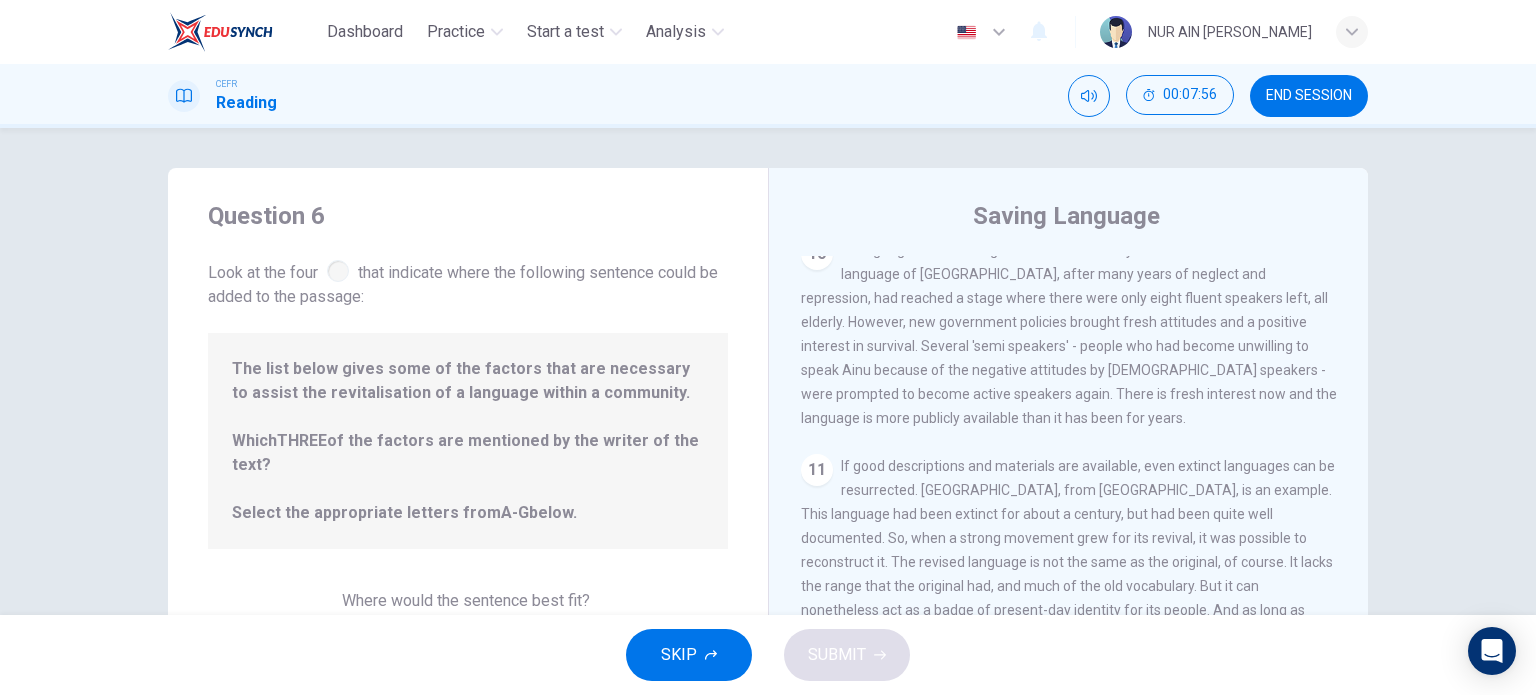 click on "Look at the four     that indicate where the following sentence could be added to the passage:" at bounding box center (468, 282) 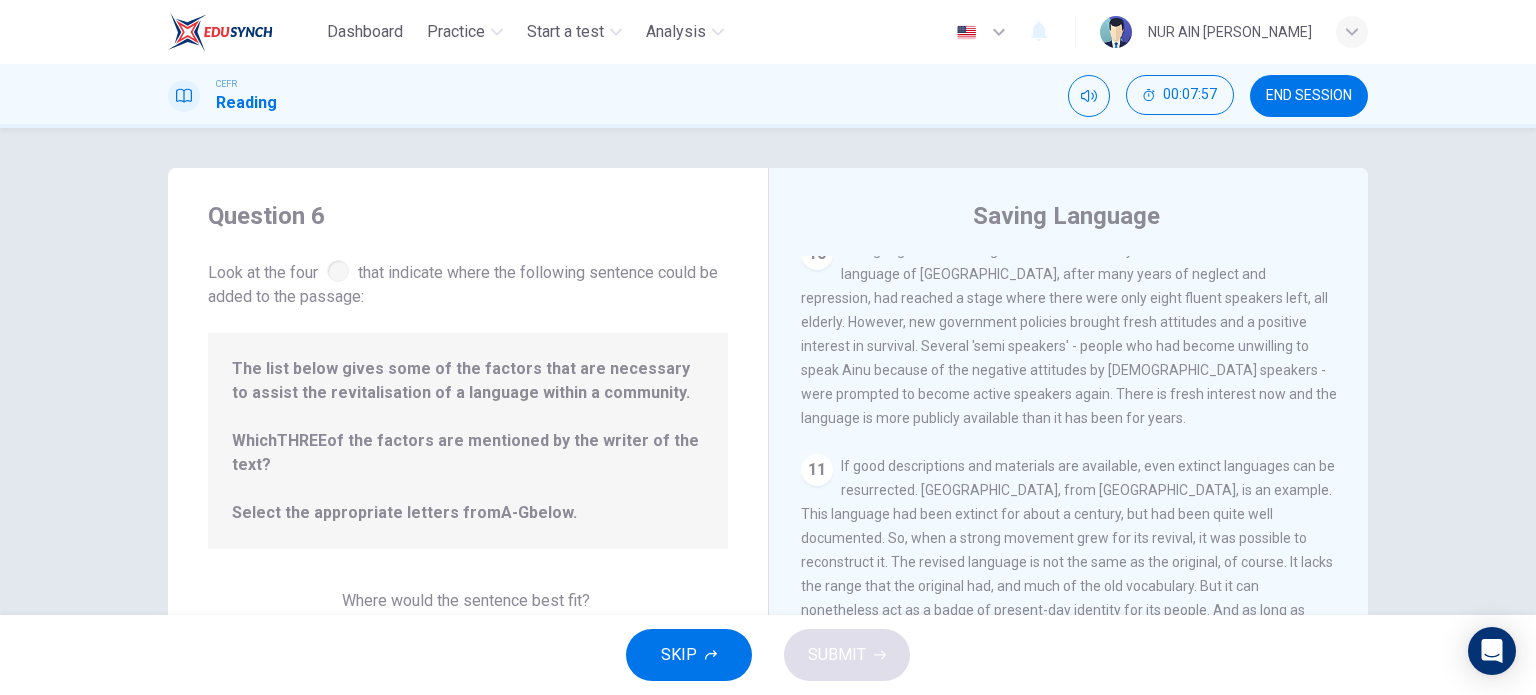 drag, startPoint x: 961, startPoint y: 346, endPoint x: 1111, endPoint y: 356, distance: 150.33296 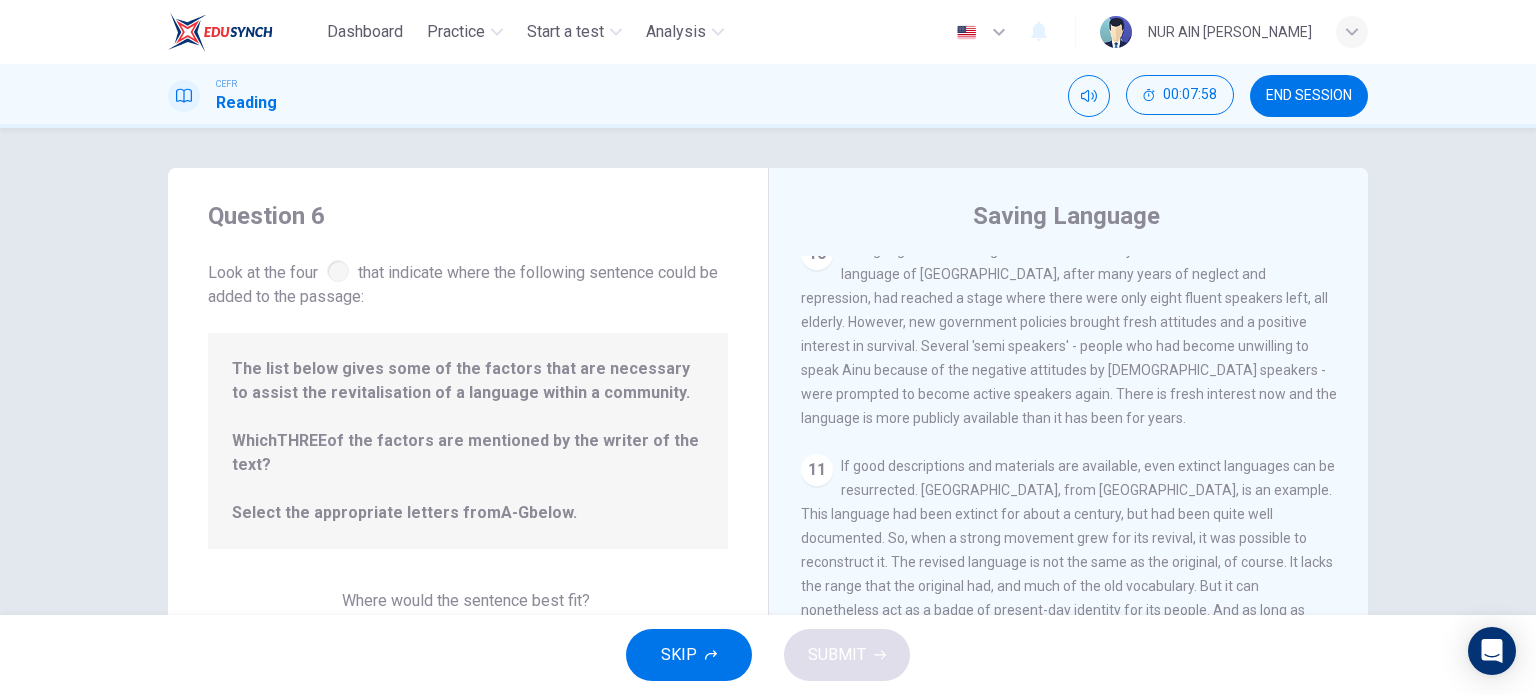 drag, startPoint x: 1057, startPoint y: 364, endPoint x: 1241, endPoint y: 330, distance: 187.11494 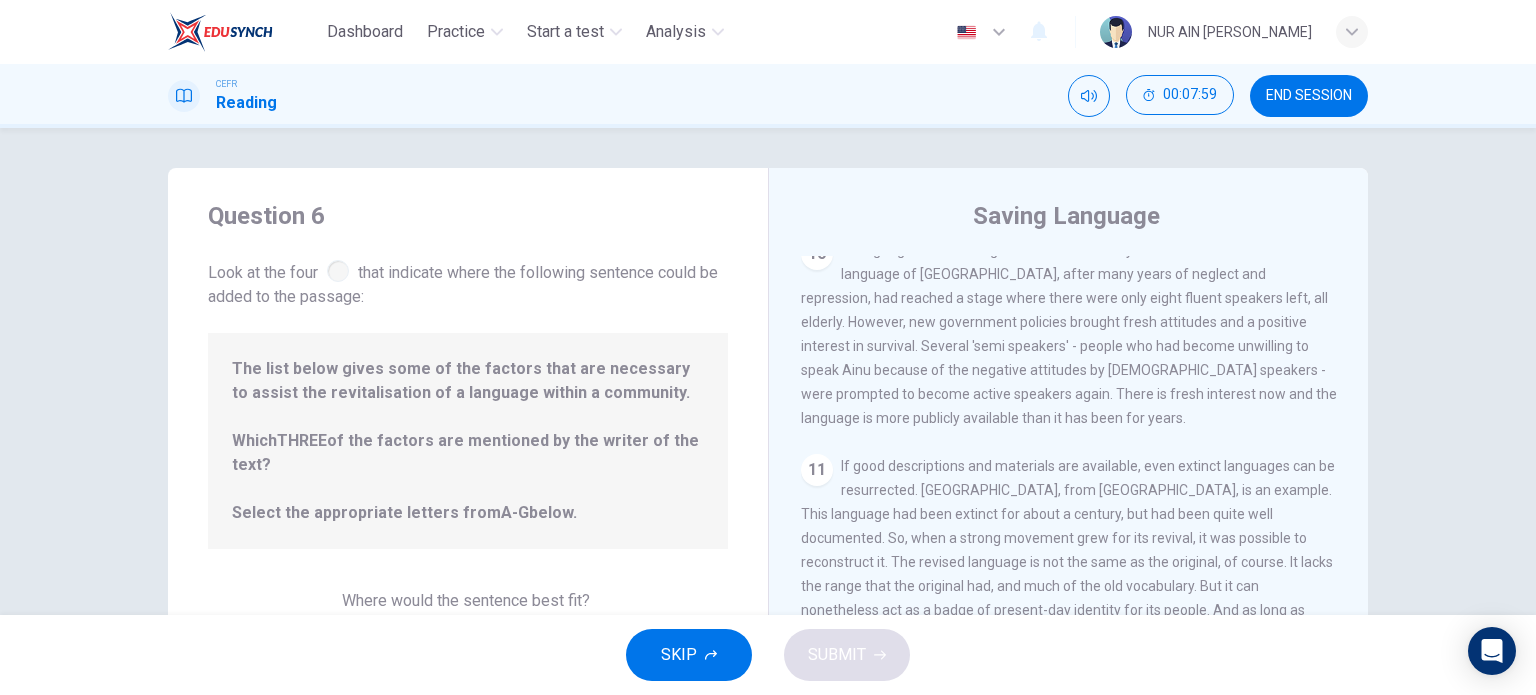 drag, startPoint x: 394, startPoint y: 443, endPoint x: 705, endPoint y: 443, distance: 311 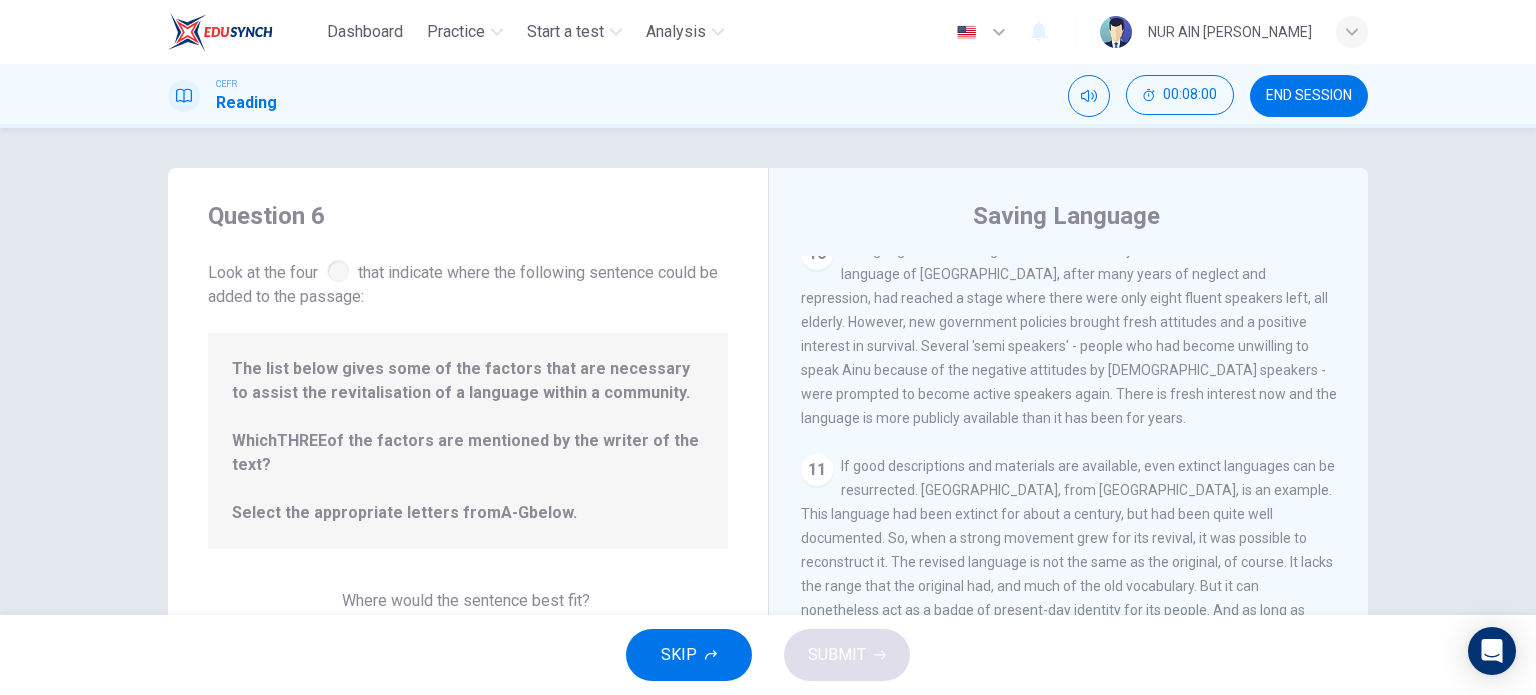 click on "The list below gives some of the factors that are necessary to assist the revitalisation of a language within a community.
Which  THREE  of the factors are mentioned by the writer of the text?
Select the appropriate letters from  A-G  below." at bounding box center (468, 441) 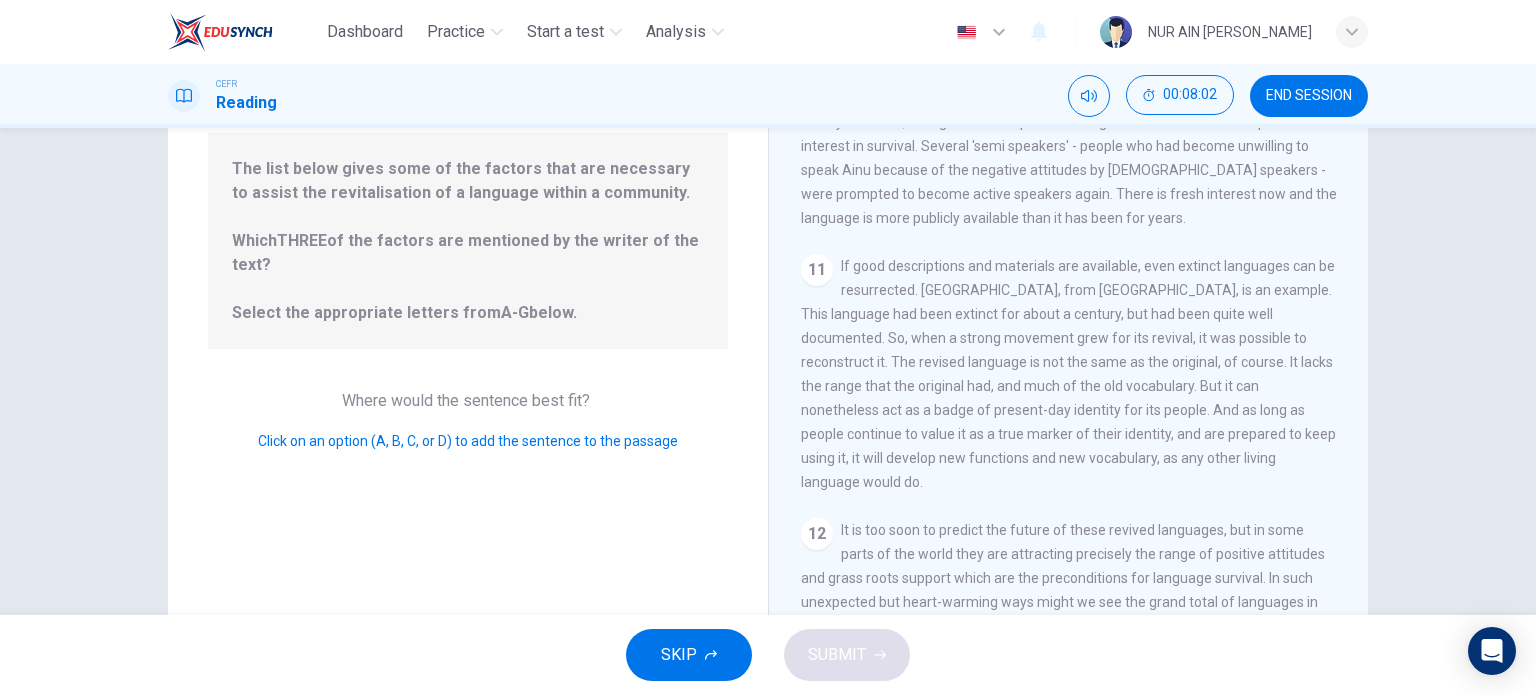scroll, scrollTop: 288, scrollLeft: 0, axis: vertical 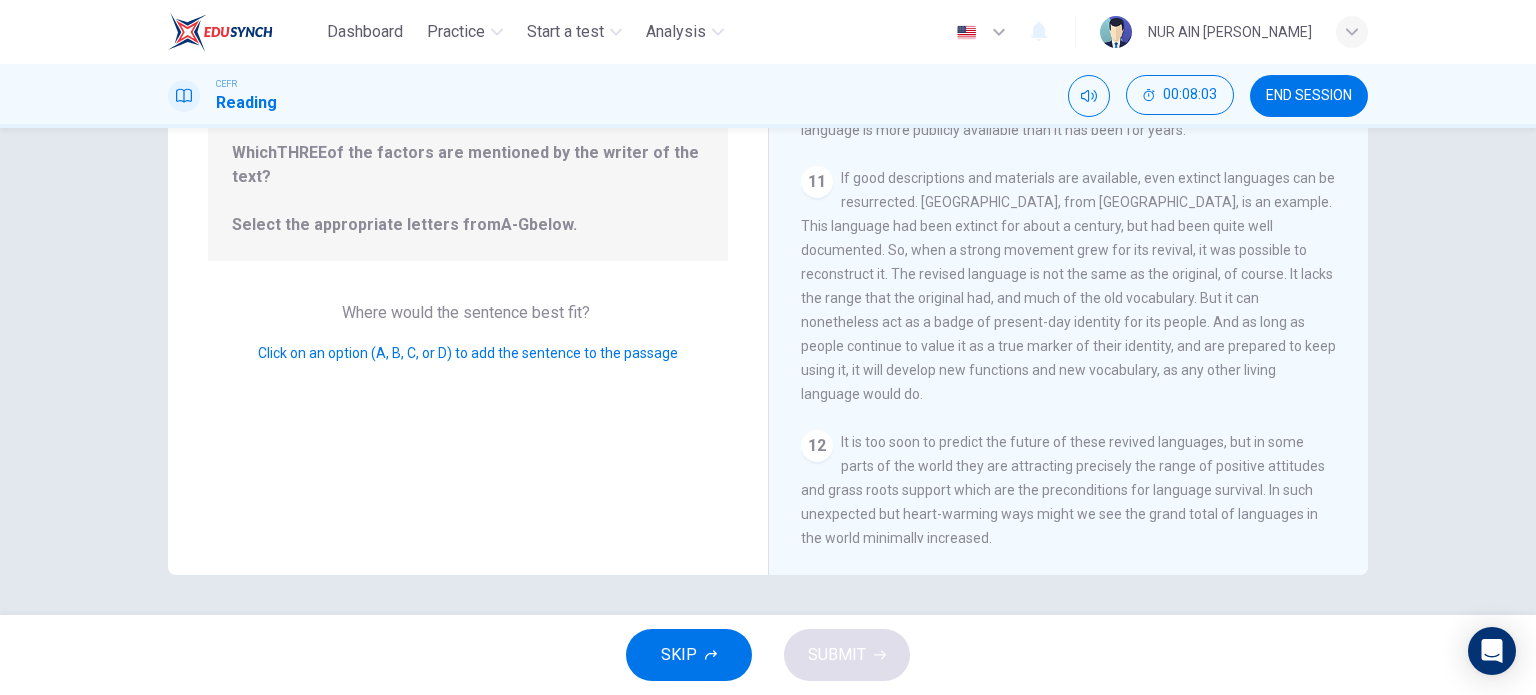 click on "Question 6 Look at the four     that indicate where the following sentence could be added to the passage: The list below gives some of the factors that are necessary to assist the revitalisation of a language within a community.
Which  THREE  of the factors are mentioned by the writer of the text?
Select the appropriate letters from  A-G  below. Where would the sentence best fit?   Click on an option (A, B, C, or D) to add the sentence to the passage" at bounding box center (468, 227) 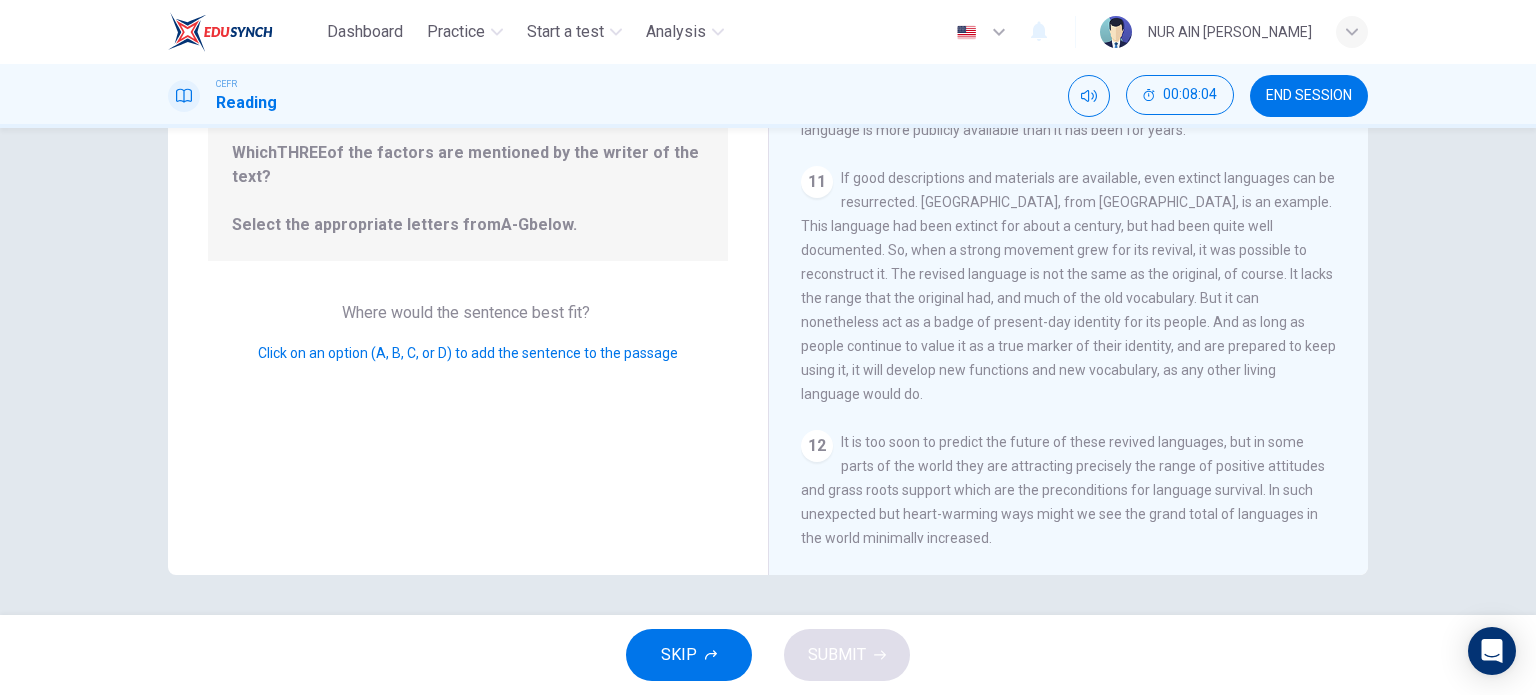 click on "Click on an option (A, B, C, or D) to add the sentence to the passage" at bounding box center [468, 353] 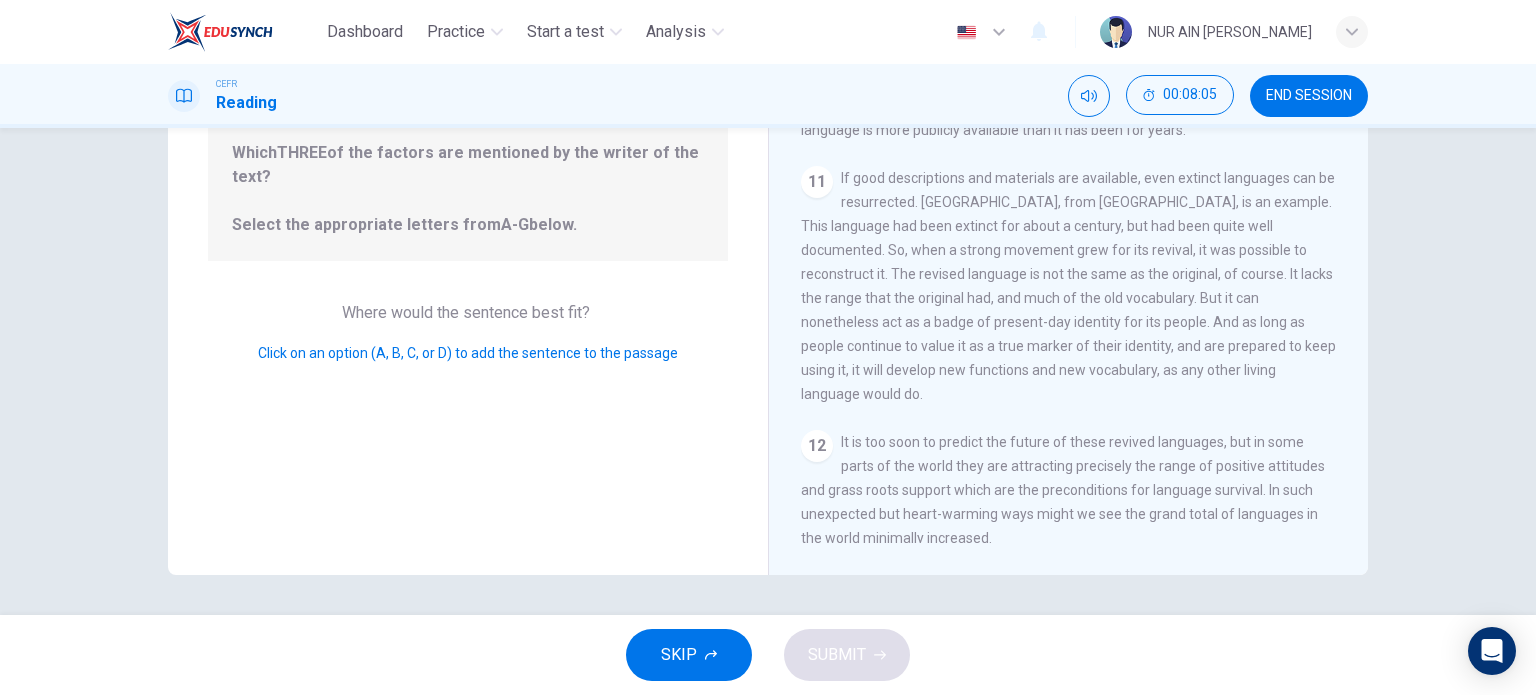 drag, startPoint x: 386, startPoint y: 299, endPoint x: 350, endPoint y: 344, distance: 57.628117 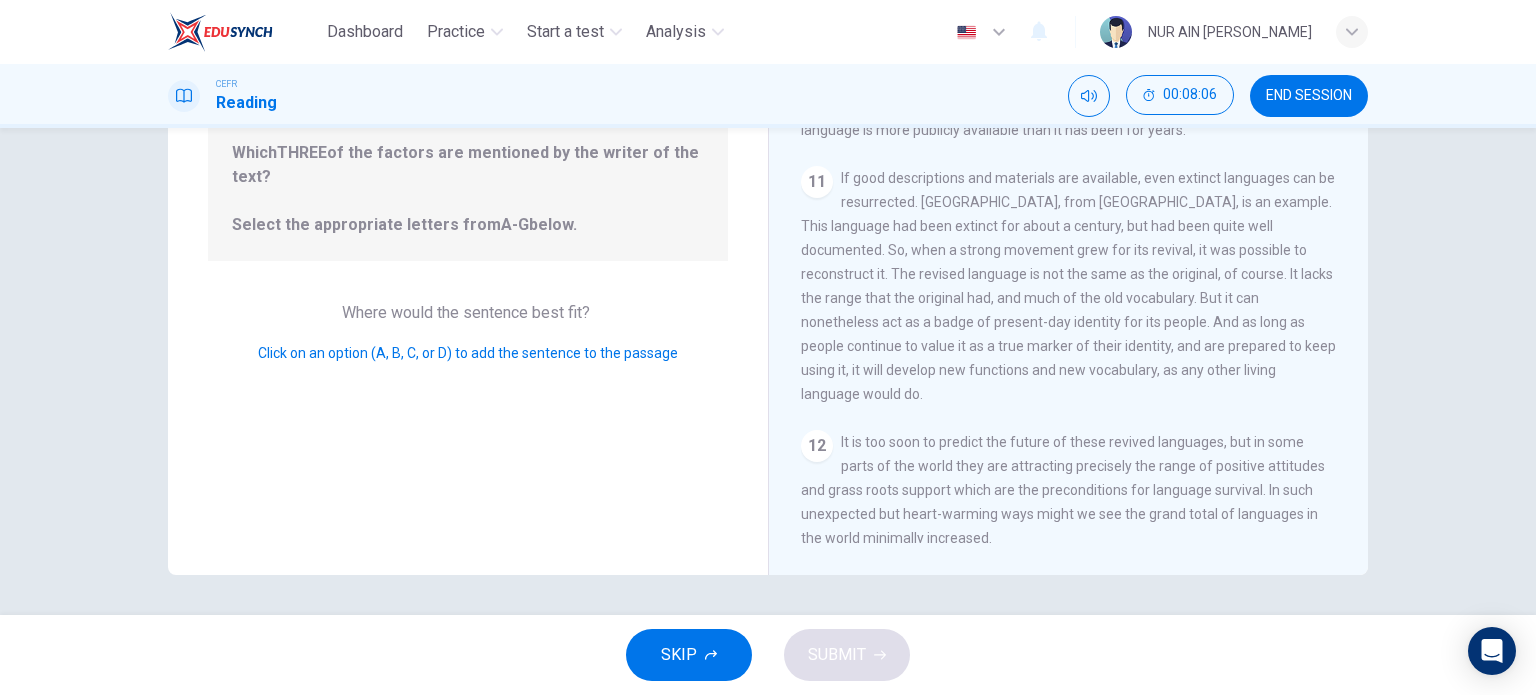 drag, startPoint x: 320, startPoint y: 355, endPoint x: 372, endPoint y: 357, distance: 52.03845 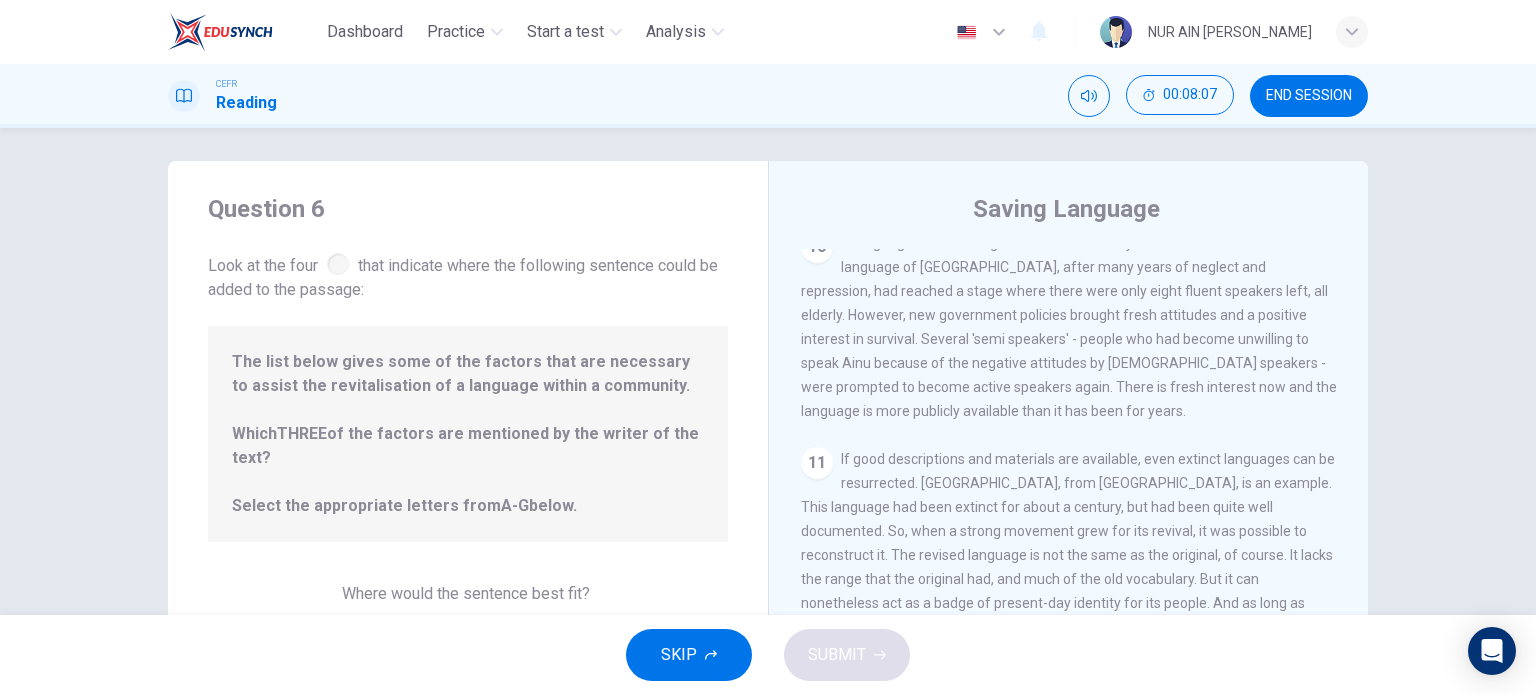 scroll, scrollTop: 0, scrollLeft: 0, axis: both 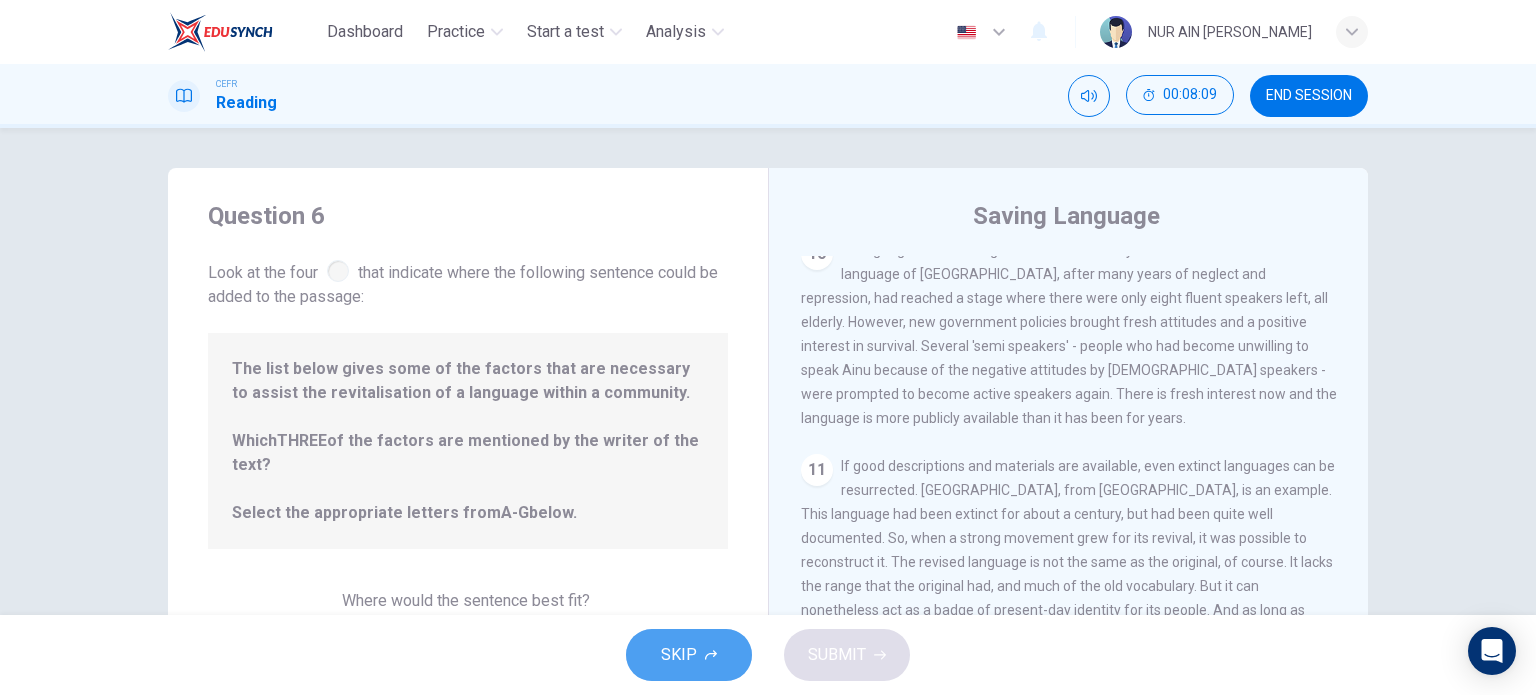click on "SKIP" at bounding box center [689, 655] 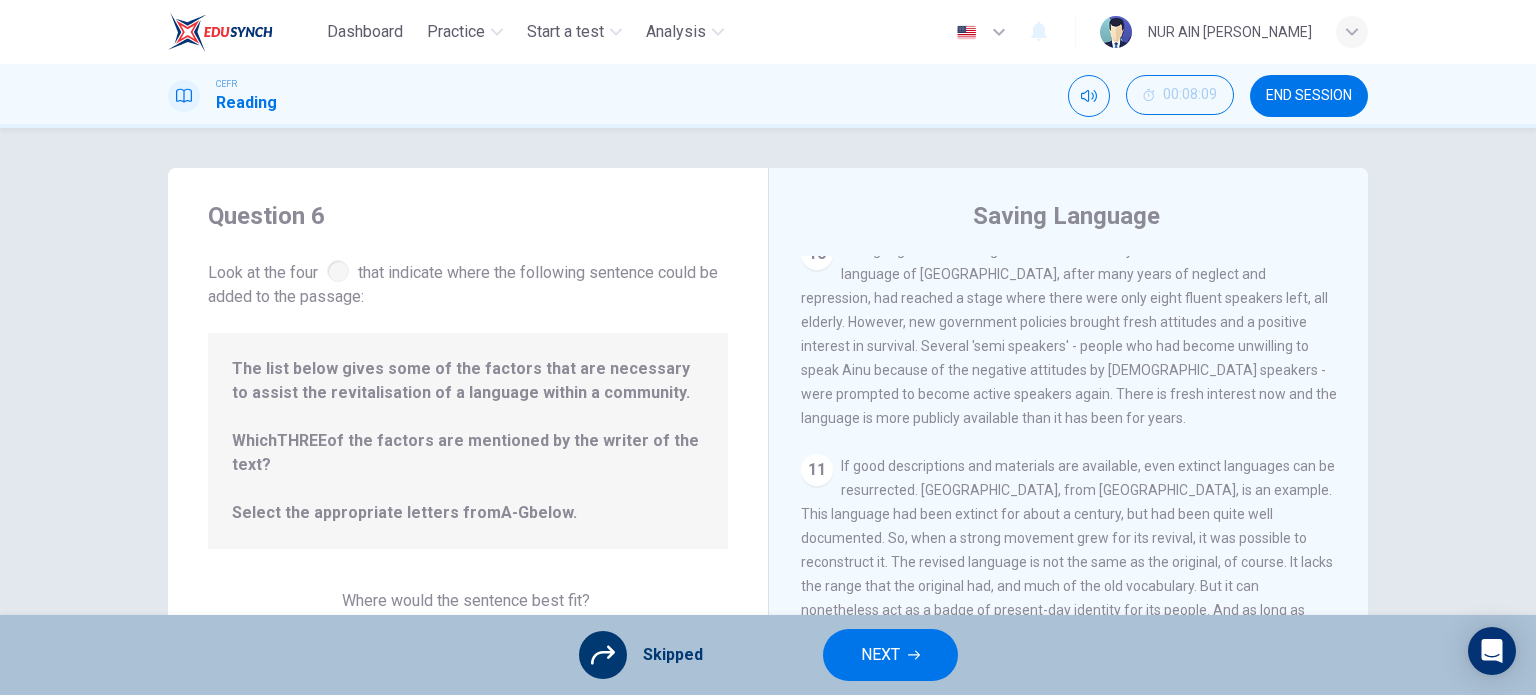 click on "11" at bounding box center [817, 470] 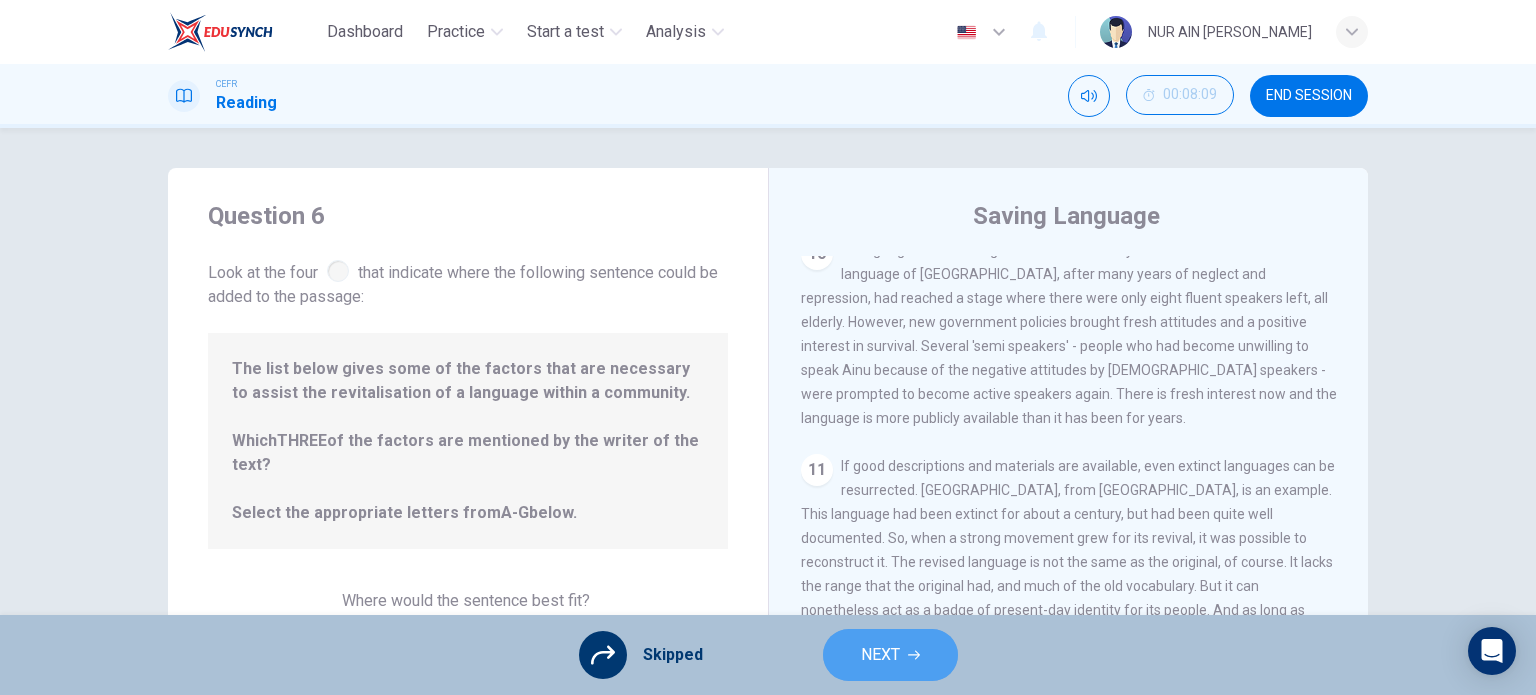 click 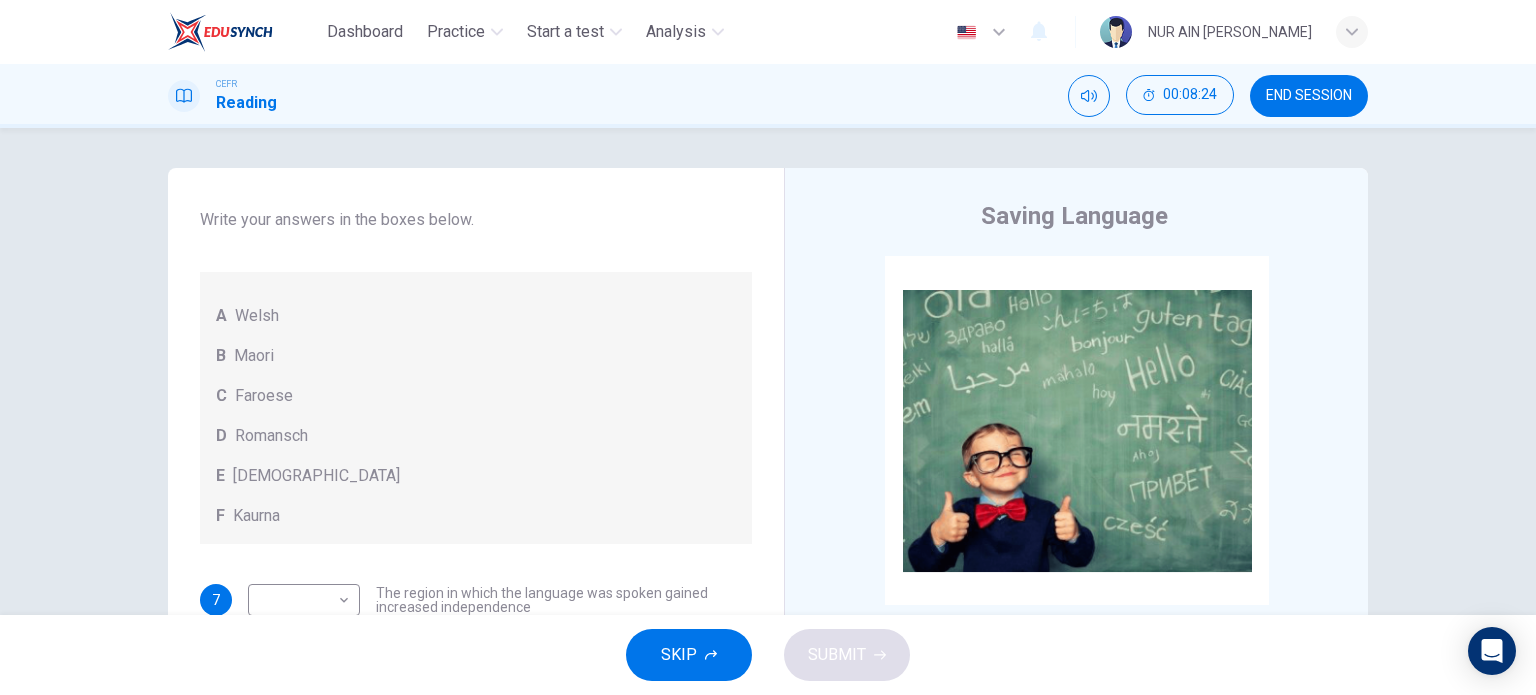 scroll, scrollTop: 144, scrollLeft: 0, axis: vertical 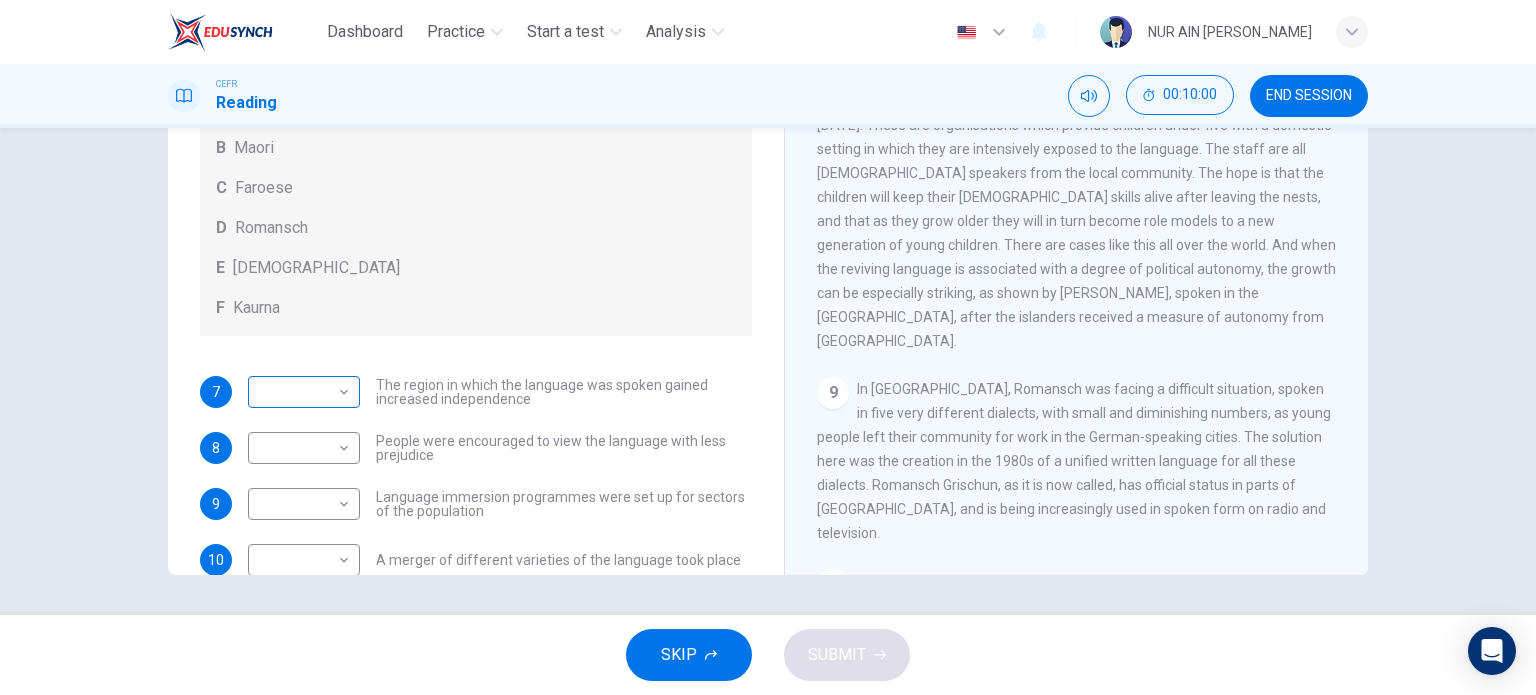 click on "Dashboard Practice Start a test Analysis English en ​ NUR AIN MASTURAH BINTI ZAMBRI CEFR Reading 00:10:00 END SESSION Questions 7 - 11 Match the languages  A-F  with the statements below which describe how a language was saved.
Write your answers in the boxes below. A Welsh B Maori C Faroese D Romansch E Ainu F Kaurna 7 ​ ​ The region in which the language was spoken gained increased independence 8 ​ ​ People were encouraged to view the language with less prejudice 9 ​ ​ Language immersion programmes were set up for sectors of the population 10 ​ ​ A merger of different varieties of the language took place 11 ​ ​ Written samples of the language permitted its revitalisation Saving Language CLICK TO ZOOM Click to Zoom 1 For the first time, linguists have put a price on language. To save a language from extinction isn’t cheap - but more and more people are arguing that the alternative is the death of communities. 2 3 4 5 6 7 8 9 10 11 12 SKIP SUBMIT
Dashboard Practice Analysis" at bounding box center (768, 347) 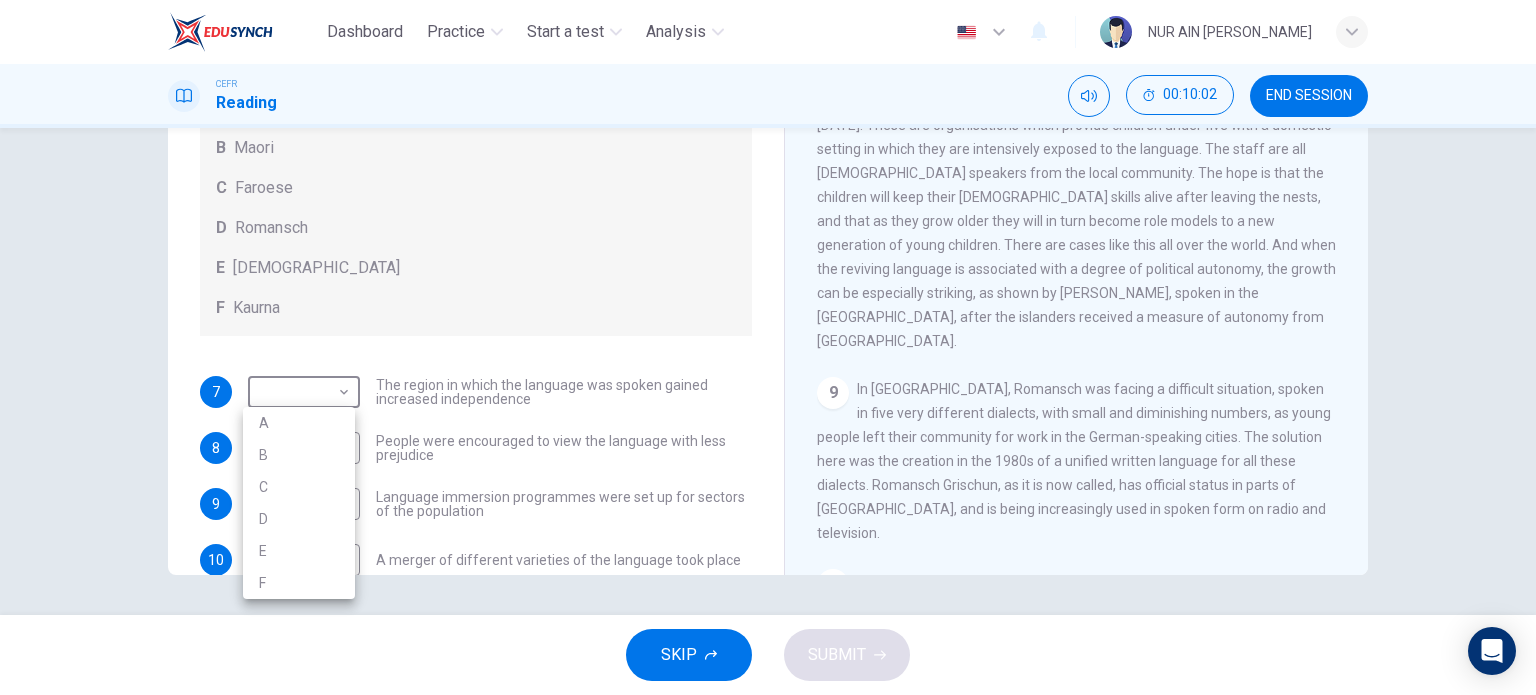 click on "C" at bounding box center (299, 487) 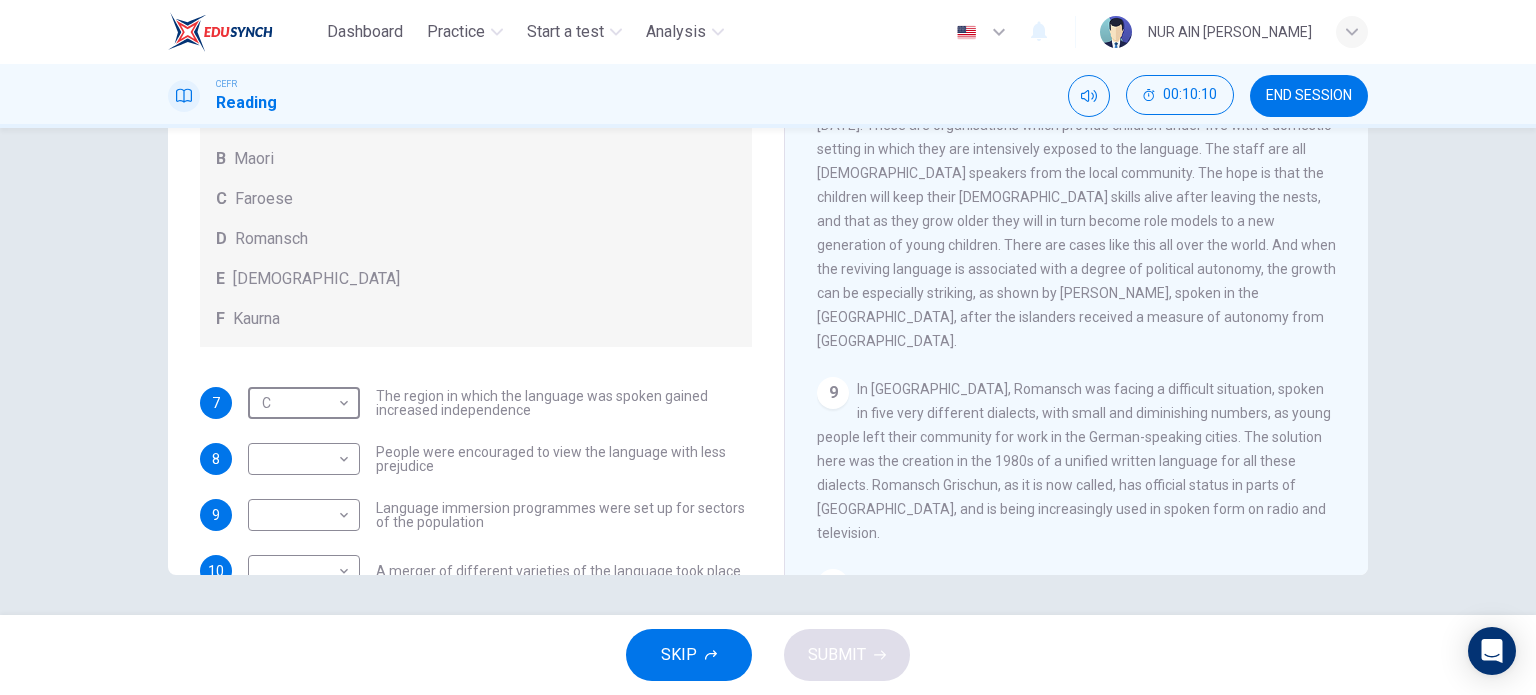 scroll, scrollTop: 34, scrollLeft: 0, axis: vertical 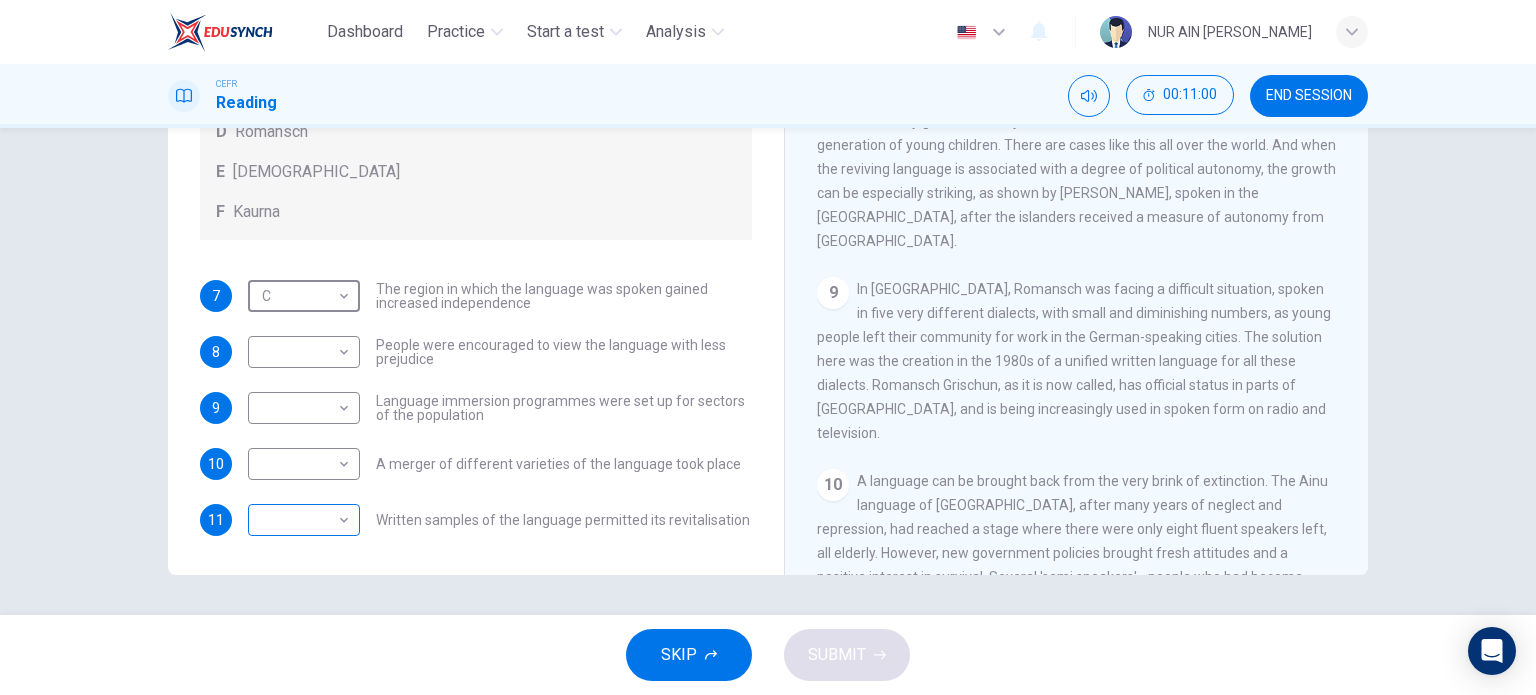 click on "Dashboard Practice Start a test Analysis English en ​ NUR AIN MASTURAH BINTI ZAMBRI CEFR Reading 00:11:00 END SESSION Questions 7 - 11 Match the languages  A-F  with the statements below which describe how a language was saved.
Write your answers in the boxes below. A Welsh B Maori C Faroese D Romansch E Ainu F Kaurna 7 C C ​ The region in which the language was spoken gained increased independence 8 ​ ​ People were encouraged to view the language with less prejudice 9 ​ ​ Language immersion programmes were set up for sectors of the population 10 ​ ​ A merger of different varieties of the language took place 11 ​ ​ Written samples of the language permitted its revitalisation Saving Language CLICK TO ZOOM Click to Zoom 1 For the first time, linguists have put a price on language. To save a language from extinction isn’t cheap - but more and more people are arguing that the alternative is the death of communities. 2 3 4 5 6 7 8 9 10 11 12 SKIP SUBMIT
Dashboard Practice Analysis" at bounding box center (768, 347) 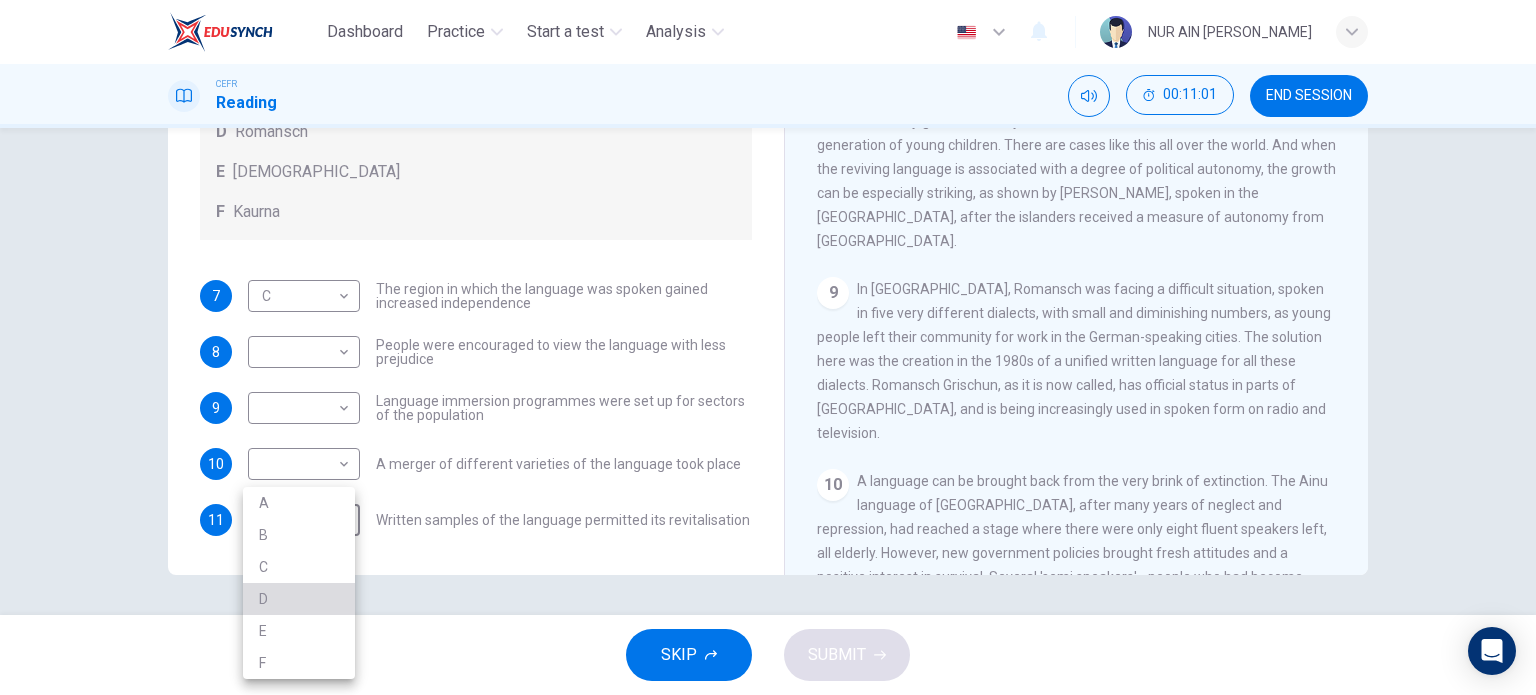 click on "D" at bounding box center [299, 599] 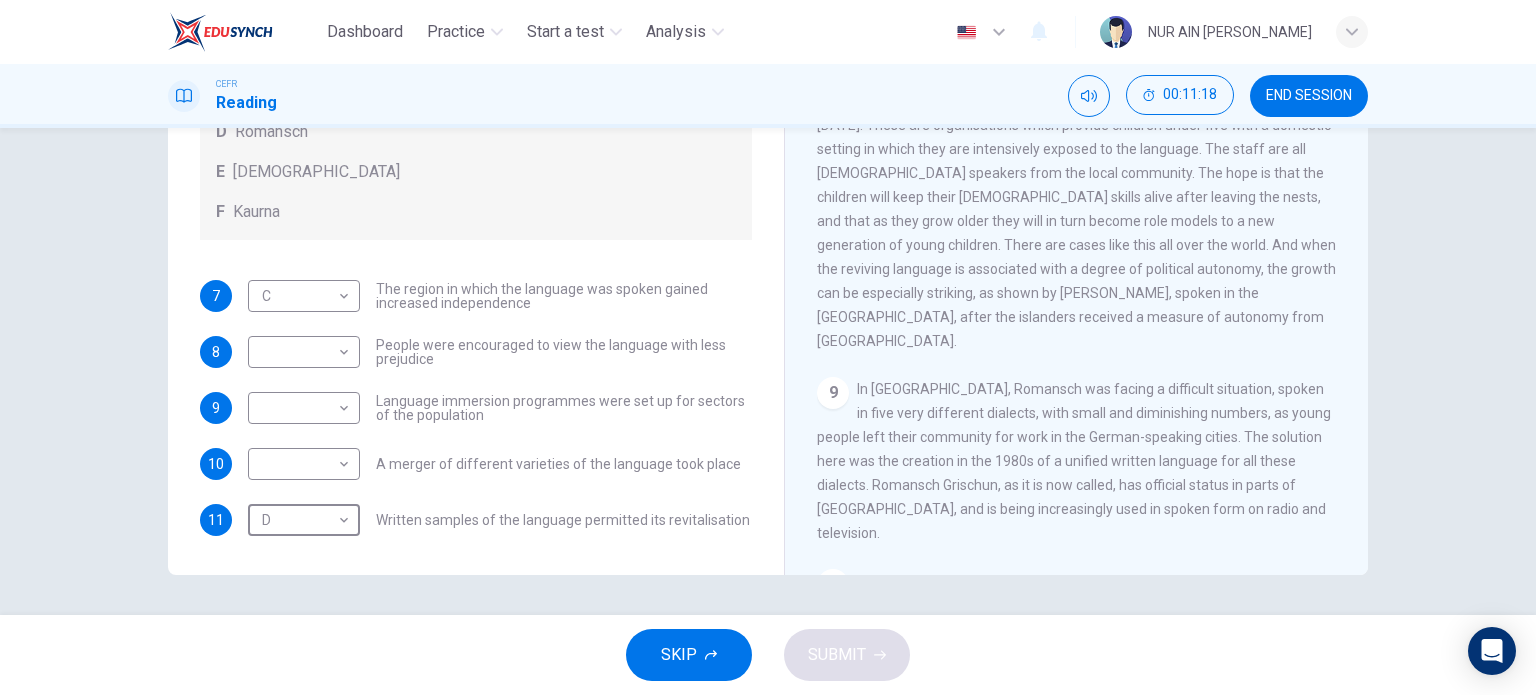 scroll, scrollTop: 1648, scrollLeft: 0, axis: vertical 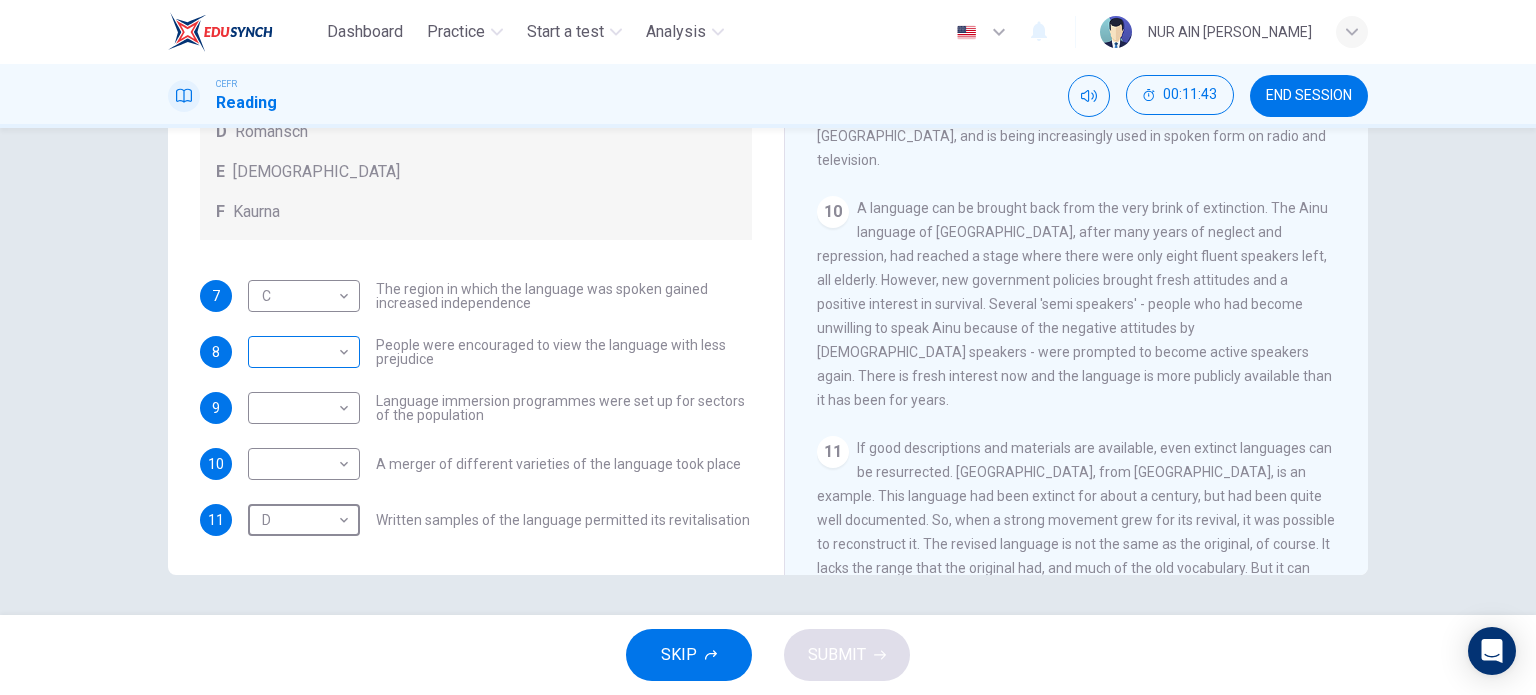 click on "Dashboard Practice Start a test Analysis English en ​ NUR AIN MASTURAH BINTI ZAMBRI CEFR Reading 00:11:43 END SESSION Questions 7 - 11 Match the languages  A-F  with the statements below which describe how a language was saved.
Write your answers in the boxes below. A Welsh B Maori C Faroese D Romansch E Ainu F Kaurna 7 C C ​ The region in which the language was spoken gained increased independence 8 ​ ​ People were encouraged to view the language with less prejudice 9 ​ ​ Language immersion programmes were set up for sectors of the population 10 ​ ​ A merger of different varieties of the language took place 11 D D ​ Written samples of the language permitted its revitalisation Saving Language CLICK TO ZOOM Click to Zoom 1 For the first time, linguists have put a price on language. To save a language from extinction isn’t cheap - but more and more people are arguing that the alternative is the death of communities. 2 3 4 5 6 7 8 9 10 11 12 SKIP SUBMIT
Dashboard Practice Analysis" at bounding box center (768, 347) 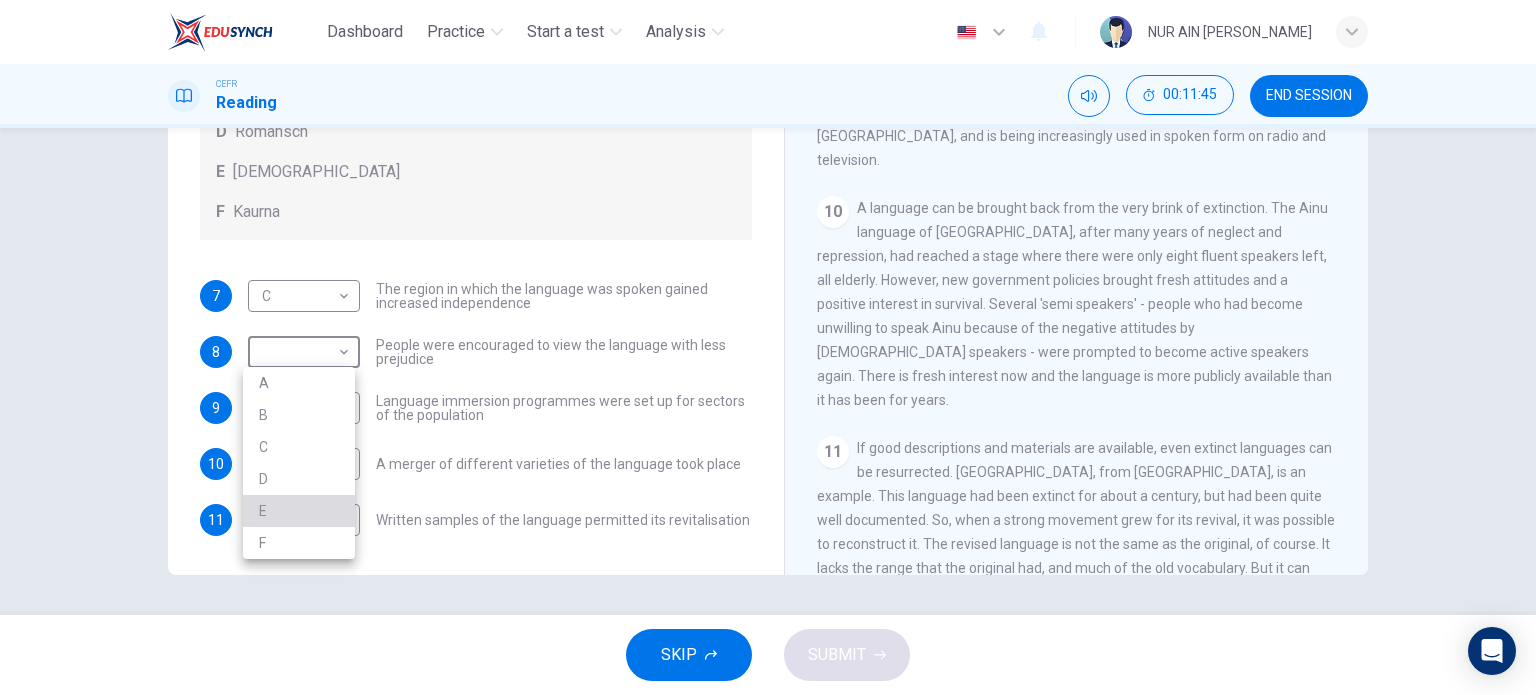 click on "E" at bounding box center [299, 511] 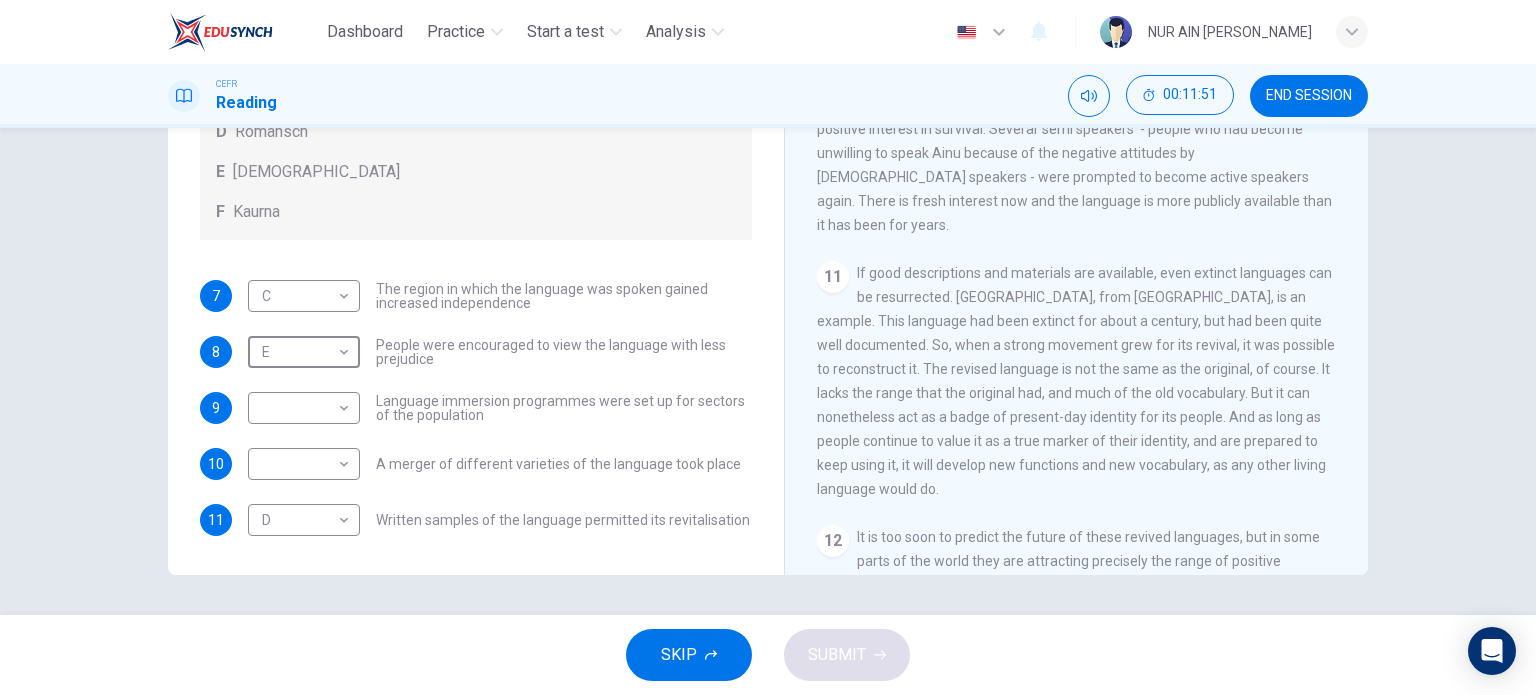 scroll, scrollTop: 2104, scrollLeft: 0, axis: vertical 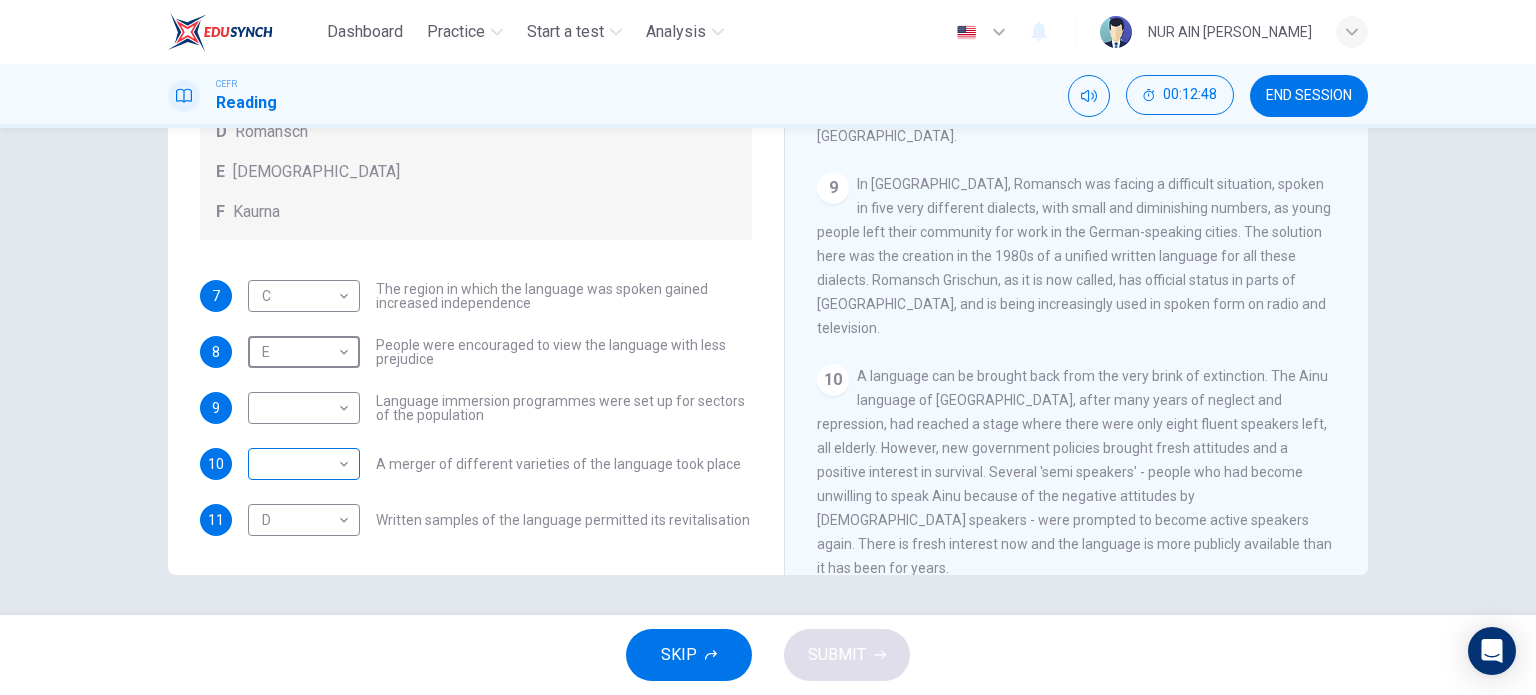 click on "Dashboard Practice Start a test Analysis English en ​ NUR AIN MASTURAH BINTI ZAMBRI CEFR Reading 00:12:48 END SESSION Questions 7 - 11 Match the languages  A-F  with the statements below which describe how a language was saved.
Write your answers in the boxes below. A Welsh B Maori C Faroese D Romansch E Ainu F Kaurna 7 C C ​ The region in which the language was spoken gained increased independence 8 E E ​ People were encouraged to view the language with less prejudice 9 ​ ​ Language immersion programmes were set up for sectors of the population 10 ​ ​ A merger of different varieties of the language took place 11 D D ​ Written samples of the language permitted its revitalisation Saving Language CLICK TO ZOOM Click to Zoom 1 For the first time, linguists have put a price on language. To save a language from extinction isn’t cheap - but more and more people are arguing that the alternative is the death of communities. 2 3 4 5 6 7 8 9 10 11 12 SKIP SUBMIT
Dashboard Practice Analysis" at bounding box center [768, 347] 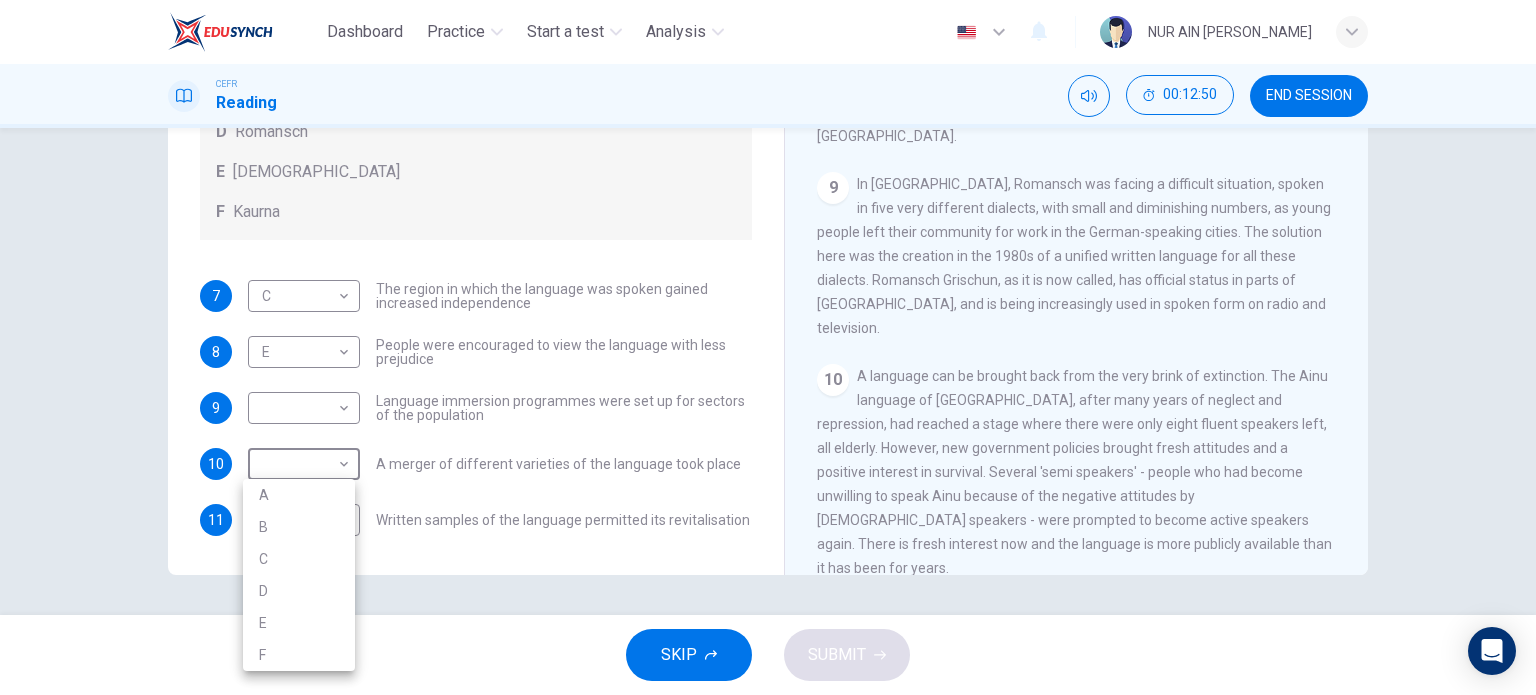 click on "D" at bounding box center (299, 591) 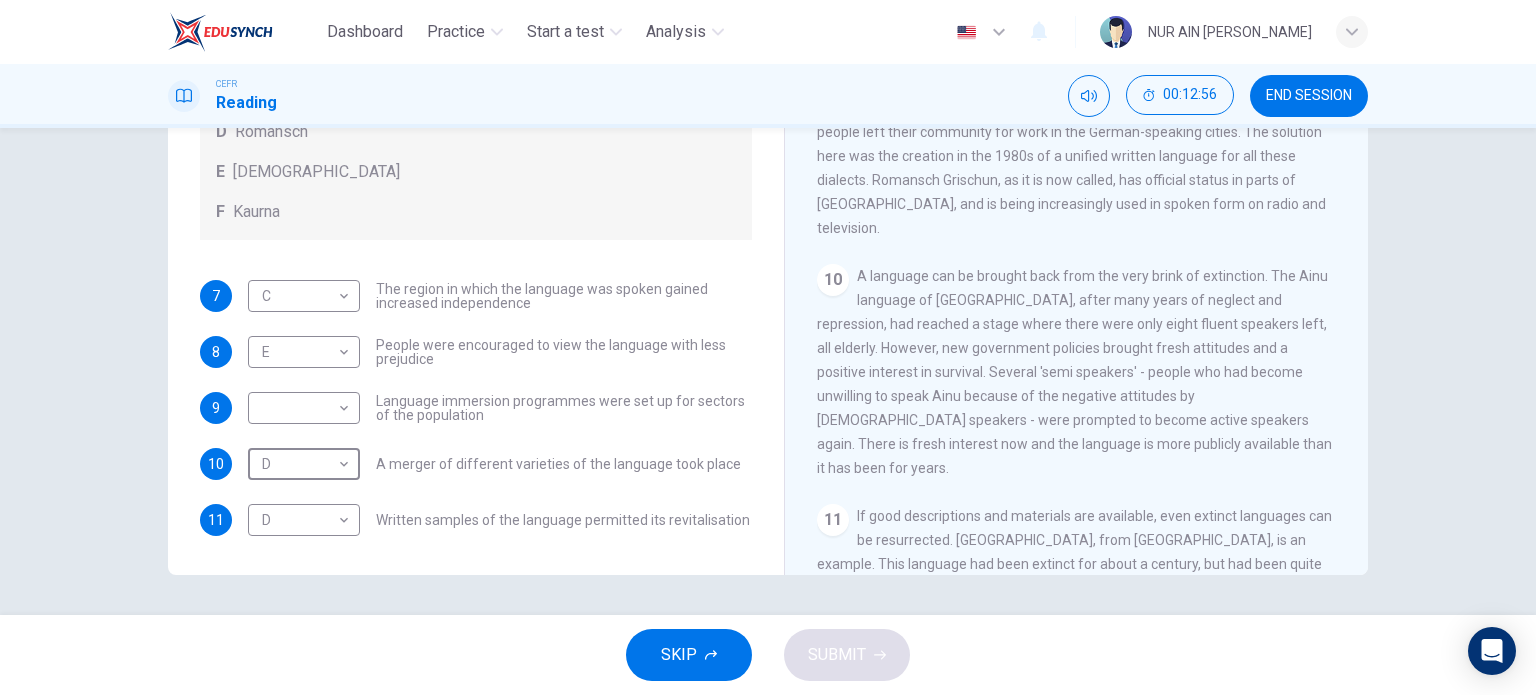 scroll, scrollTop: 1953, scrollLeft: 0, axis: vertical 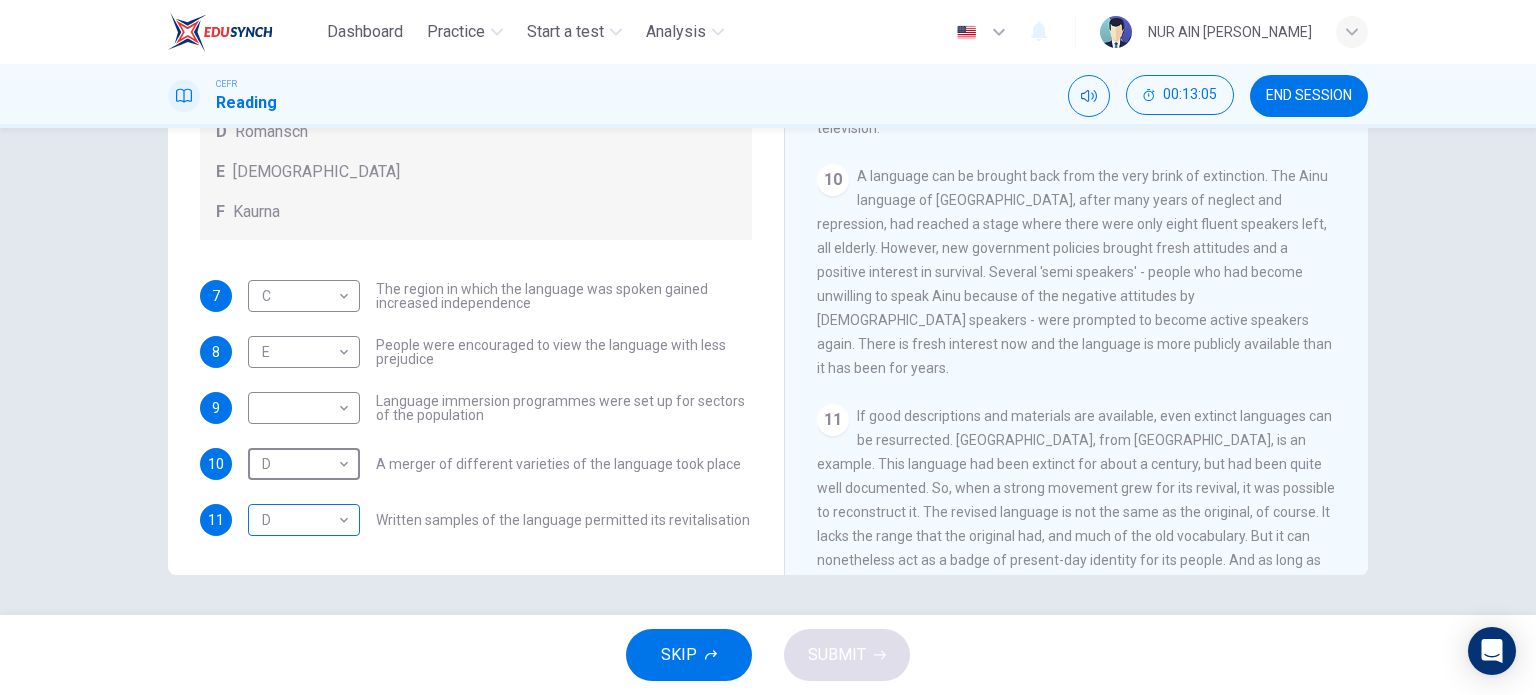 click on "Dashboard Practice Start a test Analysis English en ​ NUR AIN MASTURAH BINTI ZAMBRI CEFR Reading 00:13:05 END SESSION Questions 7 - 11 Match the languages  A-F  with the statements below which describe how a language was saved.
Write your answers in the boxes below. A Welsh B Maori C Faroese D Romansch E Ainu F Kaurna 7 C C ​ The region in which the language was spoken gained increased independence 8 E E ​ People were encouraged to view the language with less prejudice 9 ​ ​ Language immersion programmes were set up for sectors of the population 10 D D ​ A merger of different varieties of the language took place 11 D D ​ Written samples of the language permitted its revitalisation Saving Language CLICK TO ZOOM Click to Zoom 1 For the first time, linguists have put a price on language. To save a language from extinction isn’t cheap - but more and more people are arguing that the alternative is the death of communities. 2 3 4 5 6 7 8 9 10 11 12 SKIP SUBMIT
Dashboard Practice Analysis" at bounding box center [768, 347] 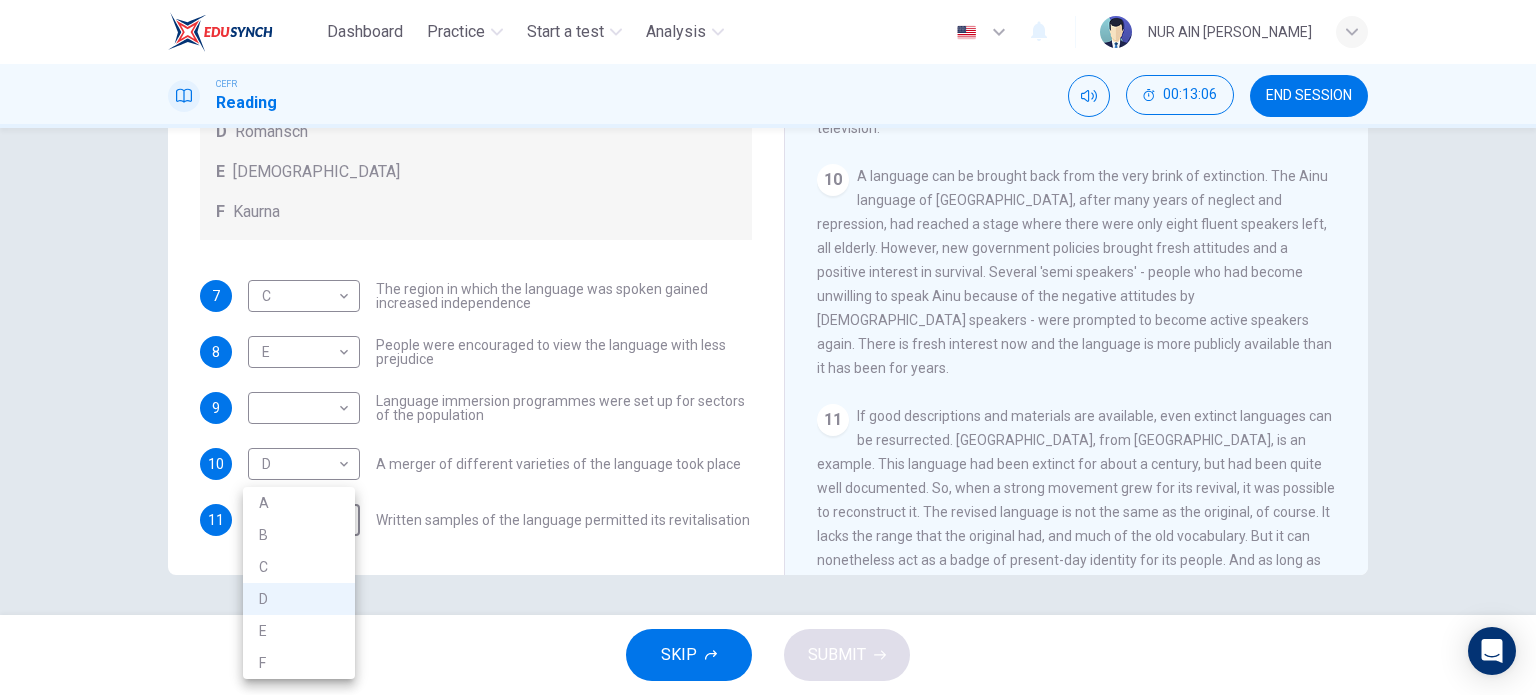 click on "F" at bounding box center [299, 663] 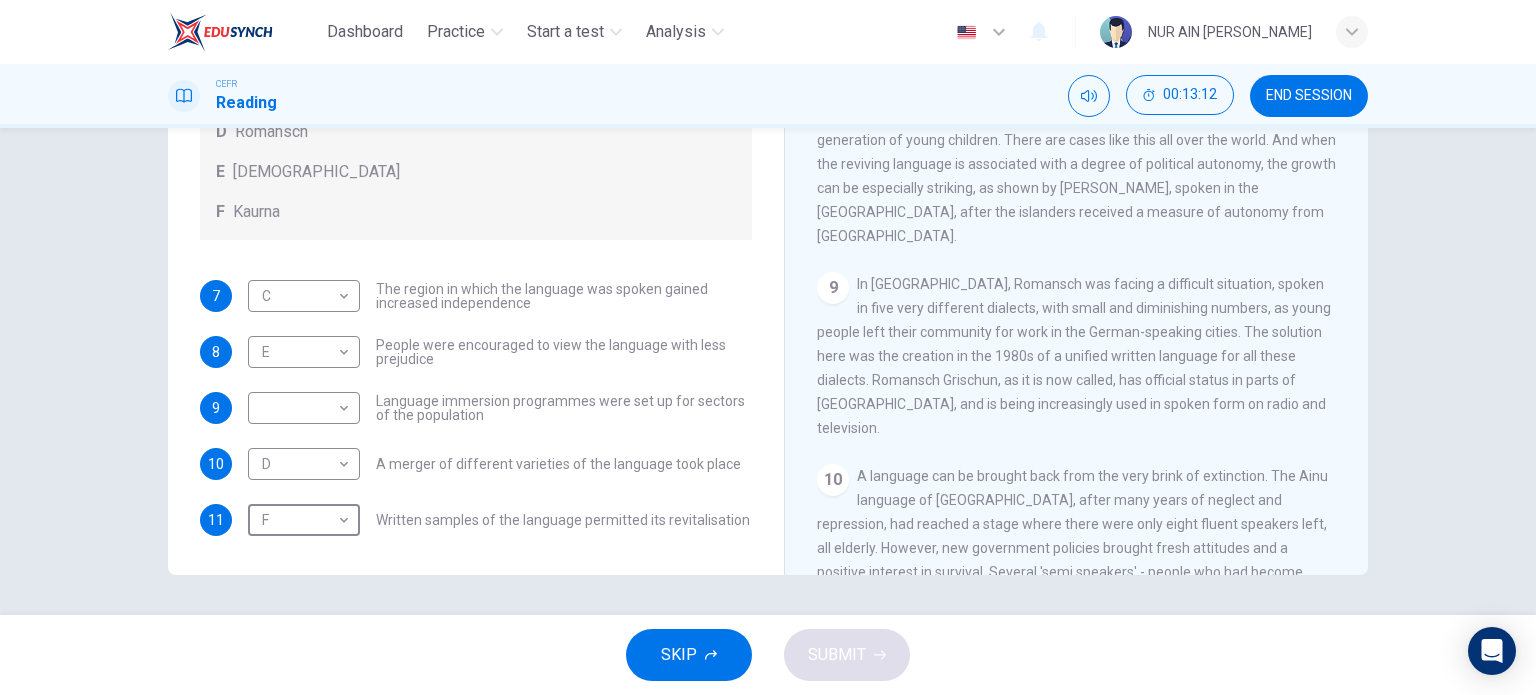 scroll, scrollTop: 1553, scrollLeft: 0, axis: vertical 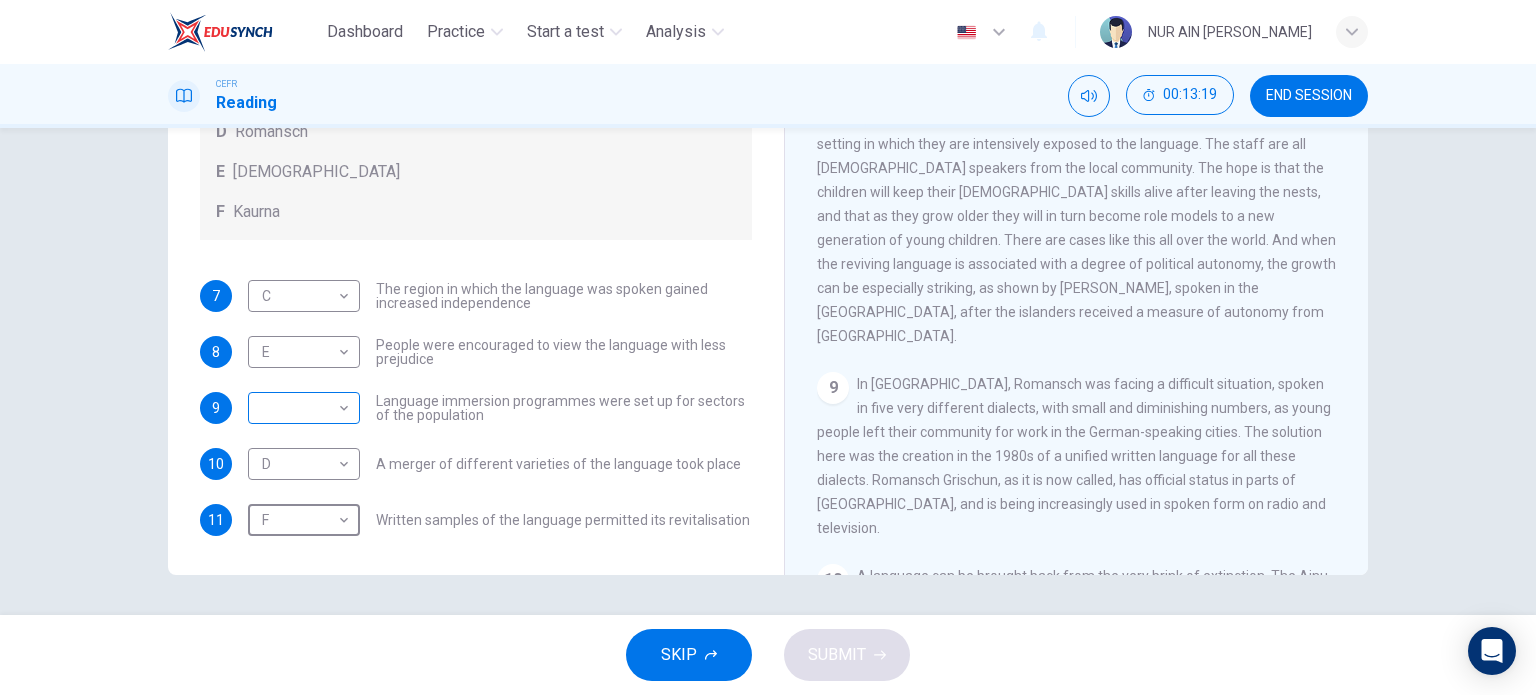 click on "Dashboard Practice Start a test Analysis English en ​ NUR AIN MASTURAH BINTI ZAMBRI CEFR Reading 00:13:19 END SESSION Questions 7 - 11 Match the languages  A-F  with the statements below which describe how a language was saved.
Write your answers in the boxes below. A Welsh B Maori C Faroese D Romansch E Ainu F Kaurna 7 C C ​ The region in which the language was spoken gained increased independence 8 E E ​ People were encouraged to view the language with less prejudice 9 ​ ​ Language immersion programmes were set up for sectors of the population 10 D D ​ A merger of different varieties of the language took place 11 F F ​ Written samples of the language permitted its revitalisation Saving Language CLICK TO ZOOM Click to Zoom 1 For the first time, linguists have put a price on language. To save a language from extinction isn’t cheap - but more and more people are arguing that the alternative is the death of communities. 2 3 4 5 6 7 8 9 10 11 12 SKIP SUBMIT
Dashboard Practice Analysis" at bounding box center [768, 347] 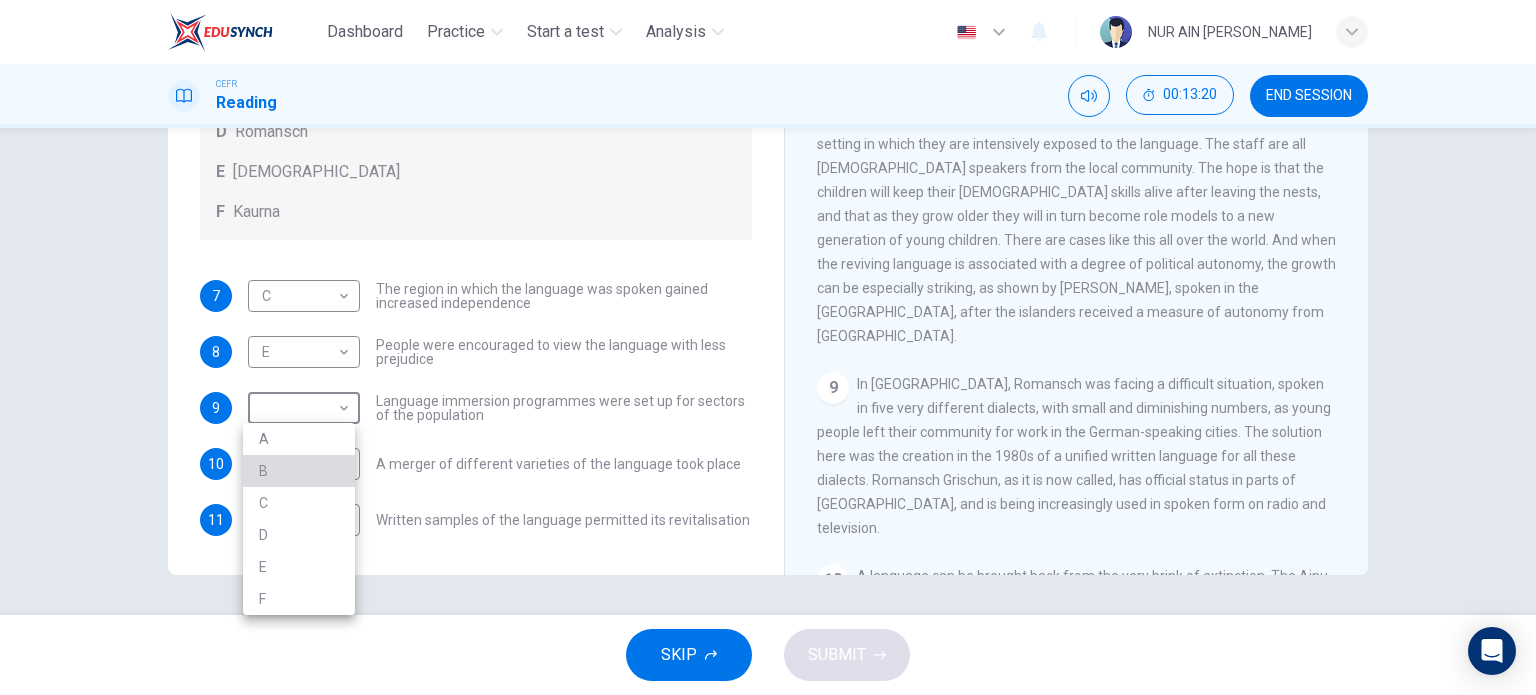 click on "B" at bounding box center (299, 471) 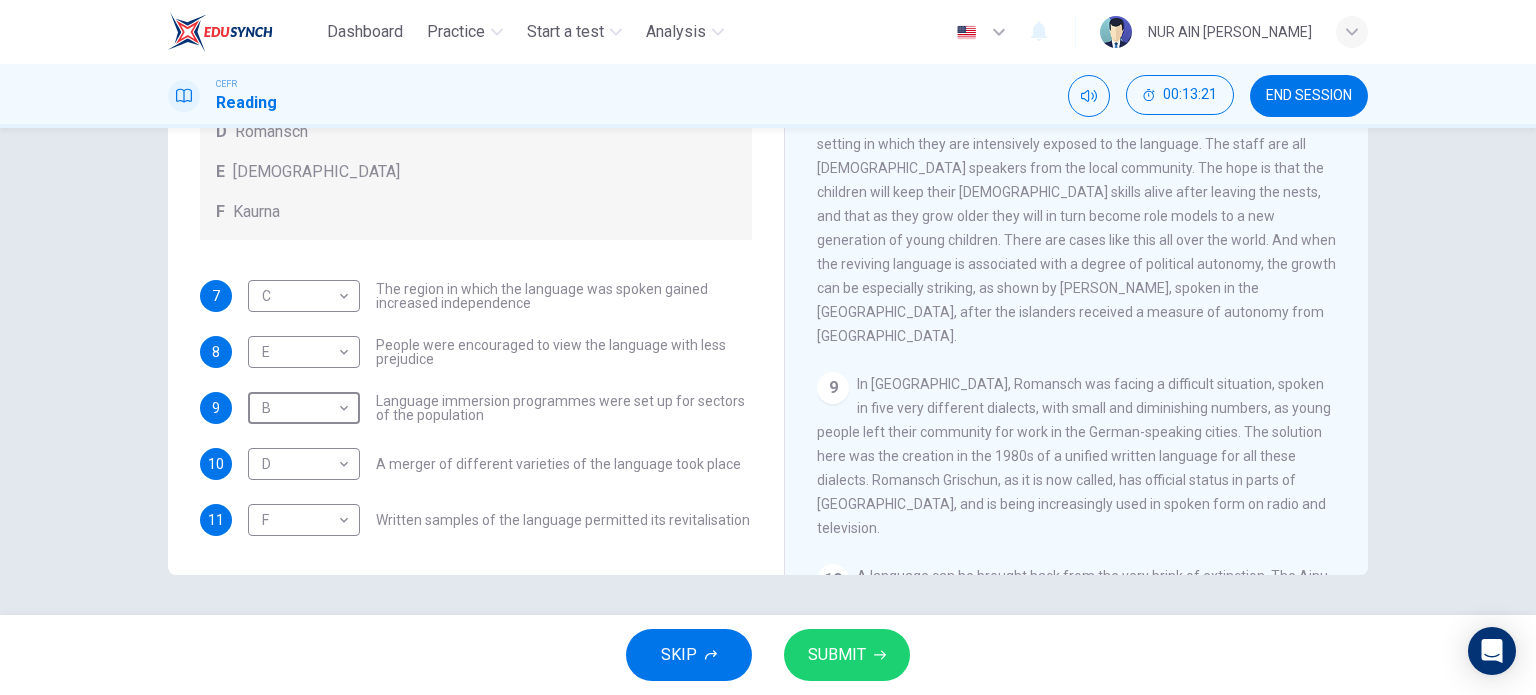 click on "SUBMIT" at bounding box center (837, 655) 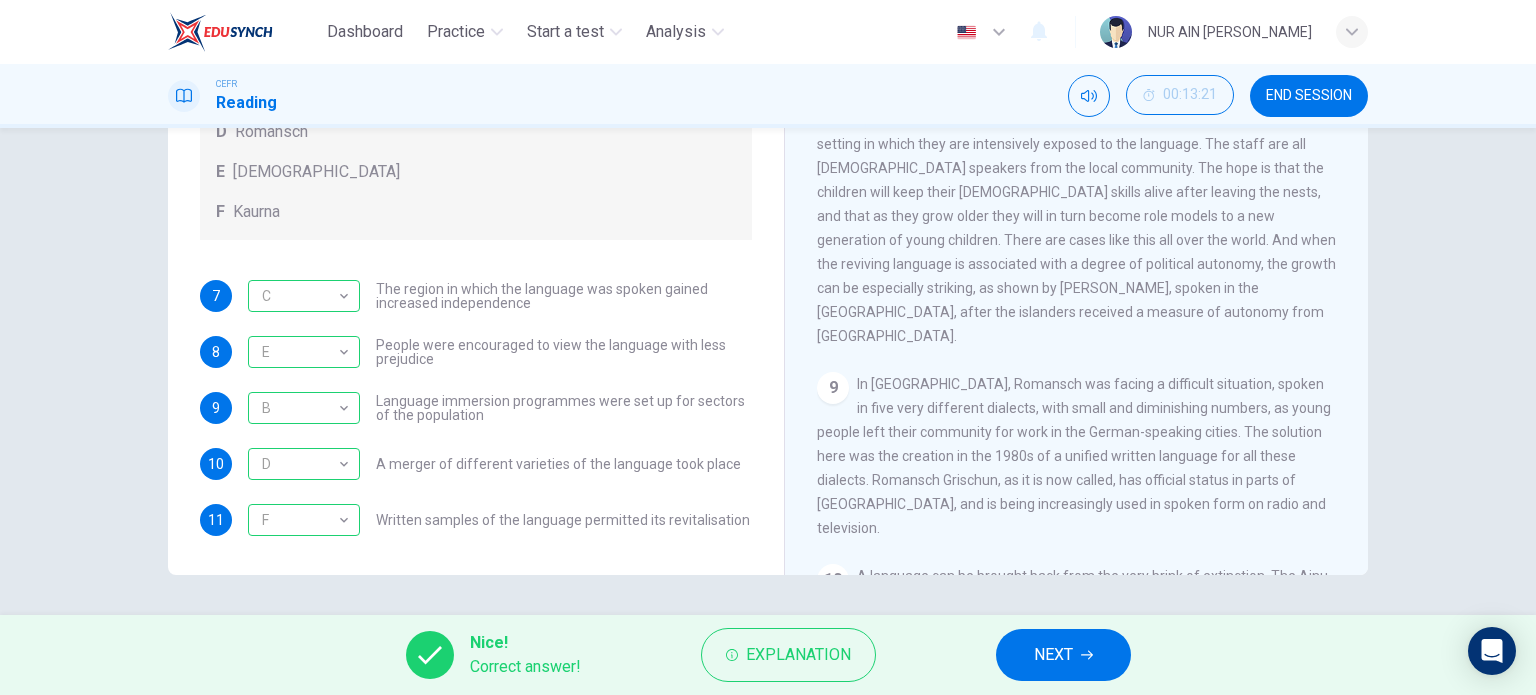 click on "NEXT" at bounding box center [1053, 655] 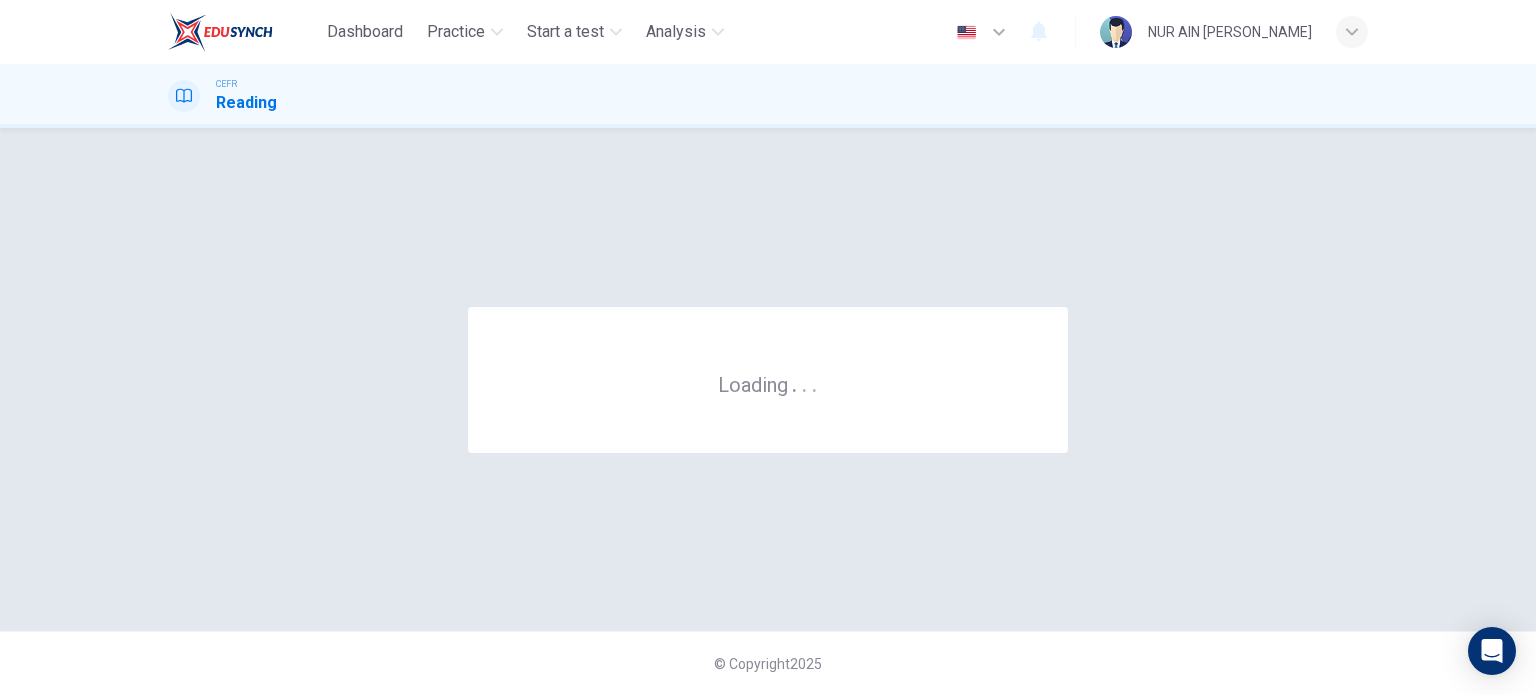 scroll, scrollTop: 0, scrollLeft: 0, axis: both 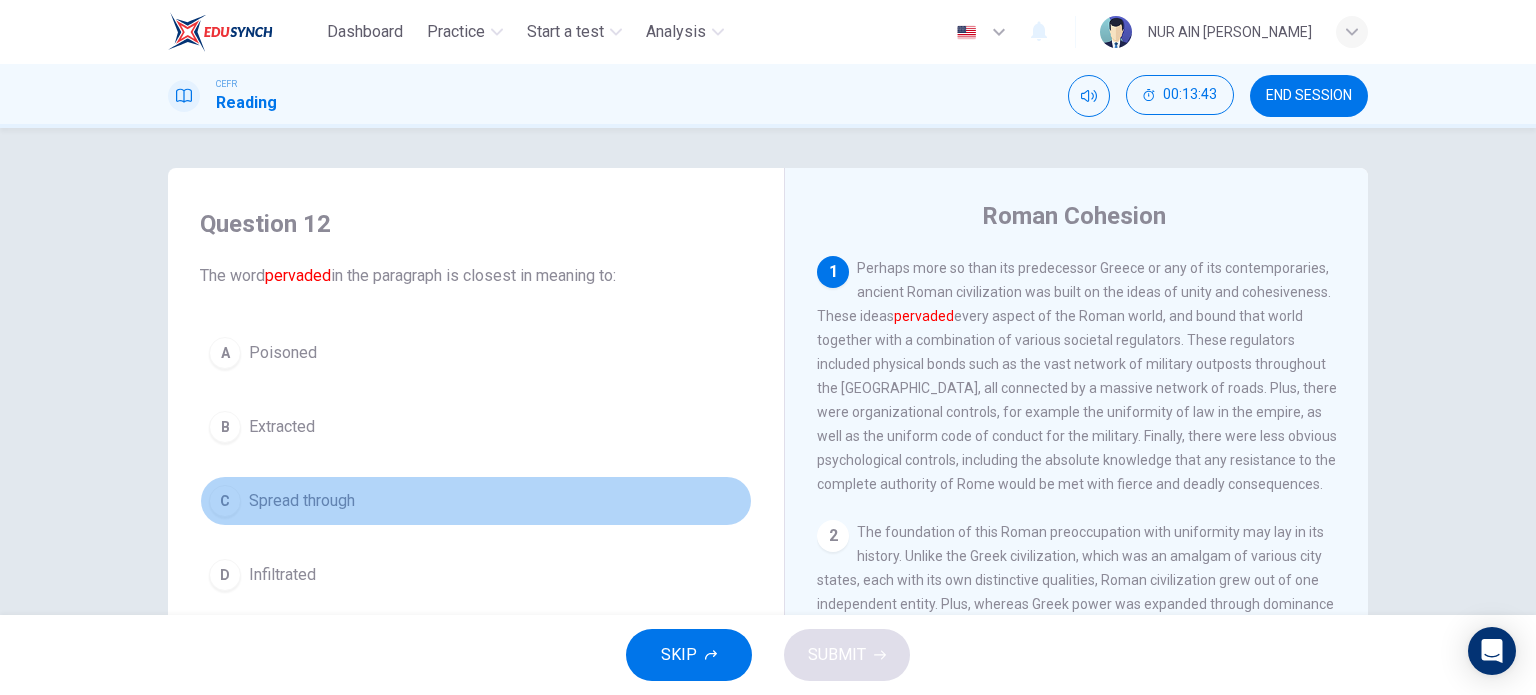 click on "Spread through" at bounding box center [302, 501] 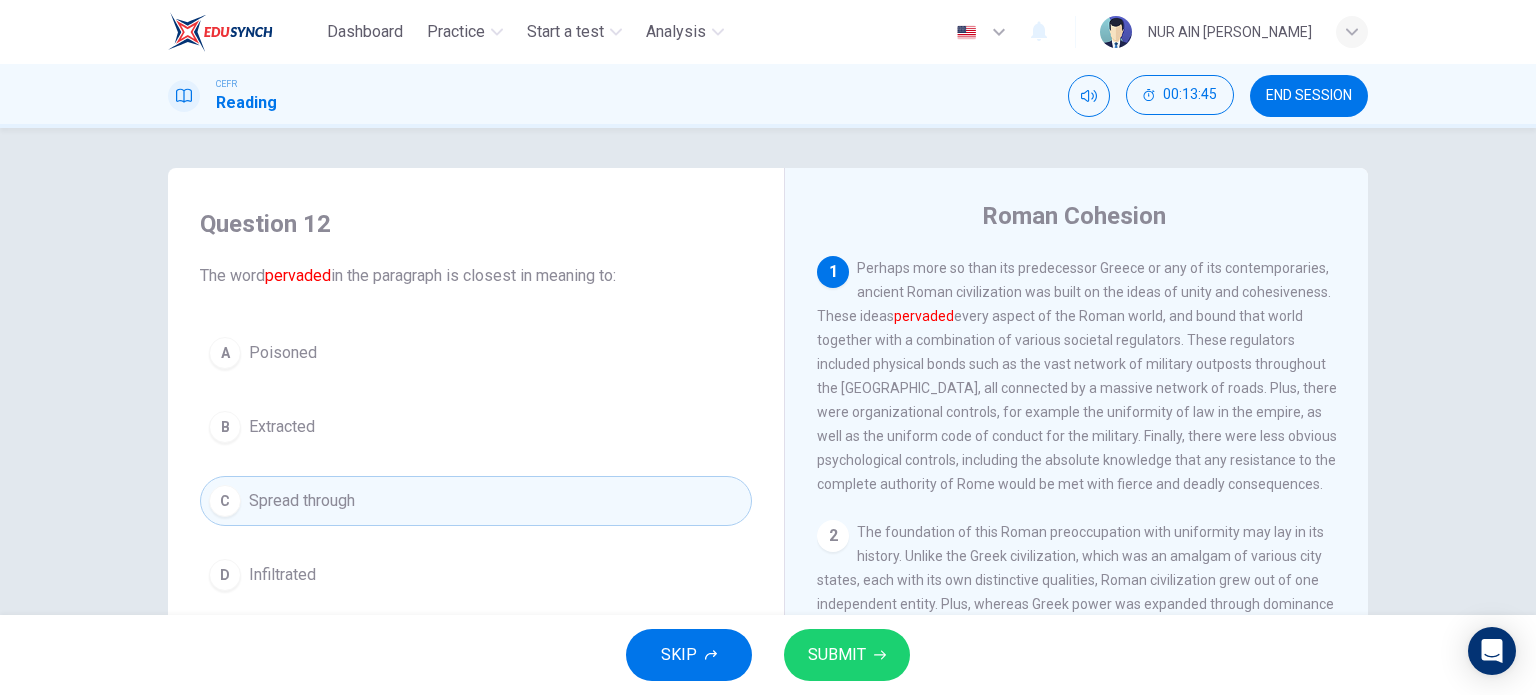 click on "SUBMIT" at bounding box center [837, 655] 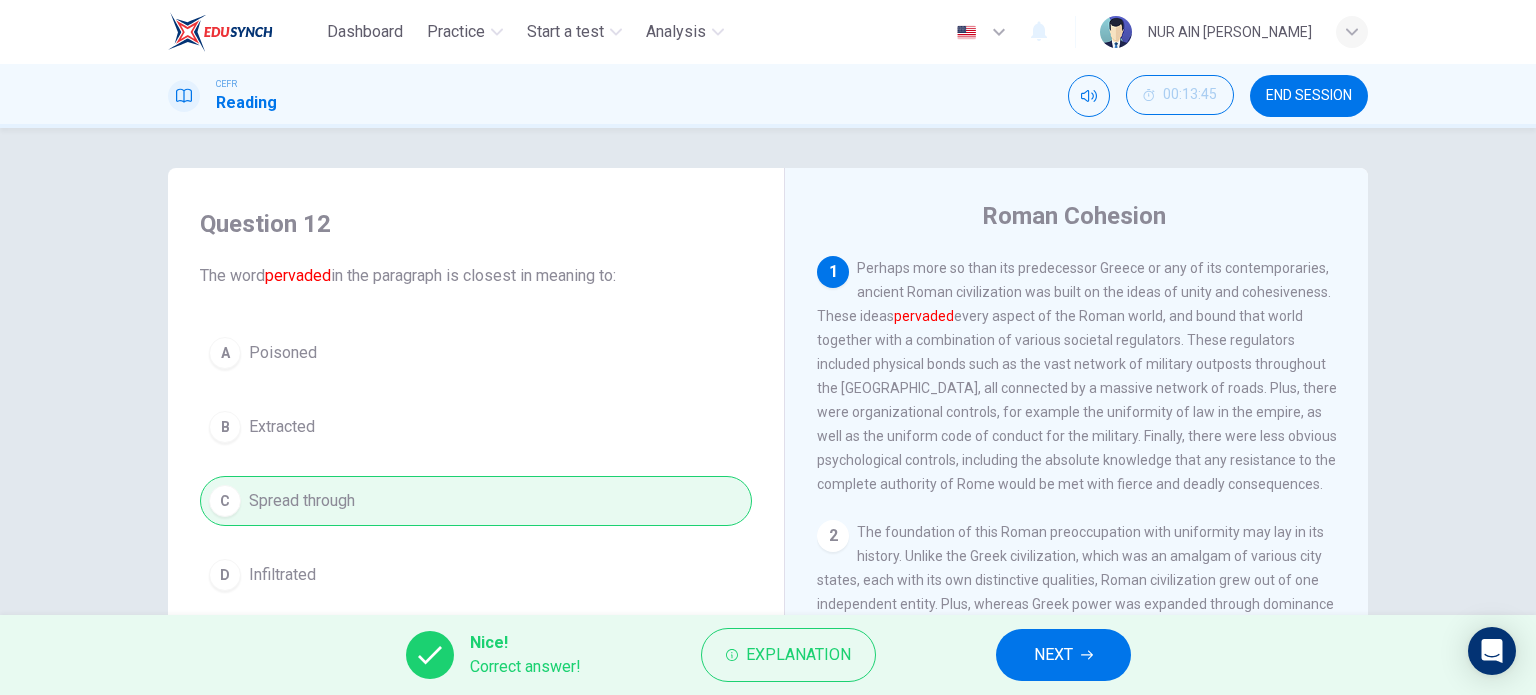click on "NEXT" at bounding box center [1063, 655] 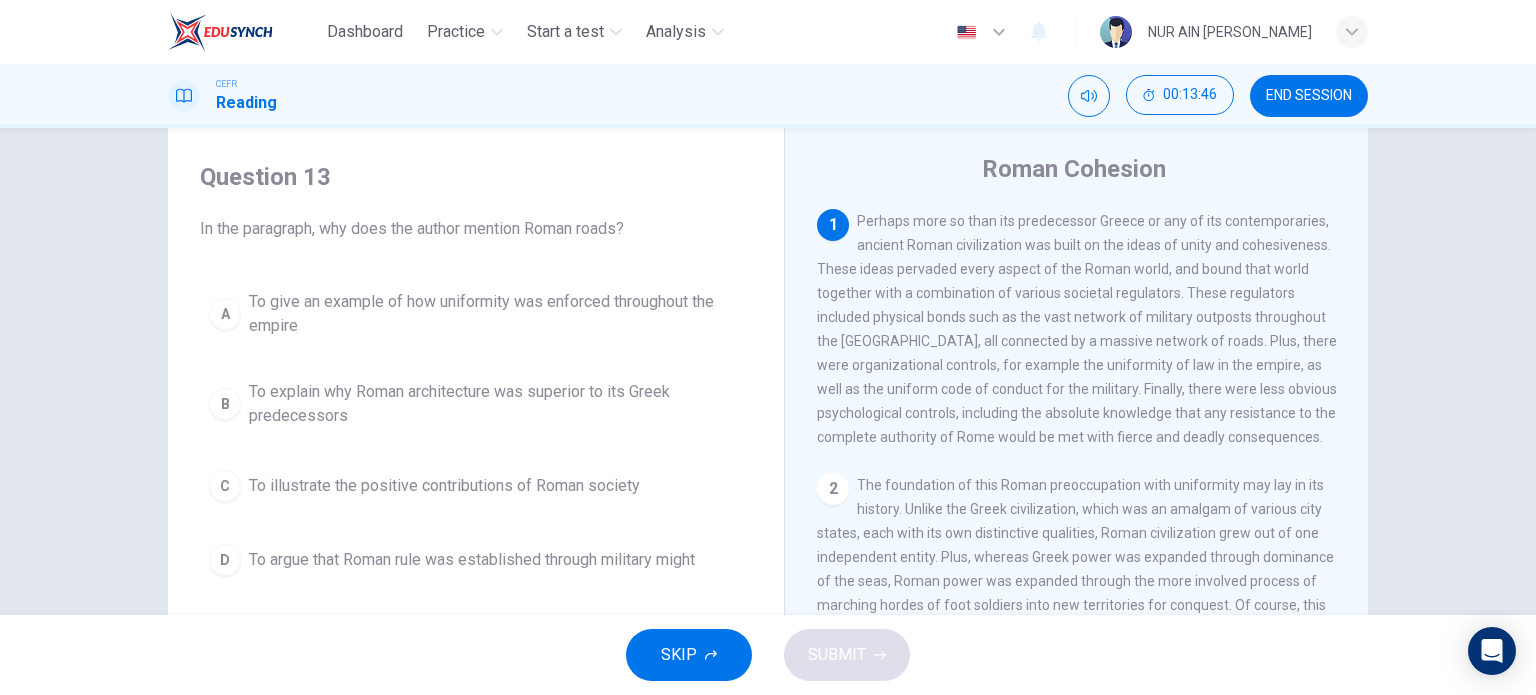 scroll, scrollTop: 100, scrollLeft: 0, axis: vertical 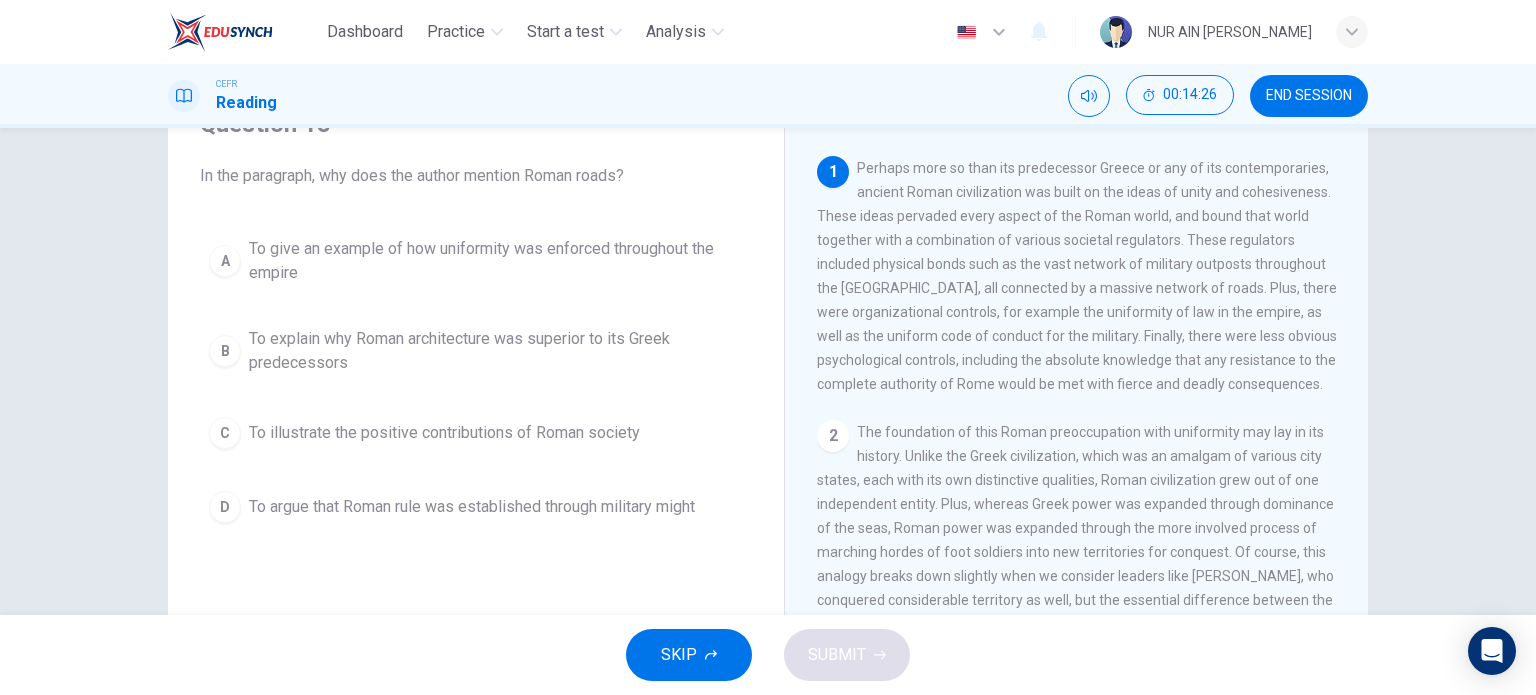 click on "To give an example of how uniformity was enforced throughout the empire" at bounding box center (496, 261) 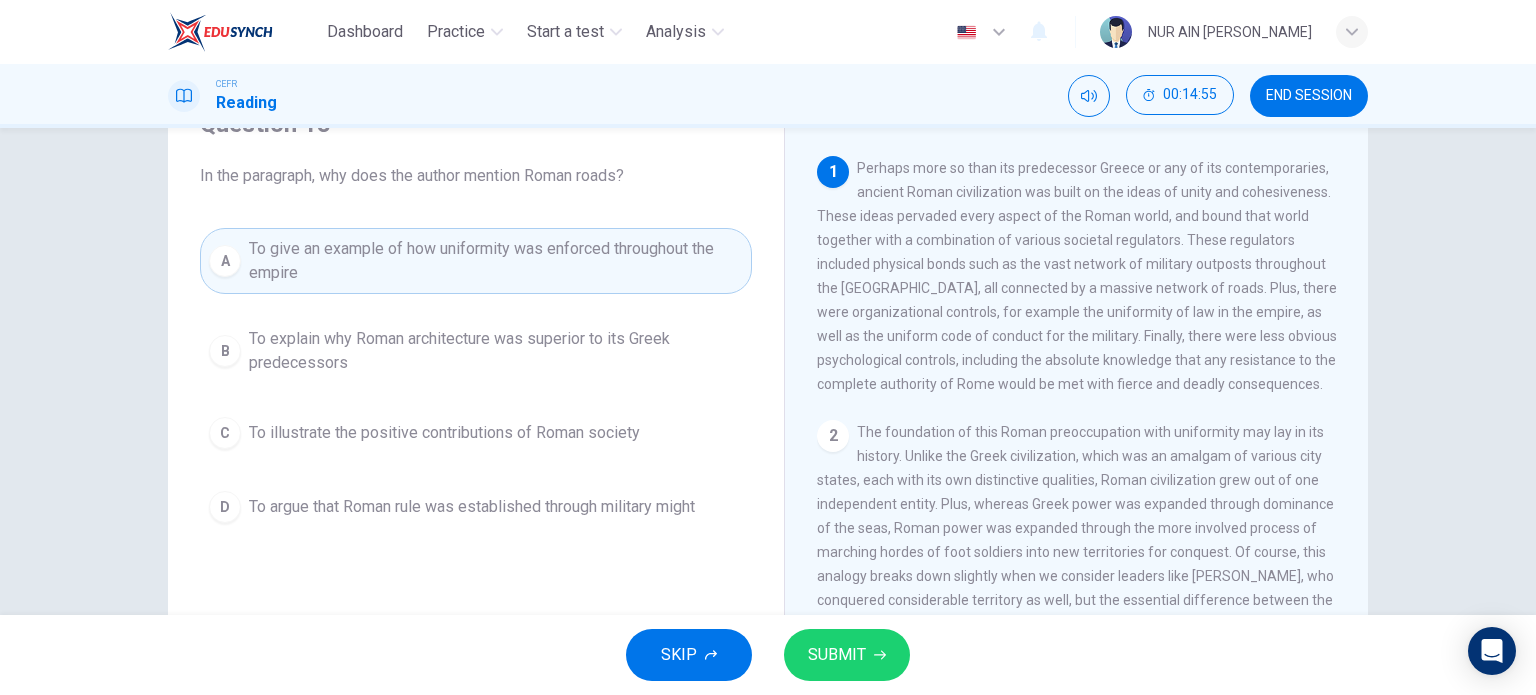 click on "SUBMIT" at bounding box center [837, 655] 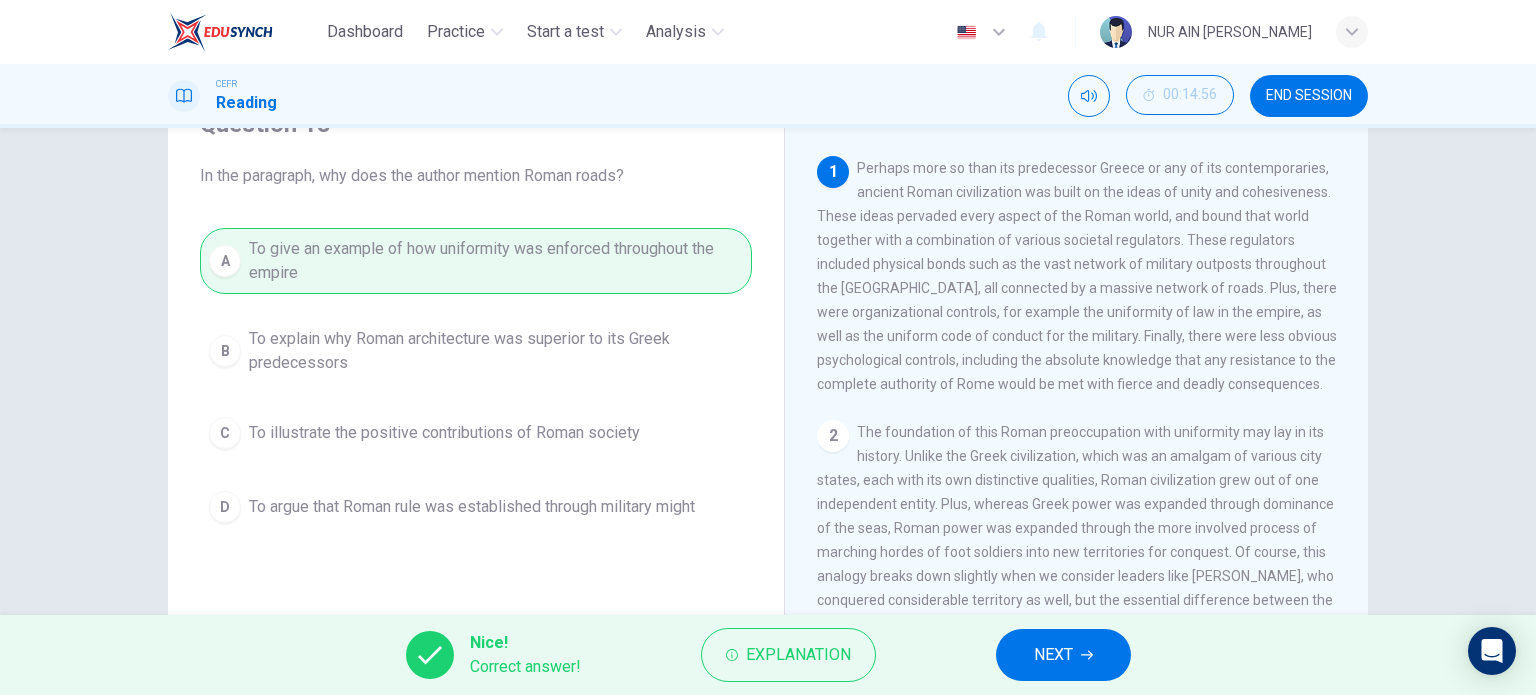 click on "NEXT" at bounding box center [1063, 655] 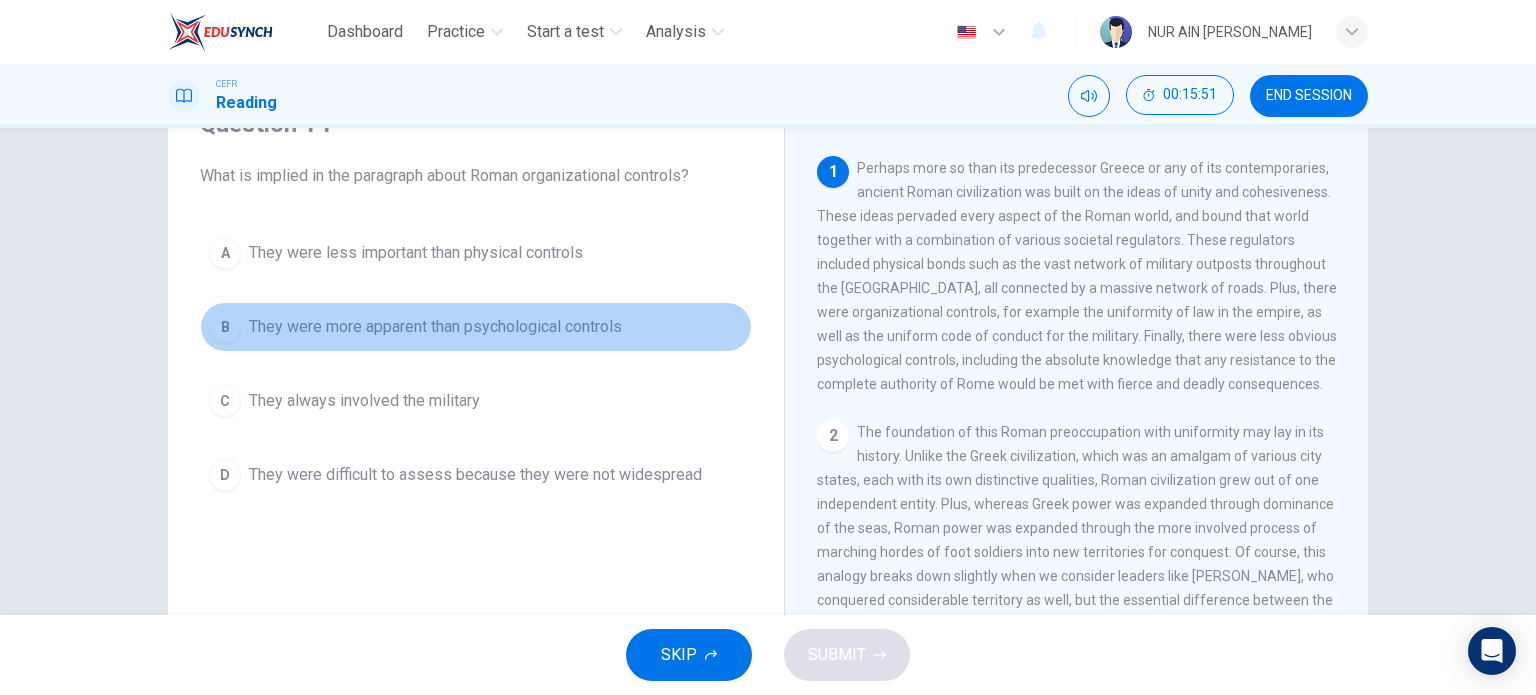 click on "They were more apparent than psychological controls" at bounding box center (435, 327) 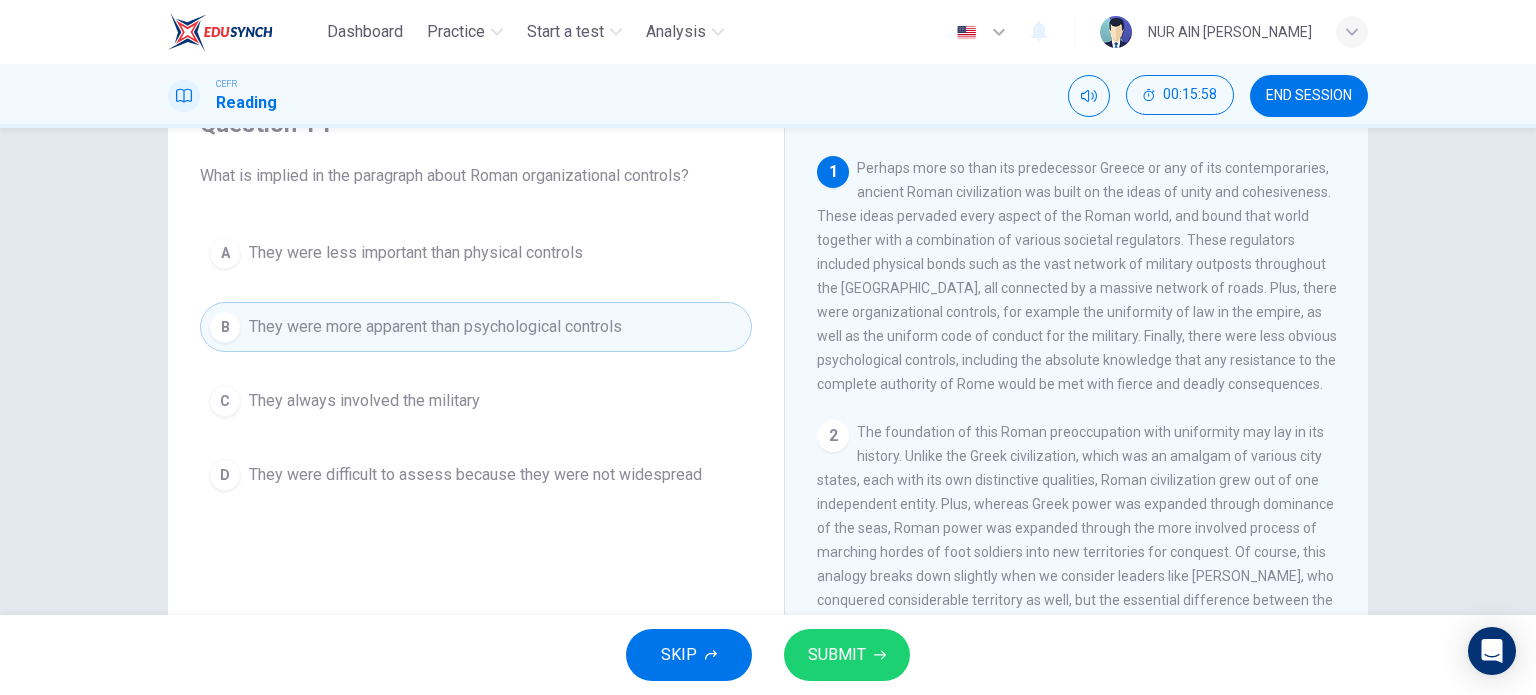 click on "SUBMIT" at bounding box center (837, 655) 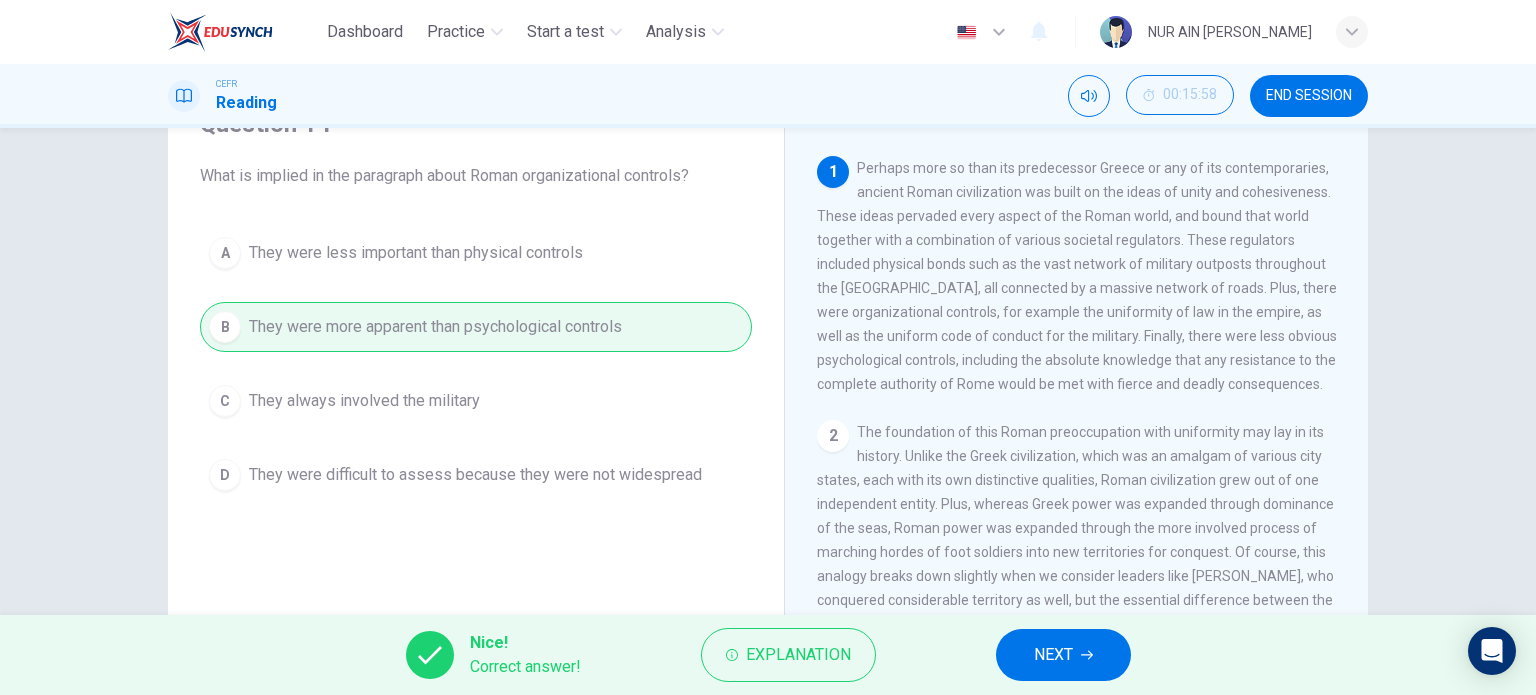 click on "NEXT" at bounding box center [1063, 655] 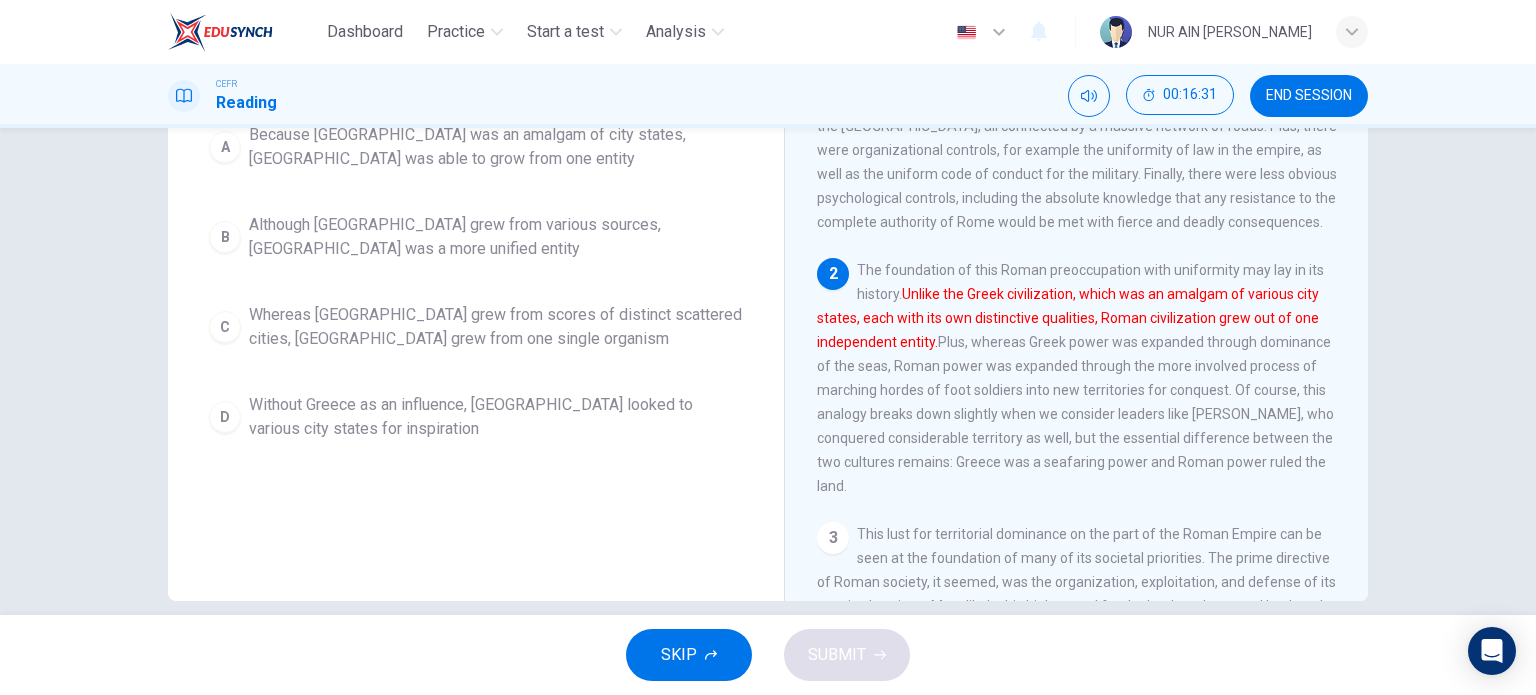 scroll, scrollTop: 288, scrollLeft: 0, axis: vertical 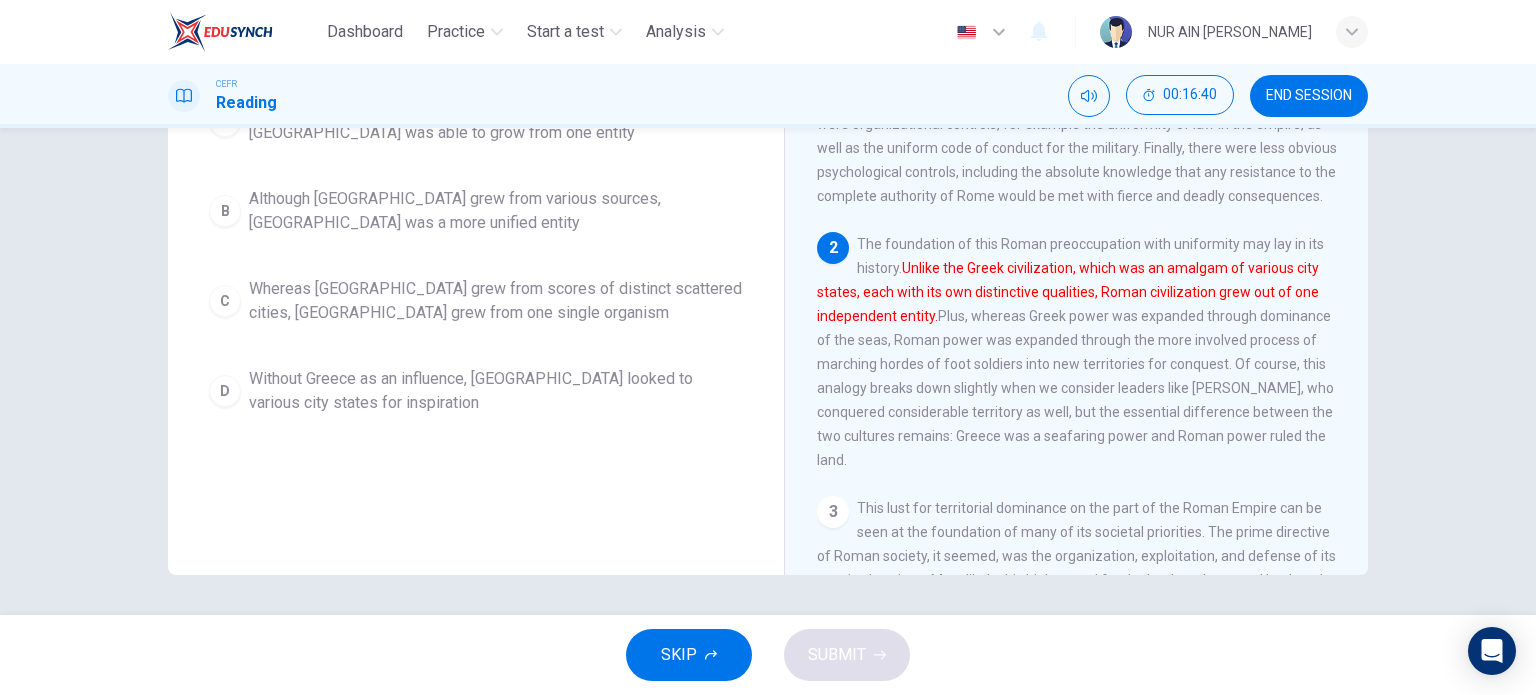 click on "Whereas Greece grew from scores of distinct scattered cities, Rome grew from one
single organism" at bounding box center (496, 301) 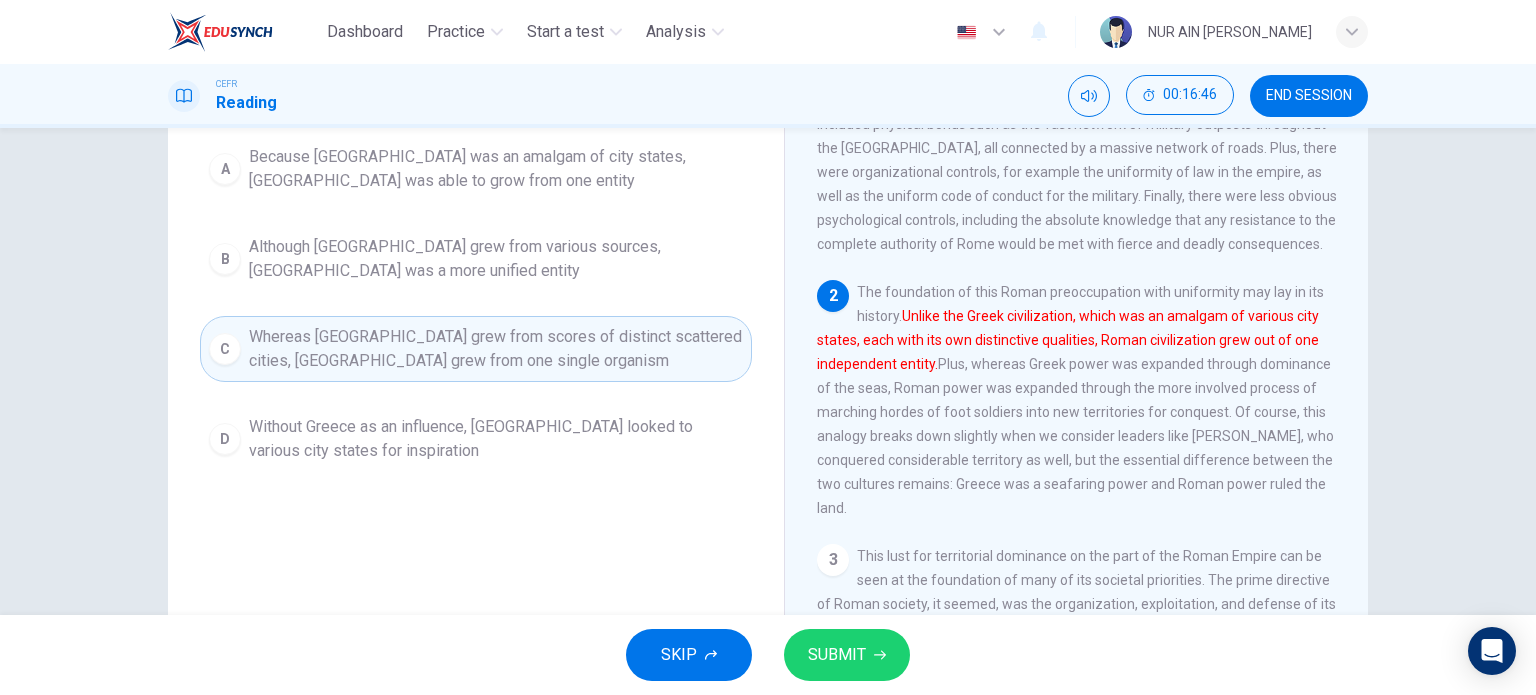 scroll, scrollTop: 188, scrollLeft: 0, axis: vertical 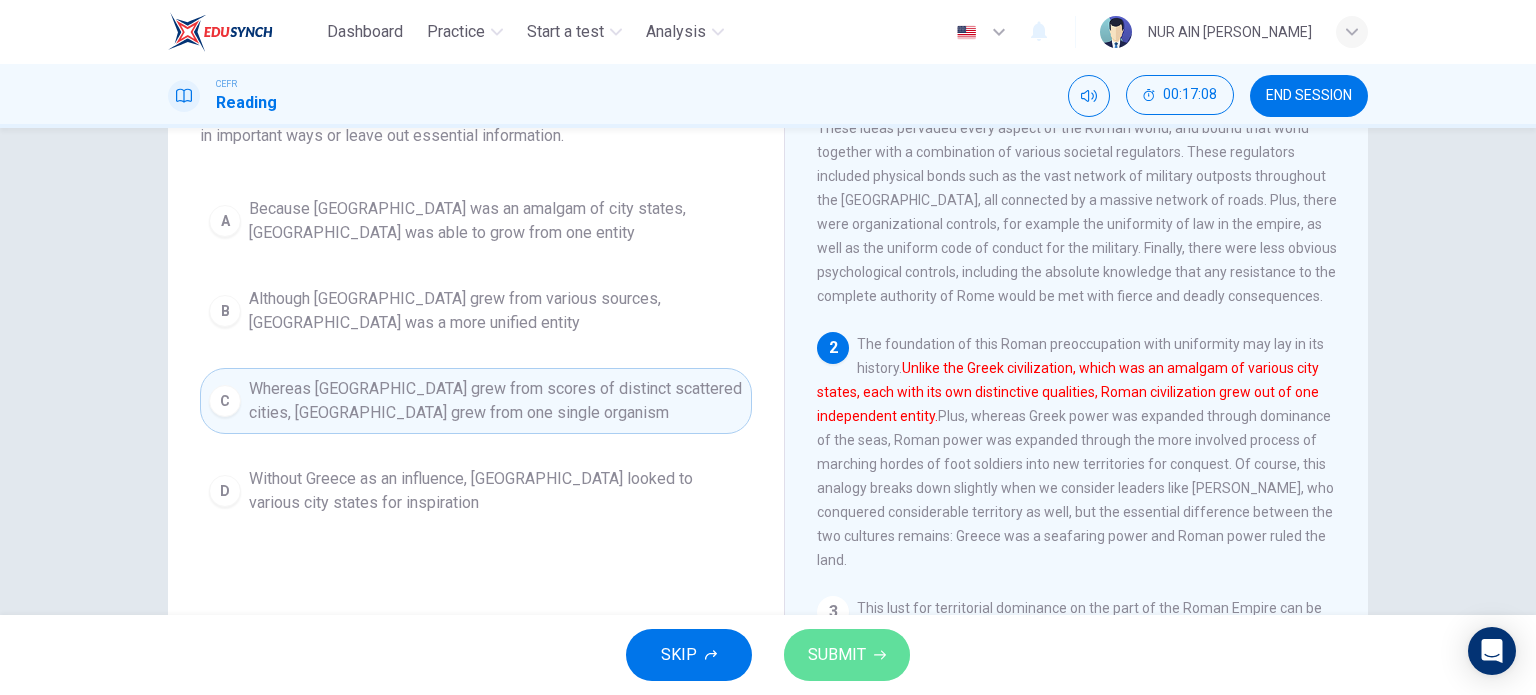 click on "SUBMIT" at bounding box center [847, 655] 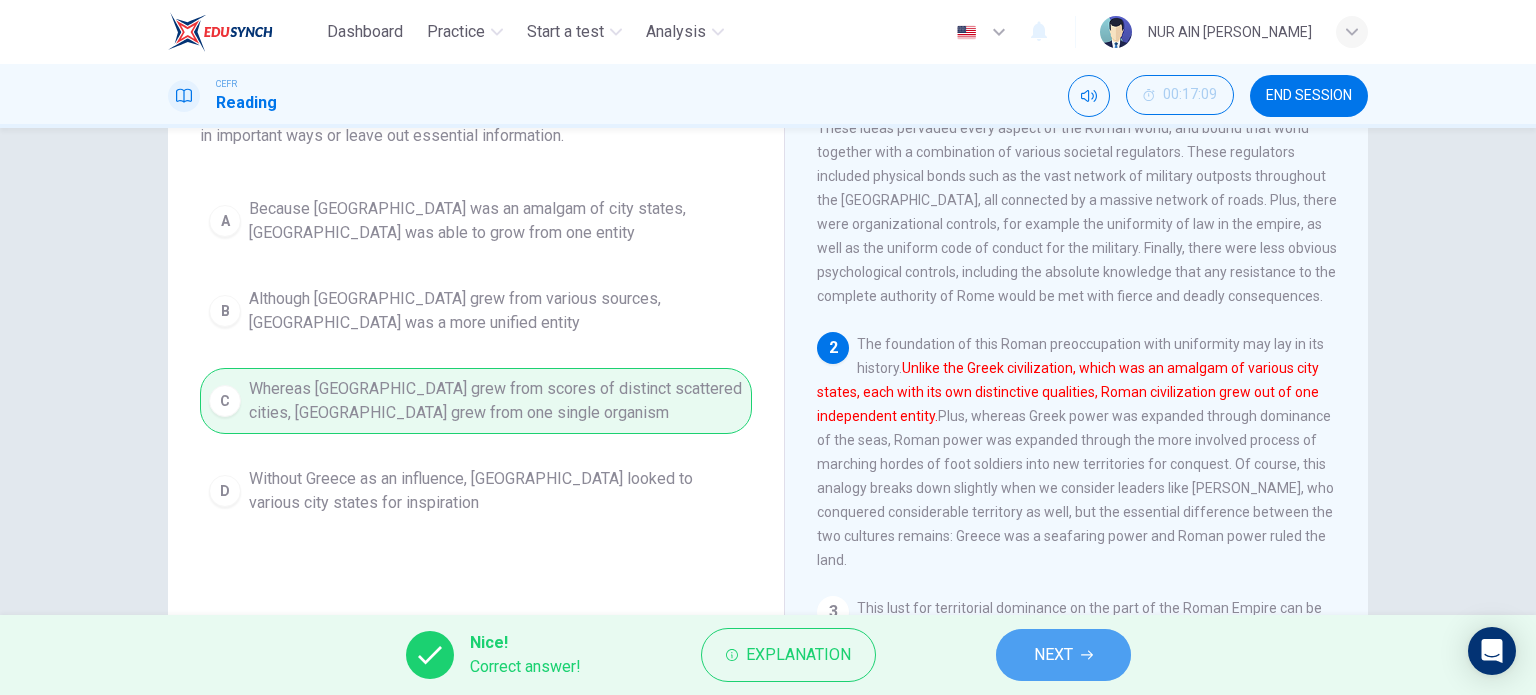 click on "NEXT" at bounding box center (1063, 655) 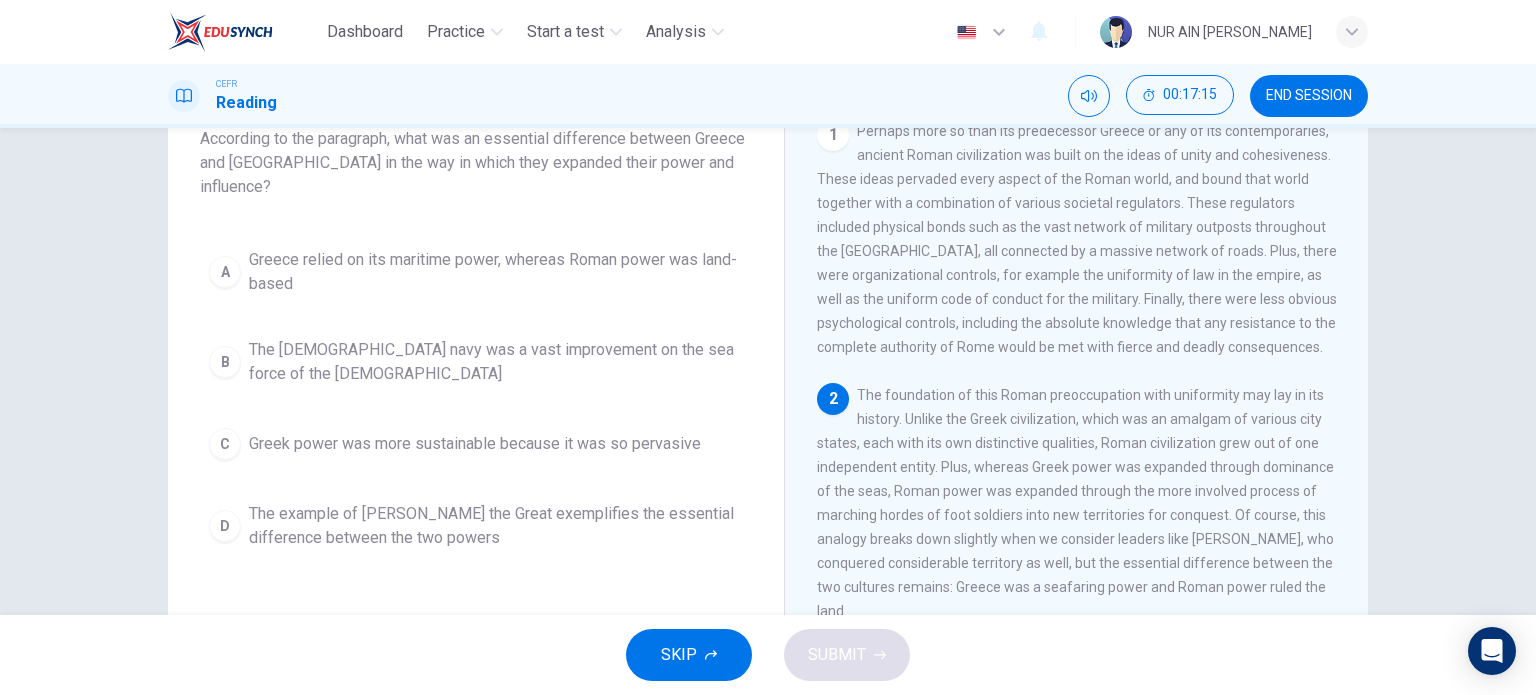 scroll, scrollTop: 188, scrollLeft: 0, axis: vertical 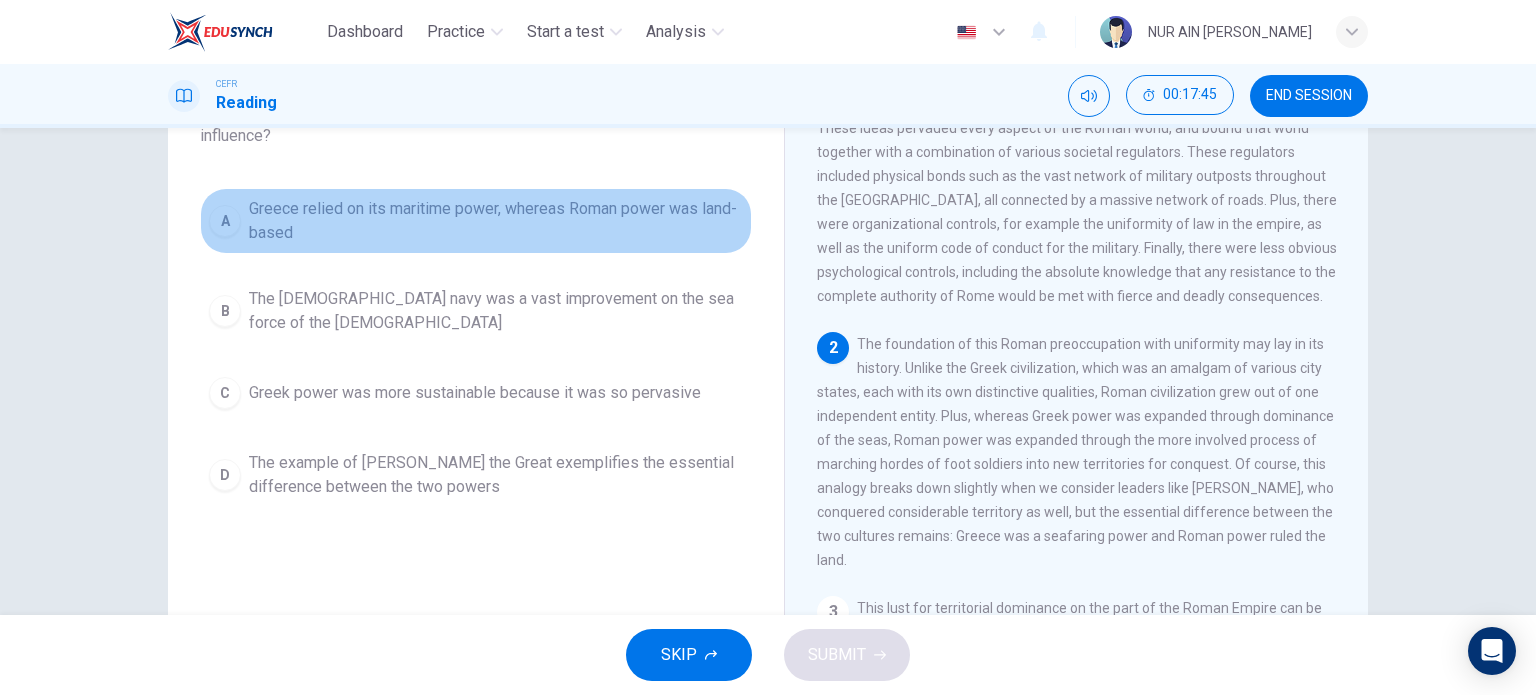 click on "Greece relied on its maritime power, whereas Roman power was land-based" at bounding box center [496, 221] 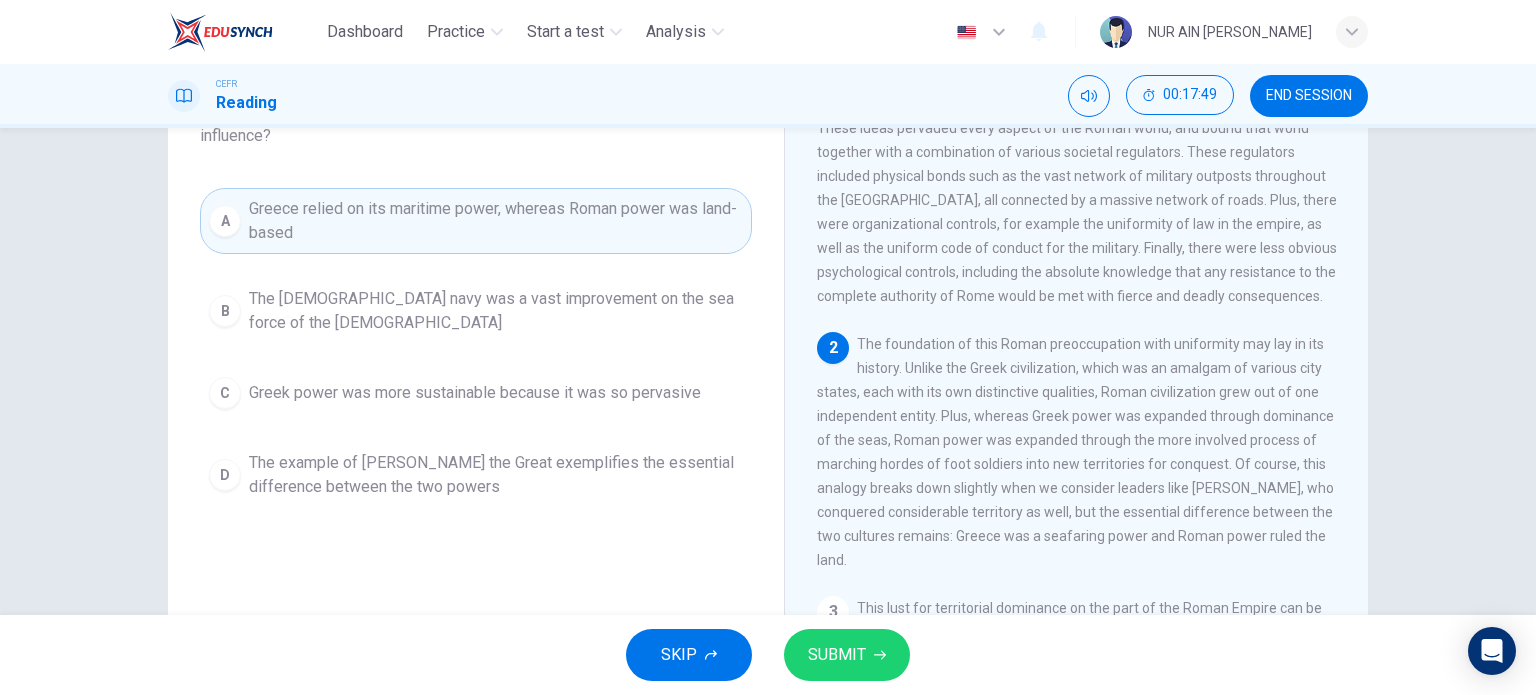 click on "SUBMIT" at bounding box center [837, 655] 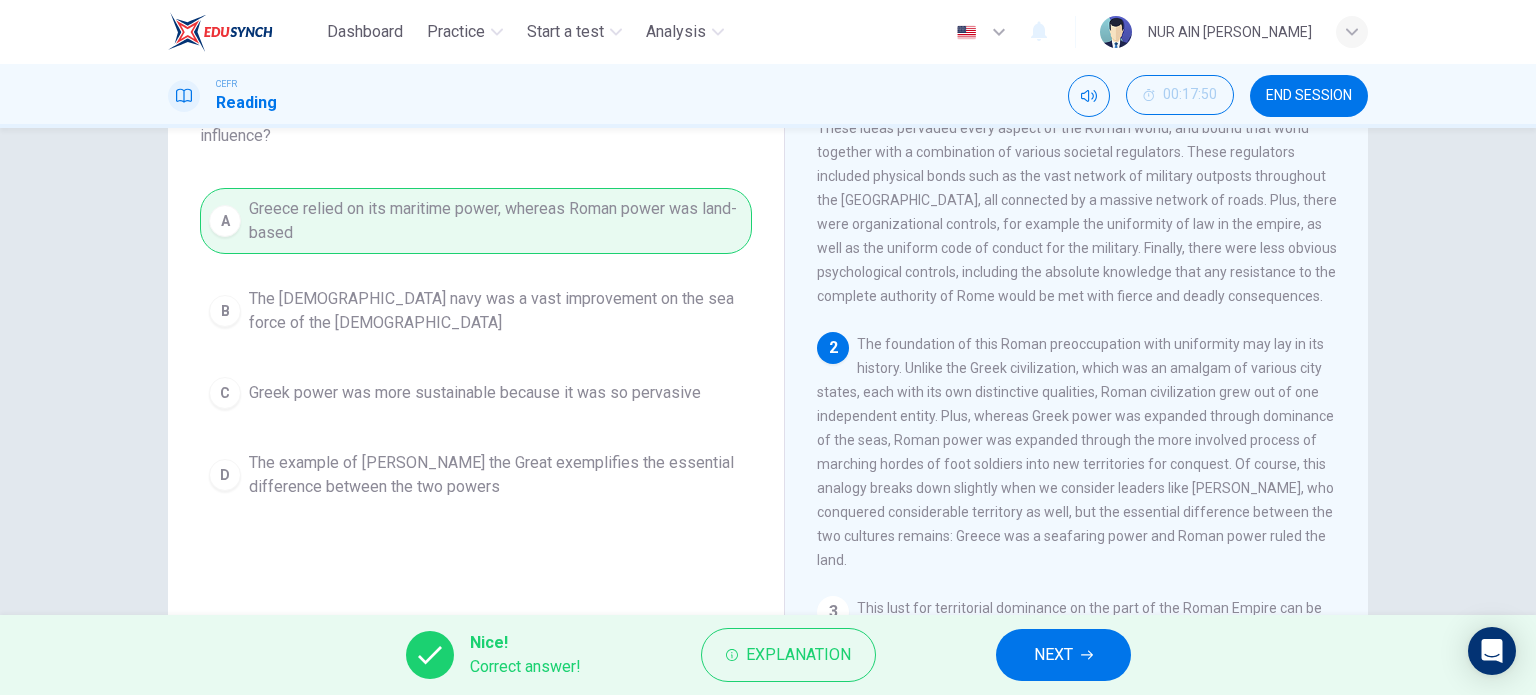click on "NEXT" at bounding box center (1053, 655) 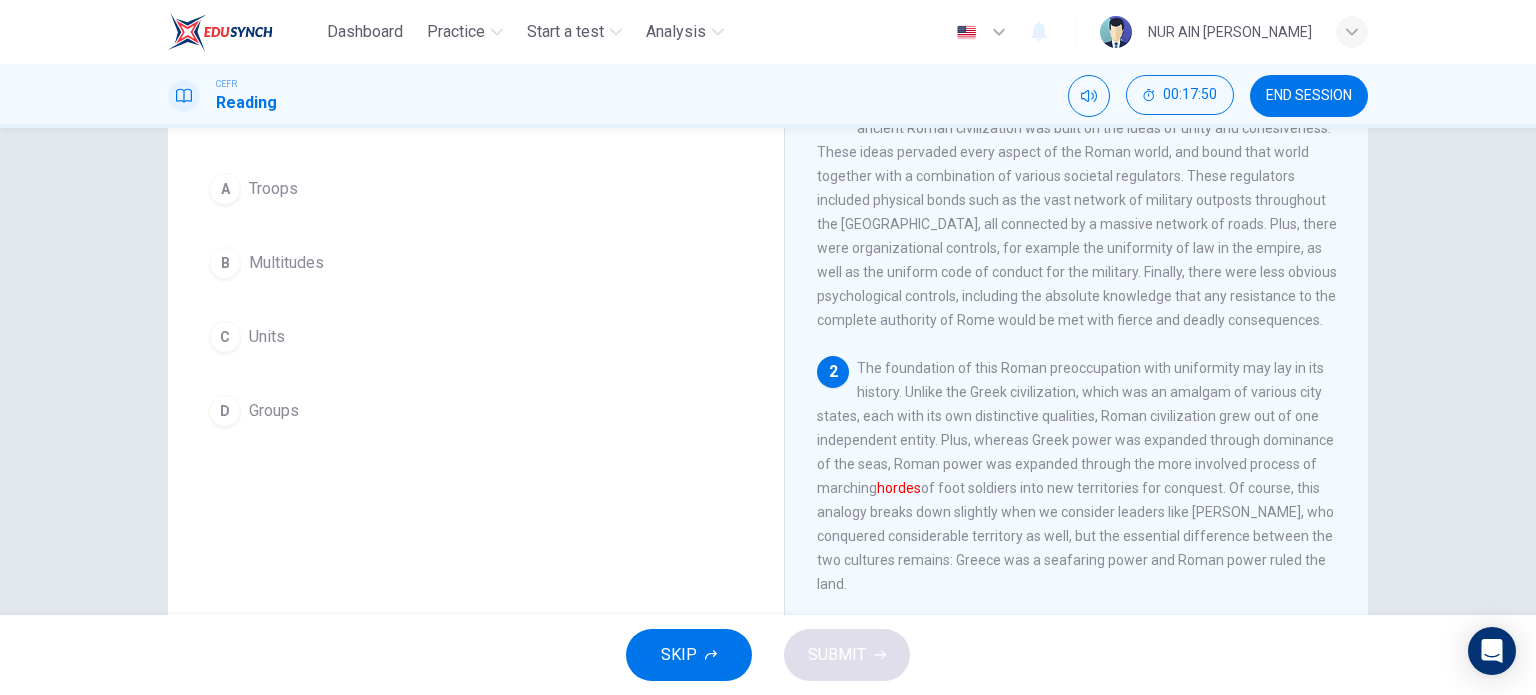 scroll, scrollTop: 64, scrollLeft: 0, axis: vertical 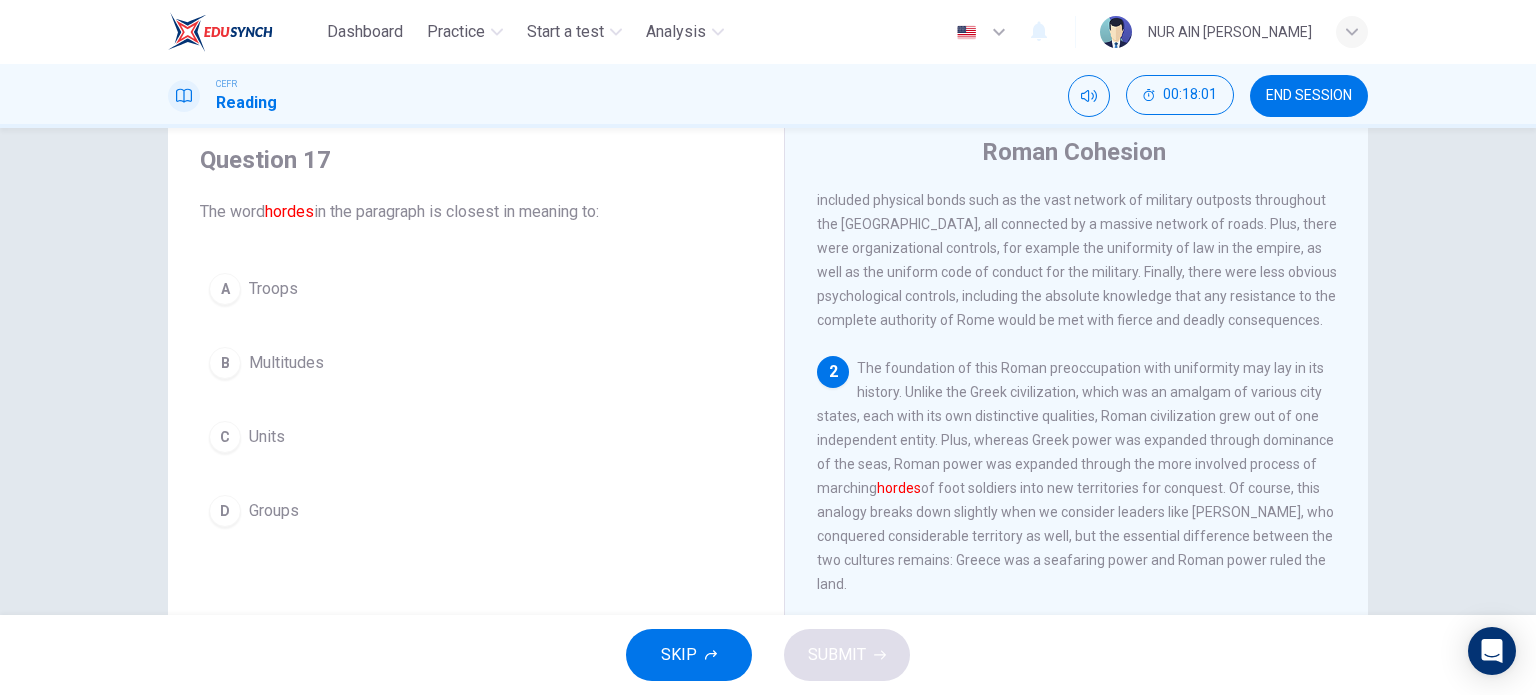 click on "Troops" at bounding box center [273, 289] 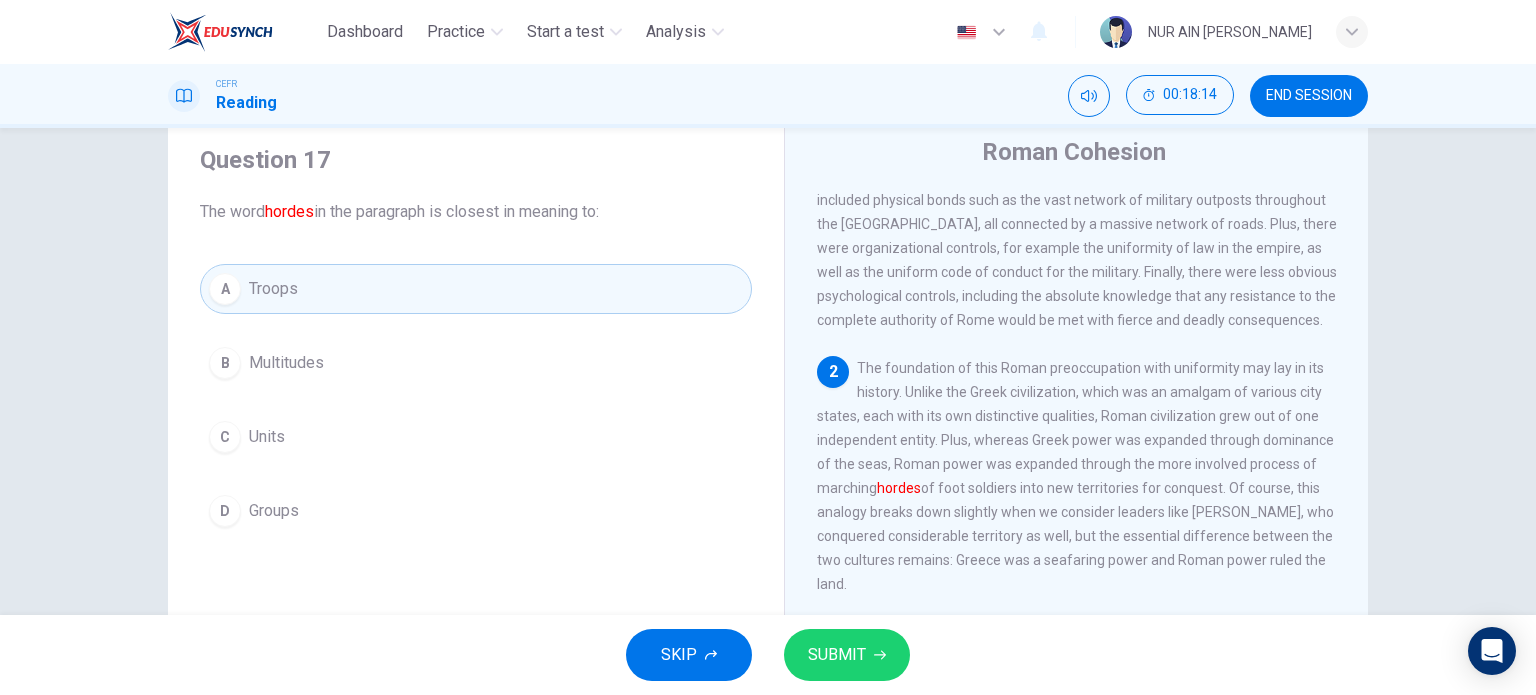 click on "SUBMIT" at bounding box center [837, 655] 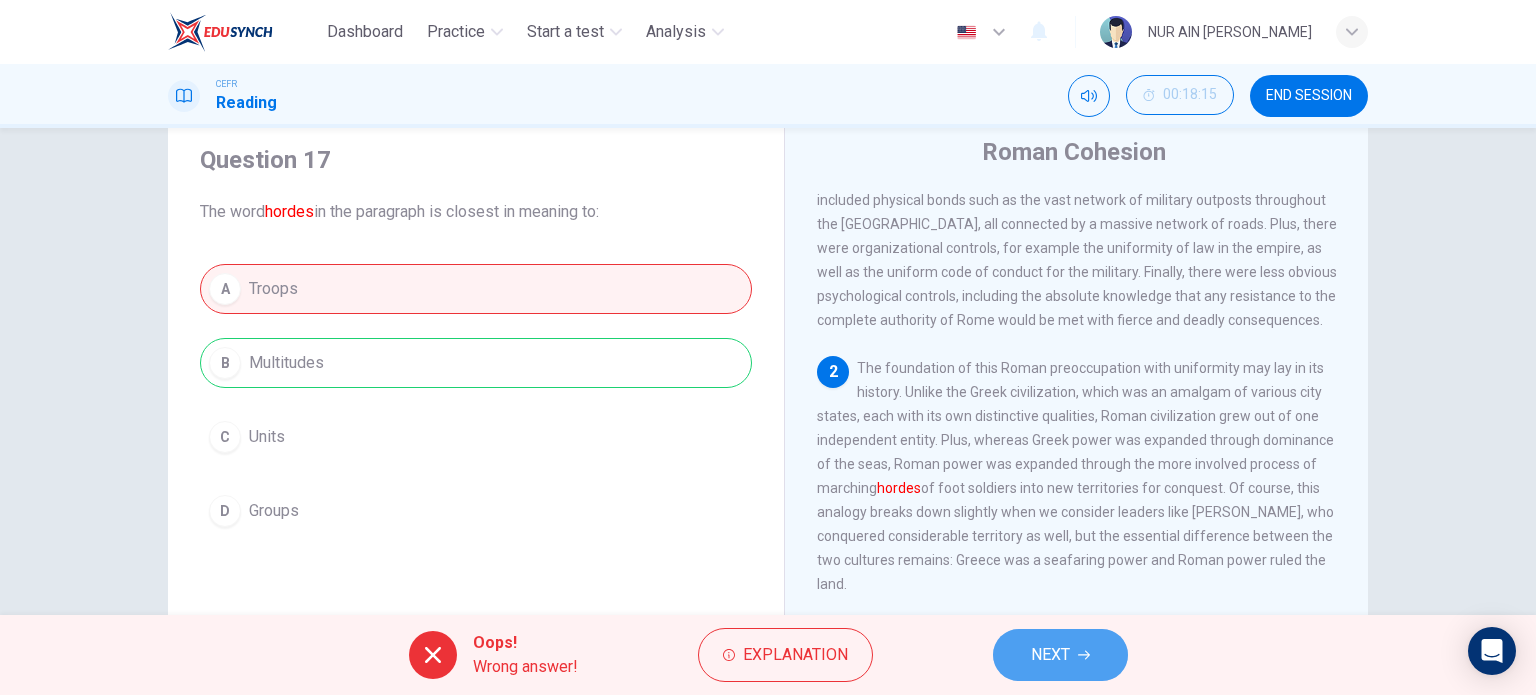 click on "NEXT" at bounding box center [1050, 655] 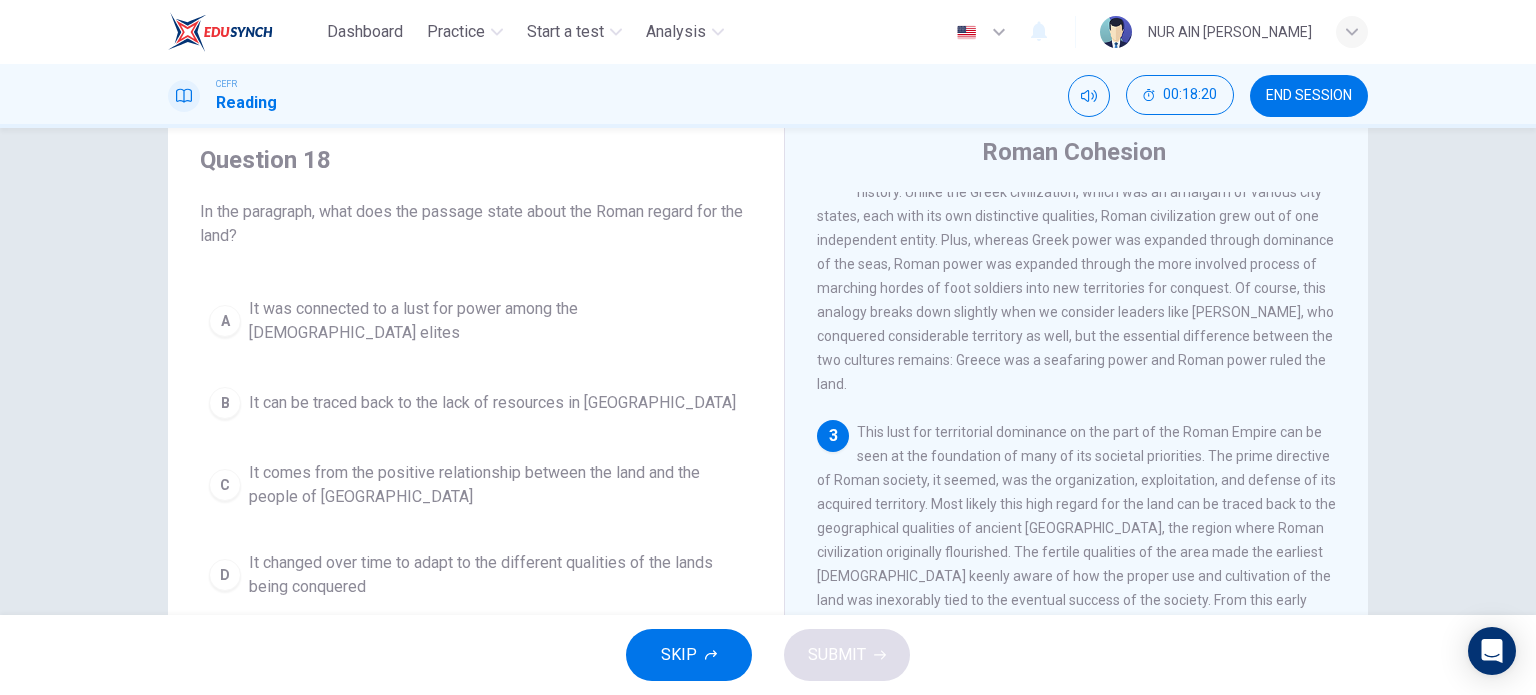 scroll, scrollTop: 400, scrollLeft: 0, axis: vertical 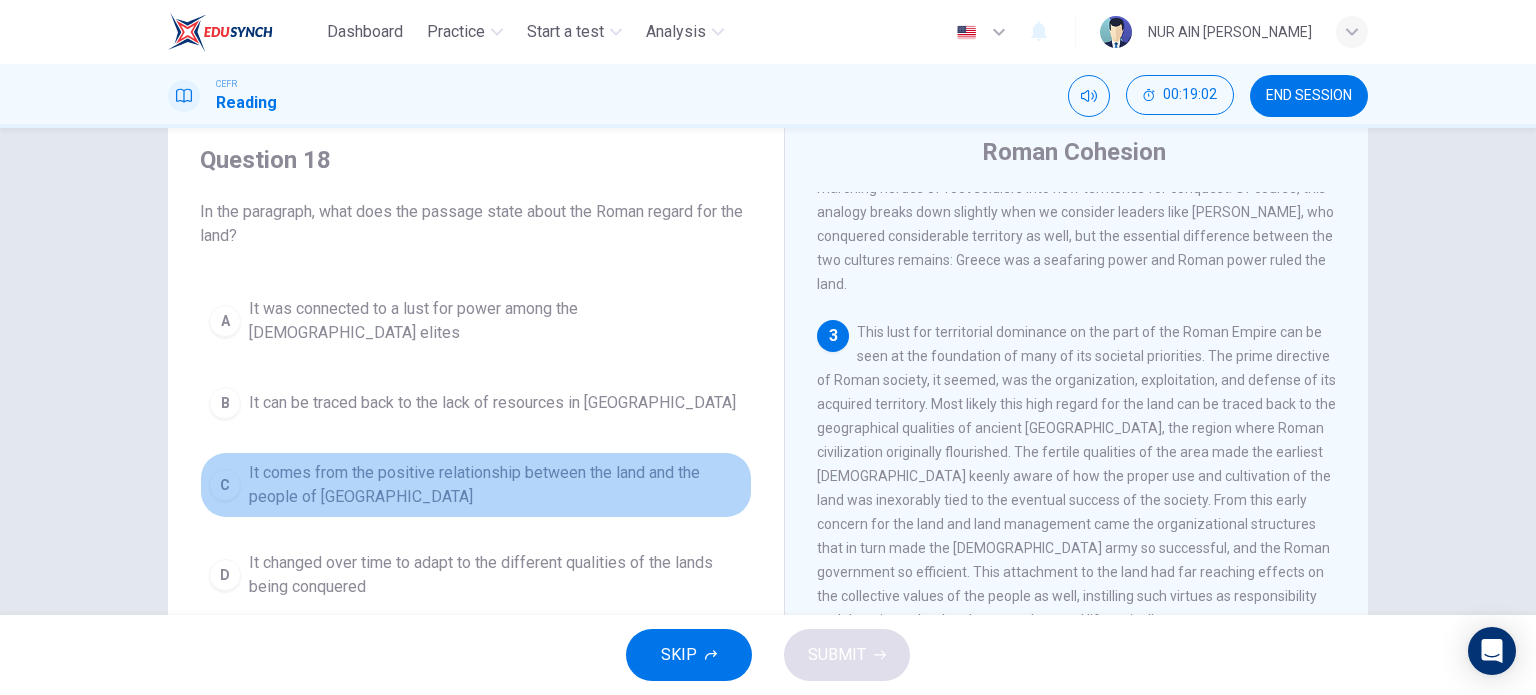click on "It comes from the positive relationship between the land and the people of Latium" at bounding box center [496, 485] 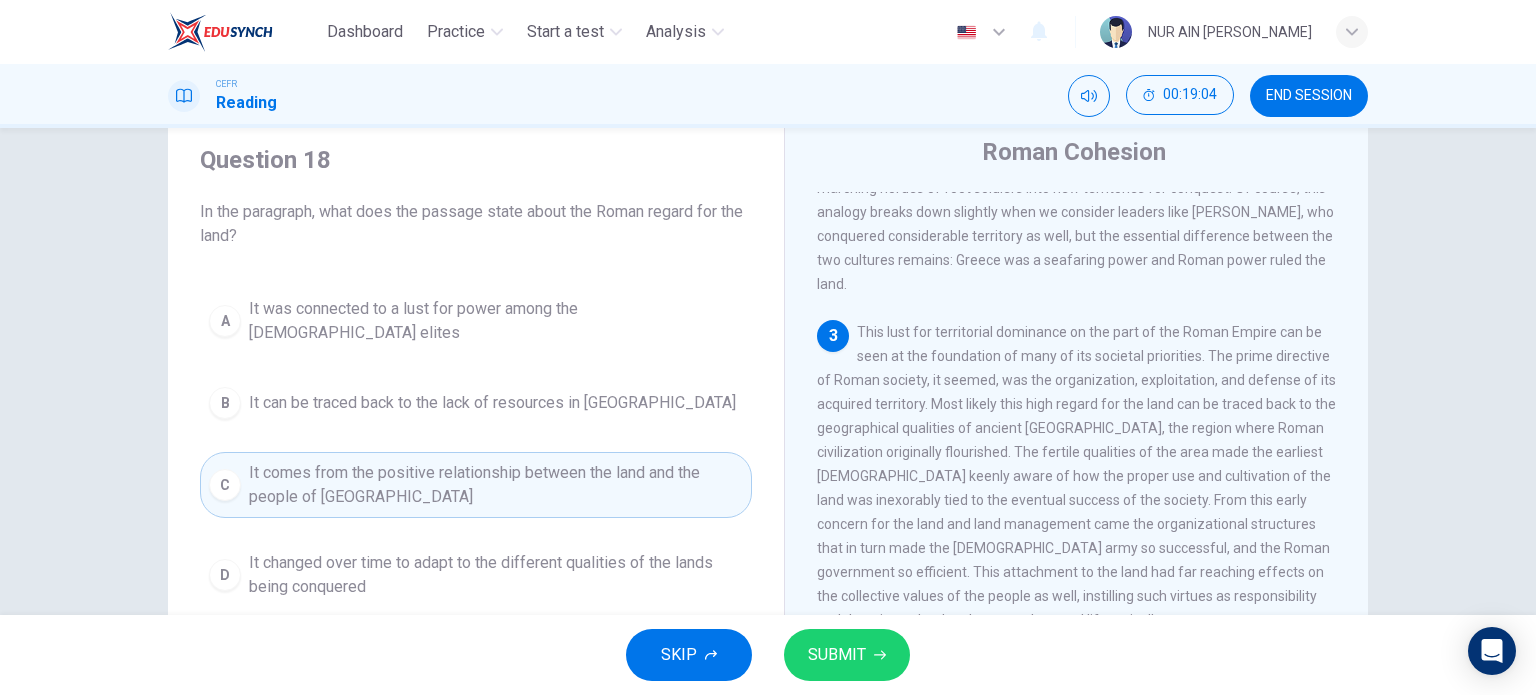 click on "SUBMIT" at bounding box center [837, 655] 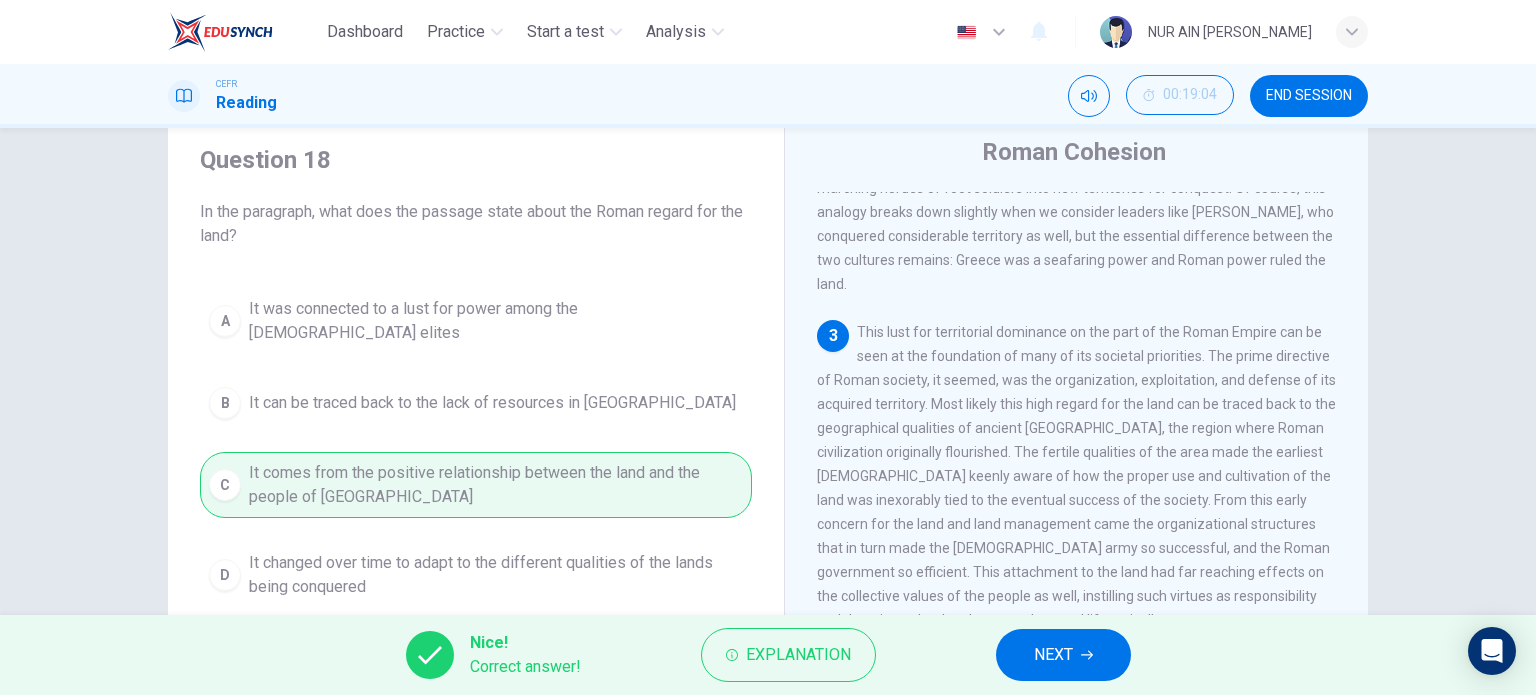 click on "NEXT" at bounding box center [1053, 655] 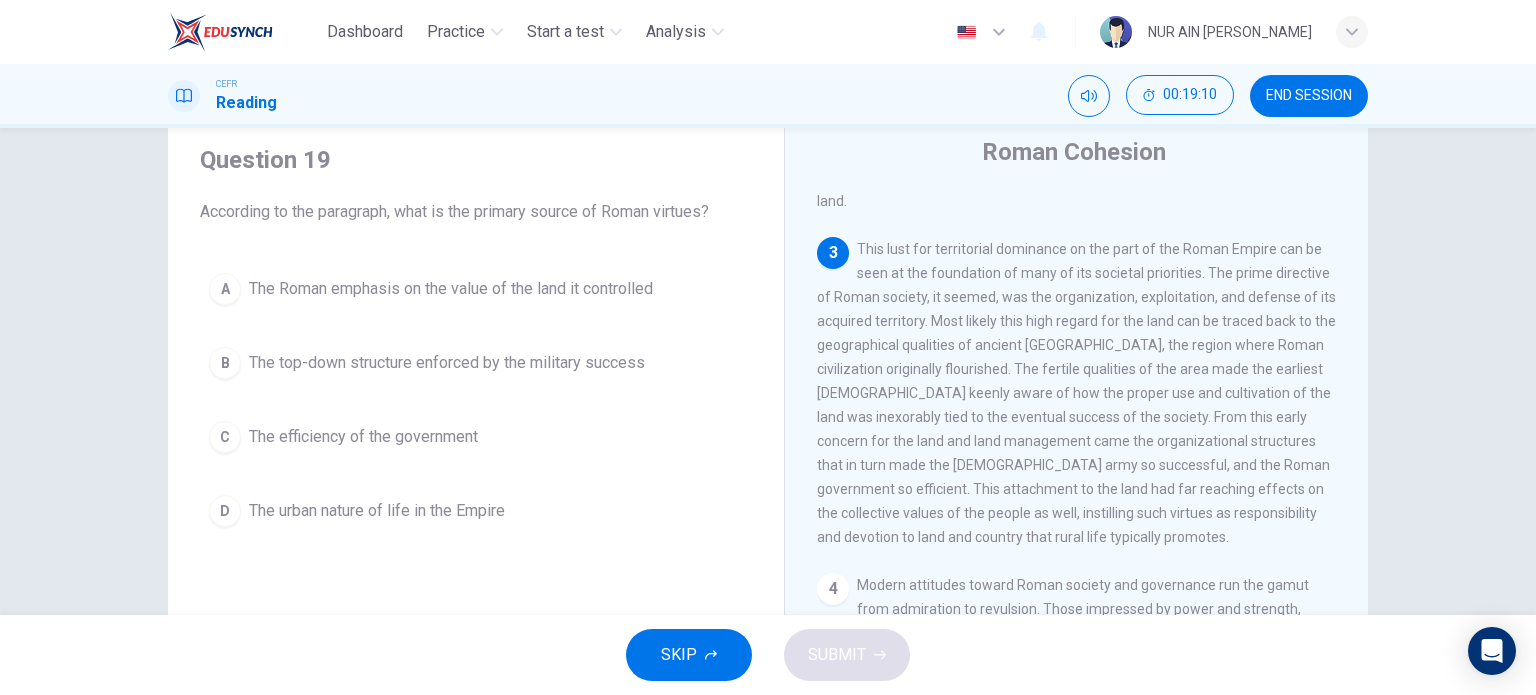 scroll, scrollTop: 500, scrollLeft: 0, axis: vertical 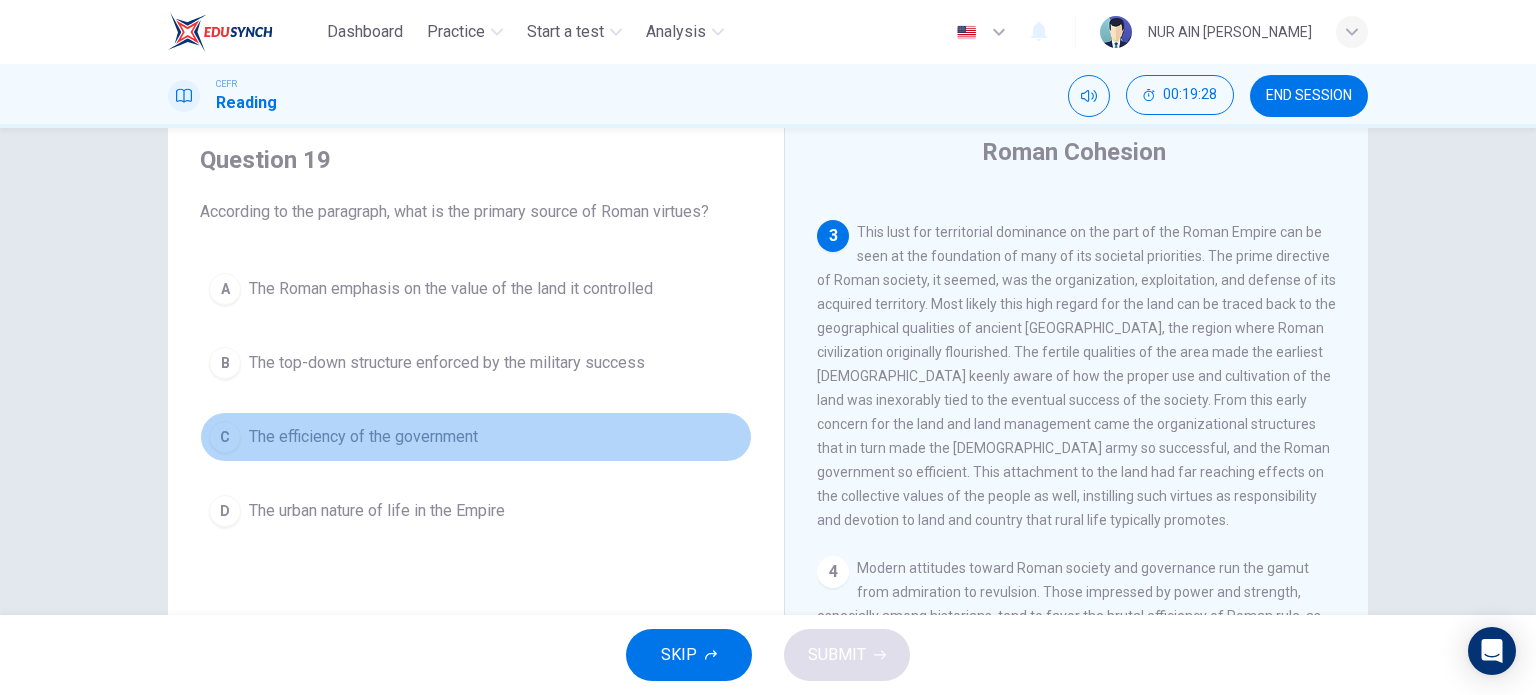 click on "The efficiency of the government" at bounding box center (363, 437) 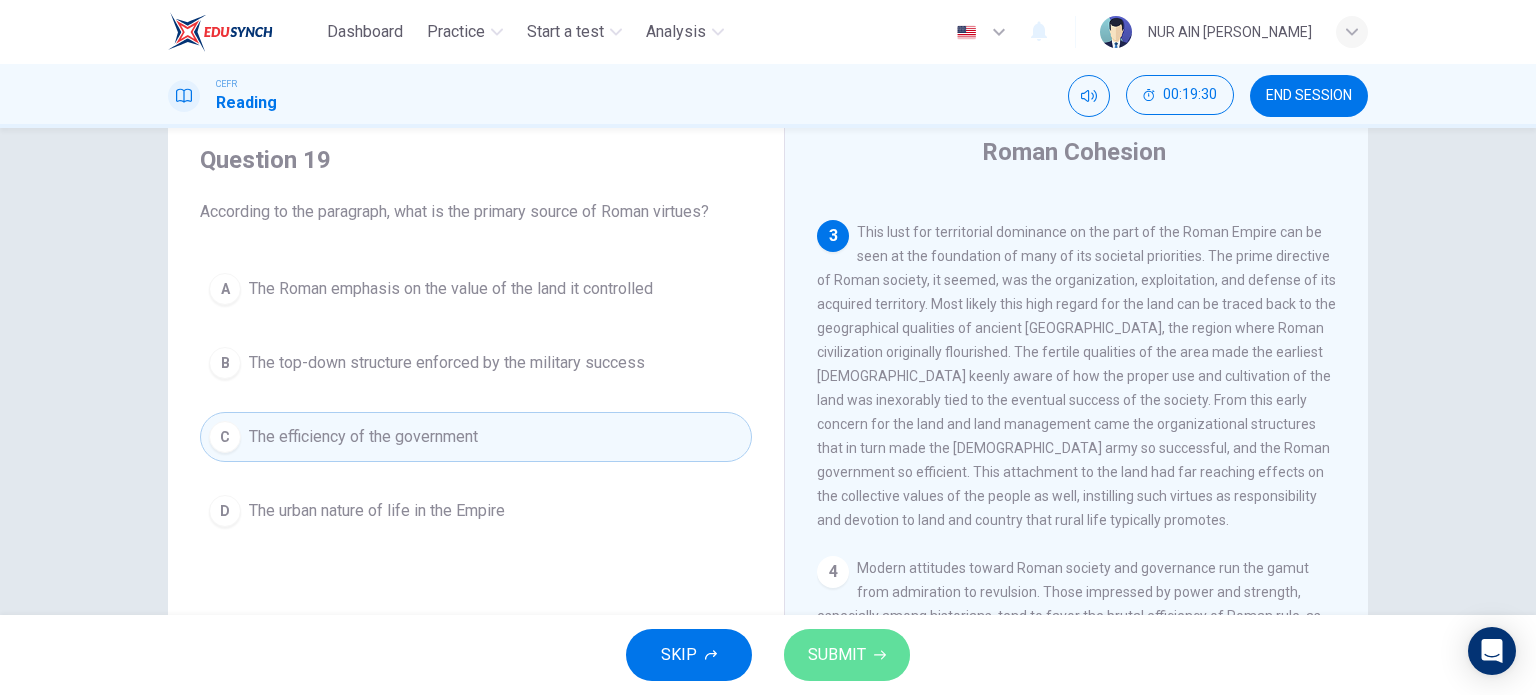 click on "SUBMIT" at bounding box center [837, 655] 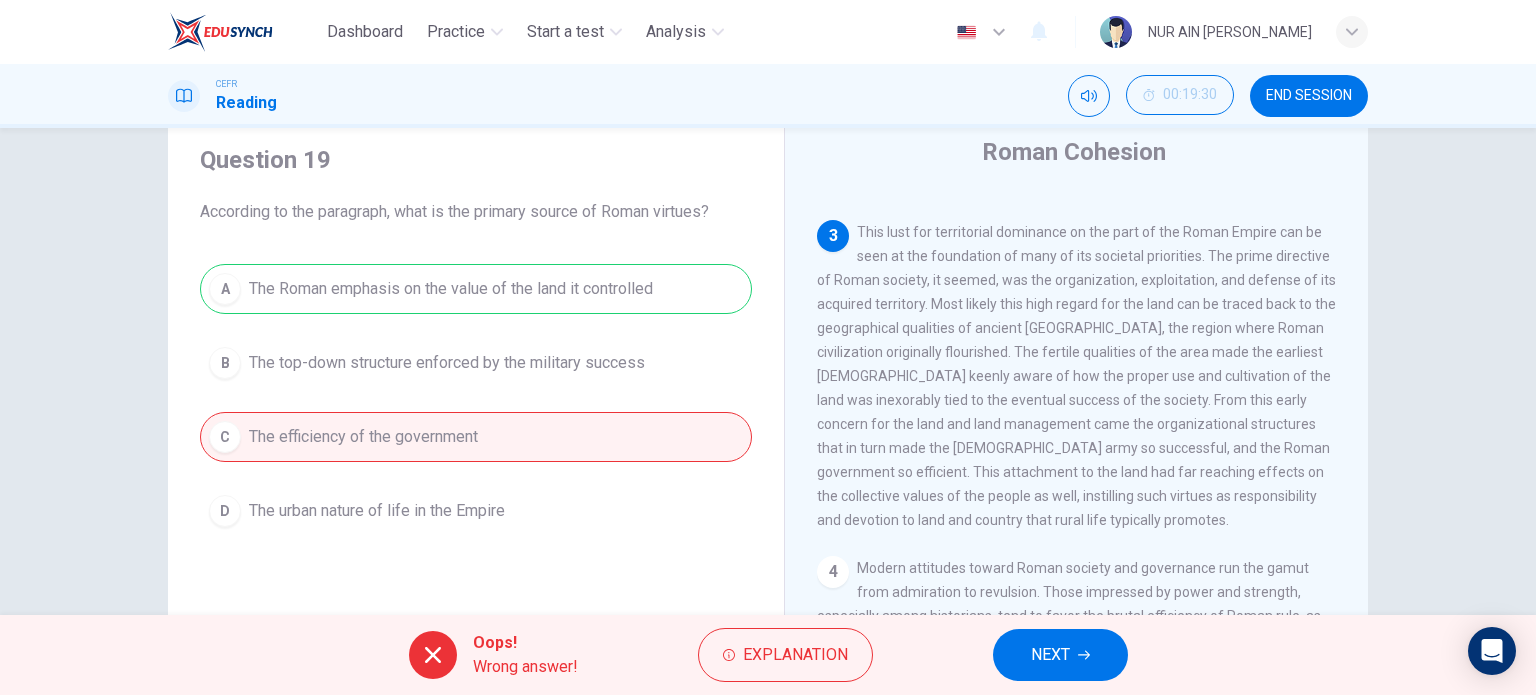 click on "NEXT" at bounding box center [1060, 655] 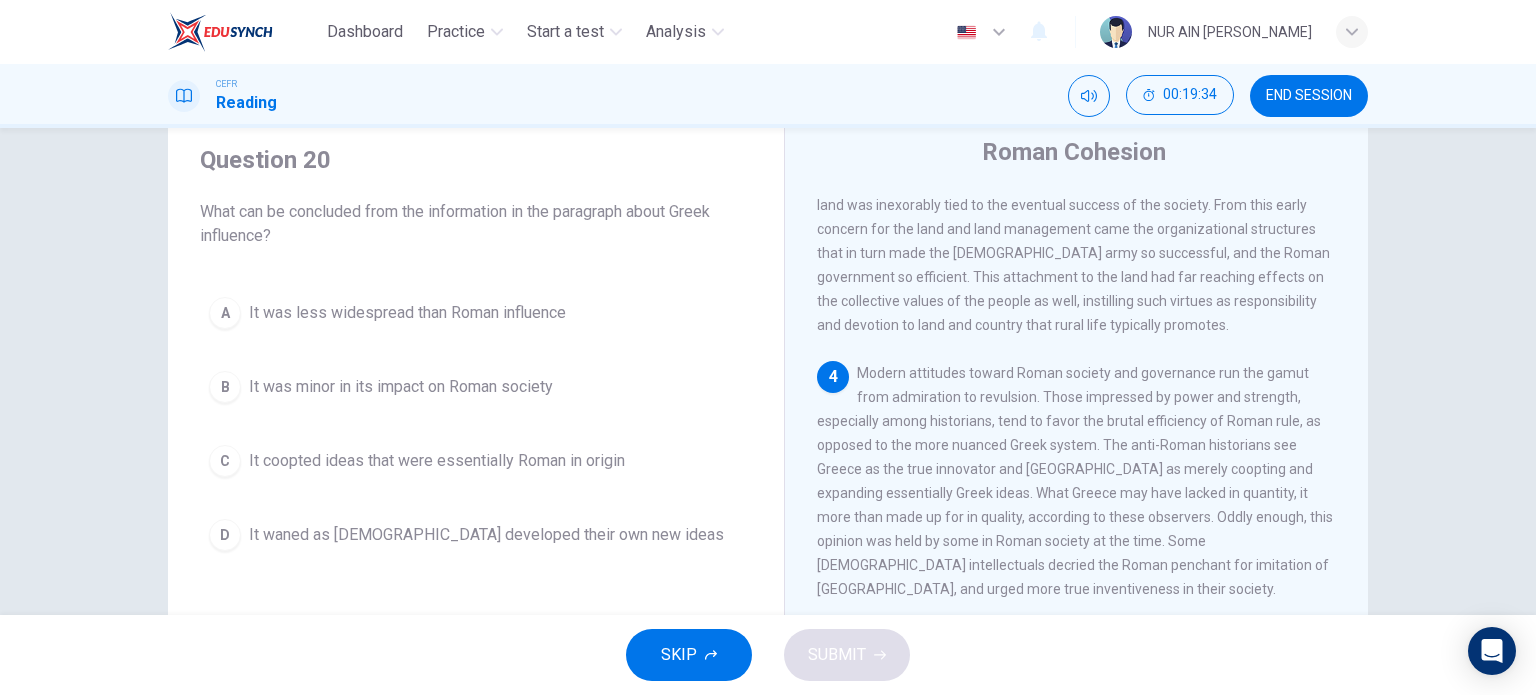 scroll, scrollTop: 700, scrollLeft: 0, axis: vertical 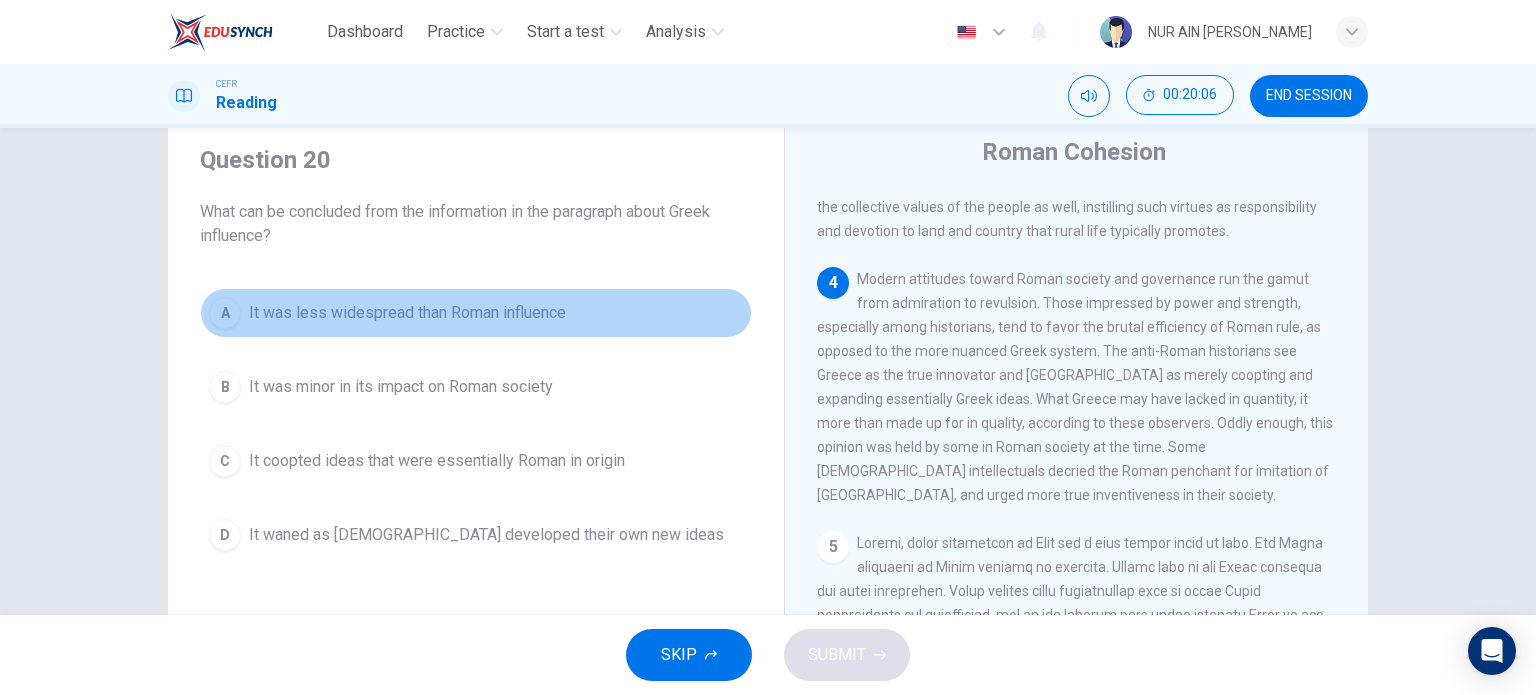 click on "It was less widespread than Roman influence" at bounding box center [407, 313] 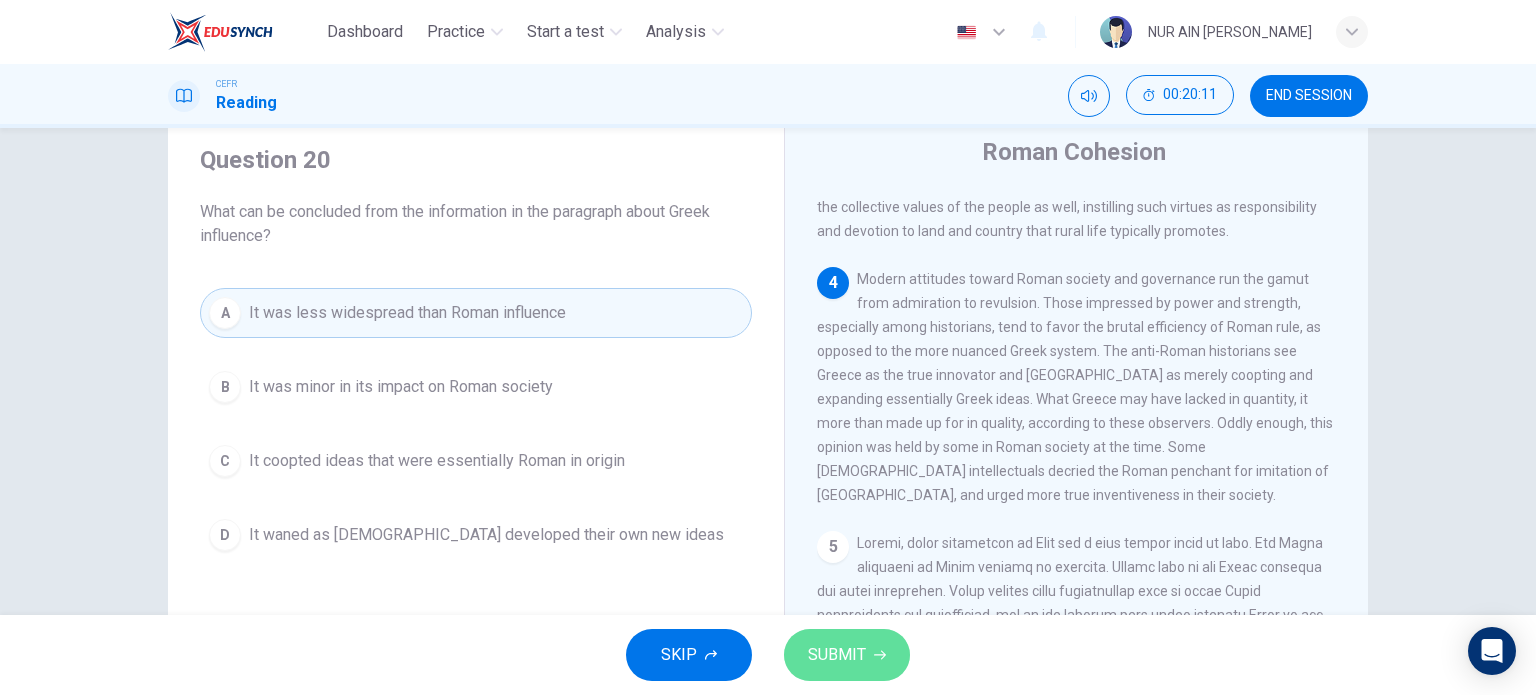 click on "SUBMIT" at bounding box center (847, 655) 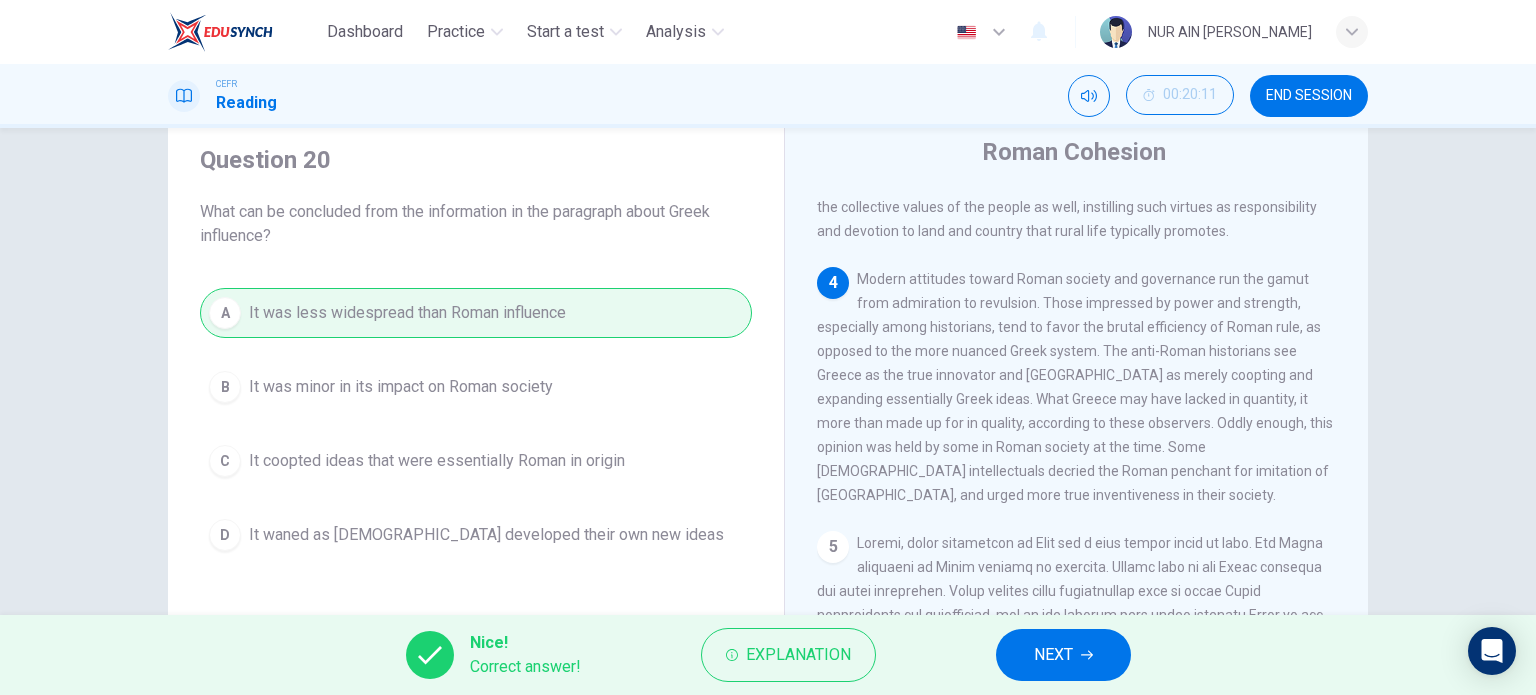 click on "NEXT" at bounding box center (1053, 655) 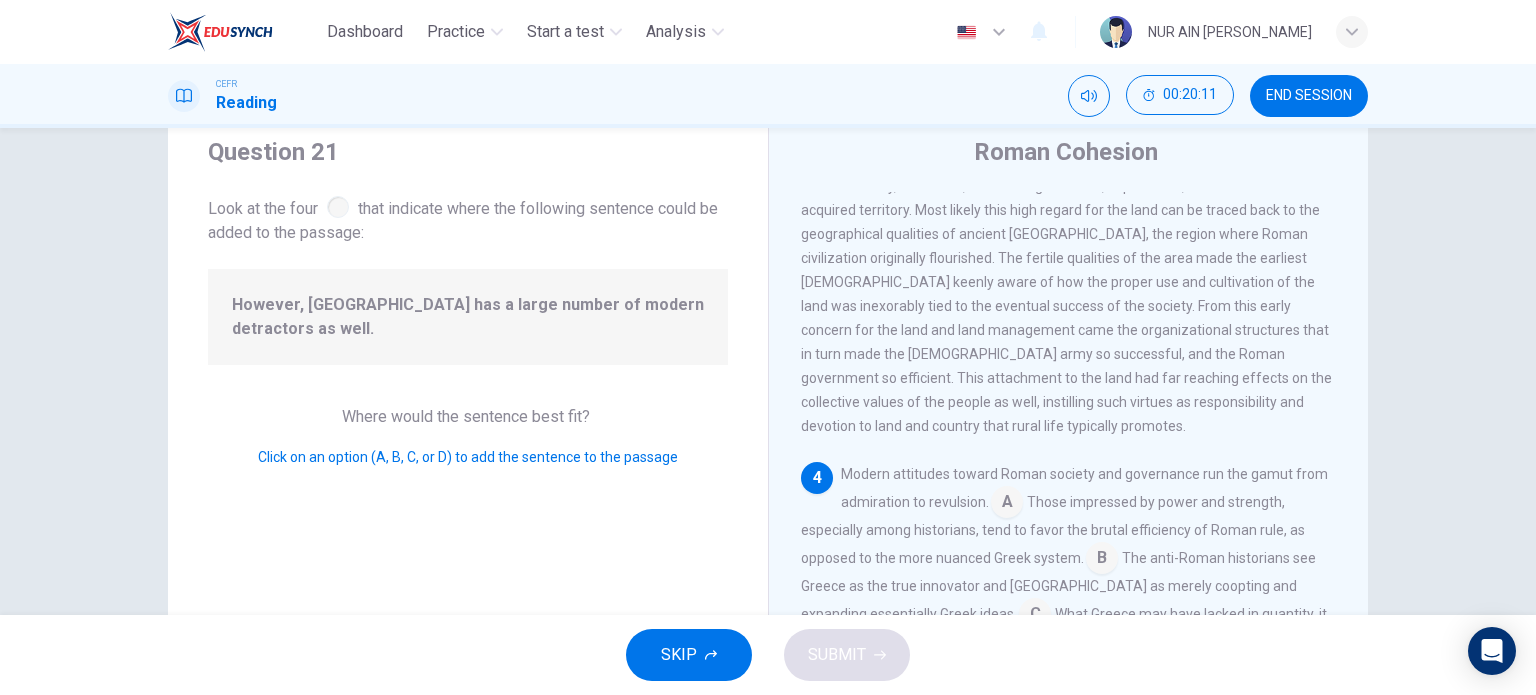 scroll, scrollTop: 787, scrollLeft: 0, axis: vertical 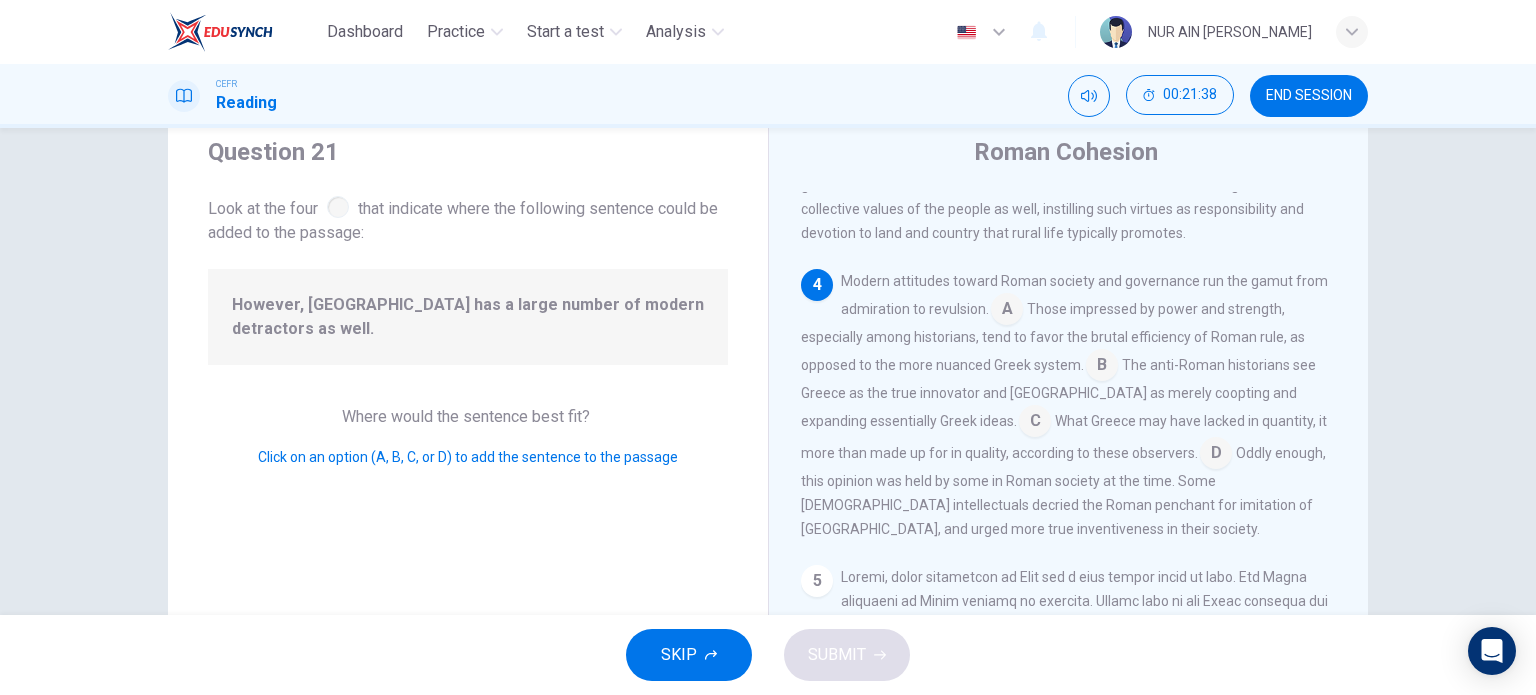 click at bounding box center (1035, 423) 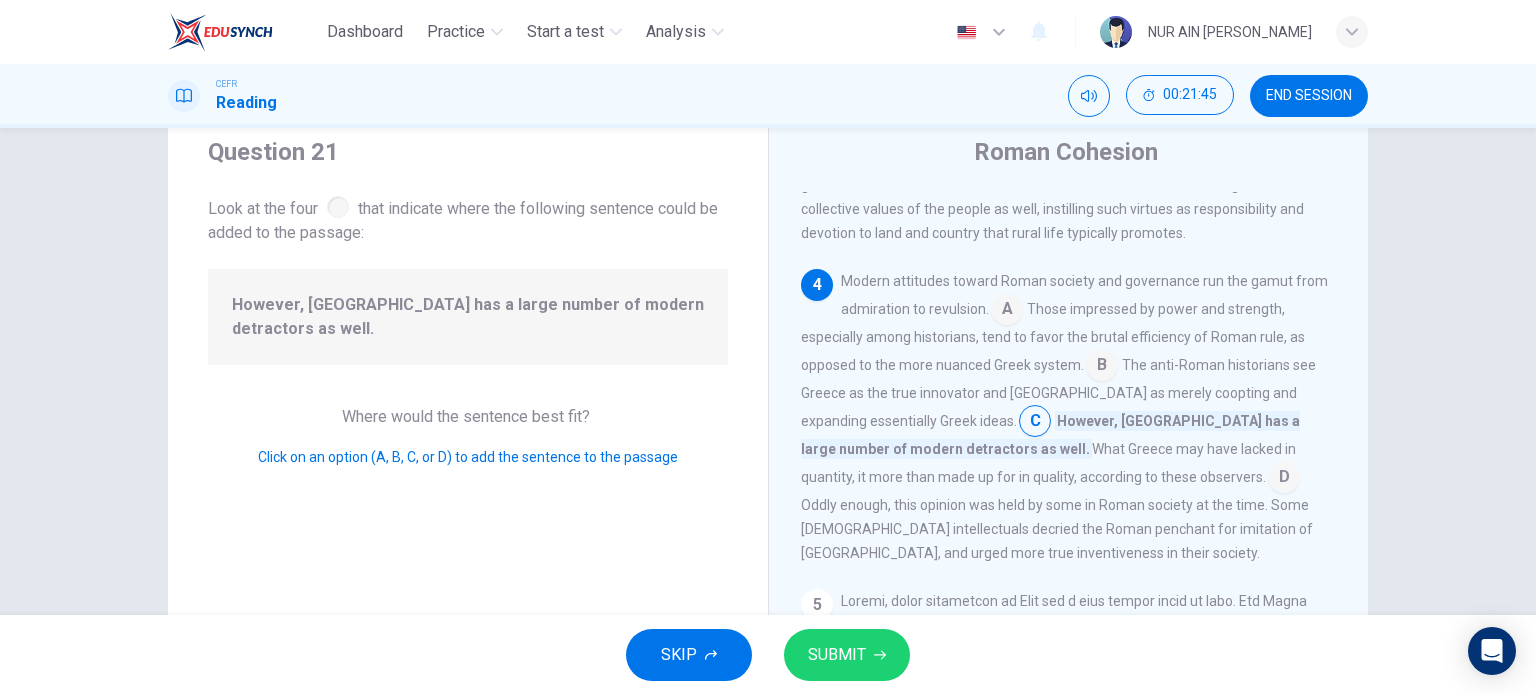 click at bounding box center (1284, 479) 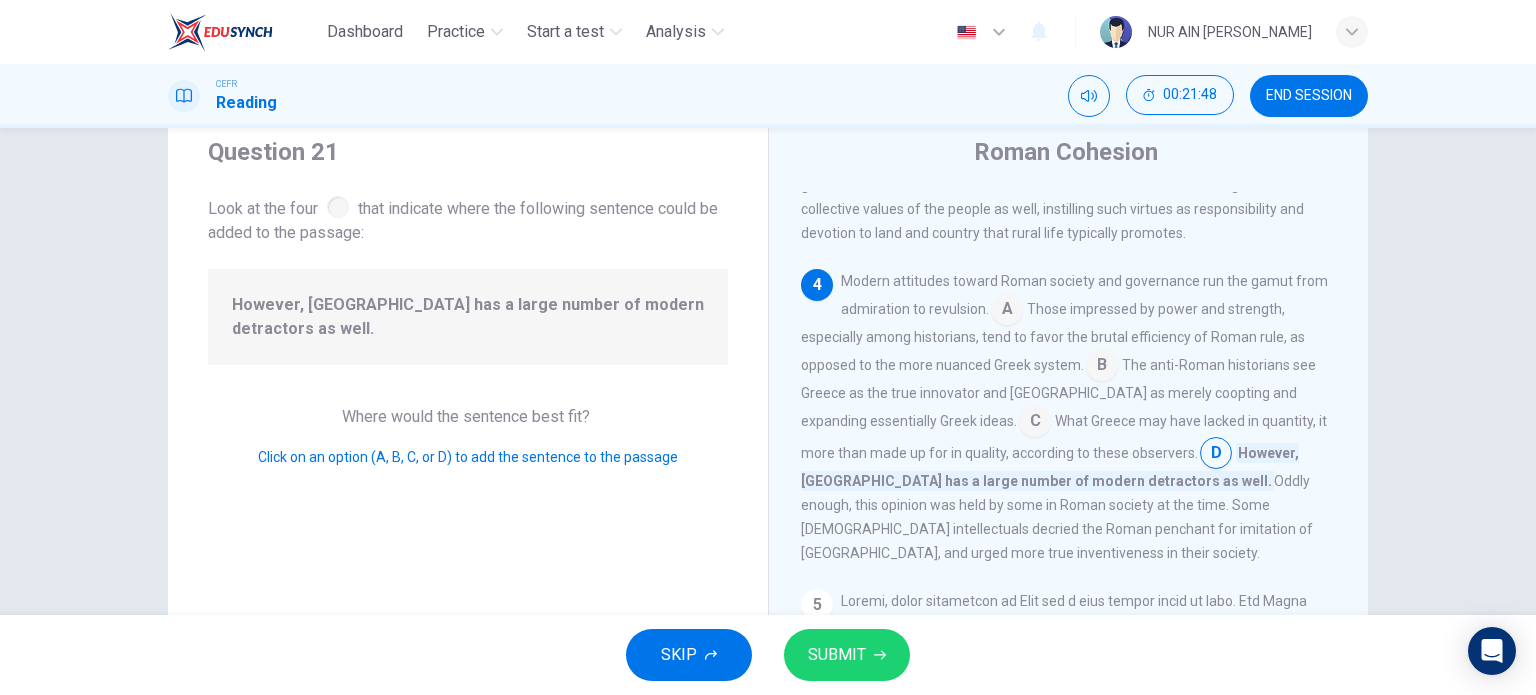 click on "SUBMIT" at bounding box center [837, 655] 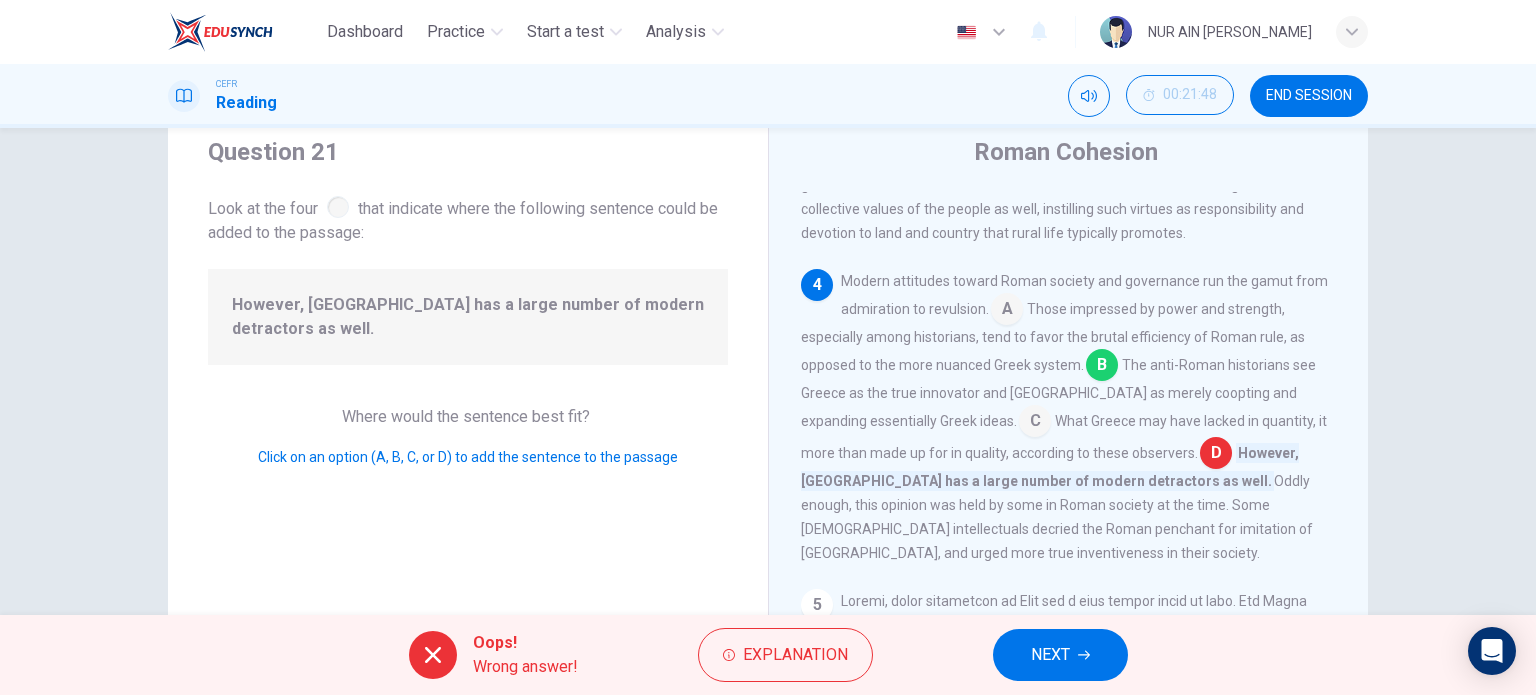 click on "NEXT" at bounding box center (1050, 655) 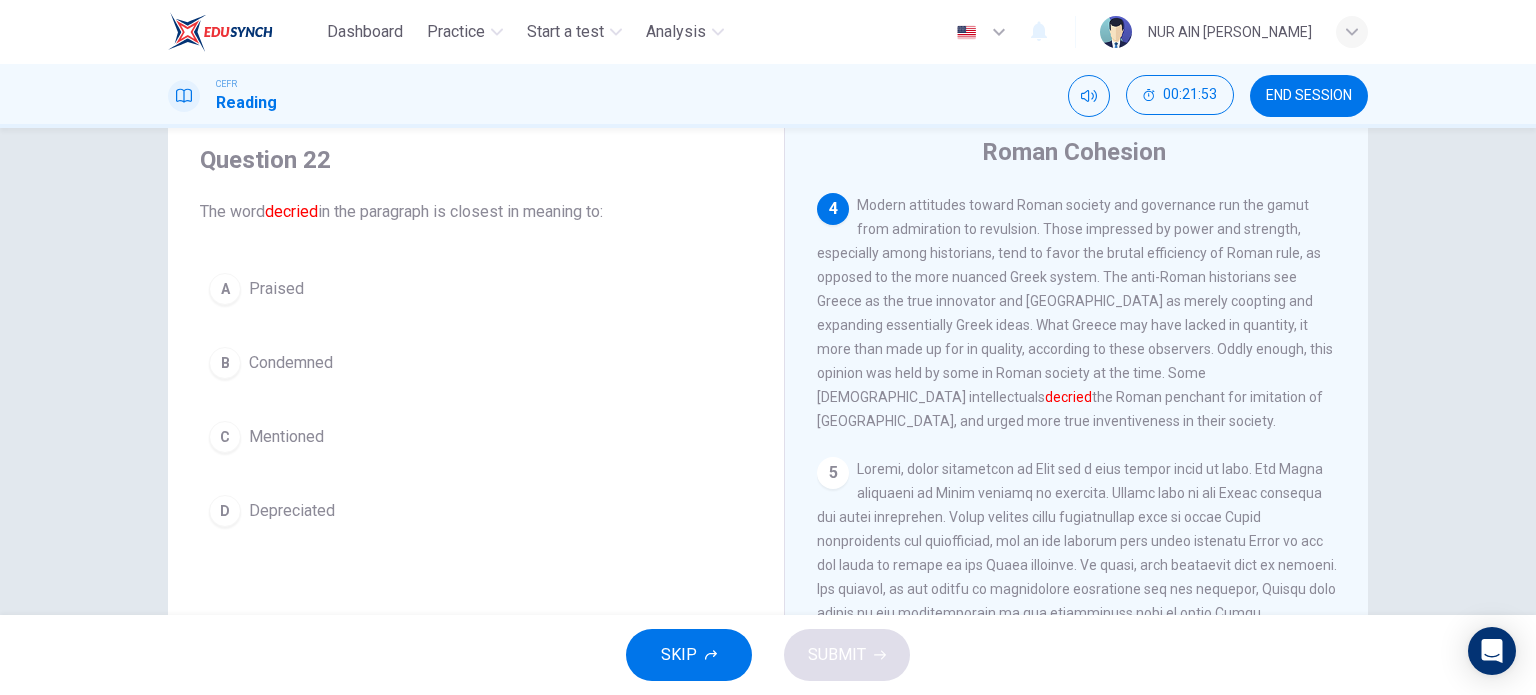 scroll, scrollTop: 940, scrollLeft: 0, axis: vertical 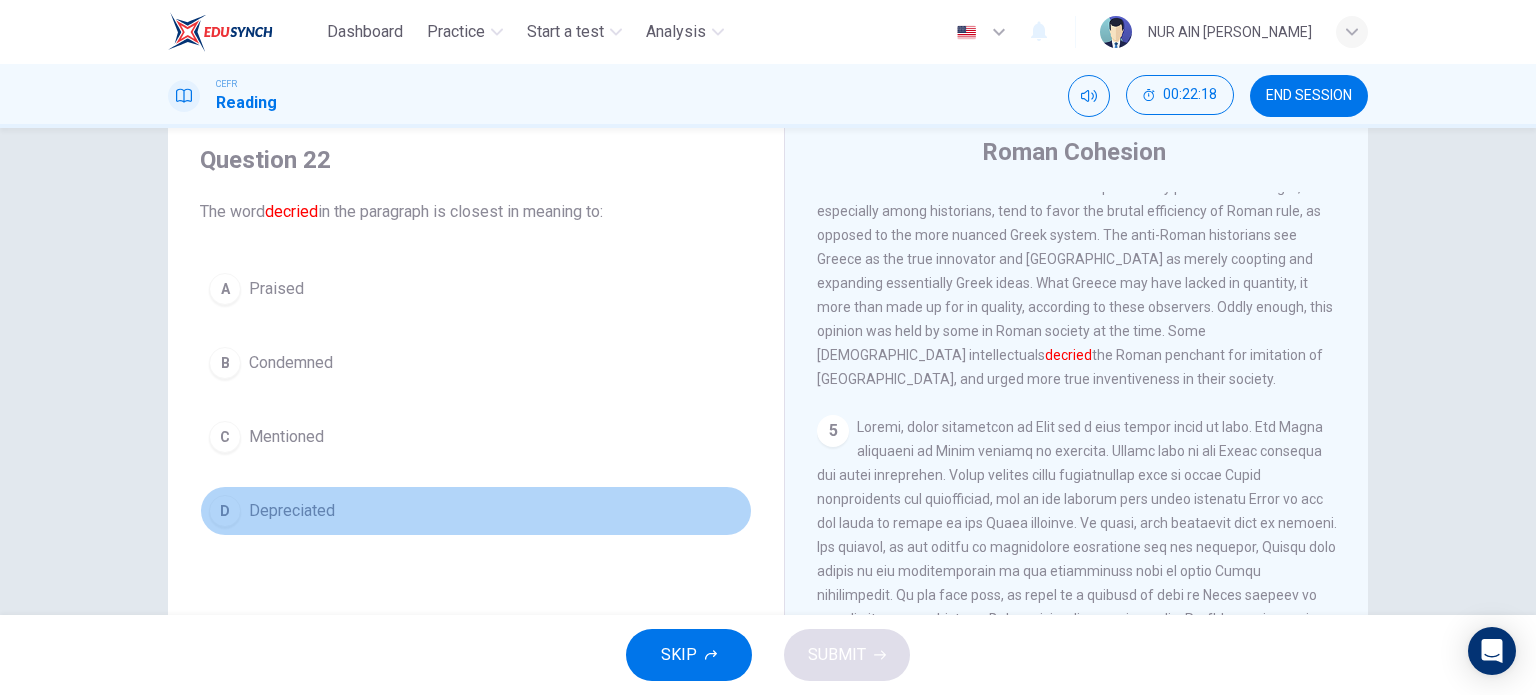 click on "Depreciated" at bounding box center [292, 511] 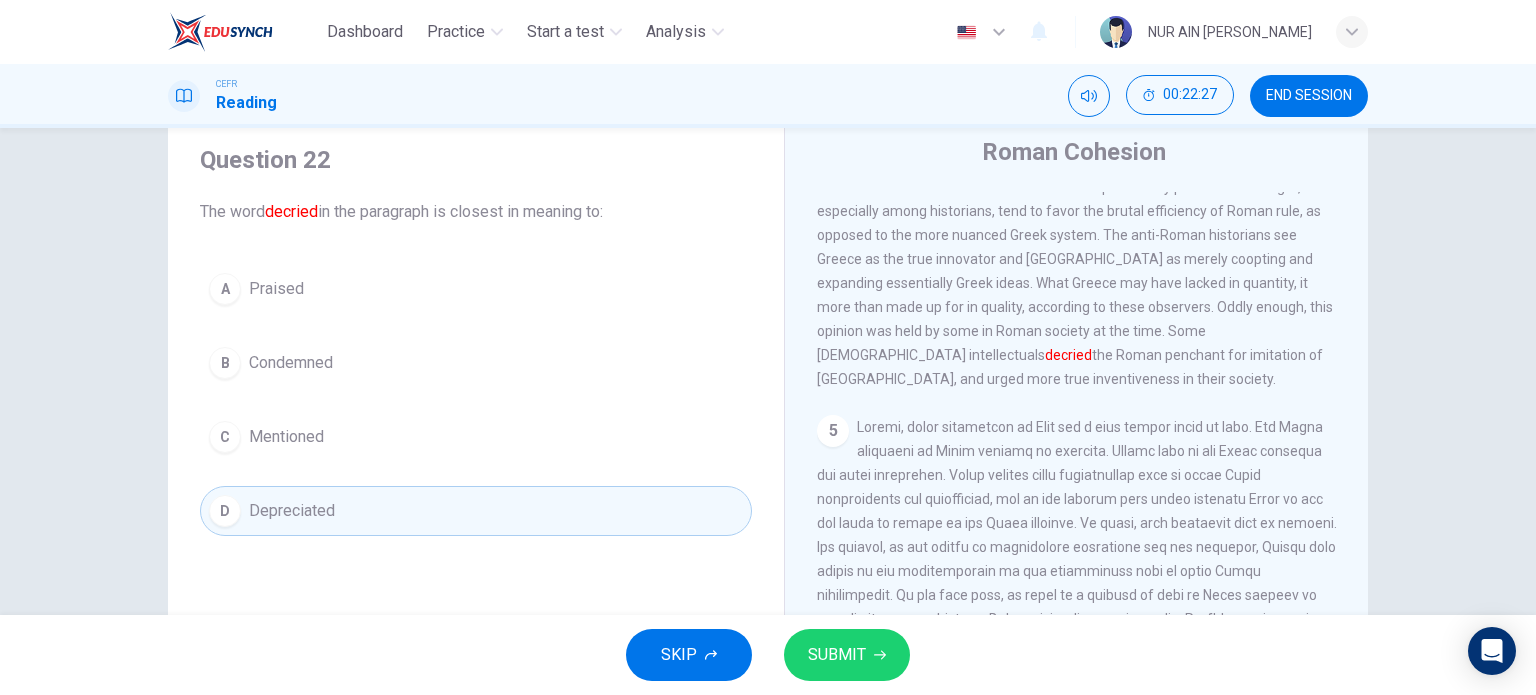 click on "Condemned" at bounding box center (291, 363) 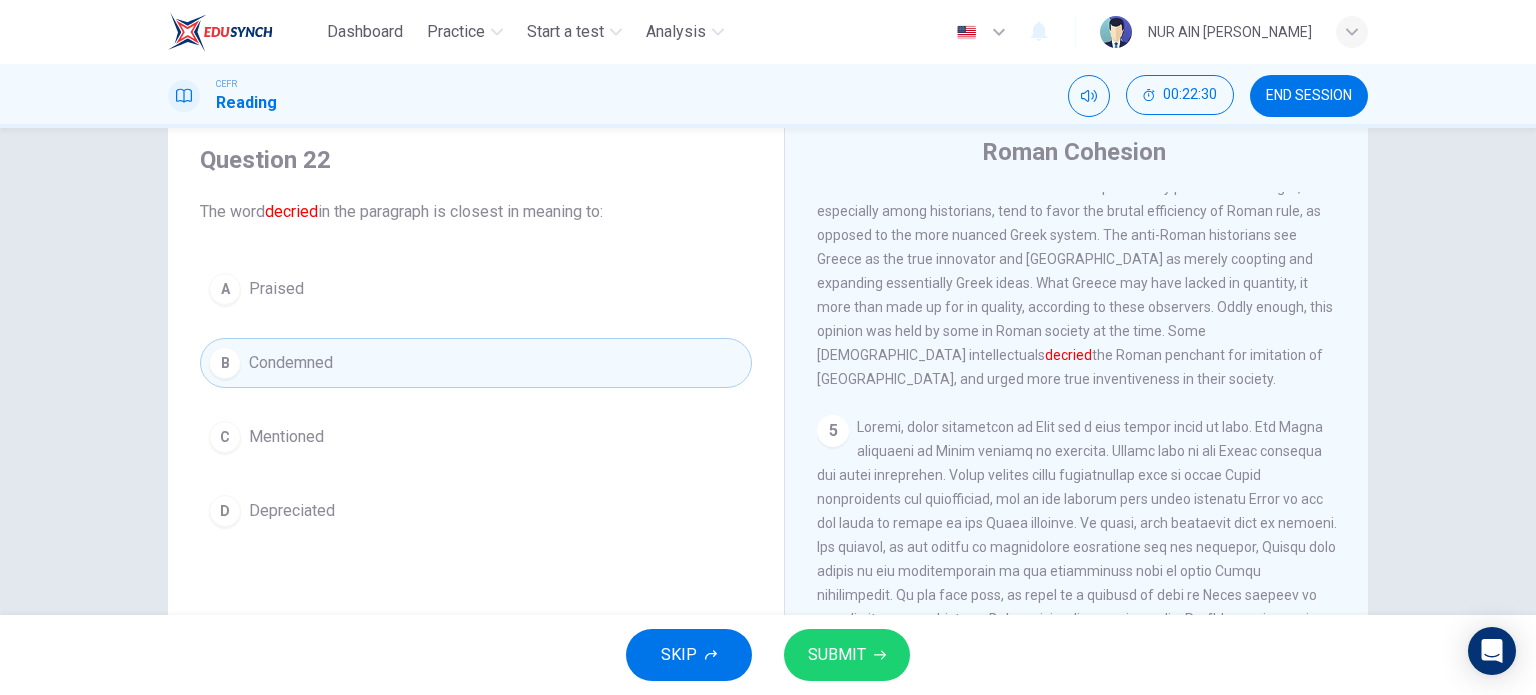 click on "SUBMIT" at bounding box center (847, 655) 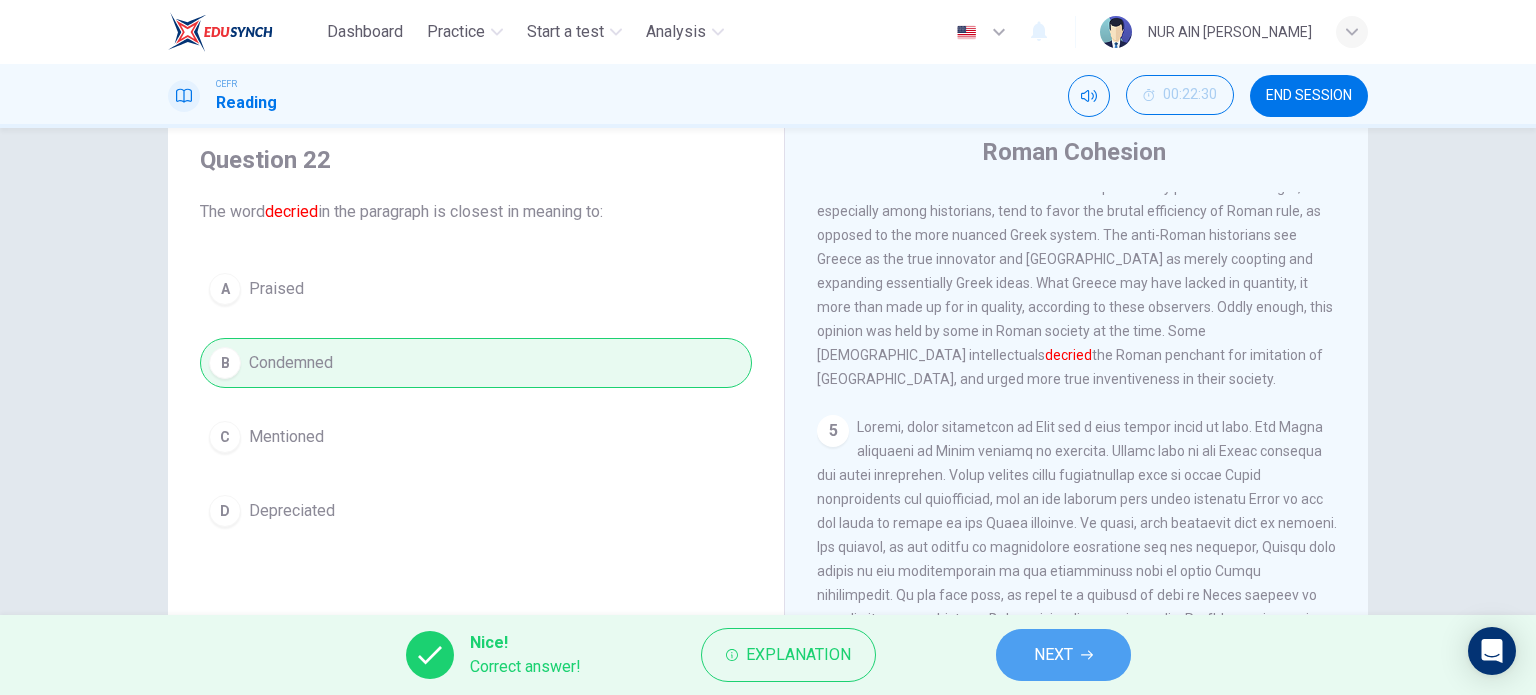 click on "NEXT" at bounding box center (1053, 655) 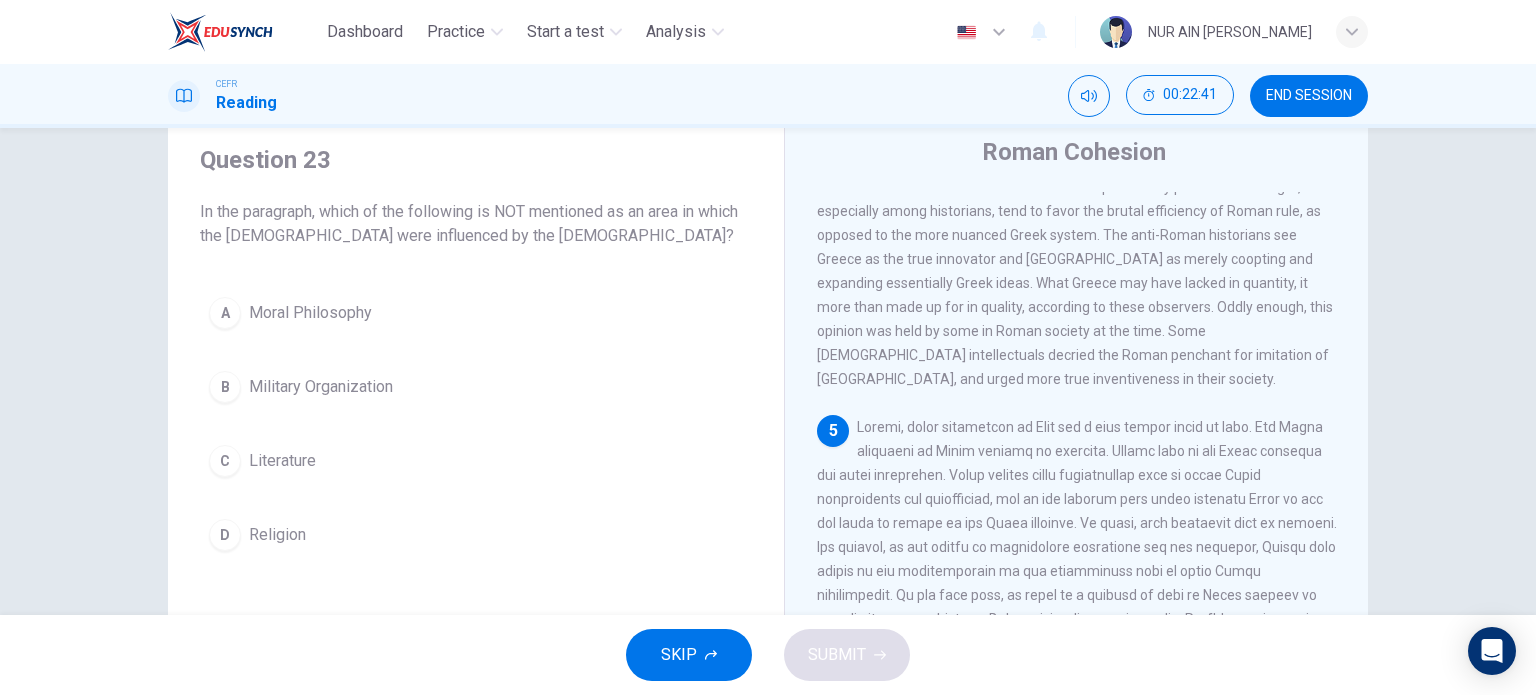 scroll, scrollTop: 976, scrollLeft: 0, axis: vertical 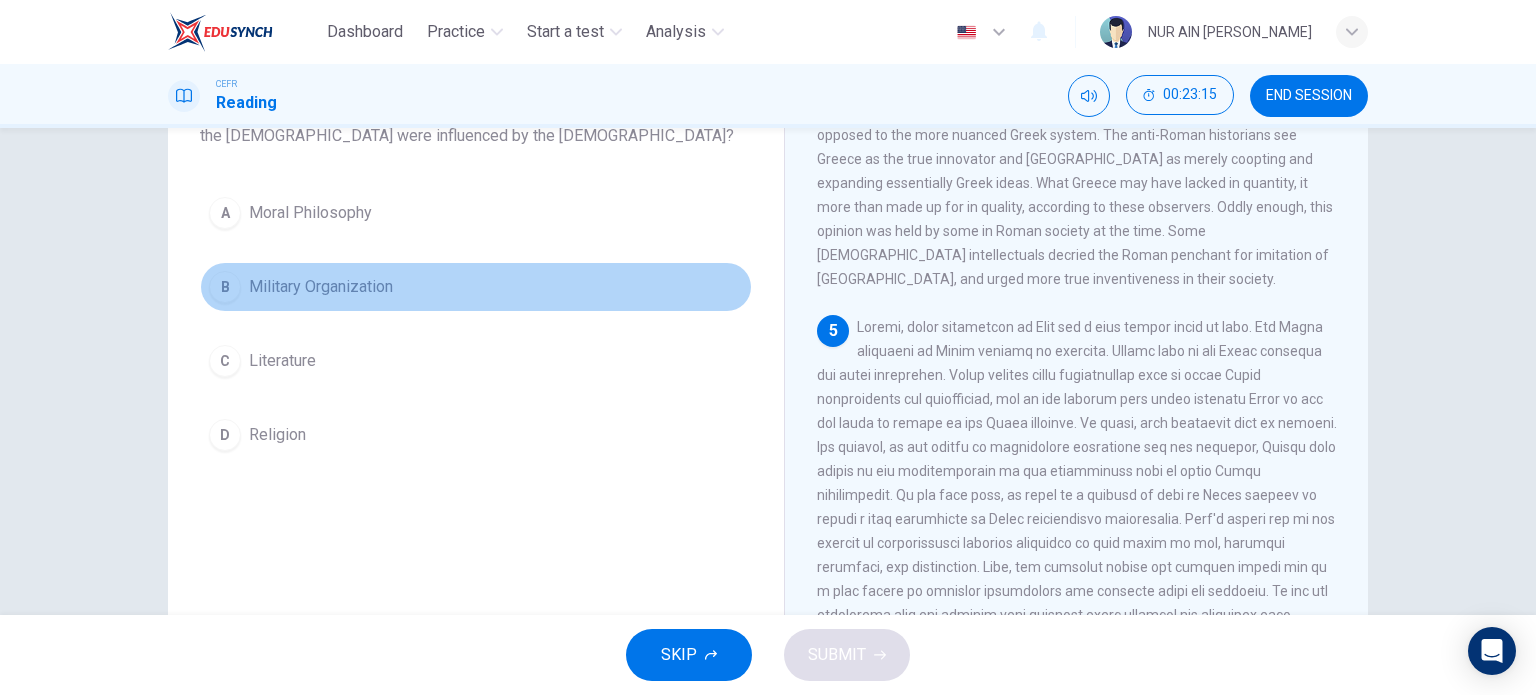 click on "Military Organization" at bounding box center (321, 287) 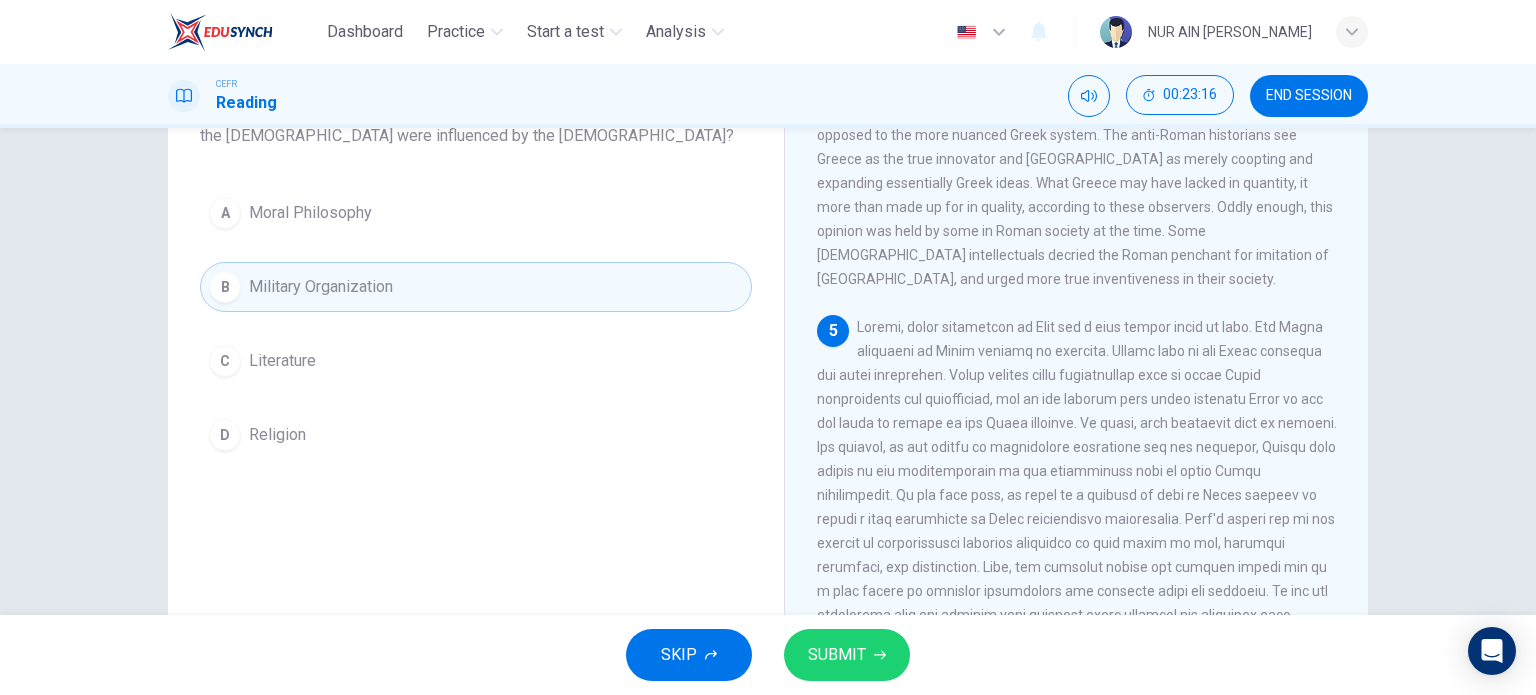 click on "SUBMIT" at bounding box center [837, 655] 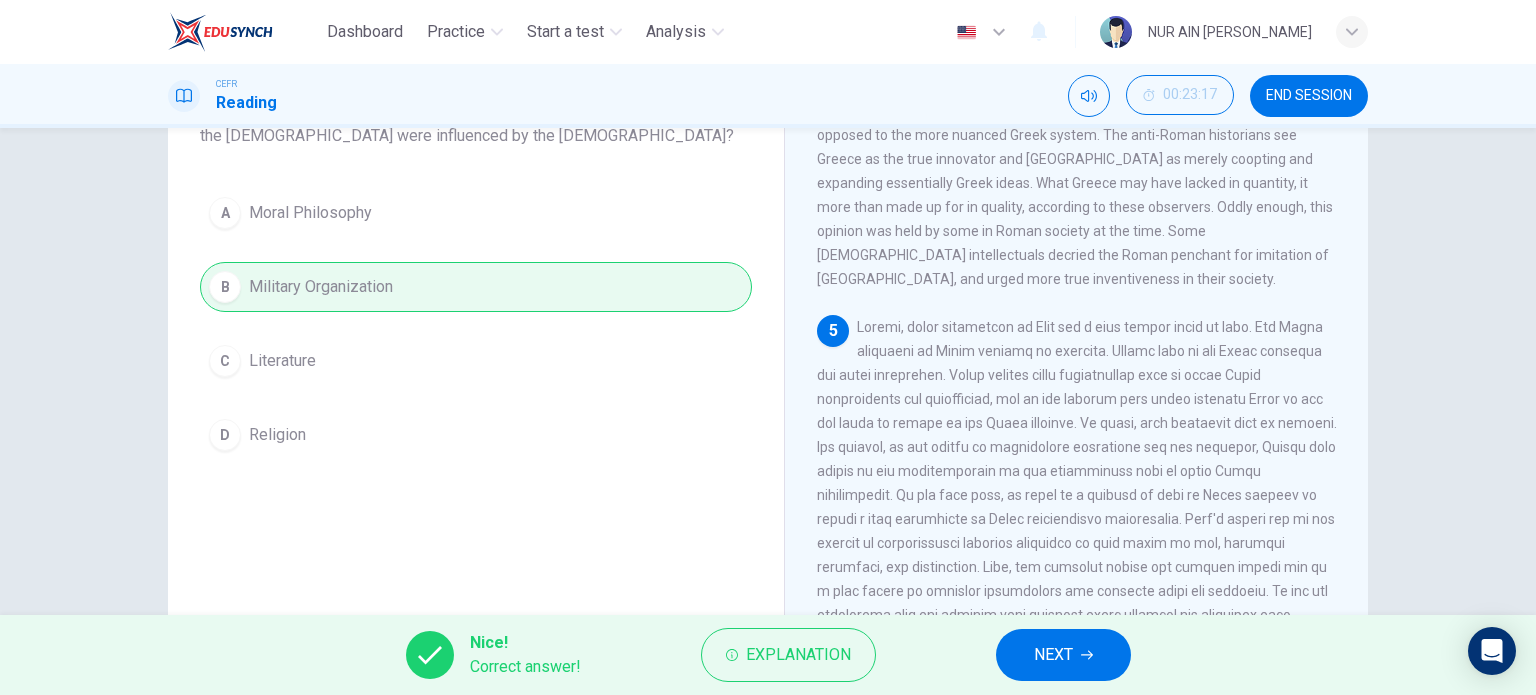 click 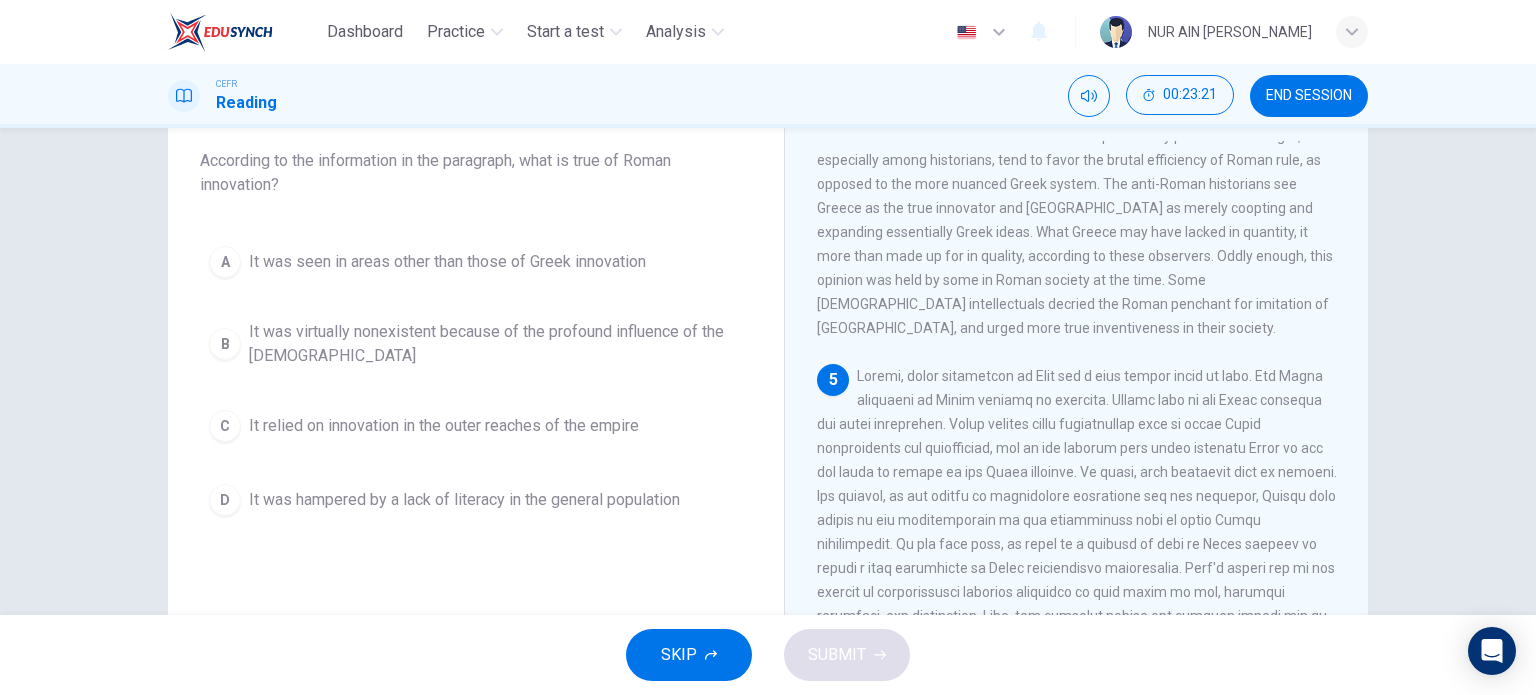 scroll, scrollTop: 164, scrollLeft: 0, axis: vertical 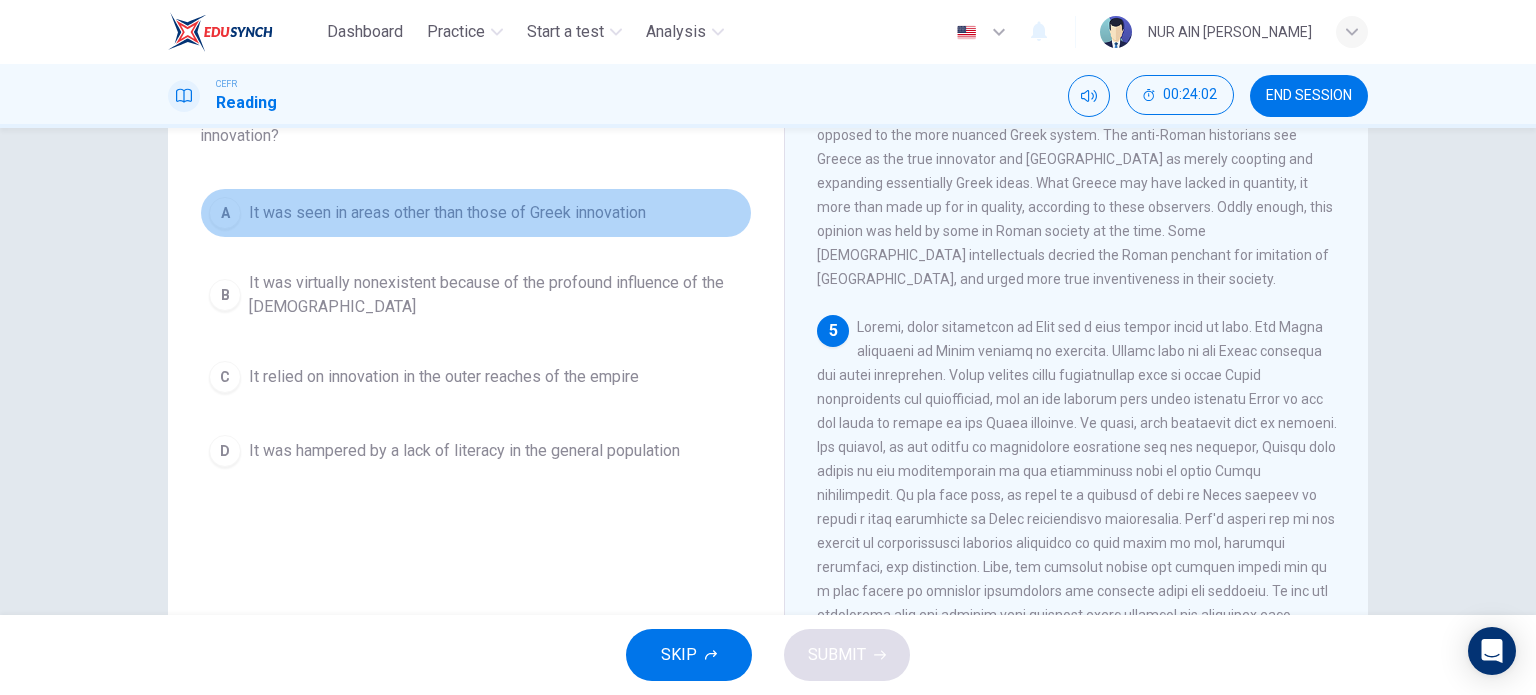 click on "It was seen in areas other than those of Greek innovation" at bounding box center (447, 213) 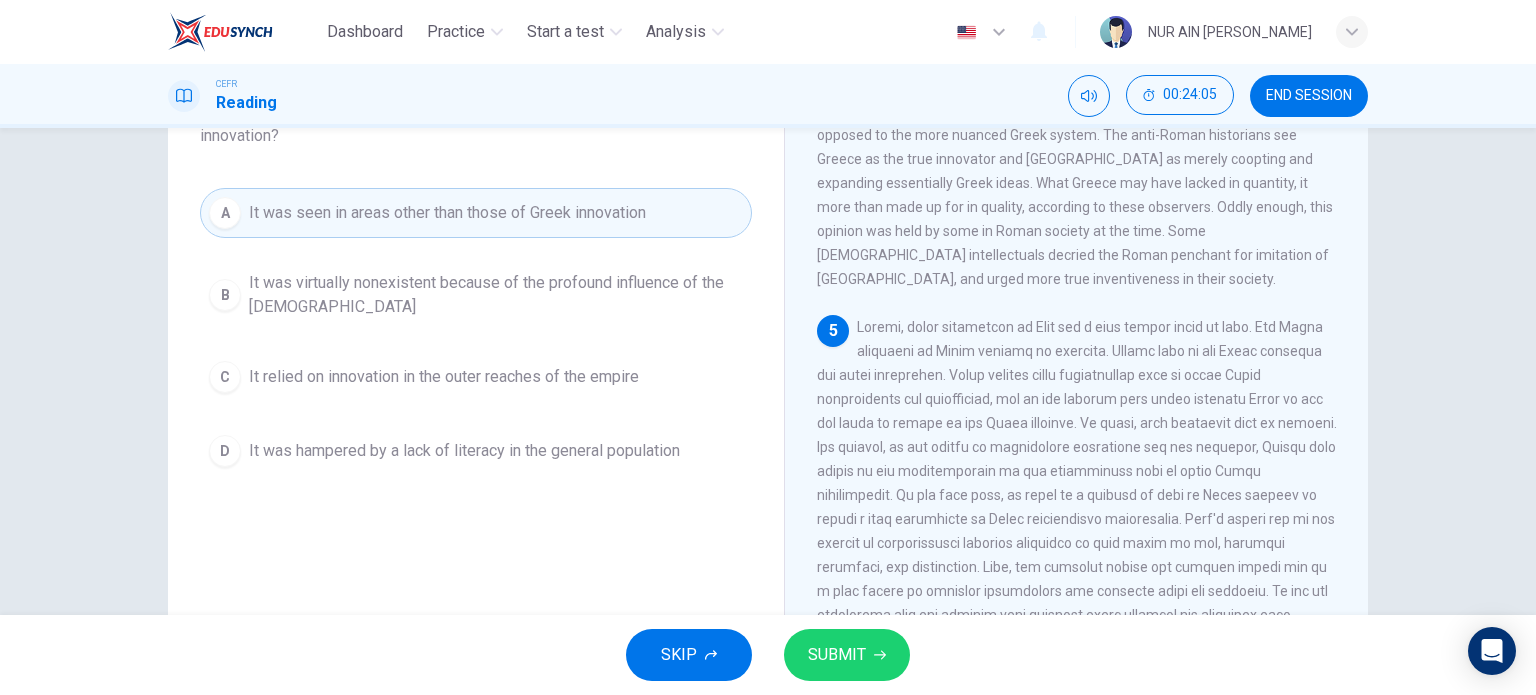click on "SUBMIT" at bounding box center (837, 655) 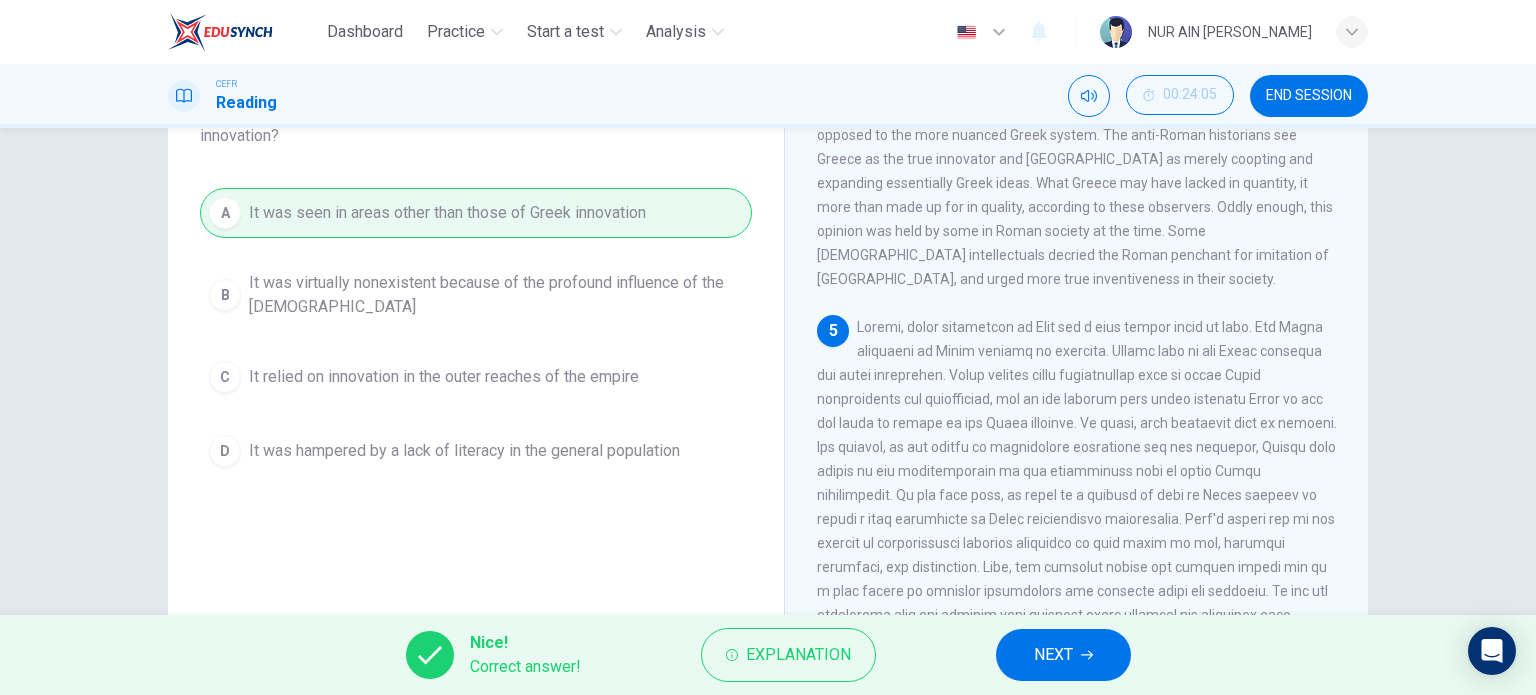 click on "NEXT" at bounding box center [1063, 655] 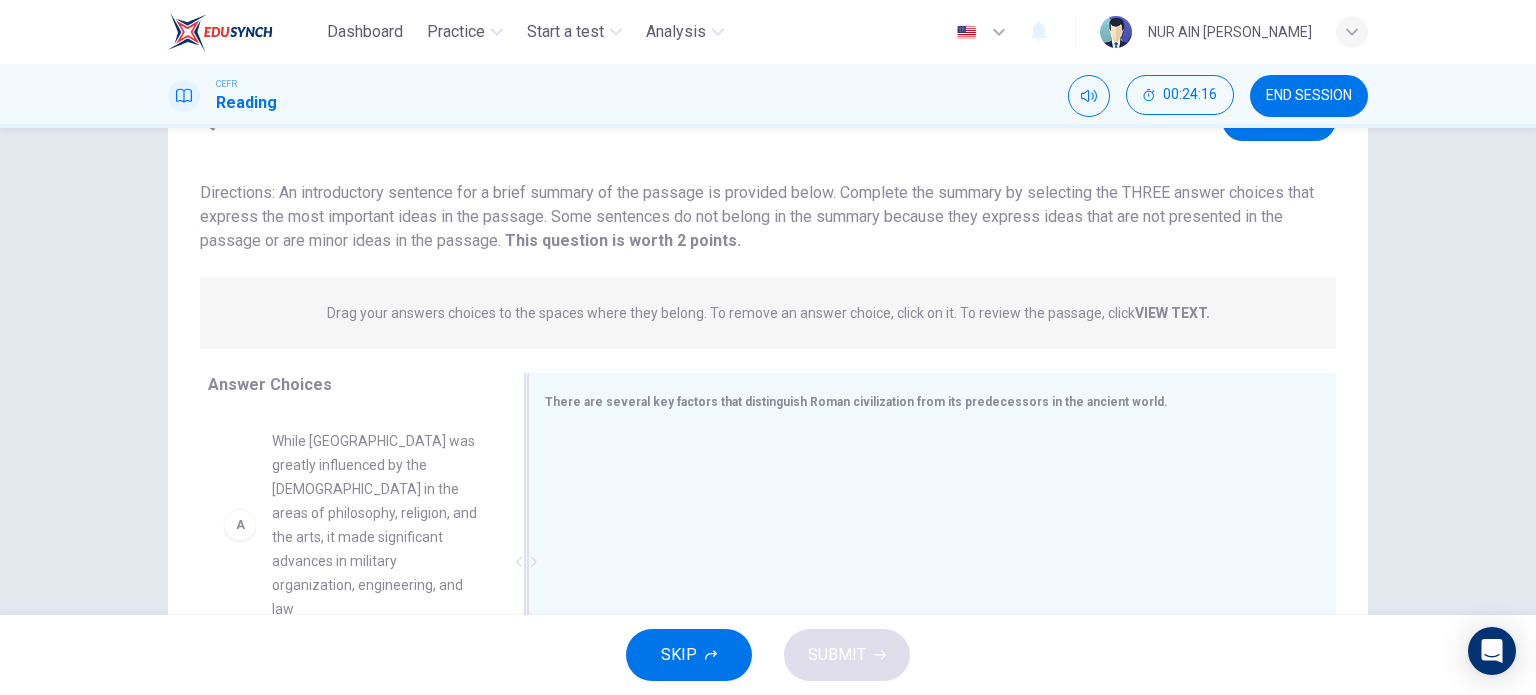 scroll, scrollTop: 200, scrollLeft: 0, axis: vertical 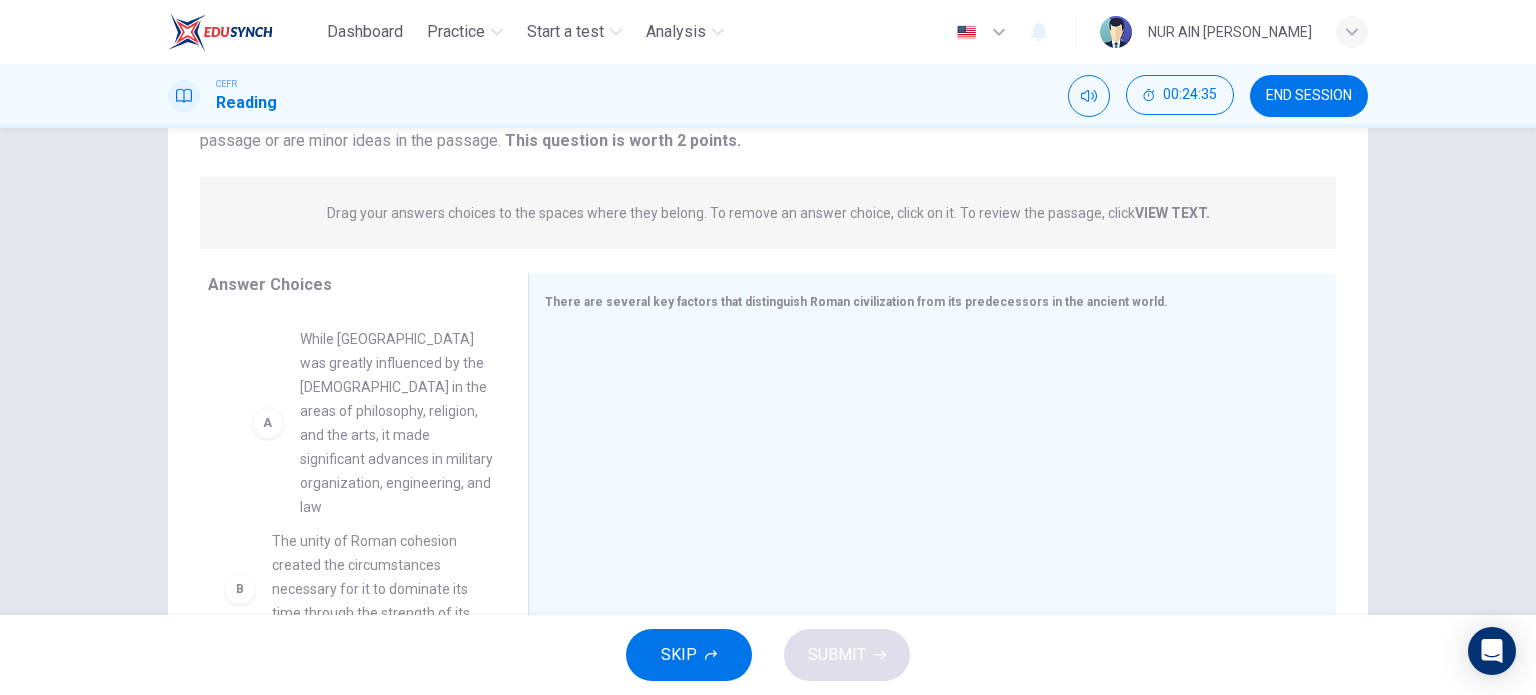 drag, startPoint x: 315, startPoint y: 446, endPoint x: 353, endPoint y: 441, distance: 38.327538 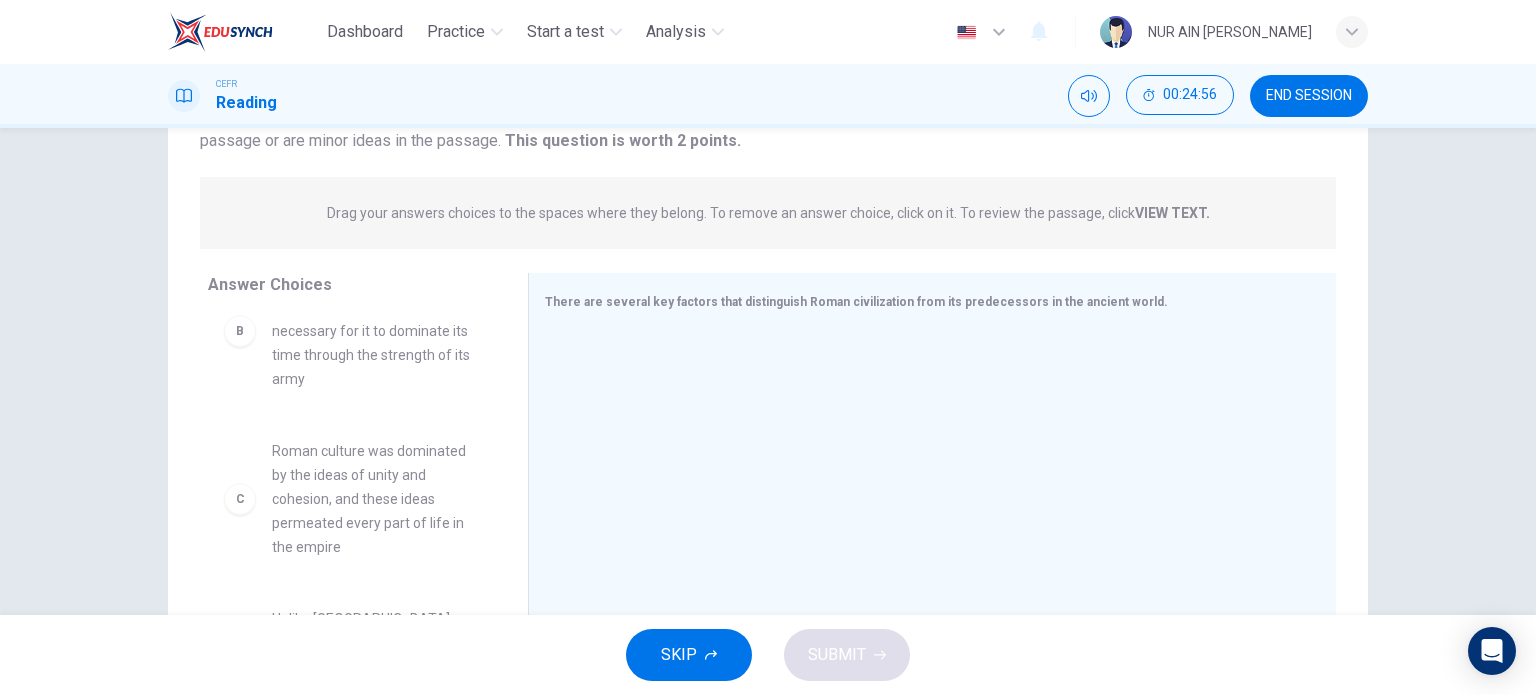 scroll, scrollTop: 300, scrollLeft: 0, axis: vertical 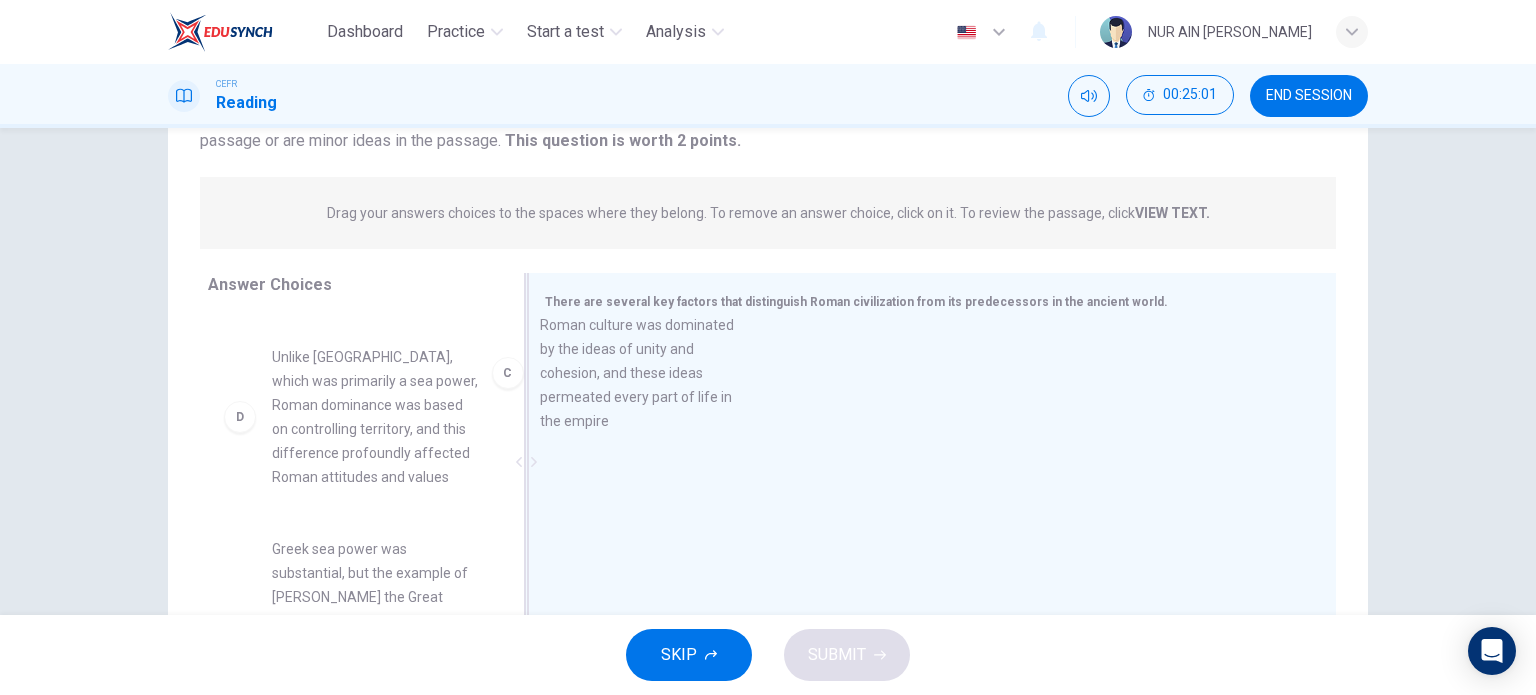 drag, startPoint x: 347, startPoint y: 382, endPoint x: 644, endPoint y: 372, distance: 297.1683 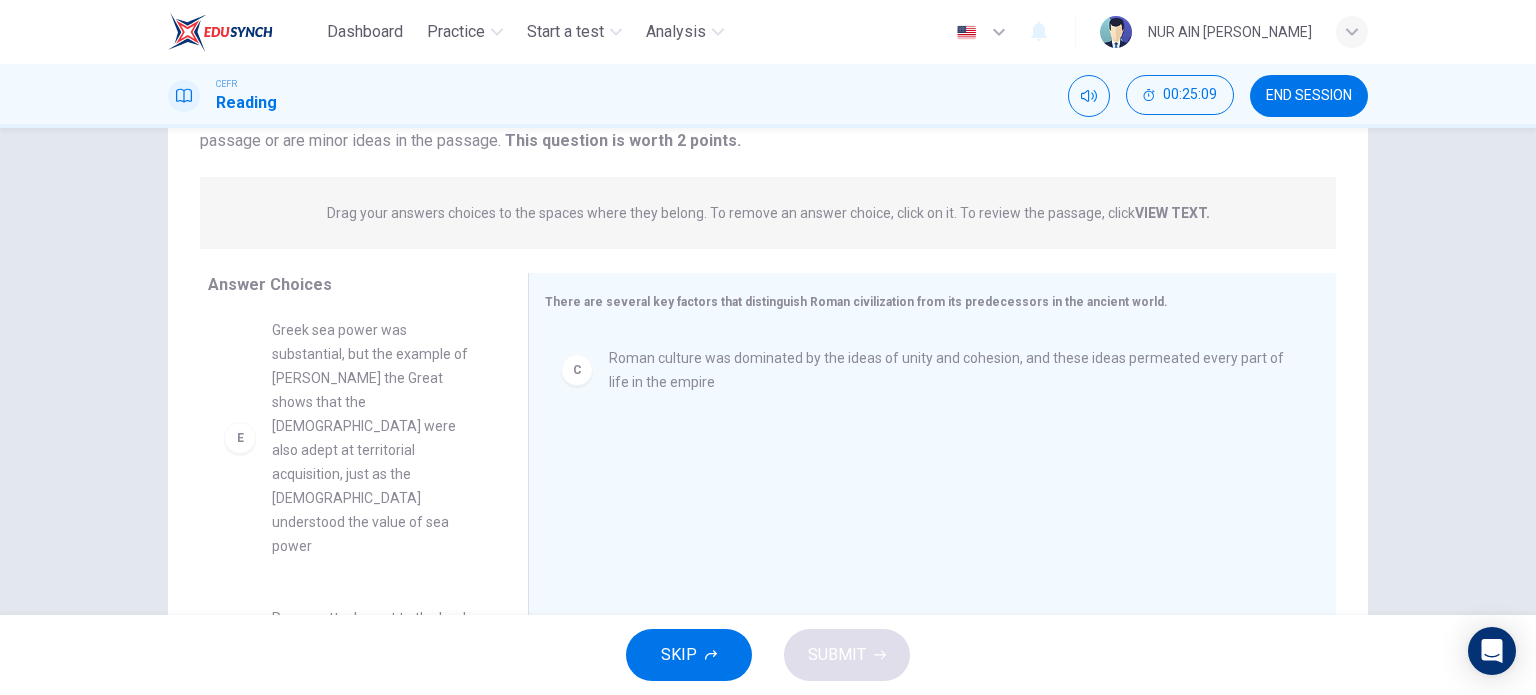 scroll, scrollTop: 612, scrollLeft: 0, axis: vertical 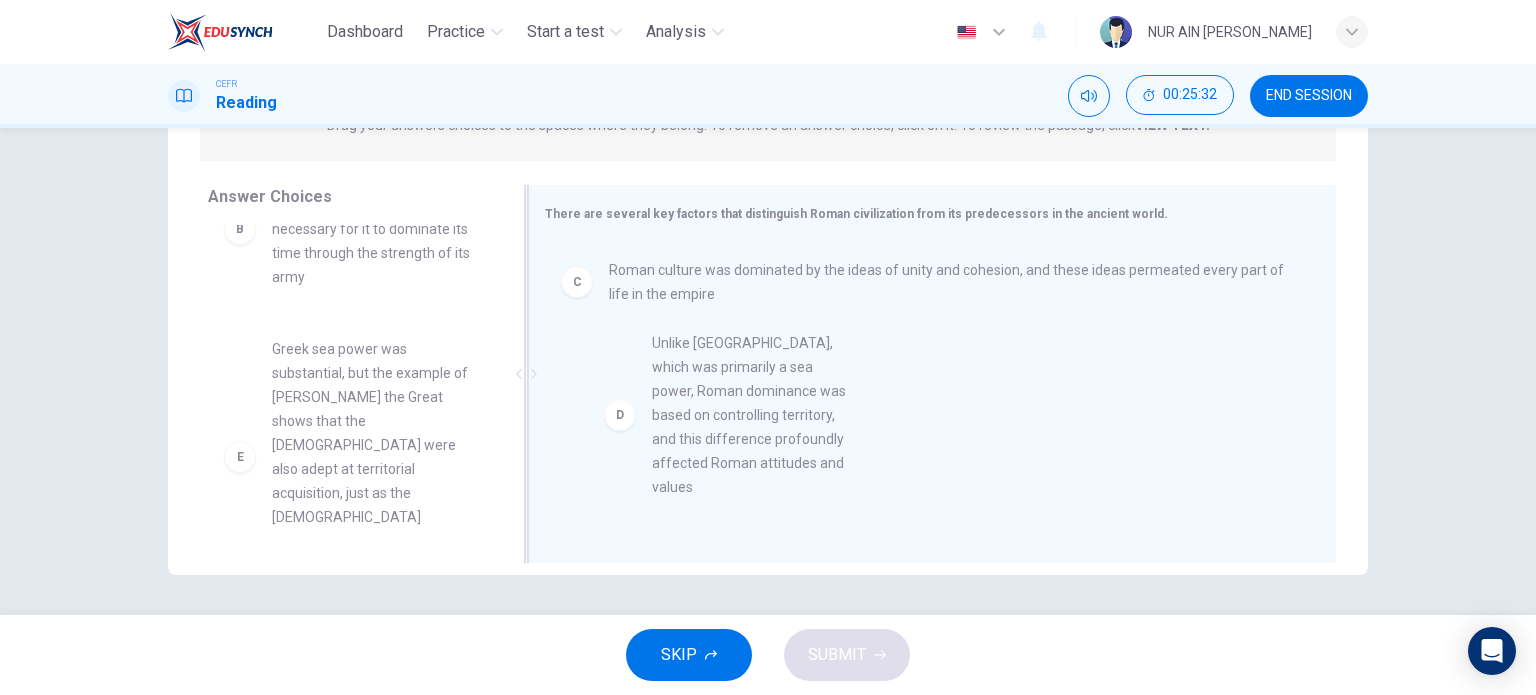 drag, startPoint x: 291, startPoint y: 398, endPoint x: 684, endPoint y: 417, distance: 393.459 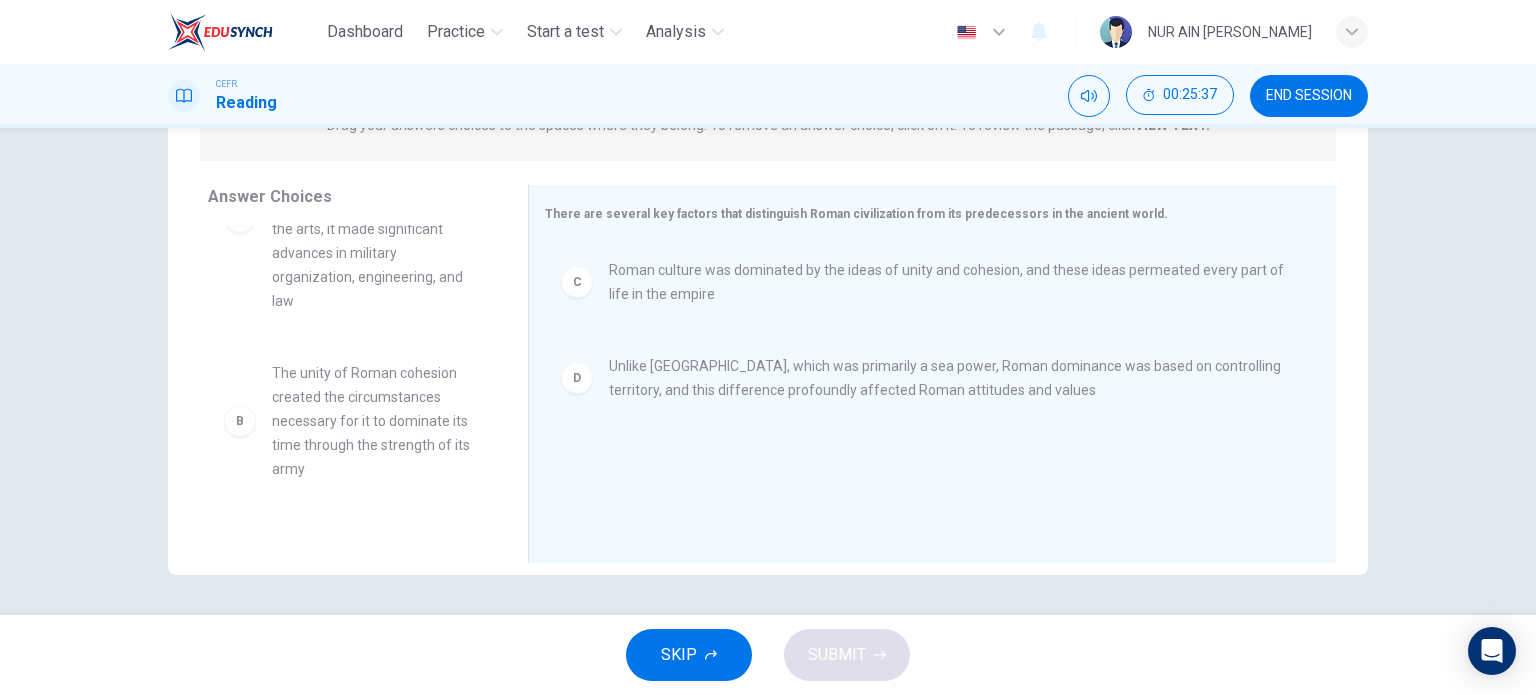 scroll, scrollTop: 20, scrollLeft: 0, axis: vertical 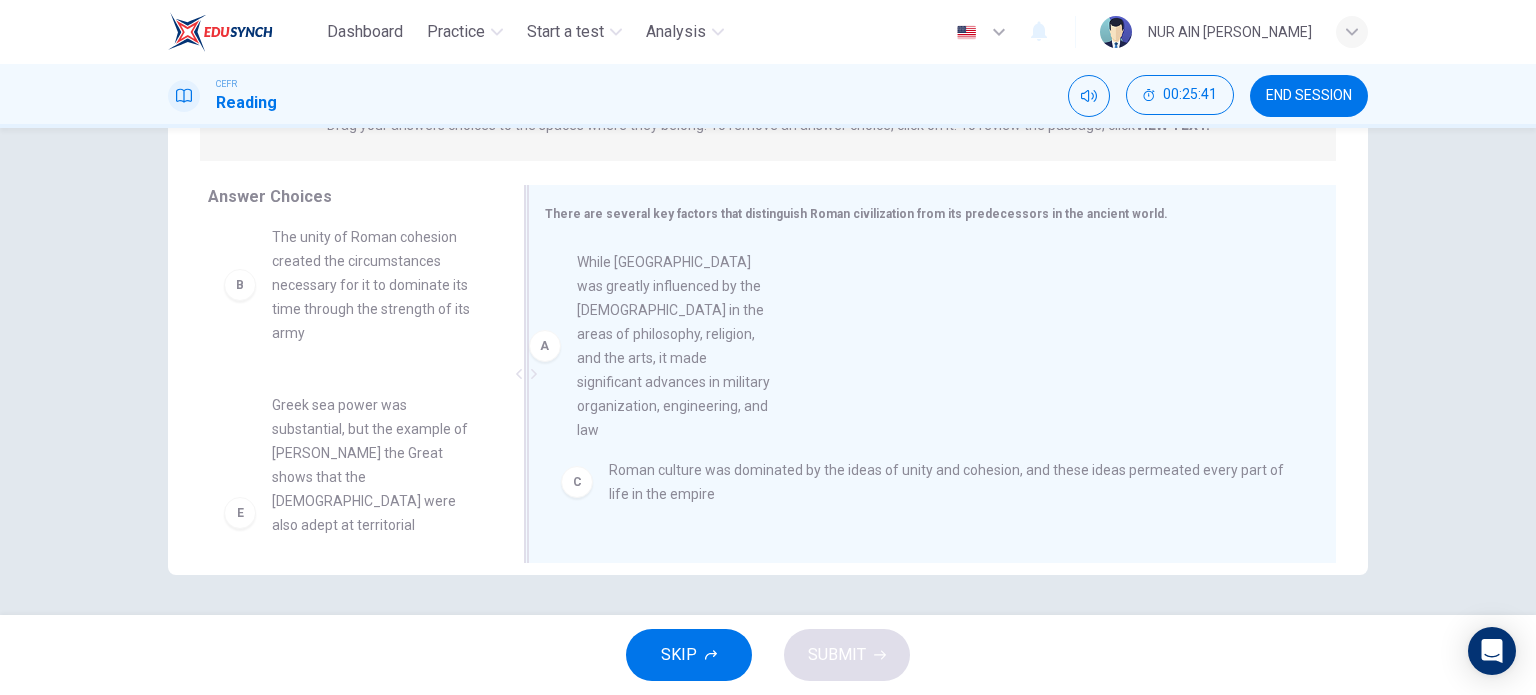 drag, startPoint x: 347, startPoint y: 299, endPoint x: 665, endPoint y: 328, distance: 319.31958 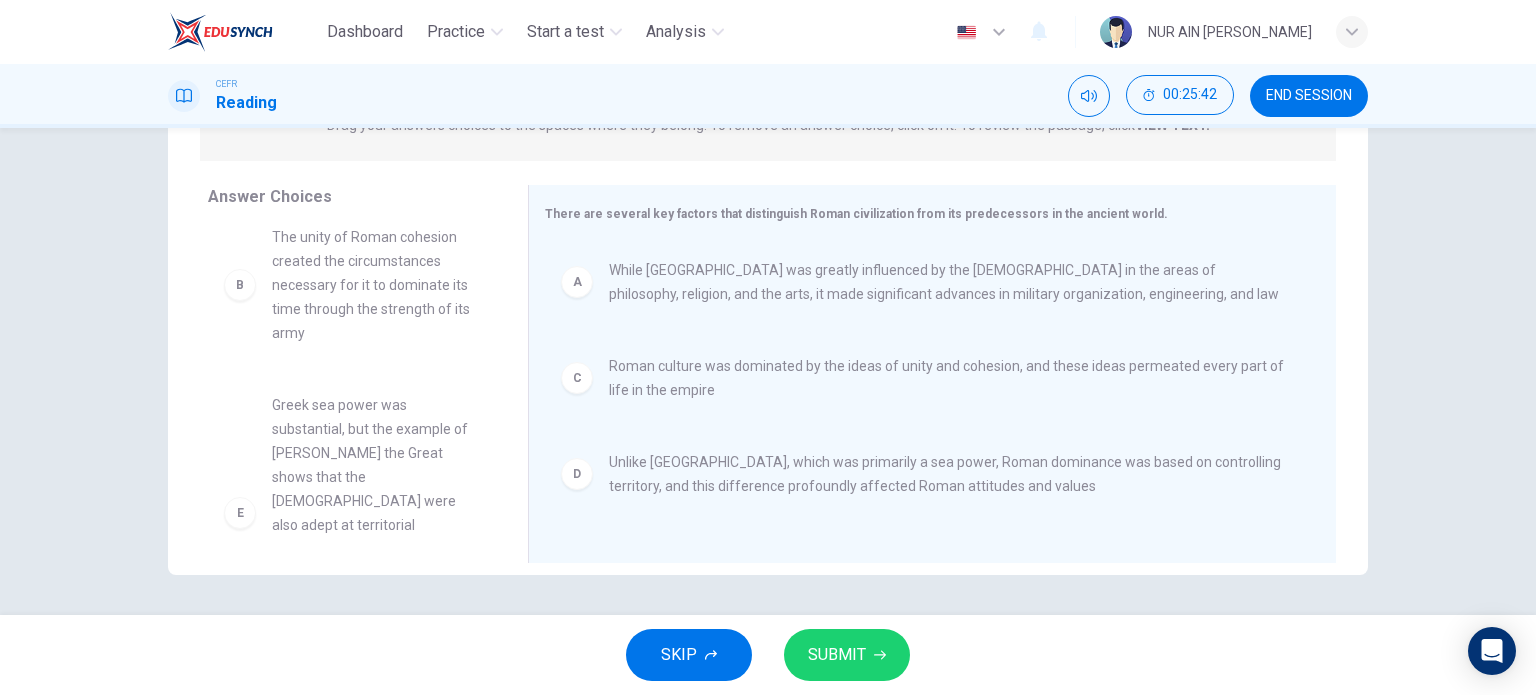 click on "SUBMIT" at bounding box center (847, 655) 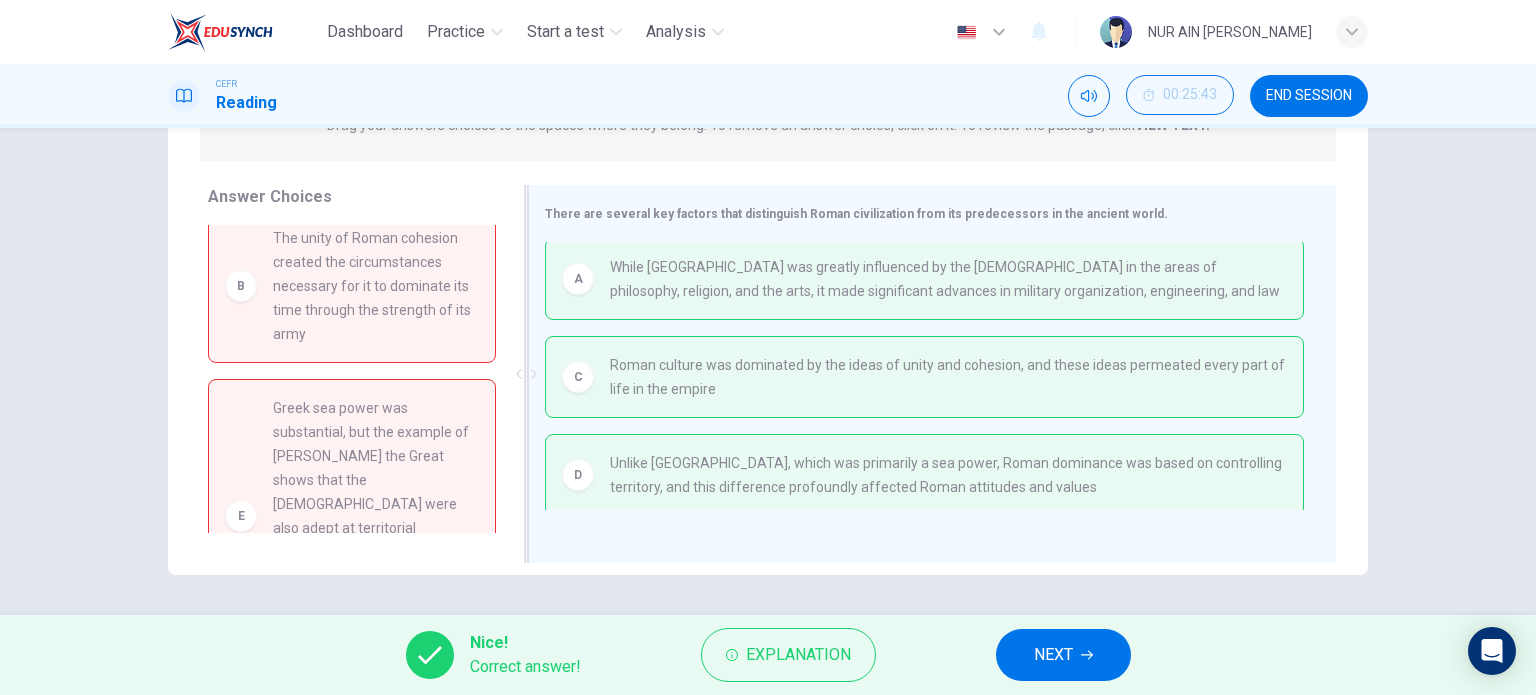 scroll, scrollTop: 8, scrollLeft: 0, axis: vertical 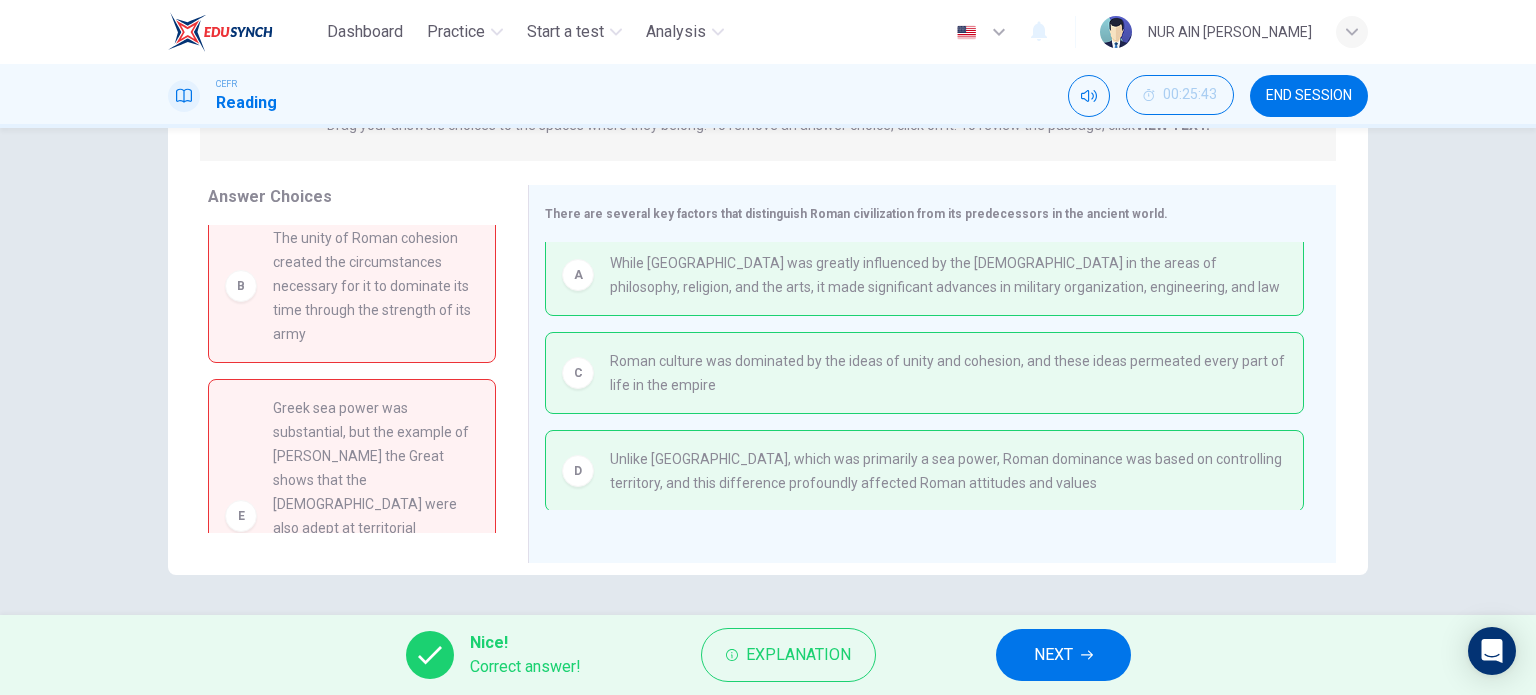 click on "NEXT" at bounding box center [1053, 655] 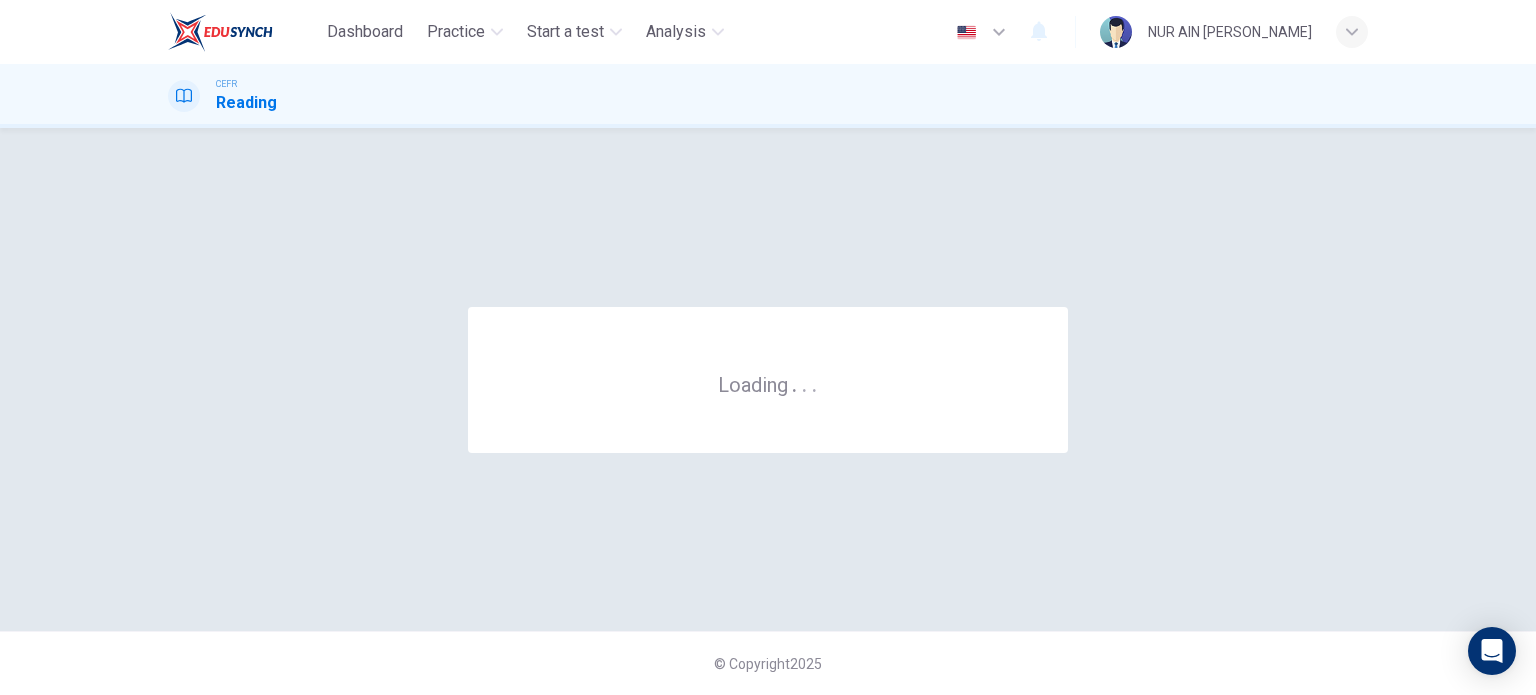 scroll, scrollTop: 0, scrollLeft: 0, axis: both 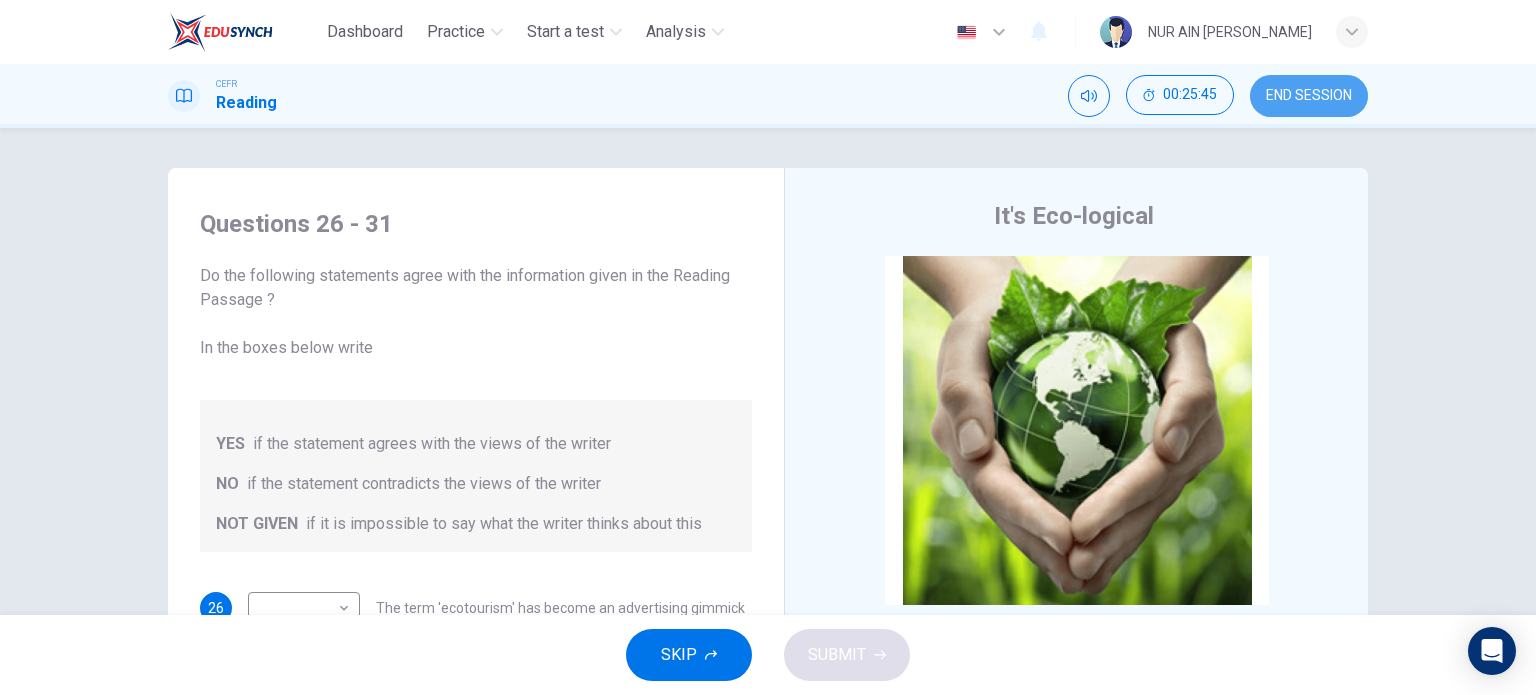 click on "END SESSION" at bounding box center [1309, 96] 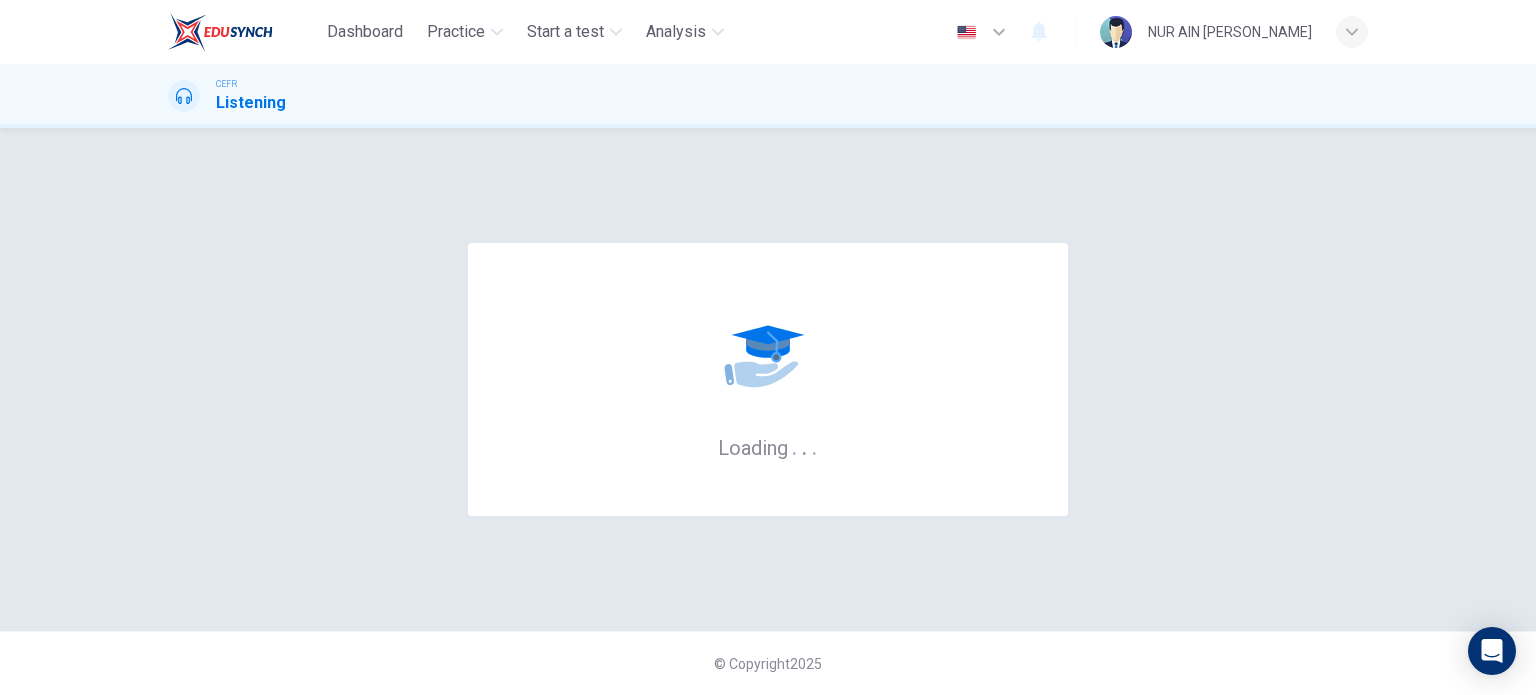 scroll, scrollTop: 0, scrollLeft: 0, axis: both 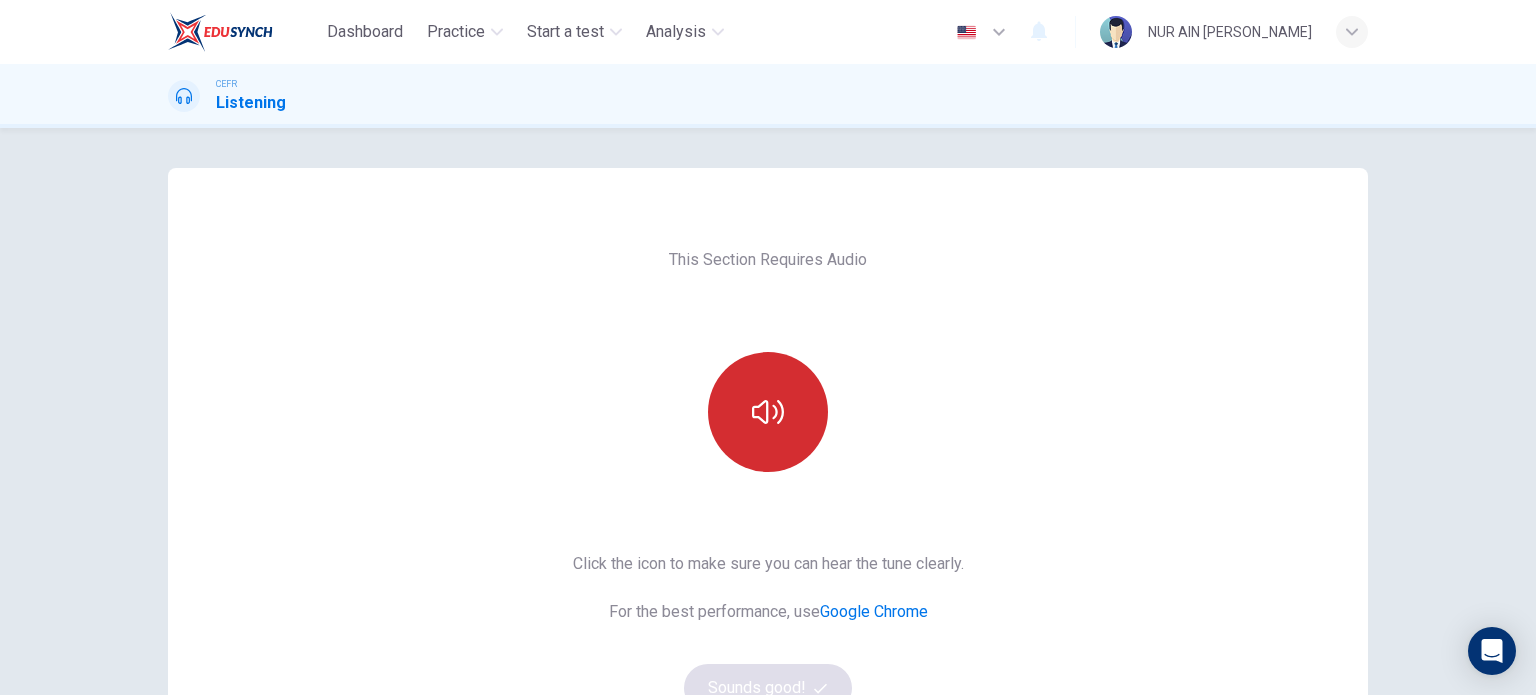 click at bounding box center (768, 412) 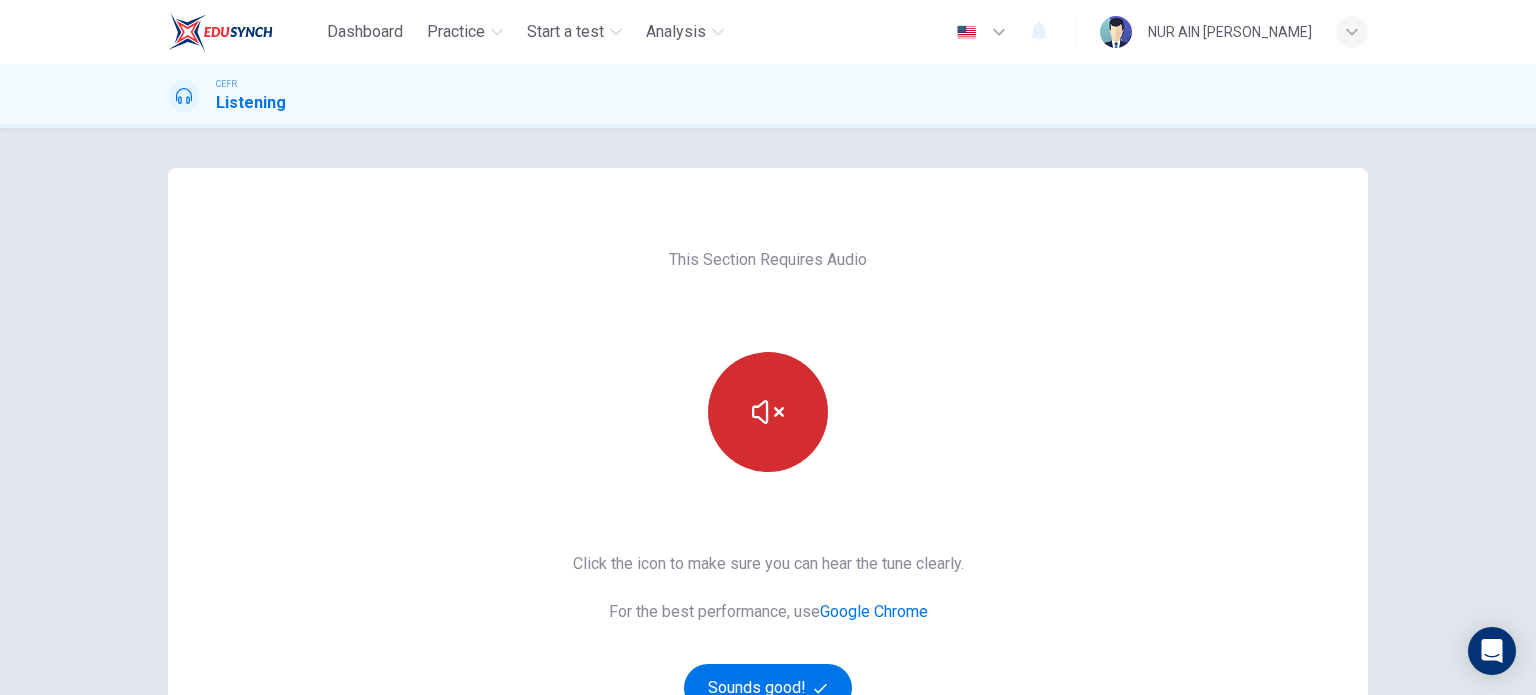 click at bounding box center (768, 412) 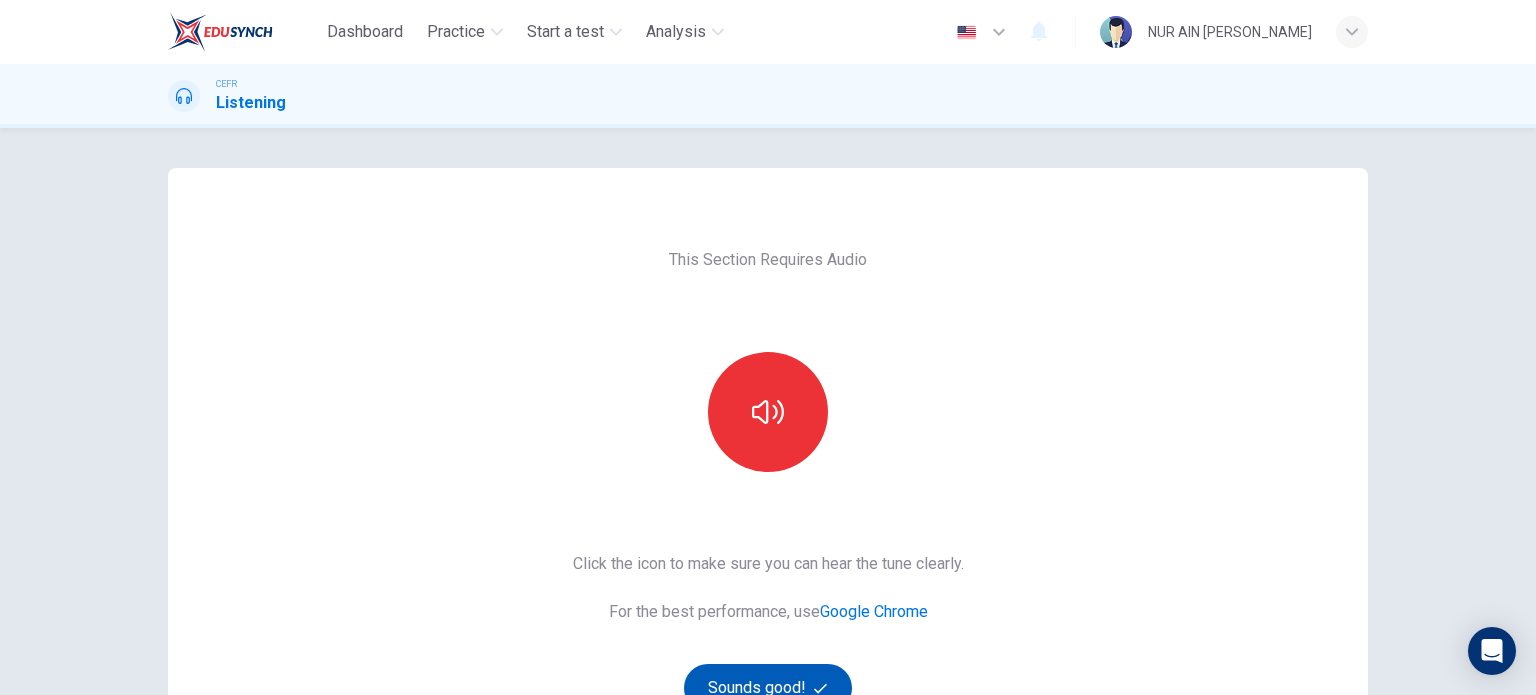 click on "Sounds good!" at bounding box center [768, 688] 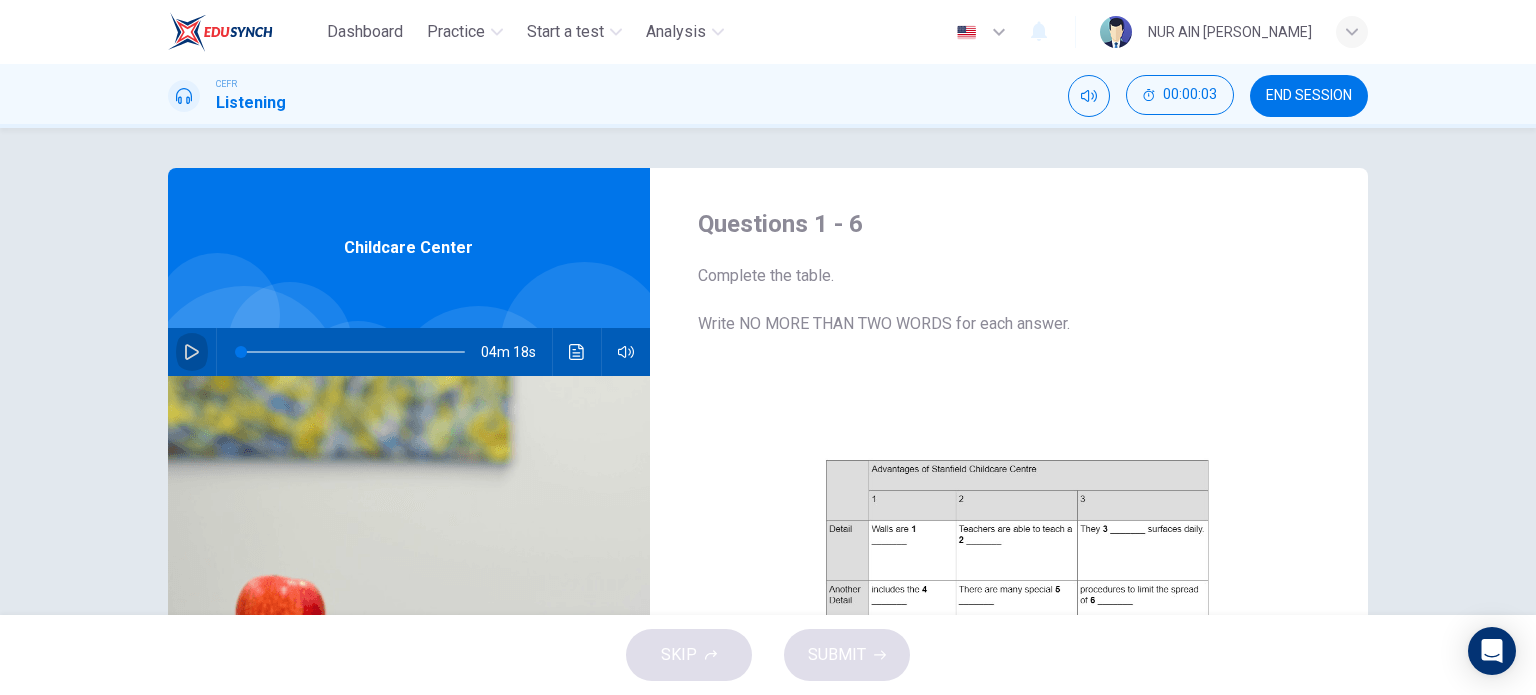click 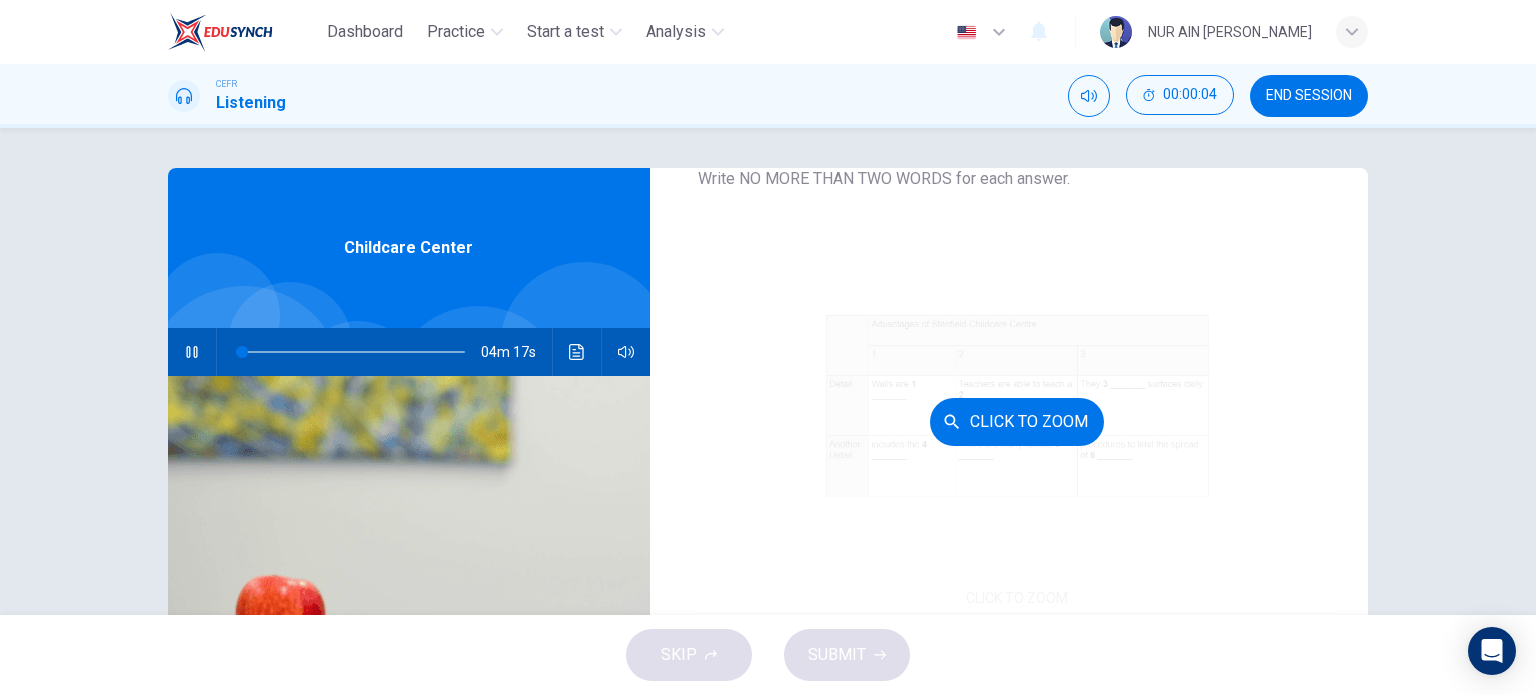 scroll, scrollTop: 200, scrollLeft: 0, axis: vertical 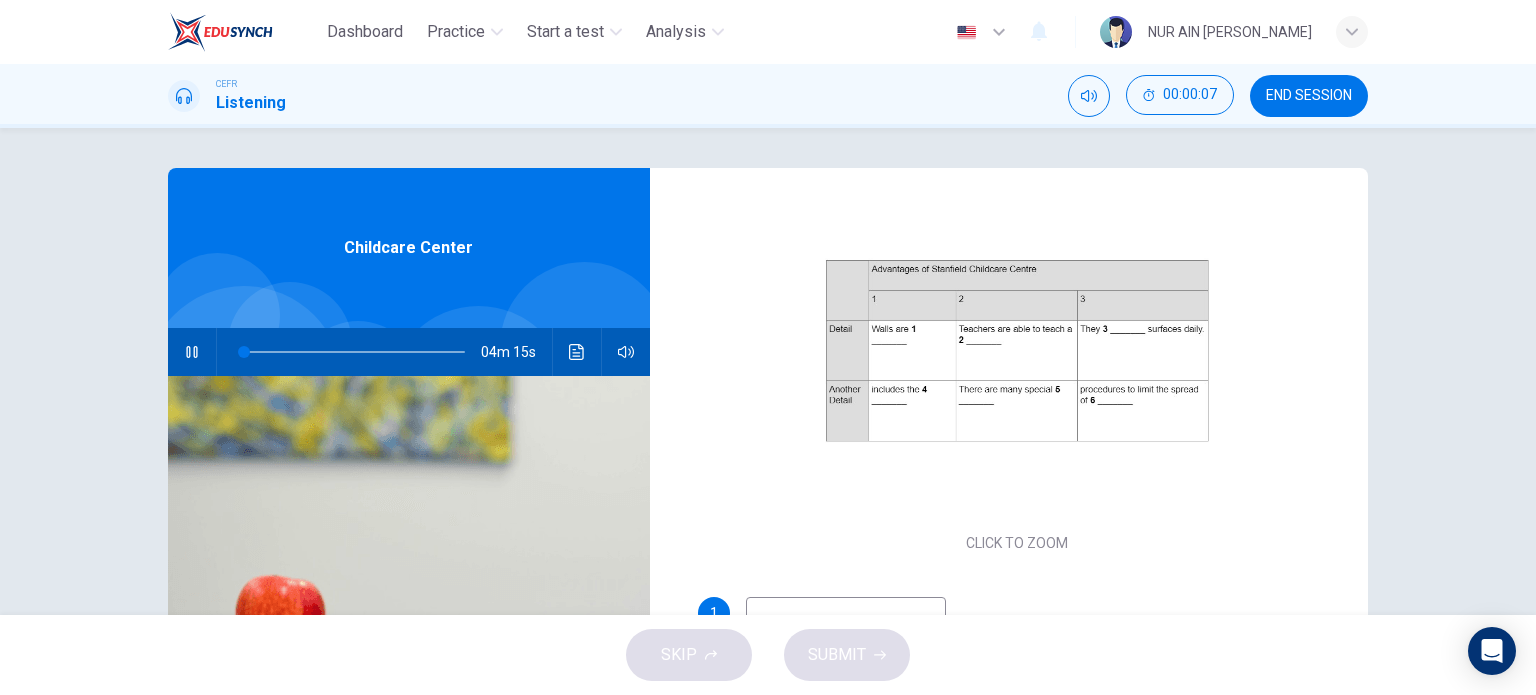 type on "2" 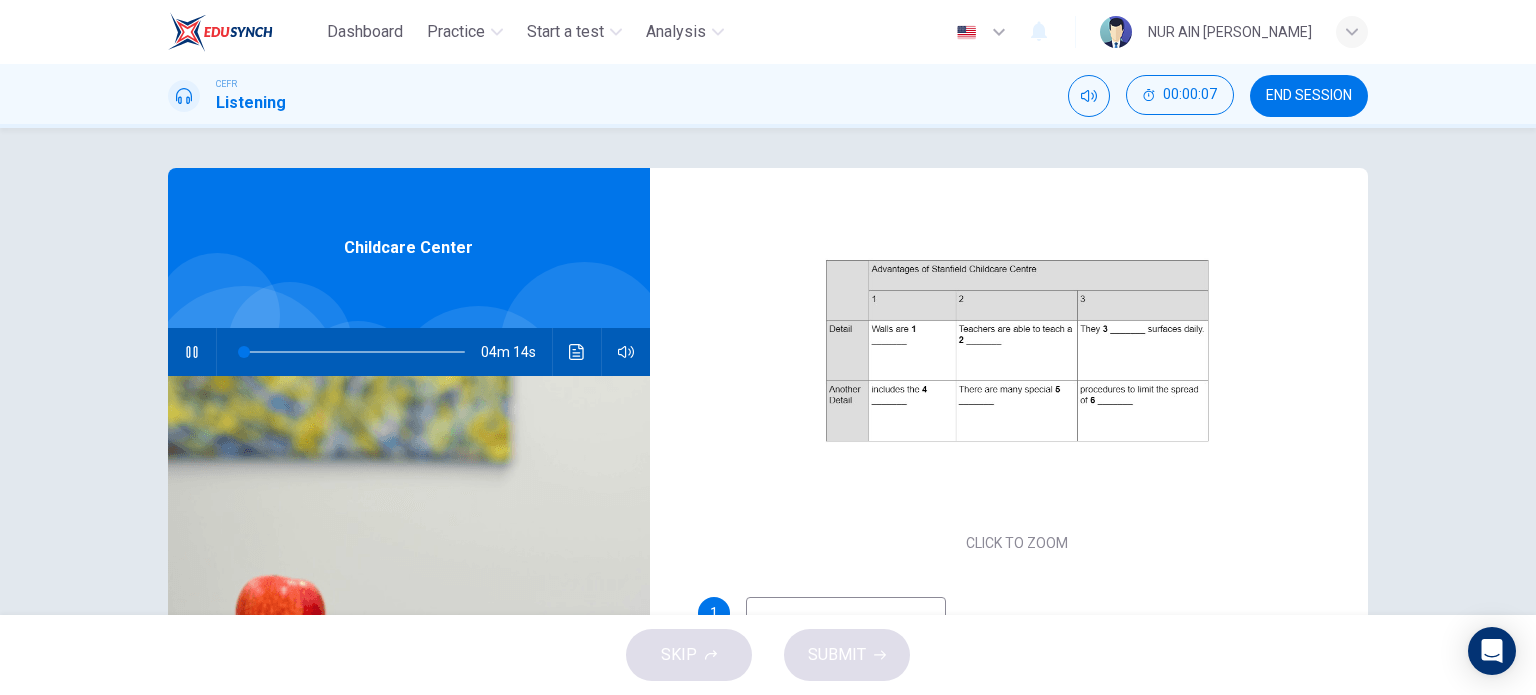 type 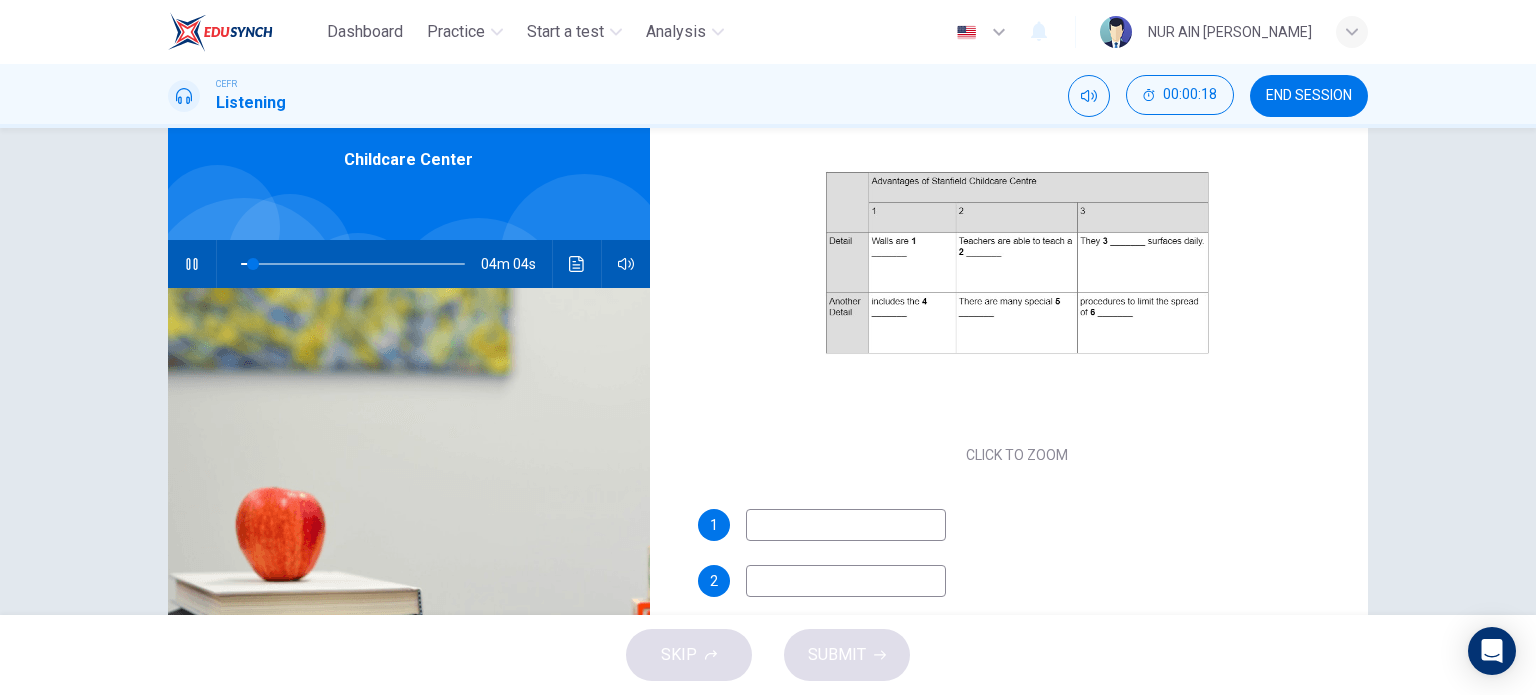 scroll, scrollTop: 100, scrollLeft: 0, axis: vertical 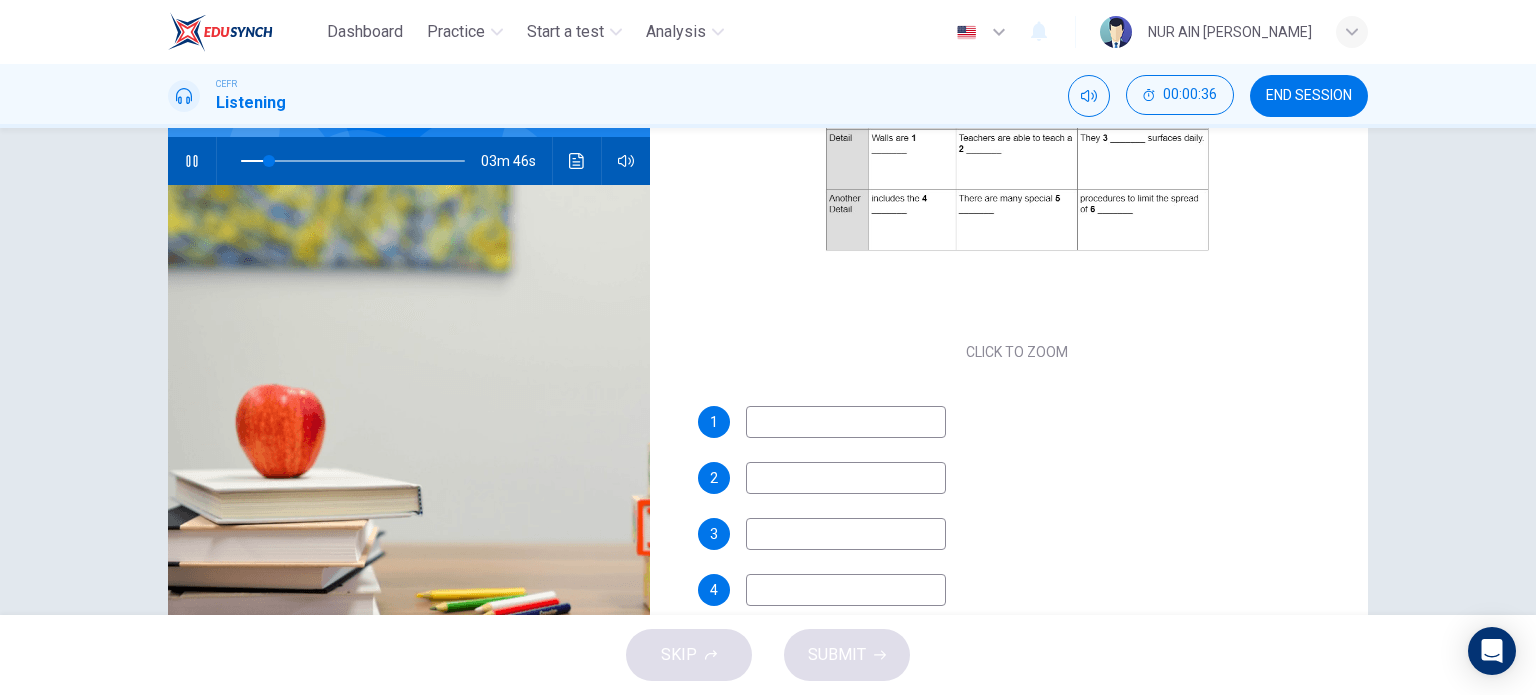 click at bounding box center [846, 422] 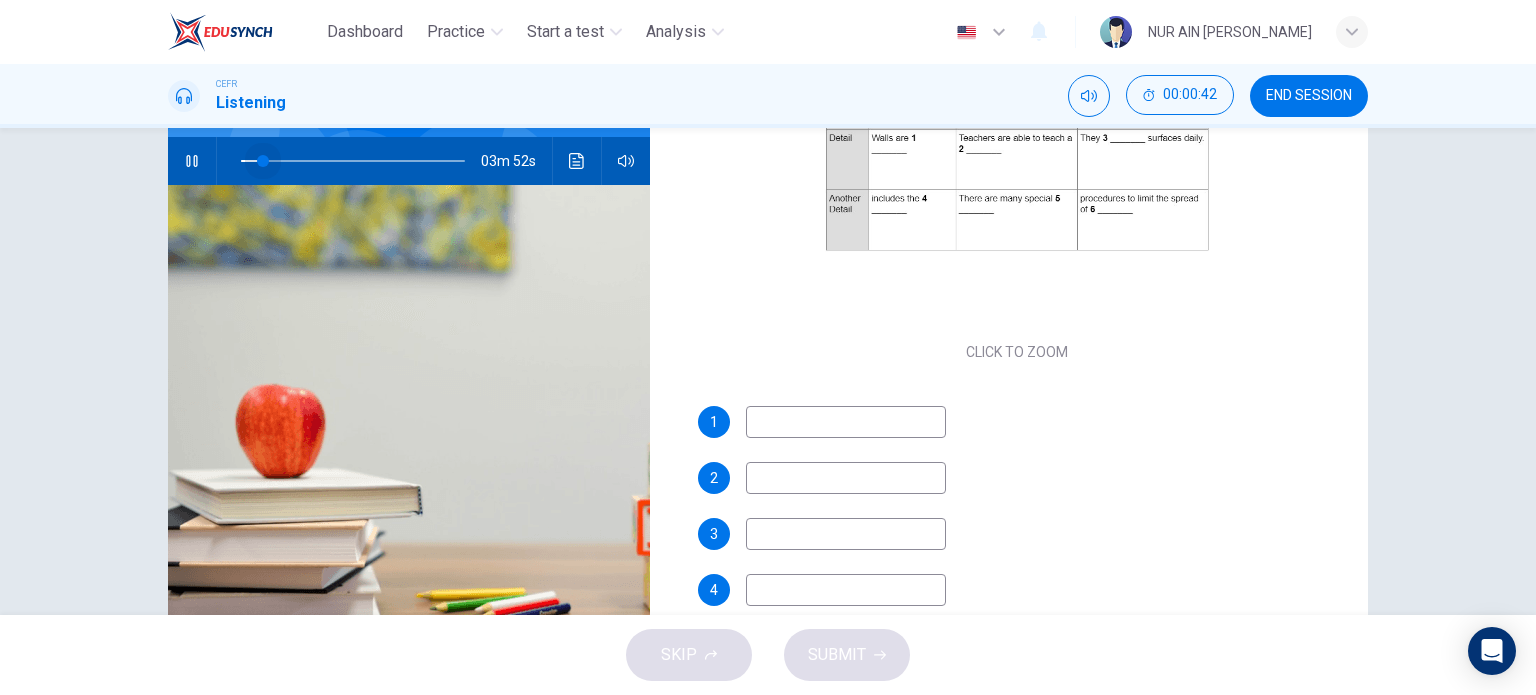 click at bounding box center (263, 161) 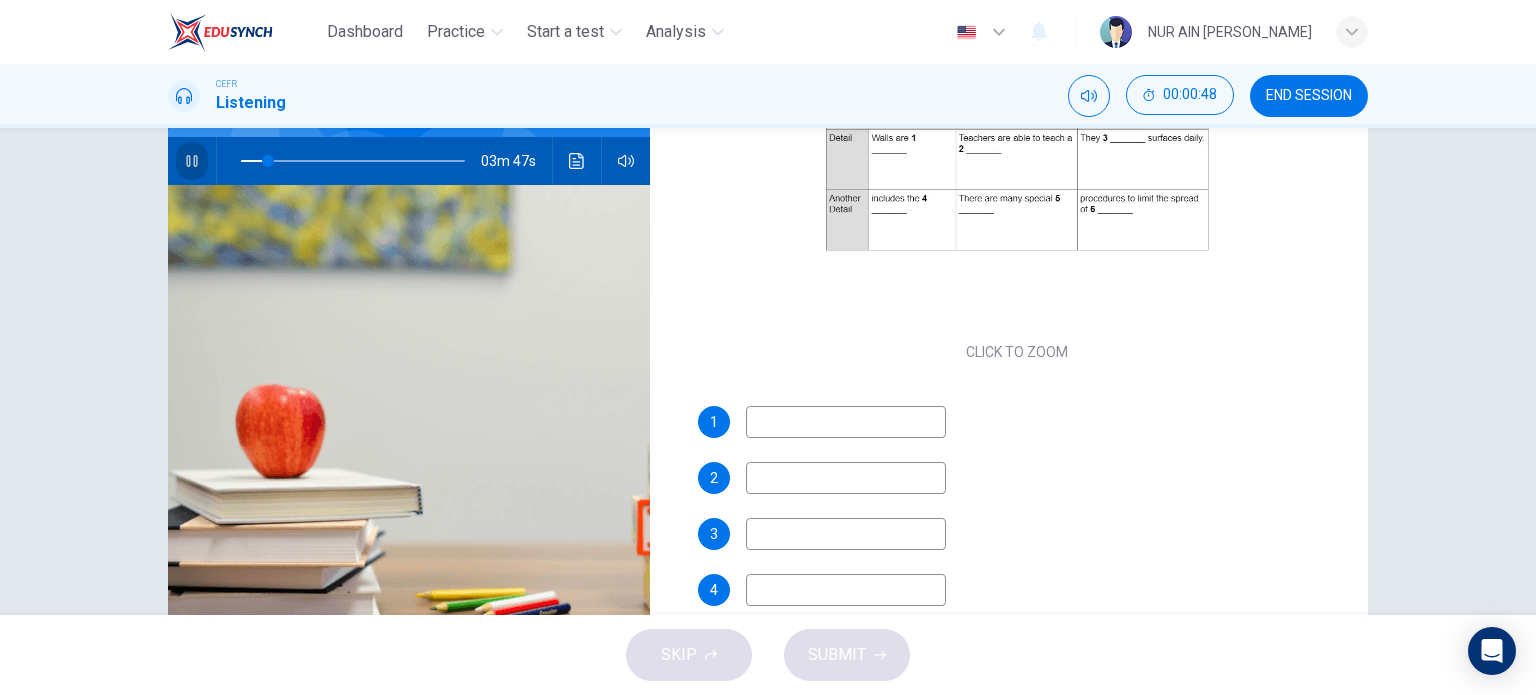 click at bounding box center [192, 161] 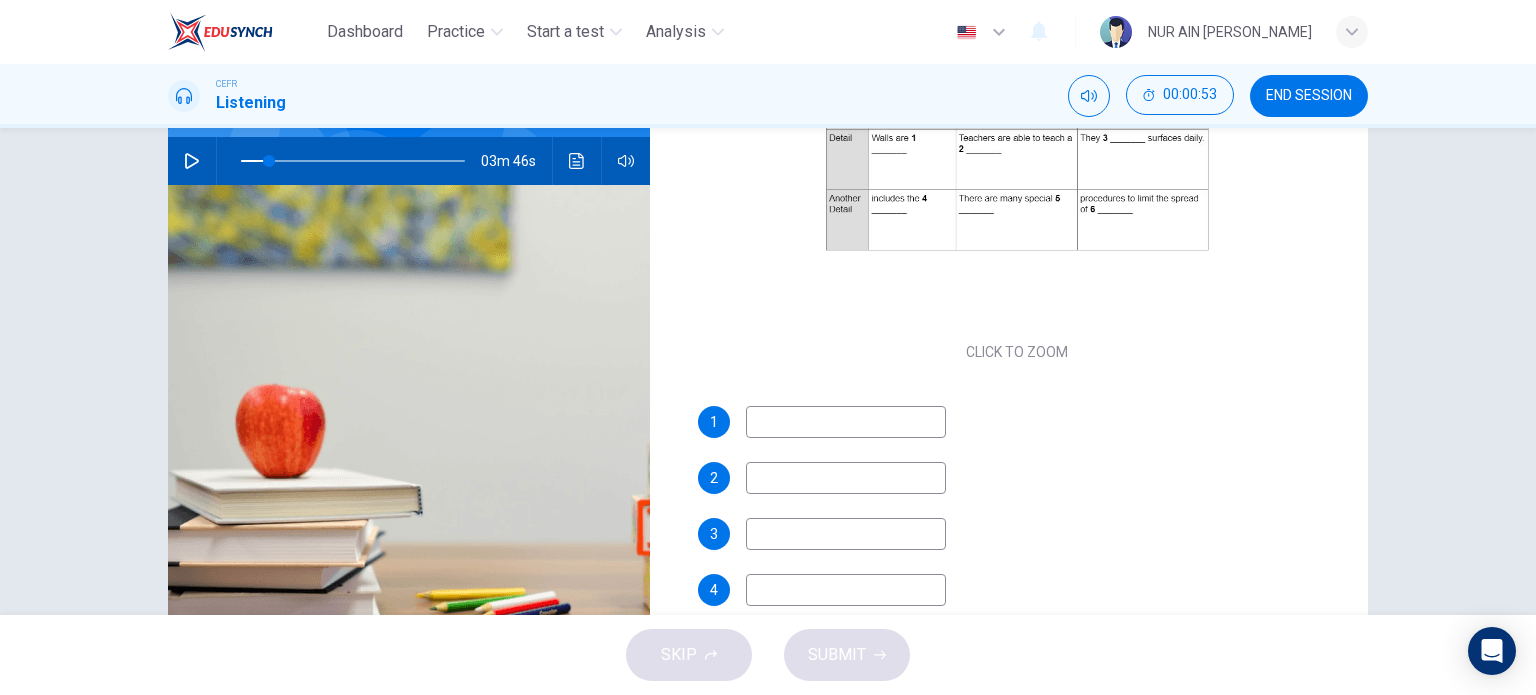 click at bounding box center (846, 422) 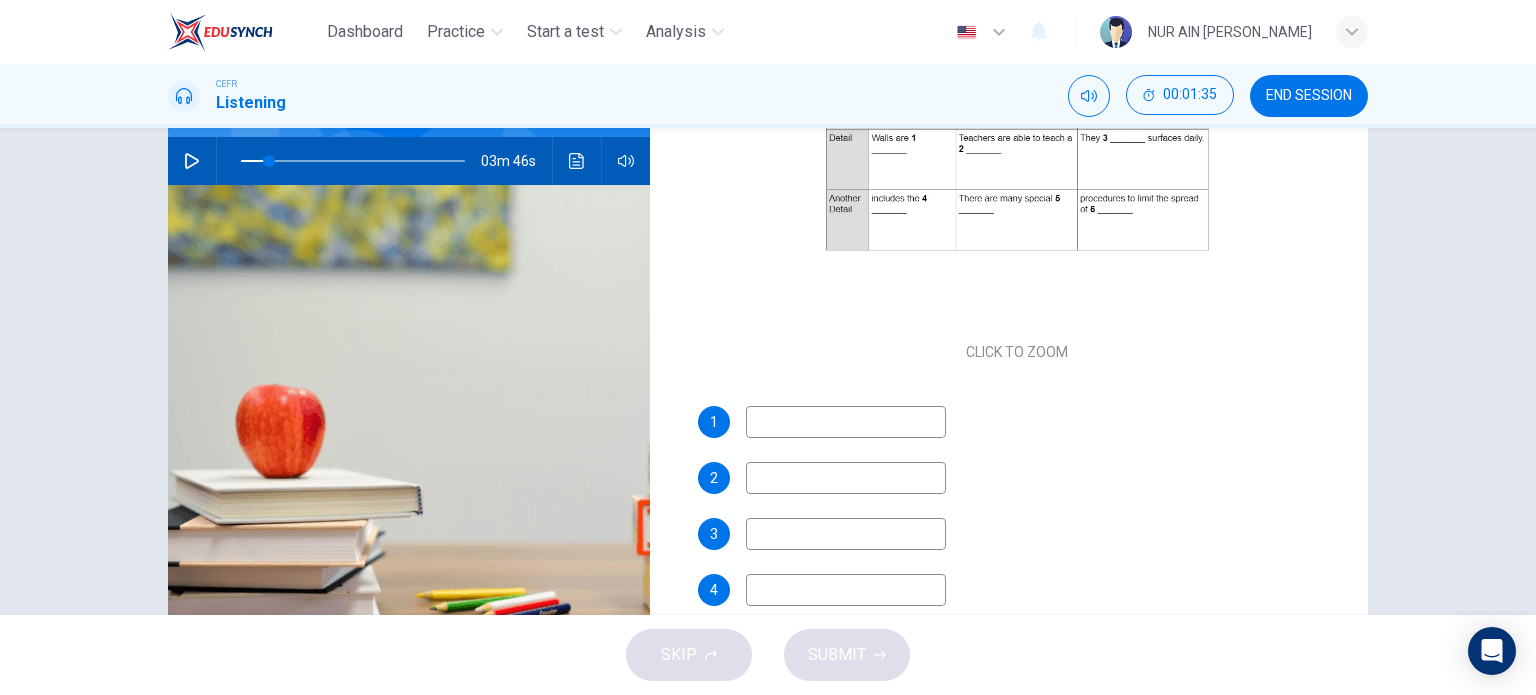 click at bounding box center (846, 422) 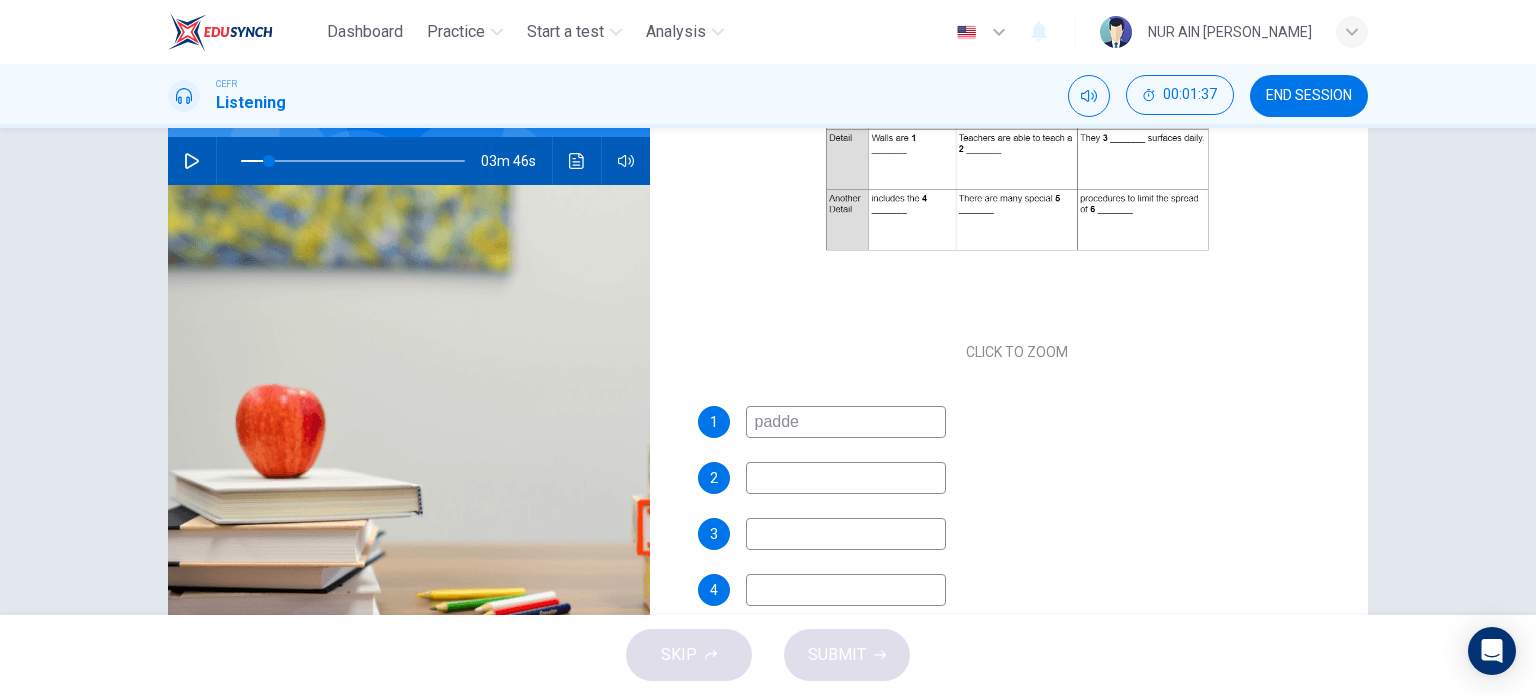 type on "padded" 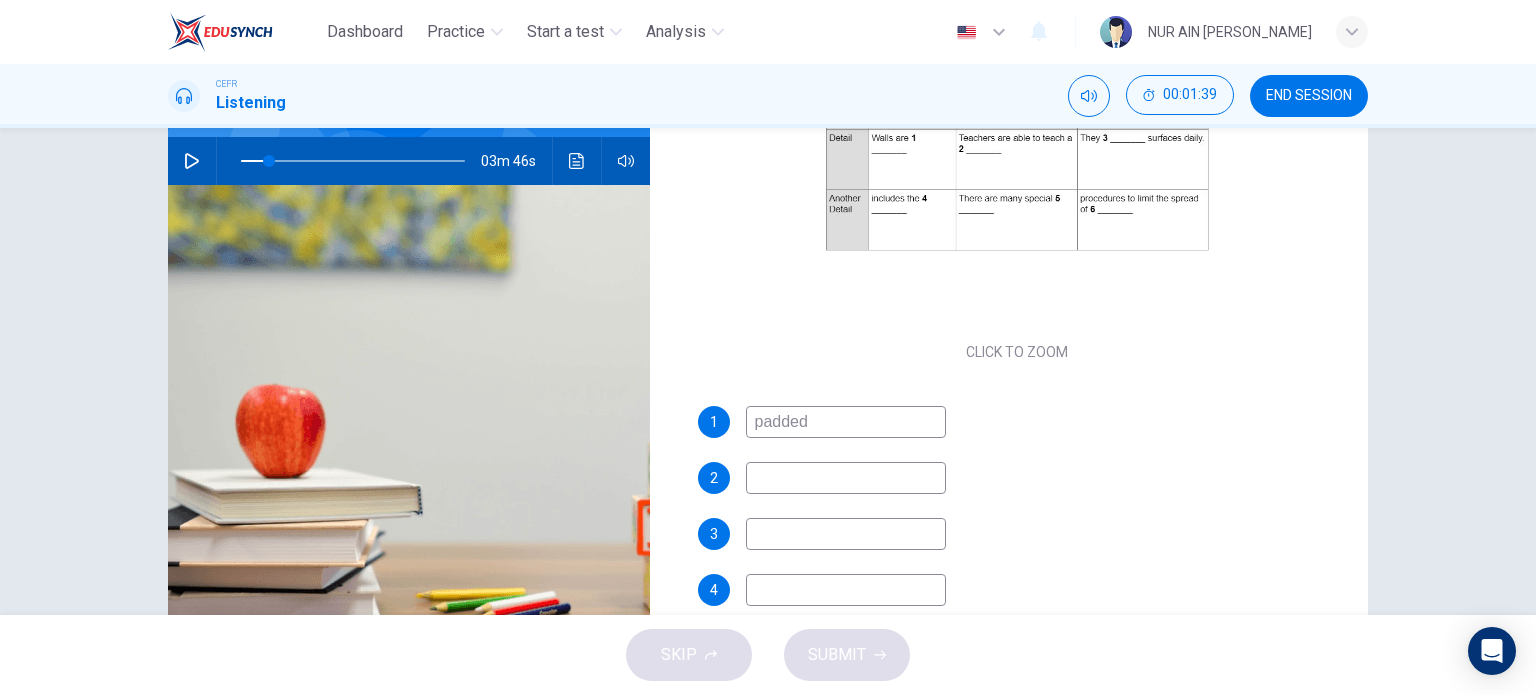 type on "12" 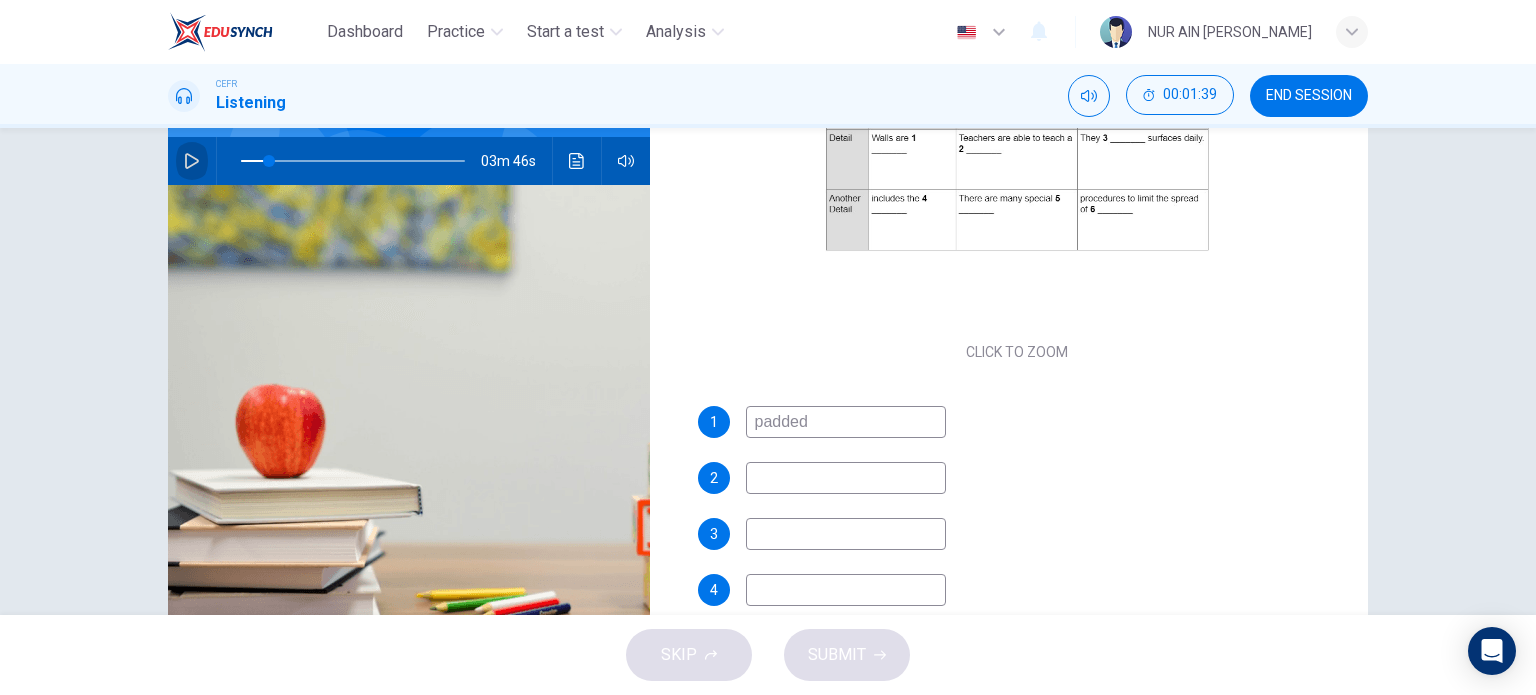 click 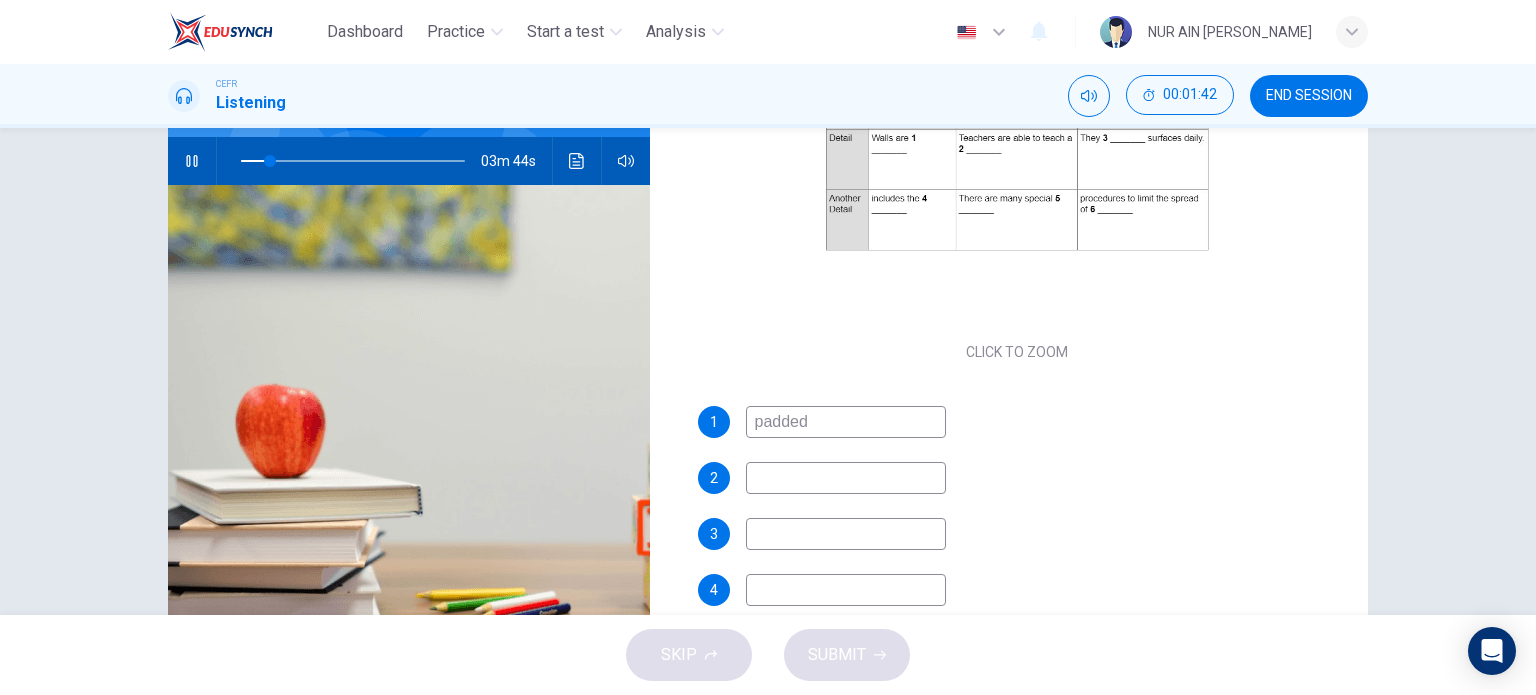 click at bounding box center (846, 478) 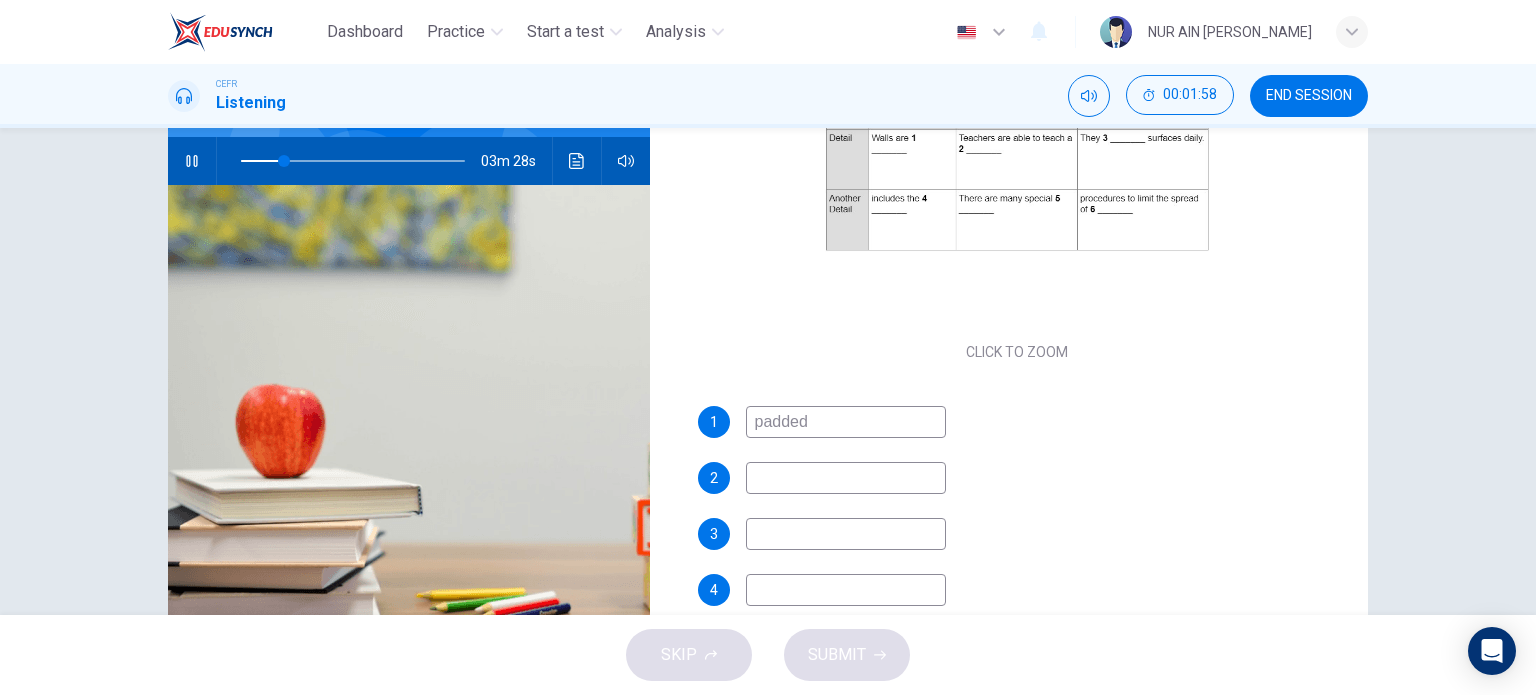 click at bounding box center (846, 478) 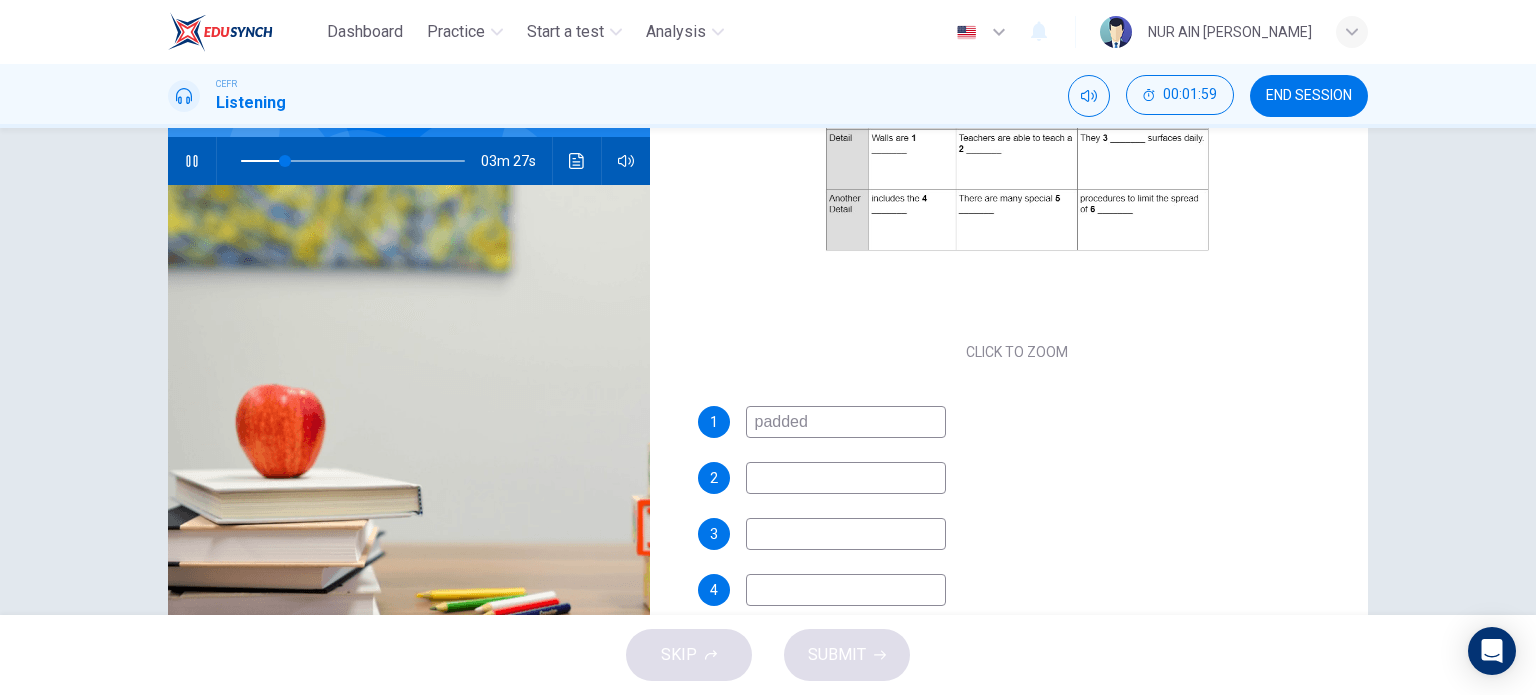 type on "c" 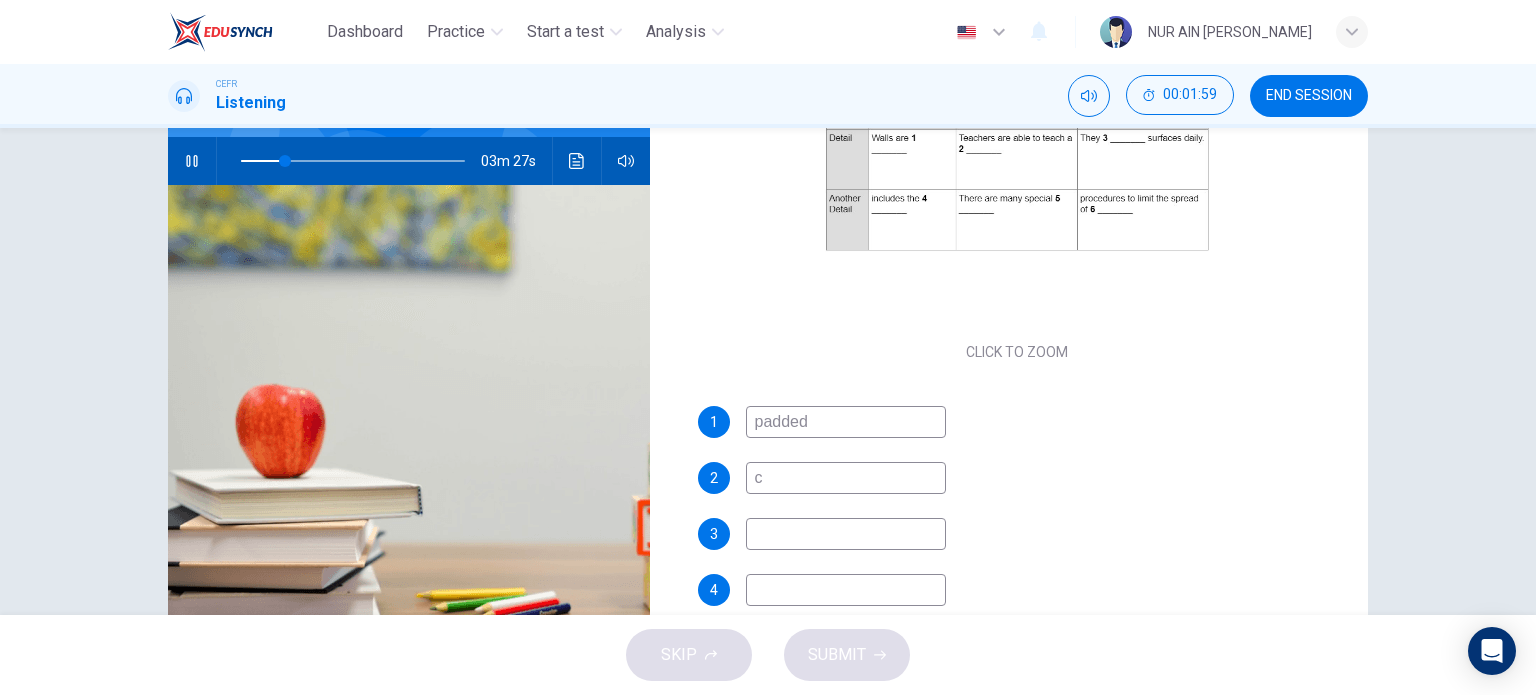 type on "20" 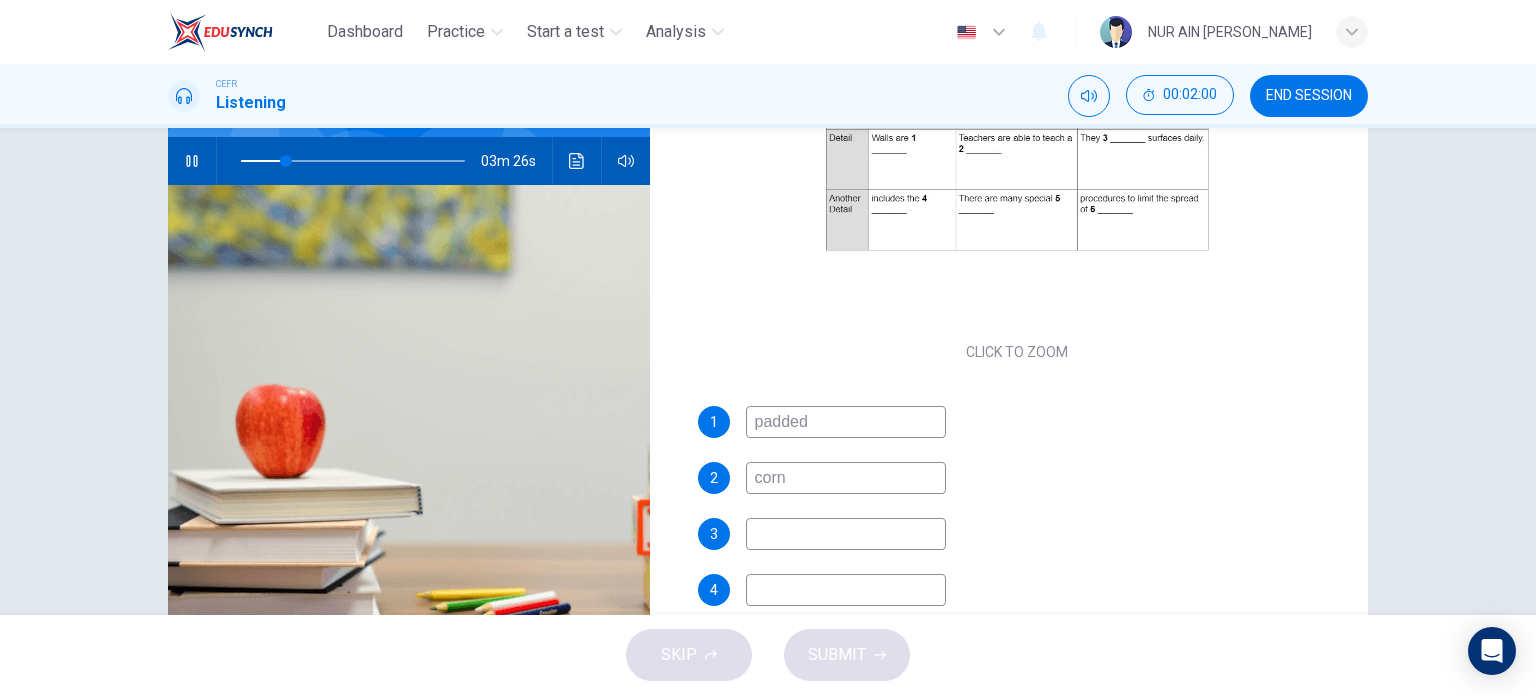 type on "corne" 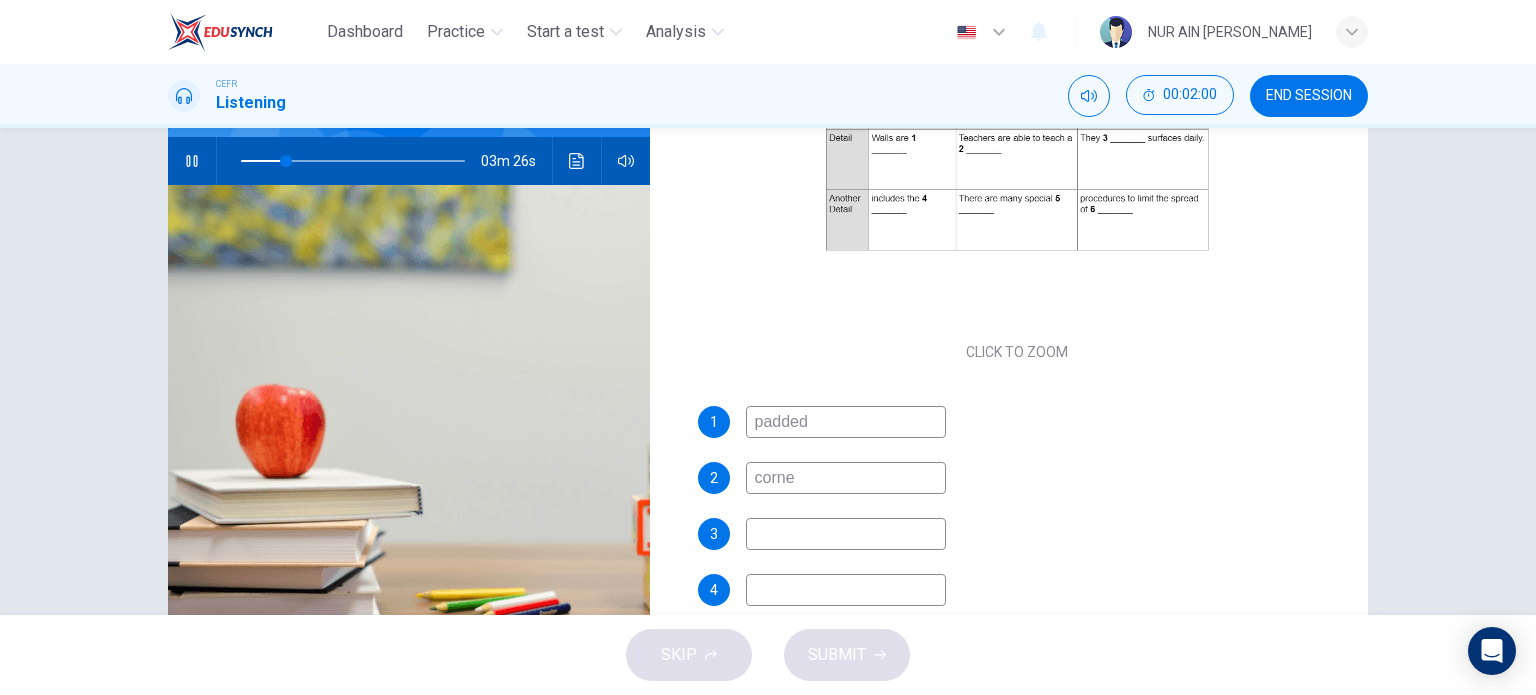 type on "20" 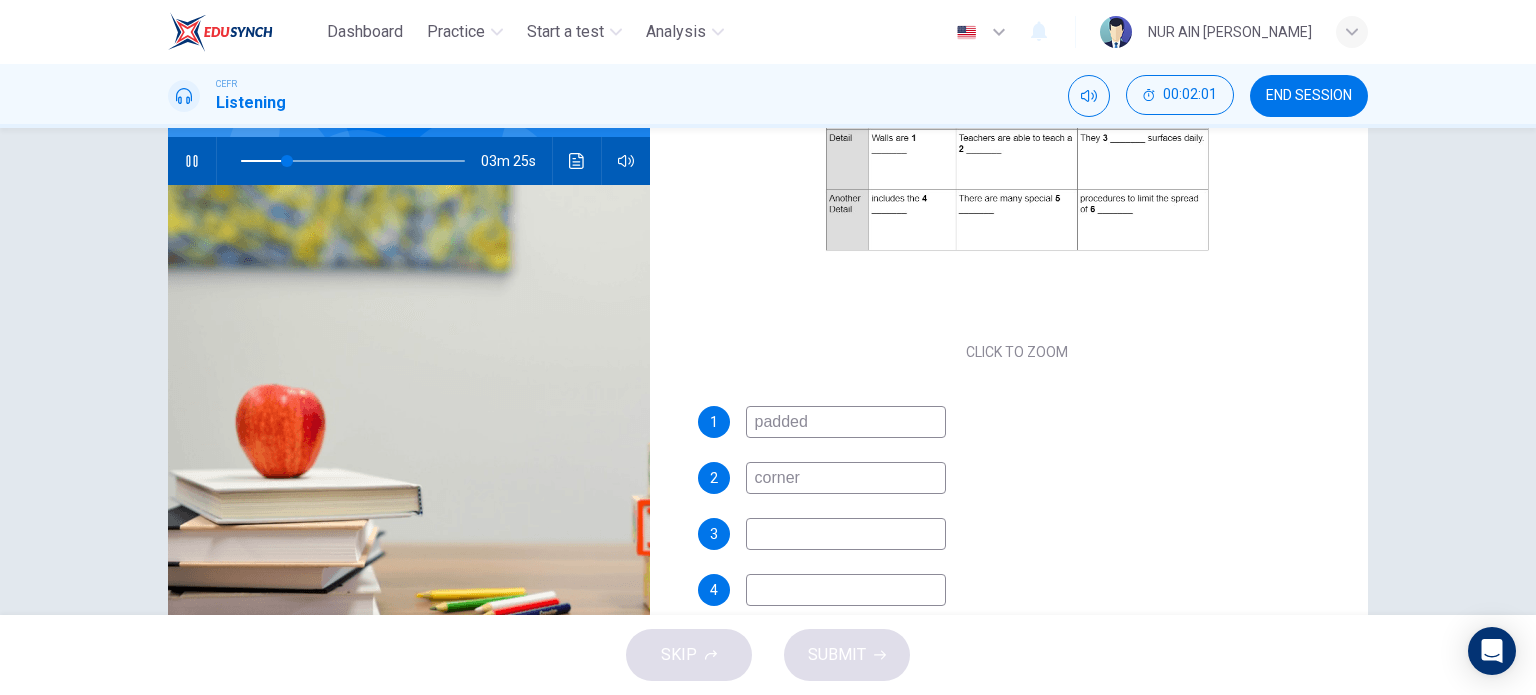 type on "corners" 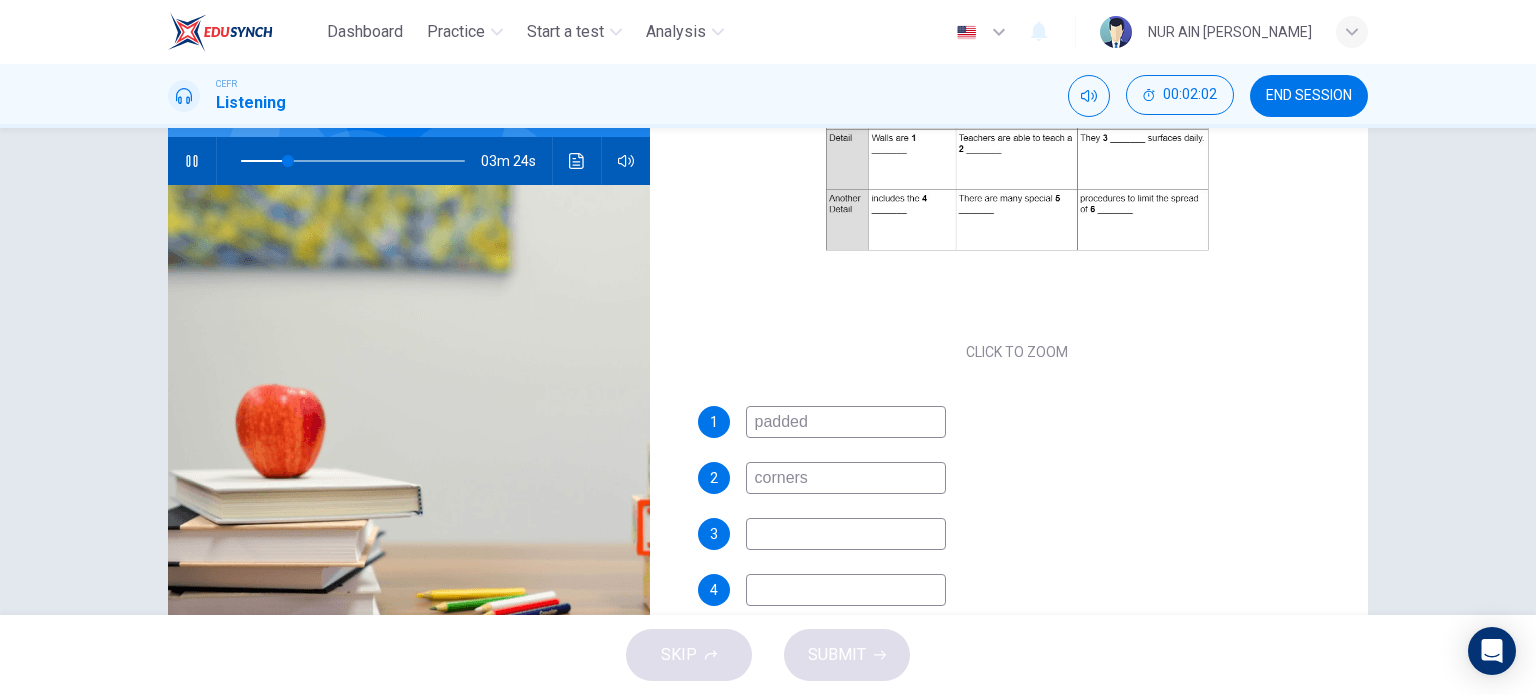 type on "21" 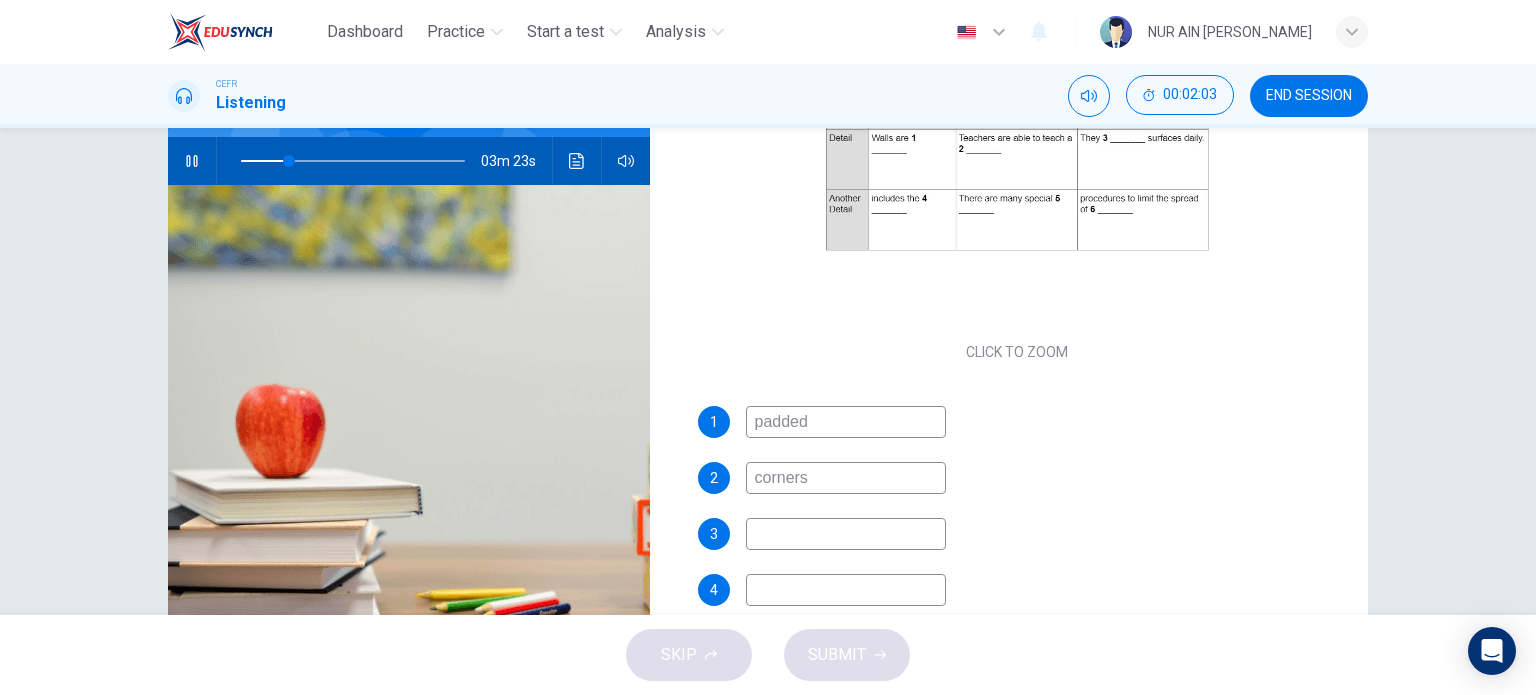 type on "corners" 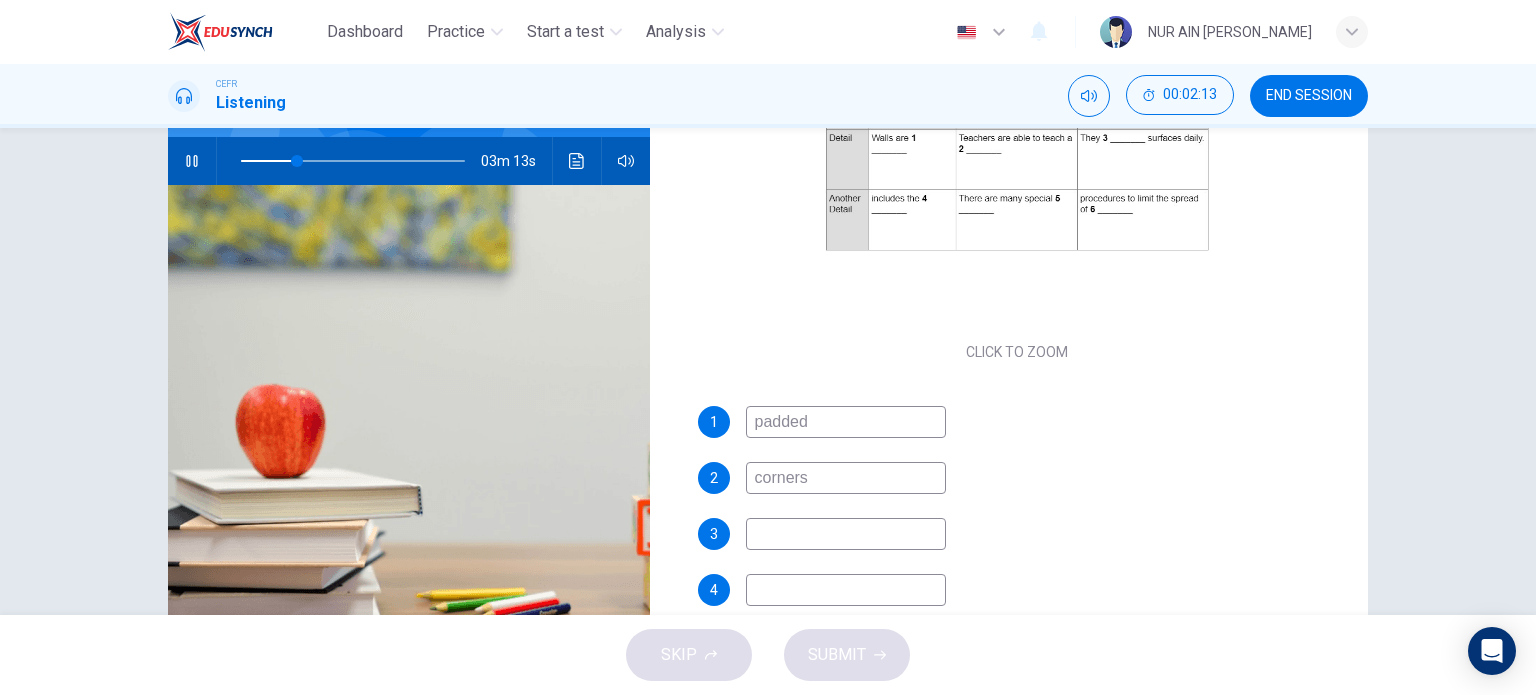 click at bounding box center [846, 534] 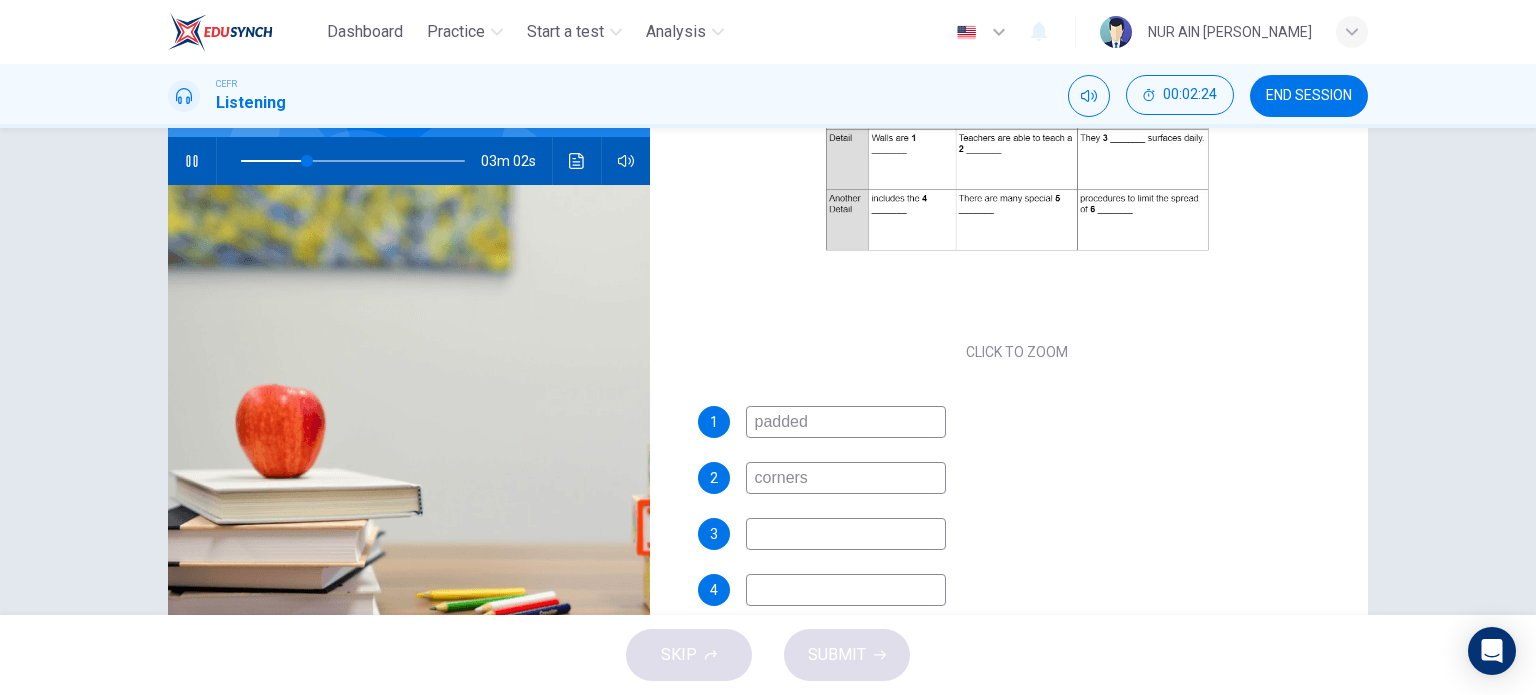 click at bounding box center [846, 590] 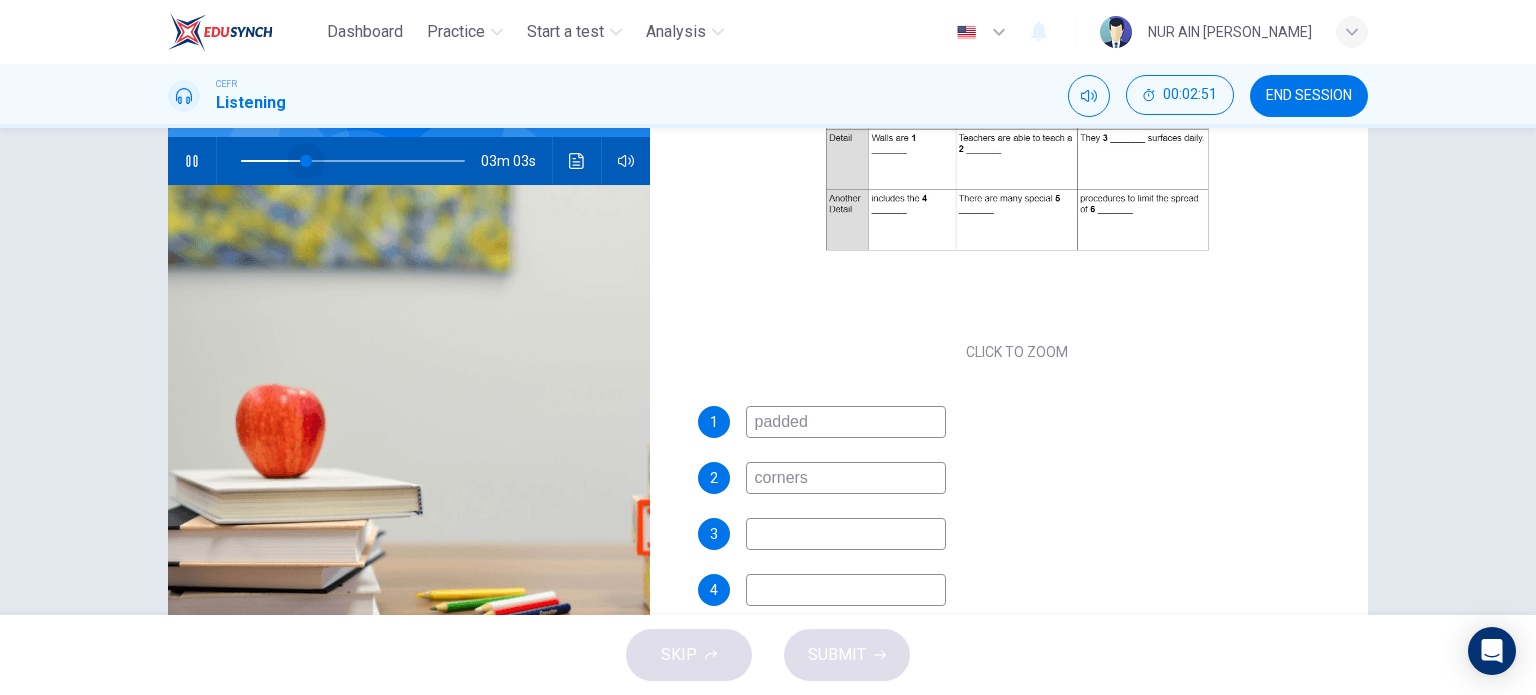 click at bounding box center [353, 161] 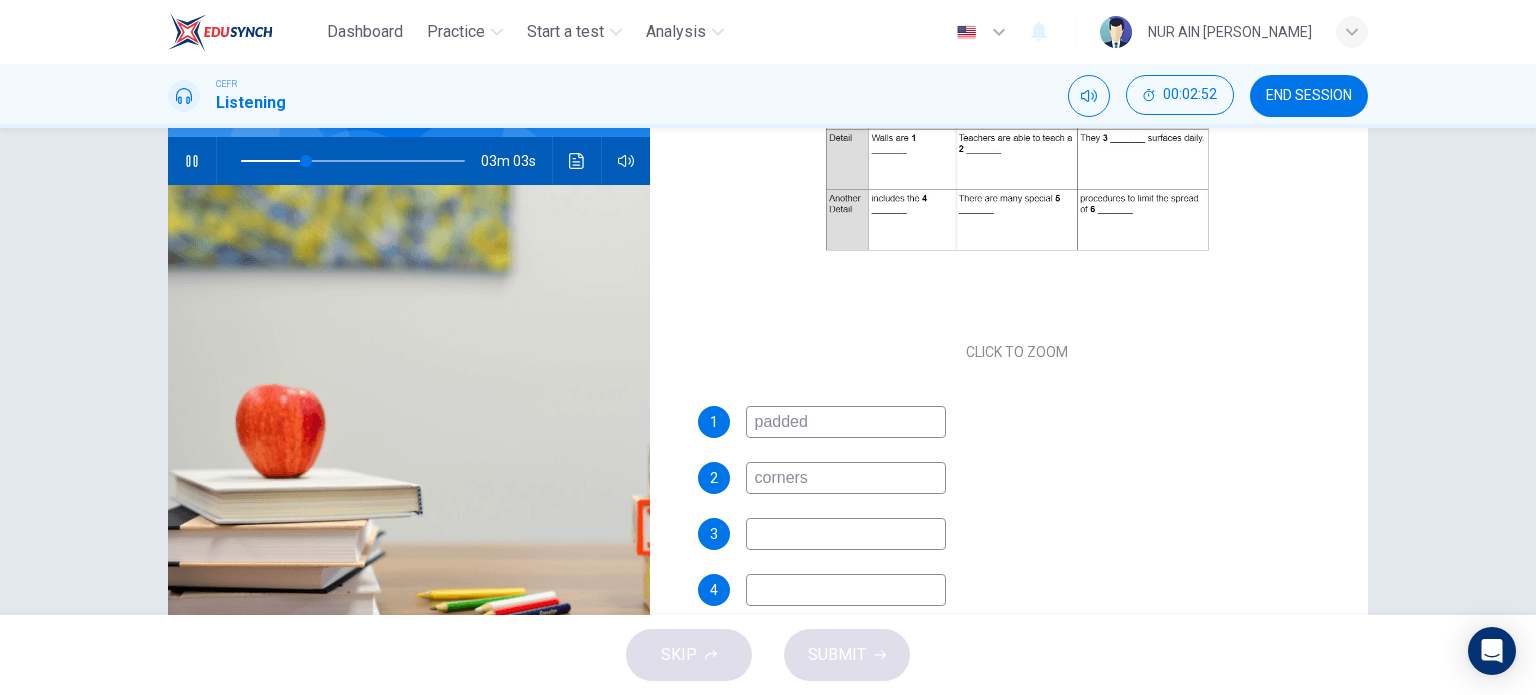 click at bounding box center (353, 161) 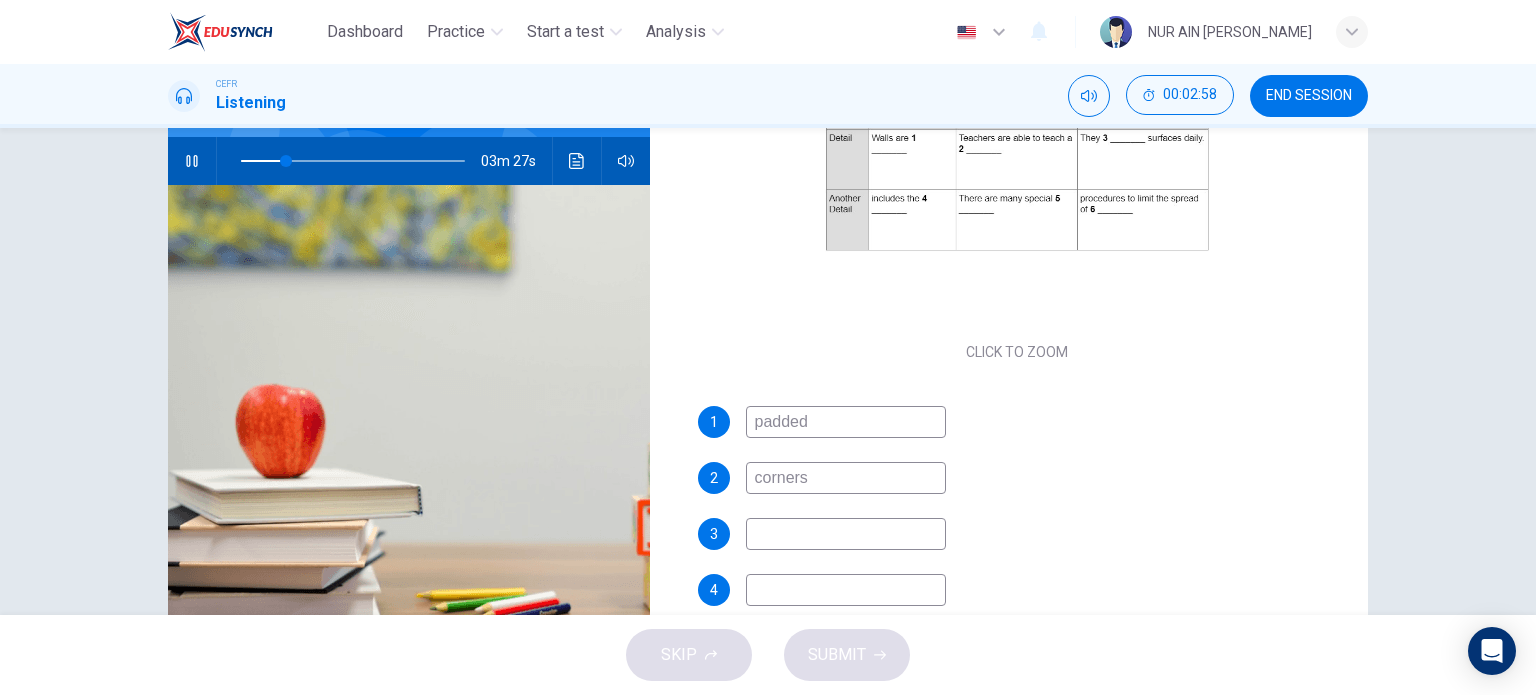 click at bounding box center (846, 534) 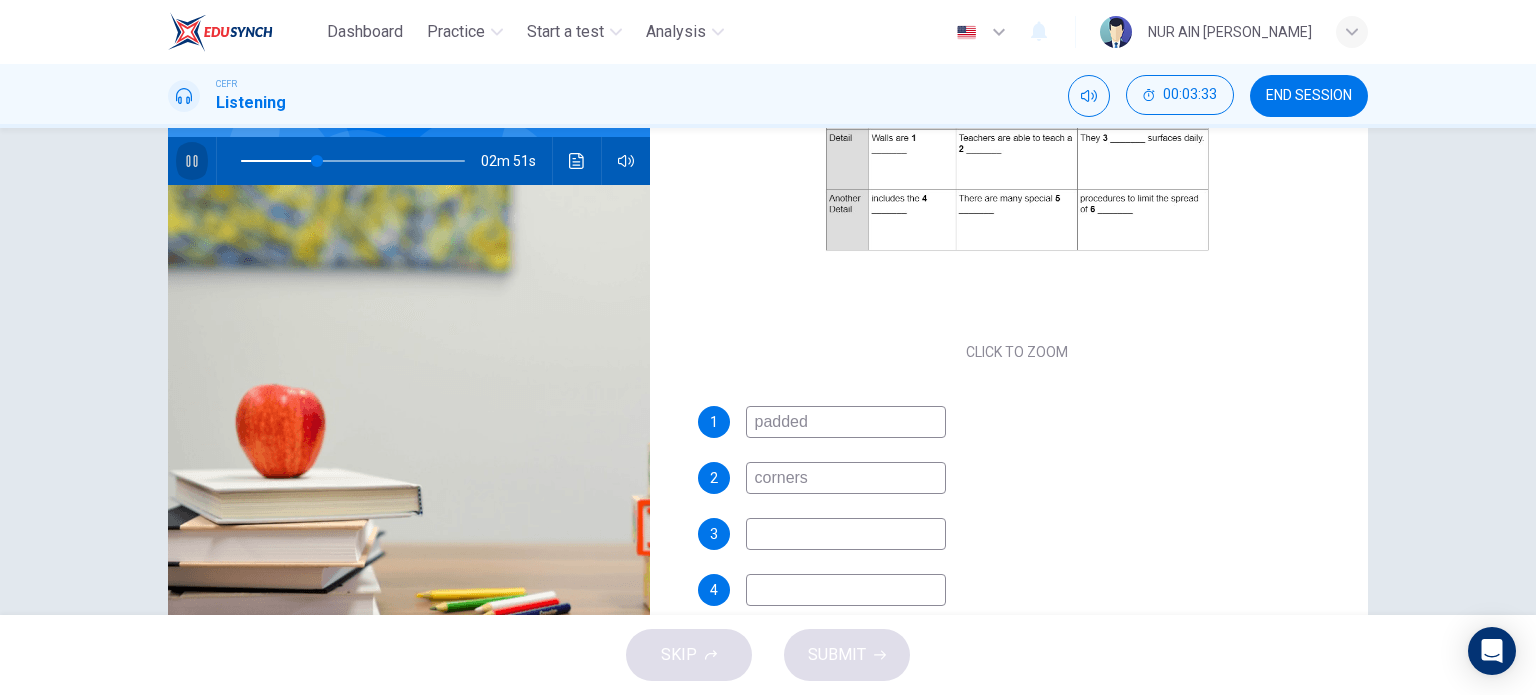 click 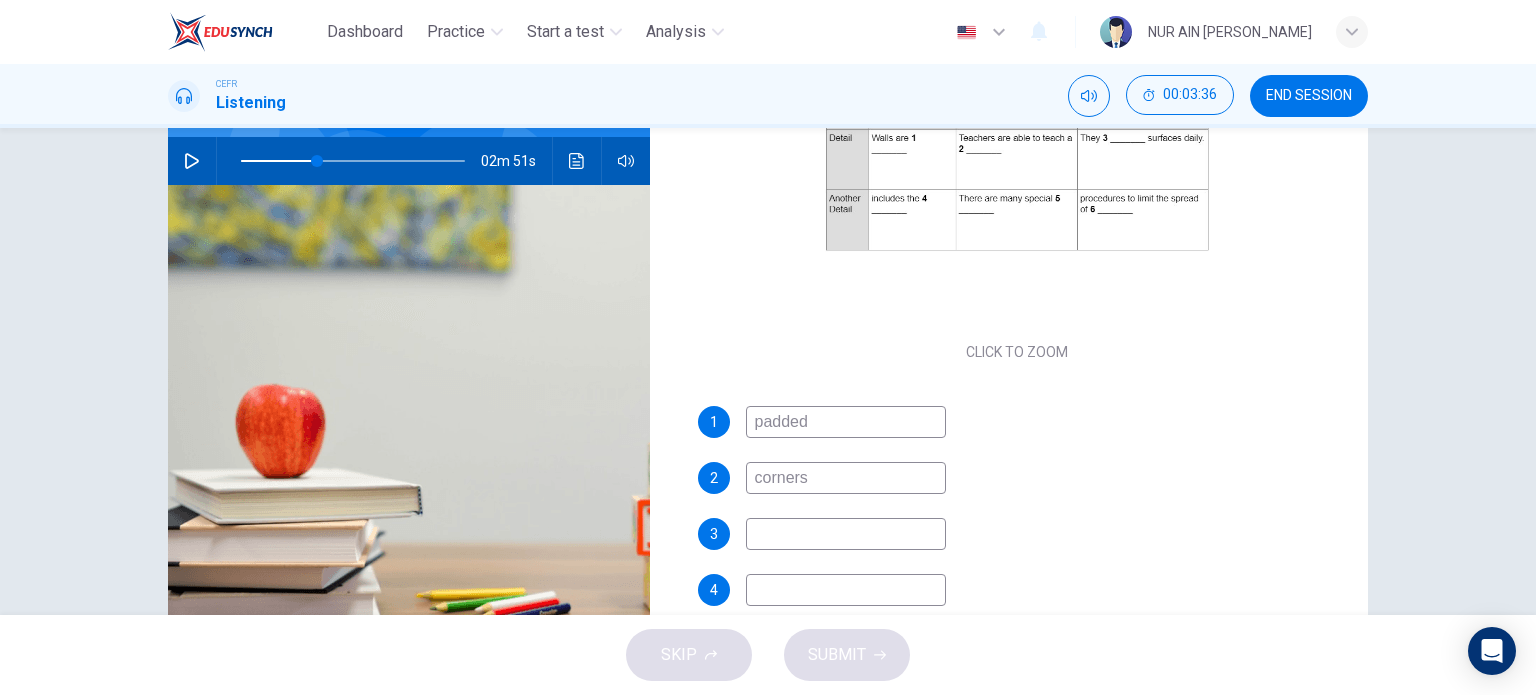 click at bounding box center (846, 534) 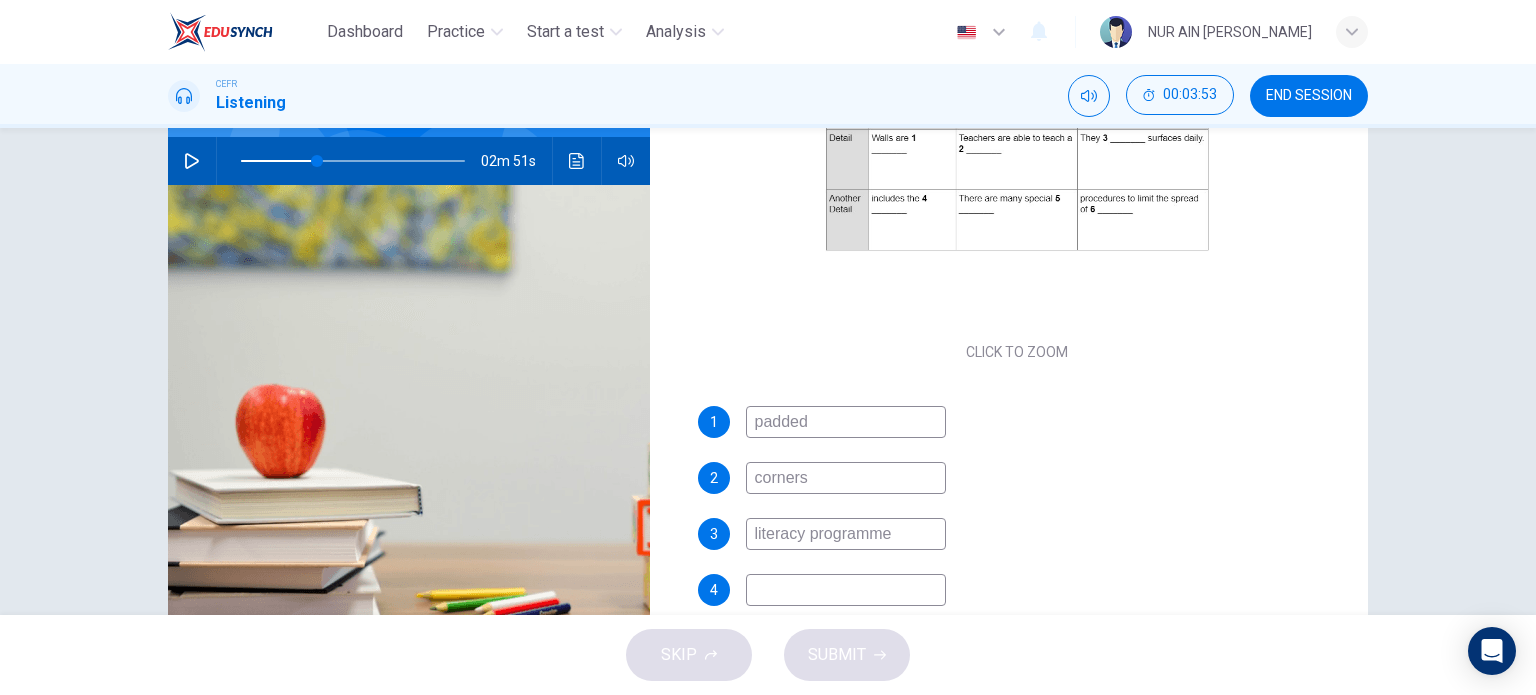 type on "literacy programme" 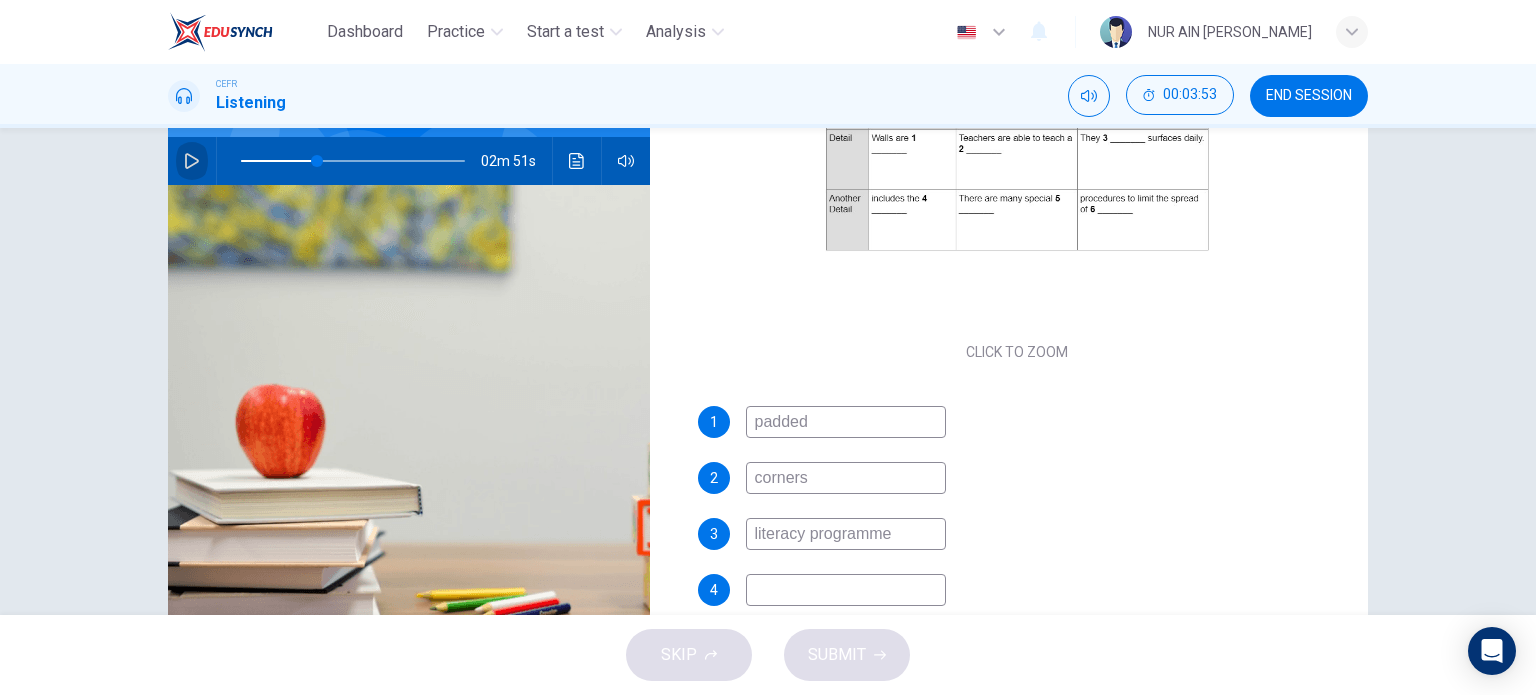click at bounding box center (192, 161) 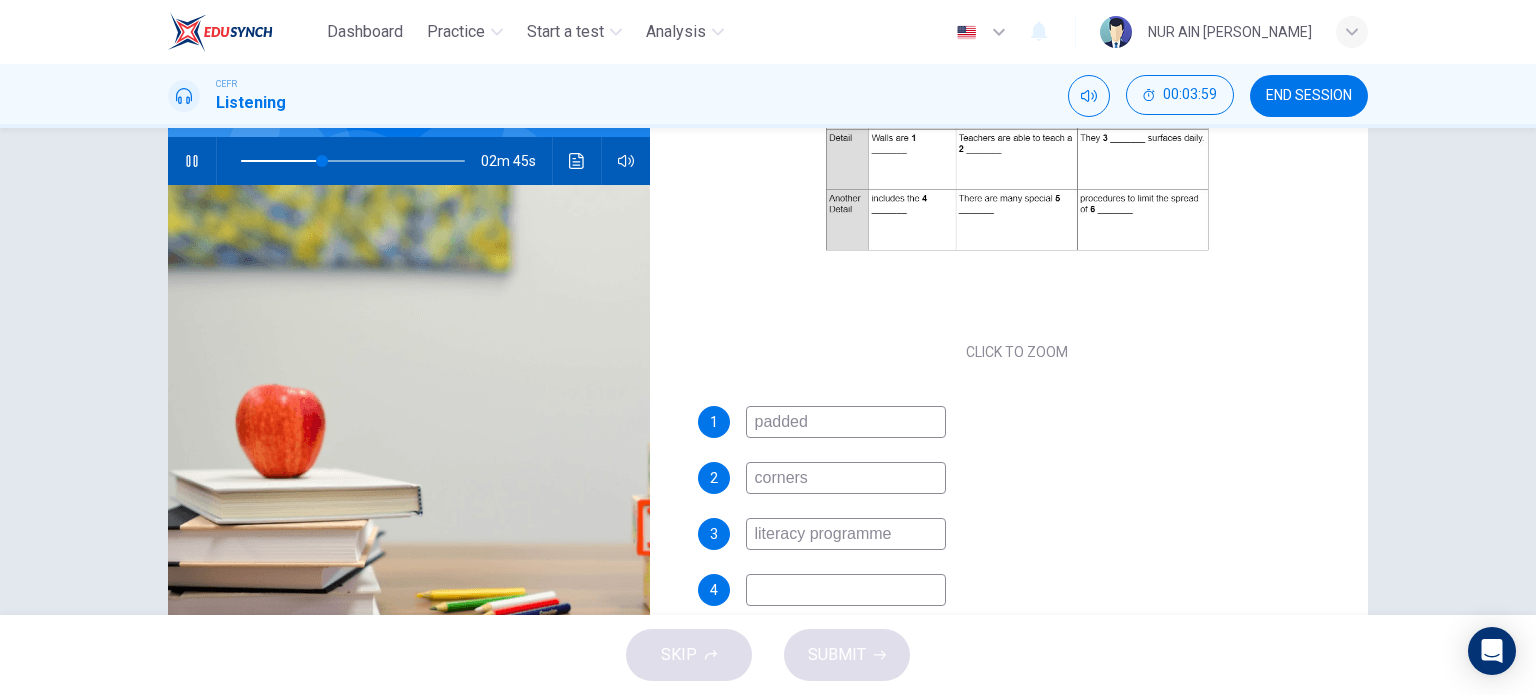 click 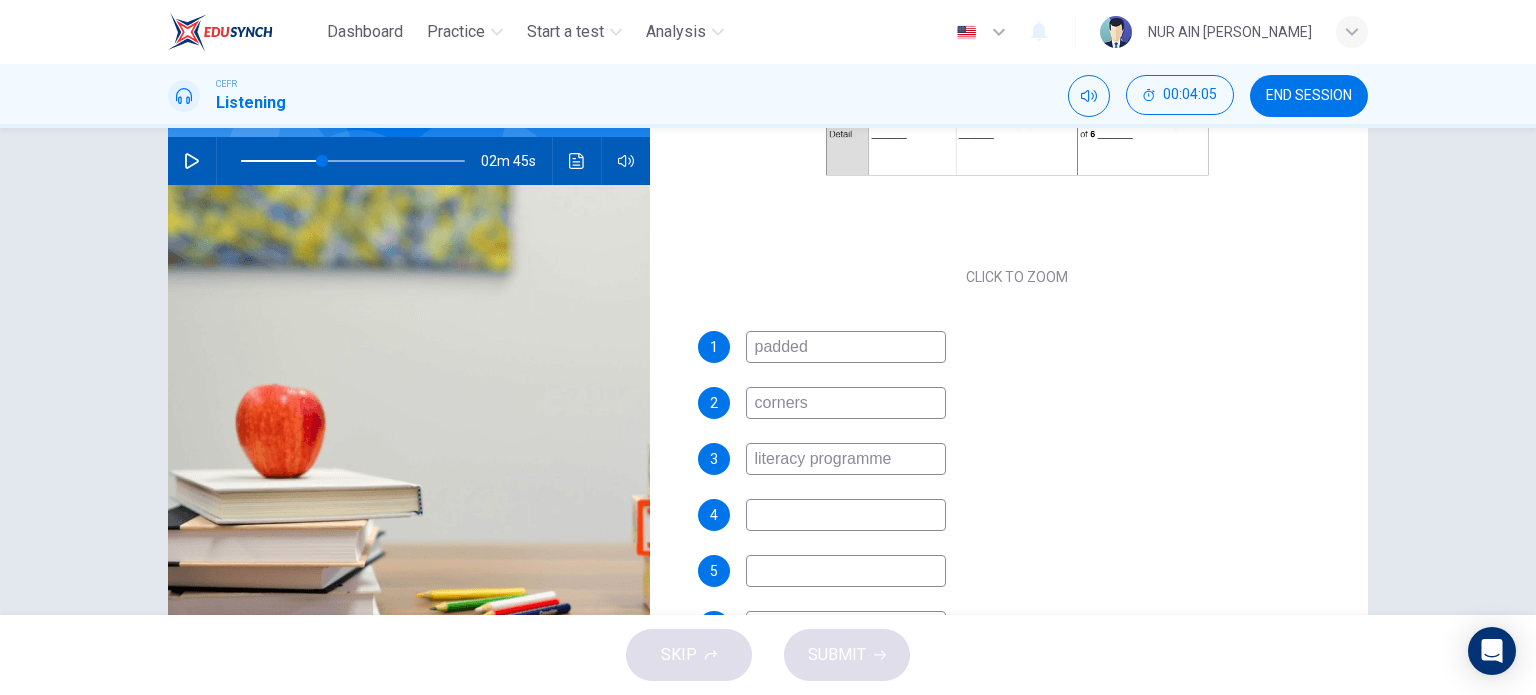 scroll, scrollTop: 285, scrollLeft: 0, axis: vertical 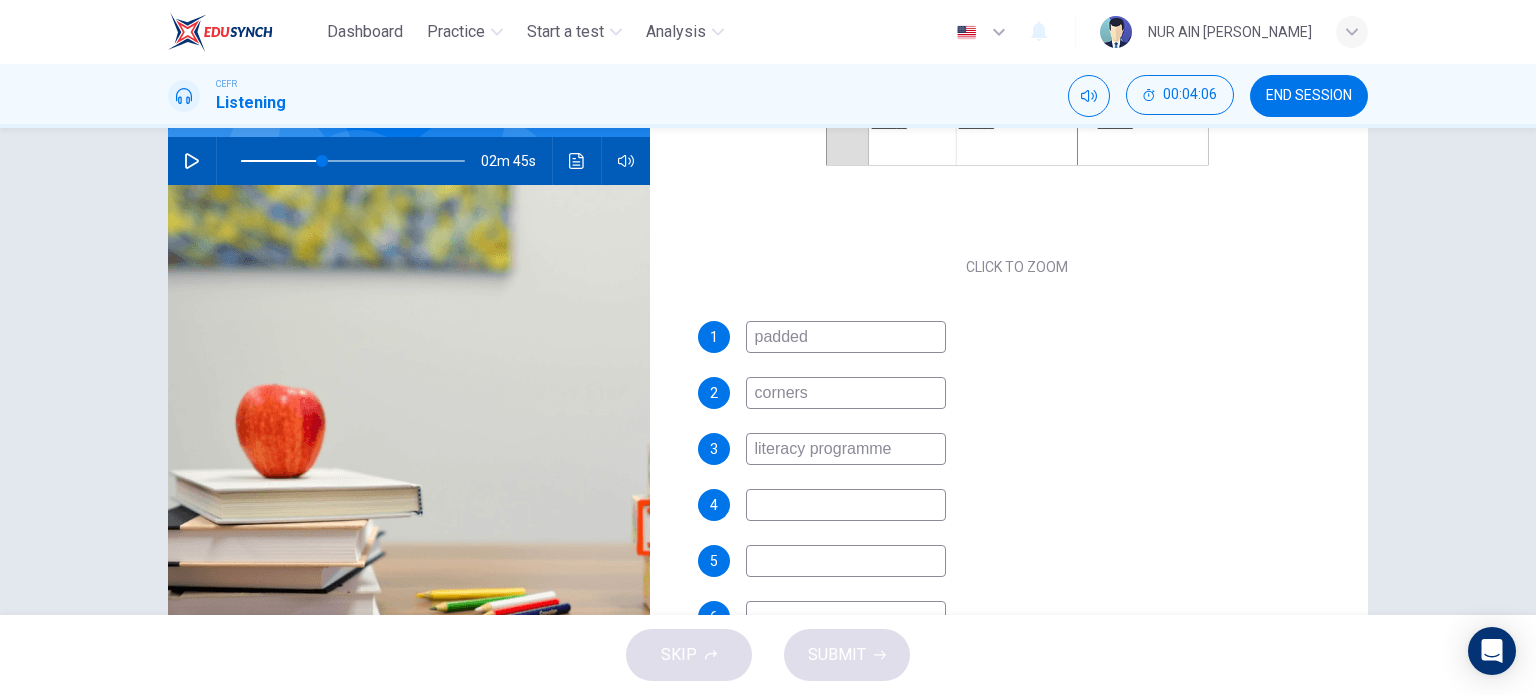 click at bounding box center (846, 505) 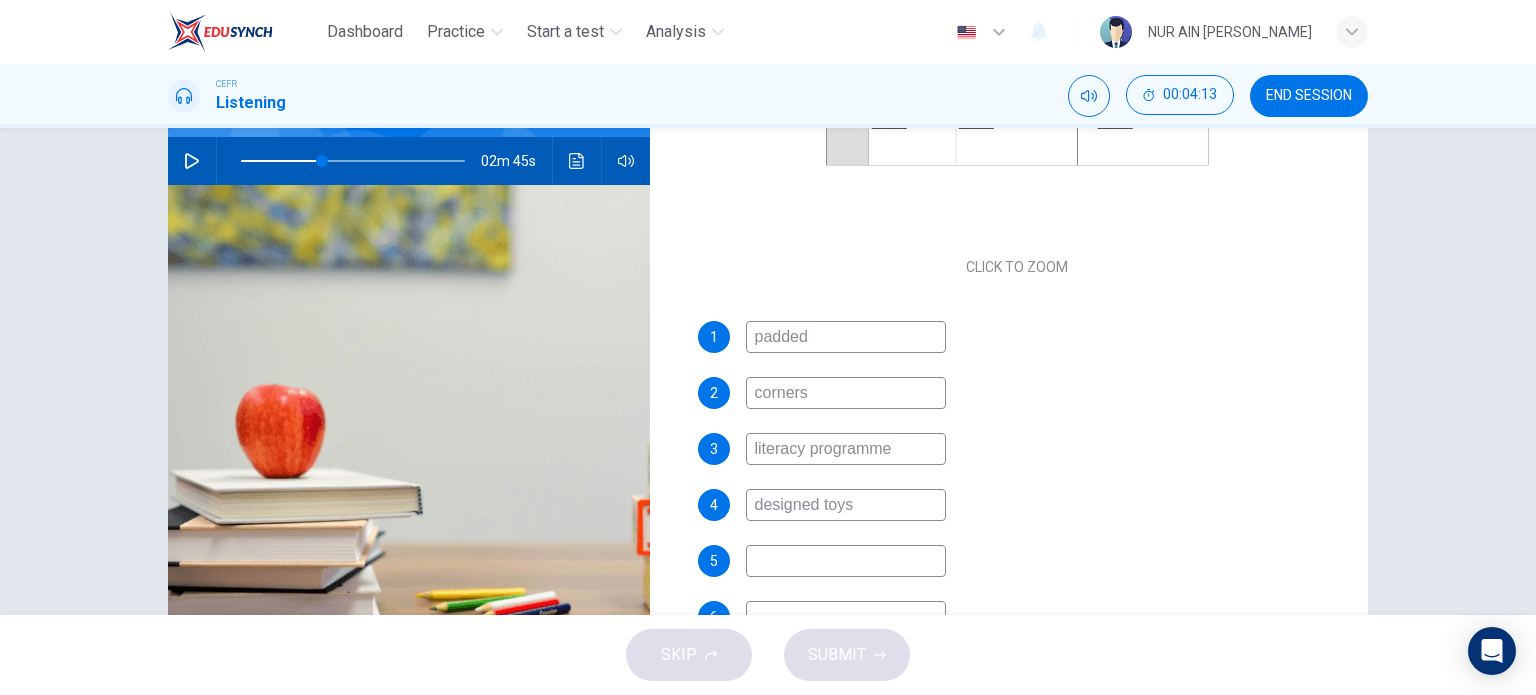 type on "designed toys" 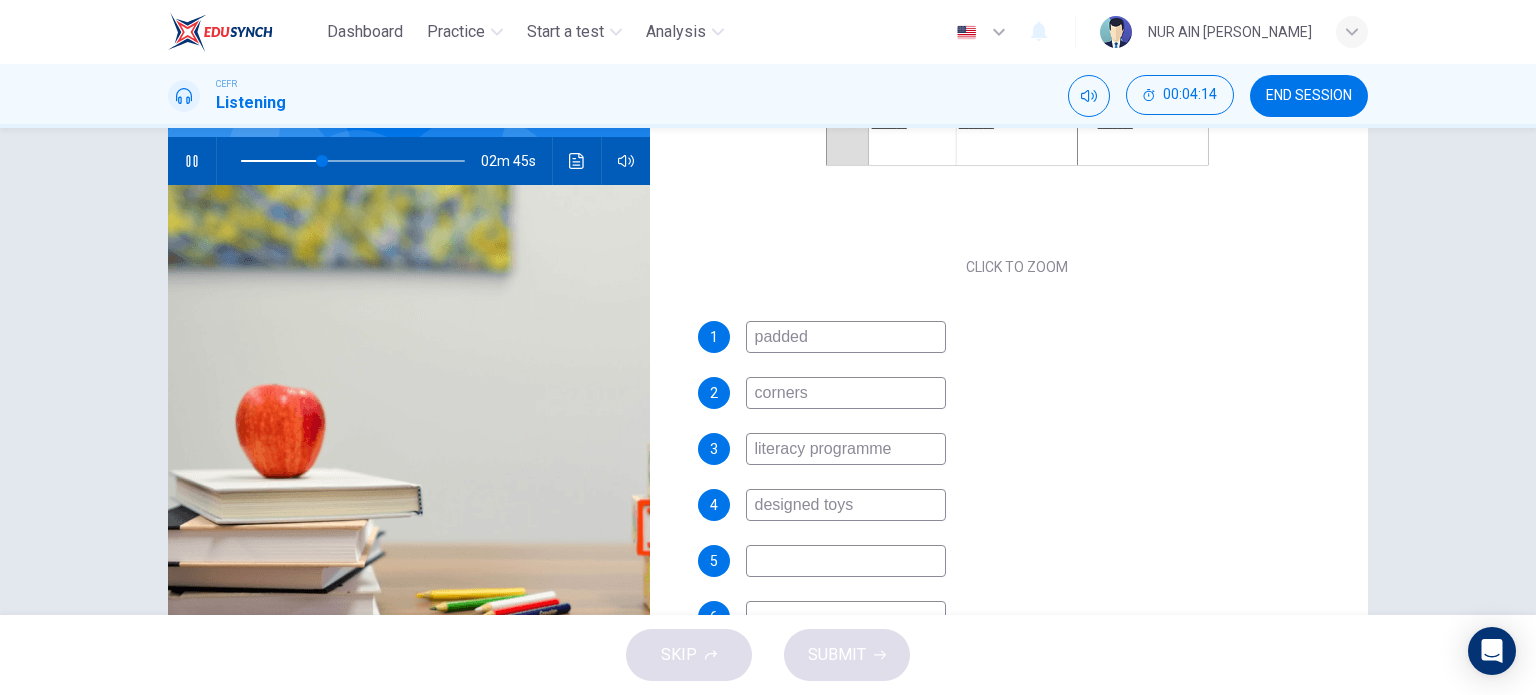 scroll, scrollTop: 185, scrollLeft: 0, axis: vertical 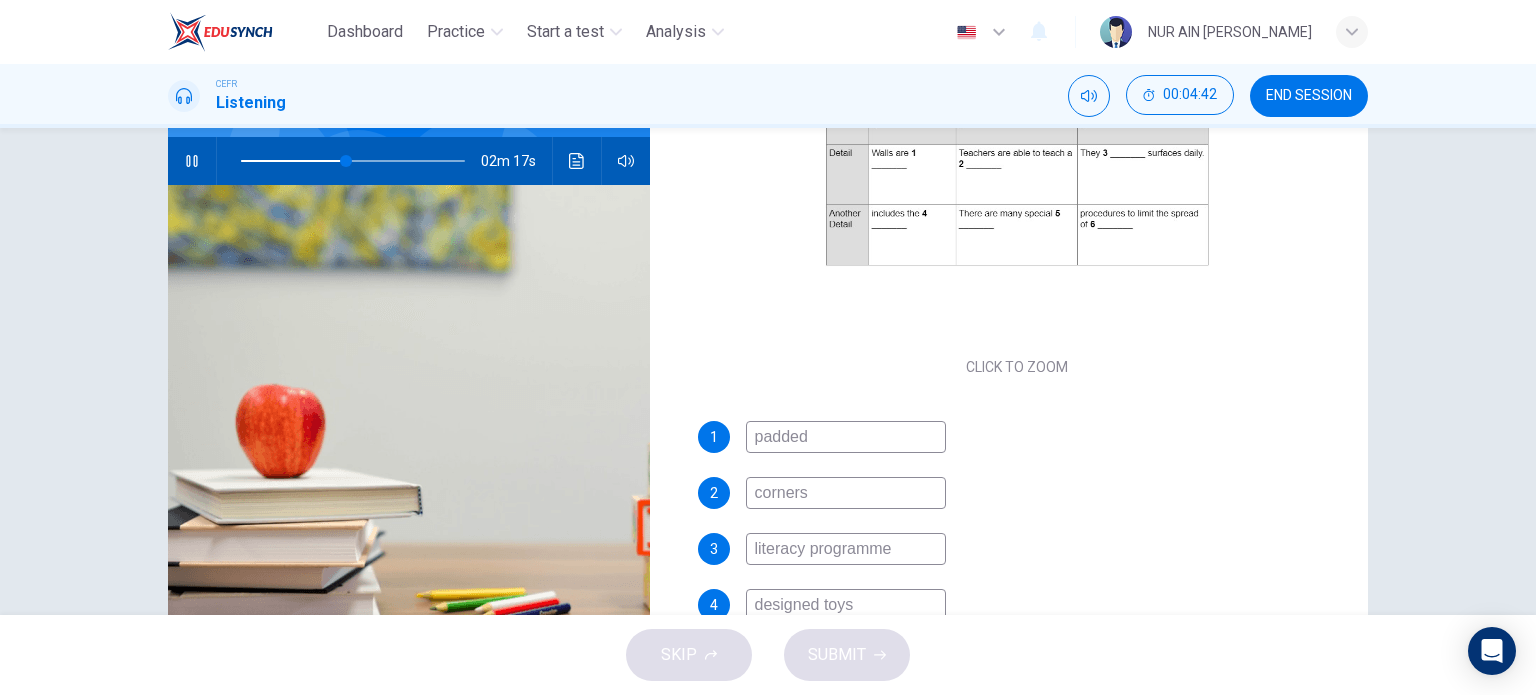 click 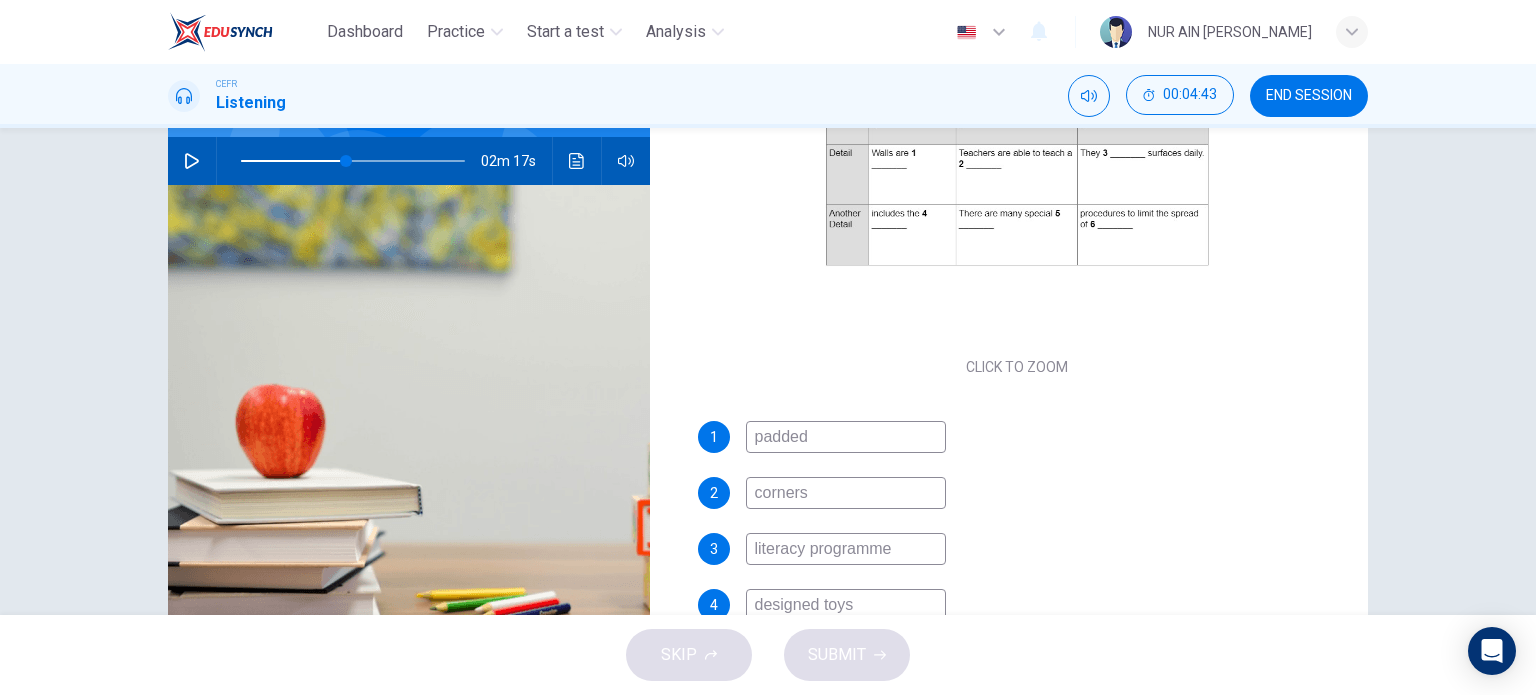 scroll, scrollTop: 285, scrollLeft: 0, axis: vertical 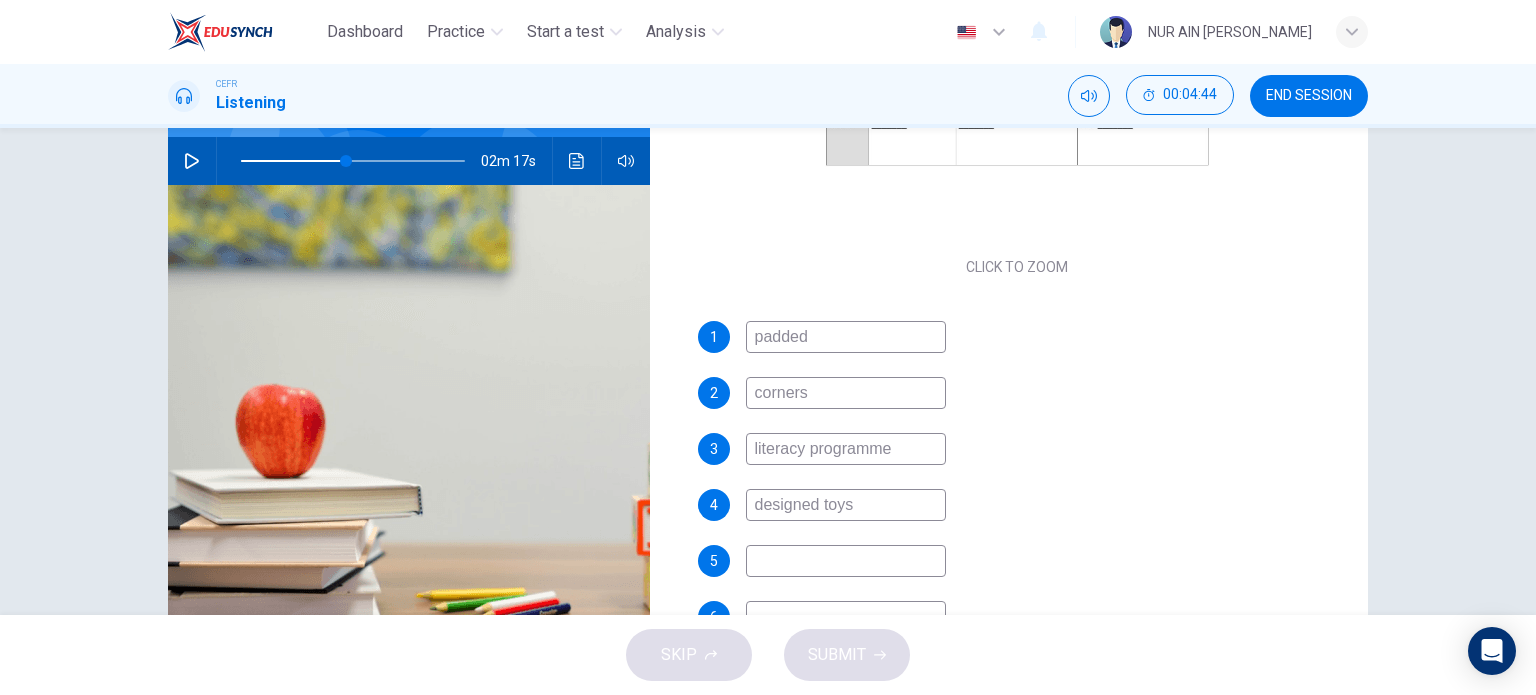 click at bounding box center (846, 561) 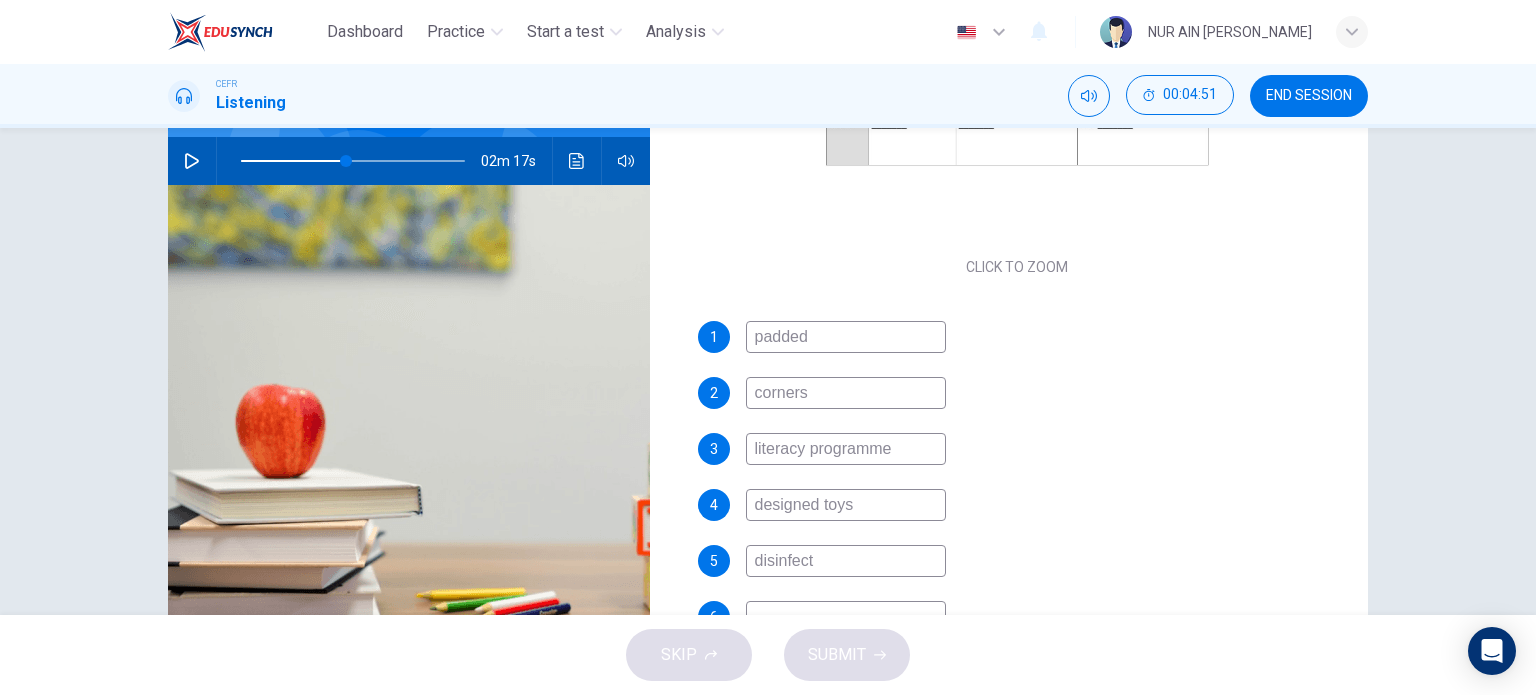 type on "disinfect" 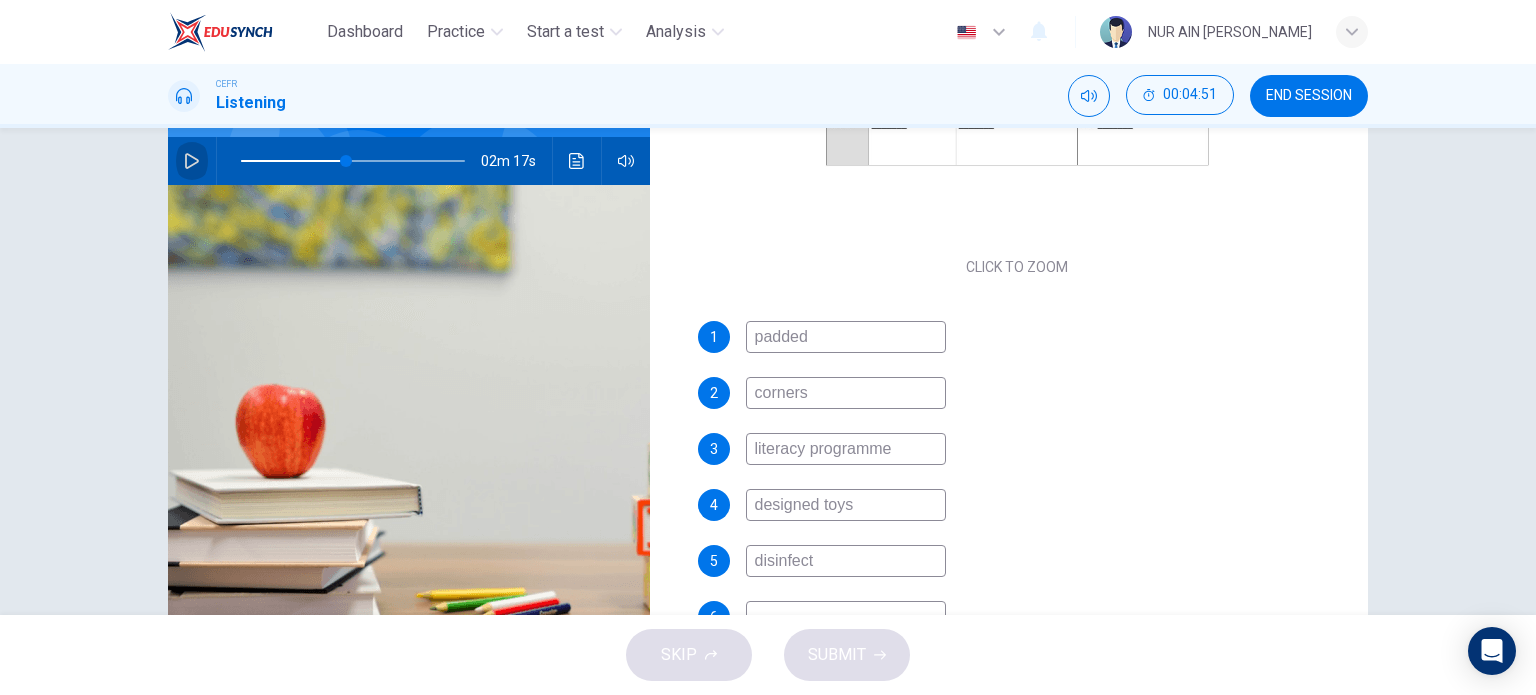click at bounding box center [192, 161] 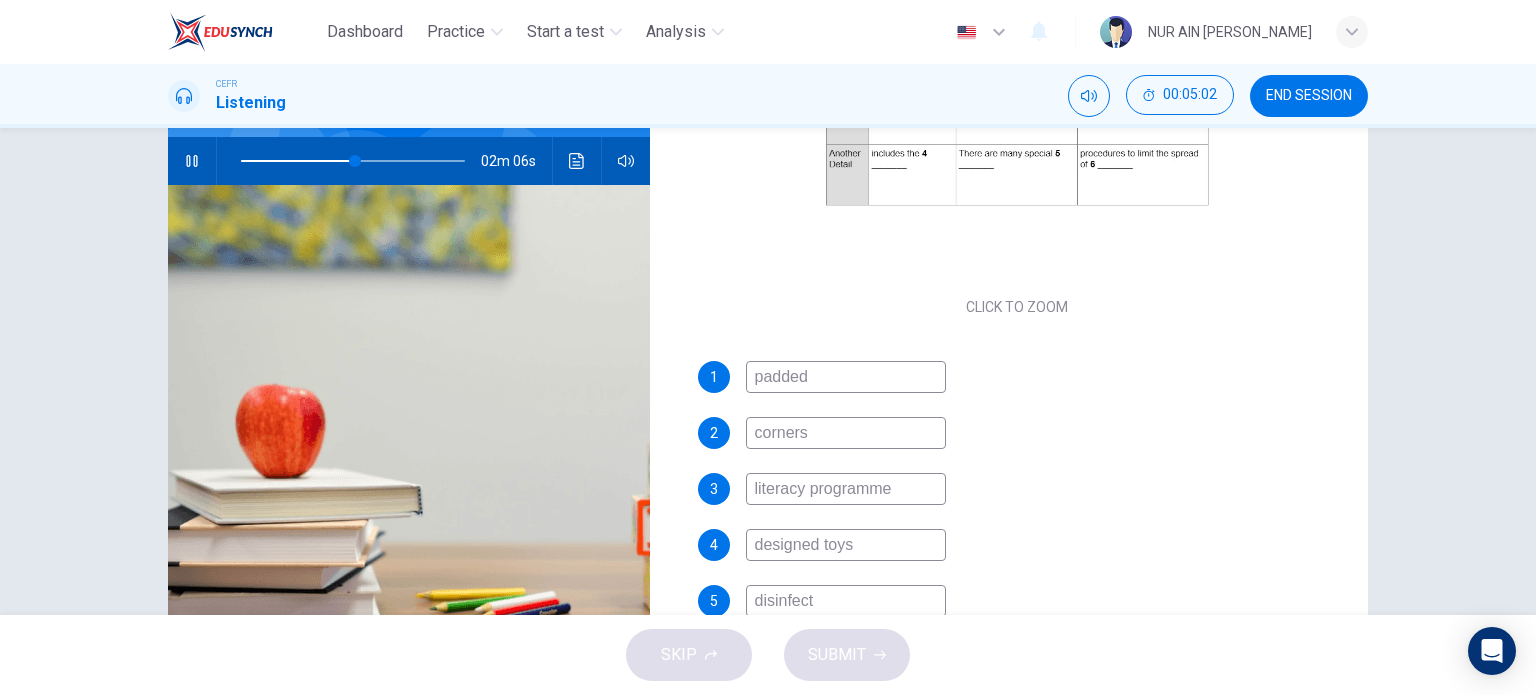 scroll, scrollTop: 285, scrollLeft: 0, axis: vertical 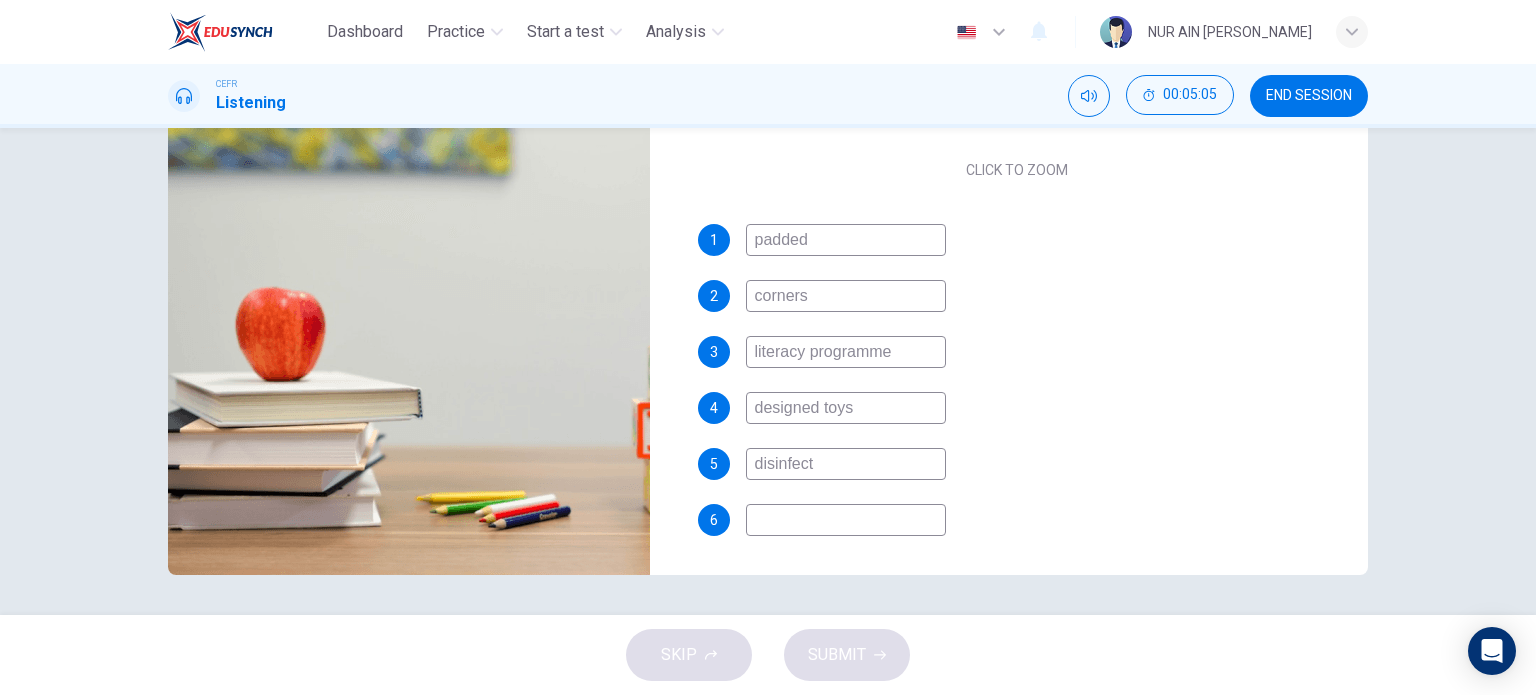 click at bounding box center (846, 520) 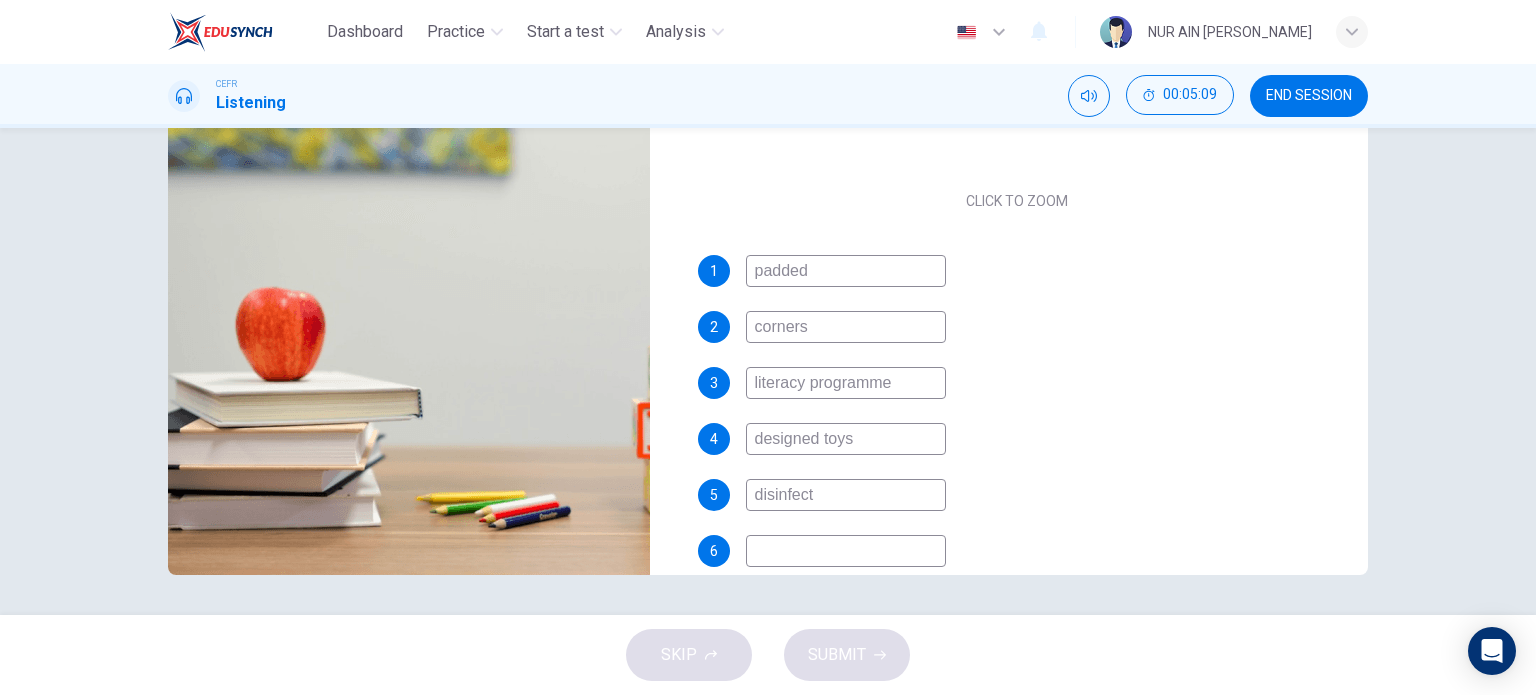 scroll, scrollTop: 285, scrollLeft: 0, axis: vertical 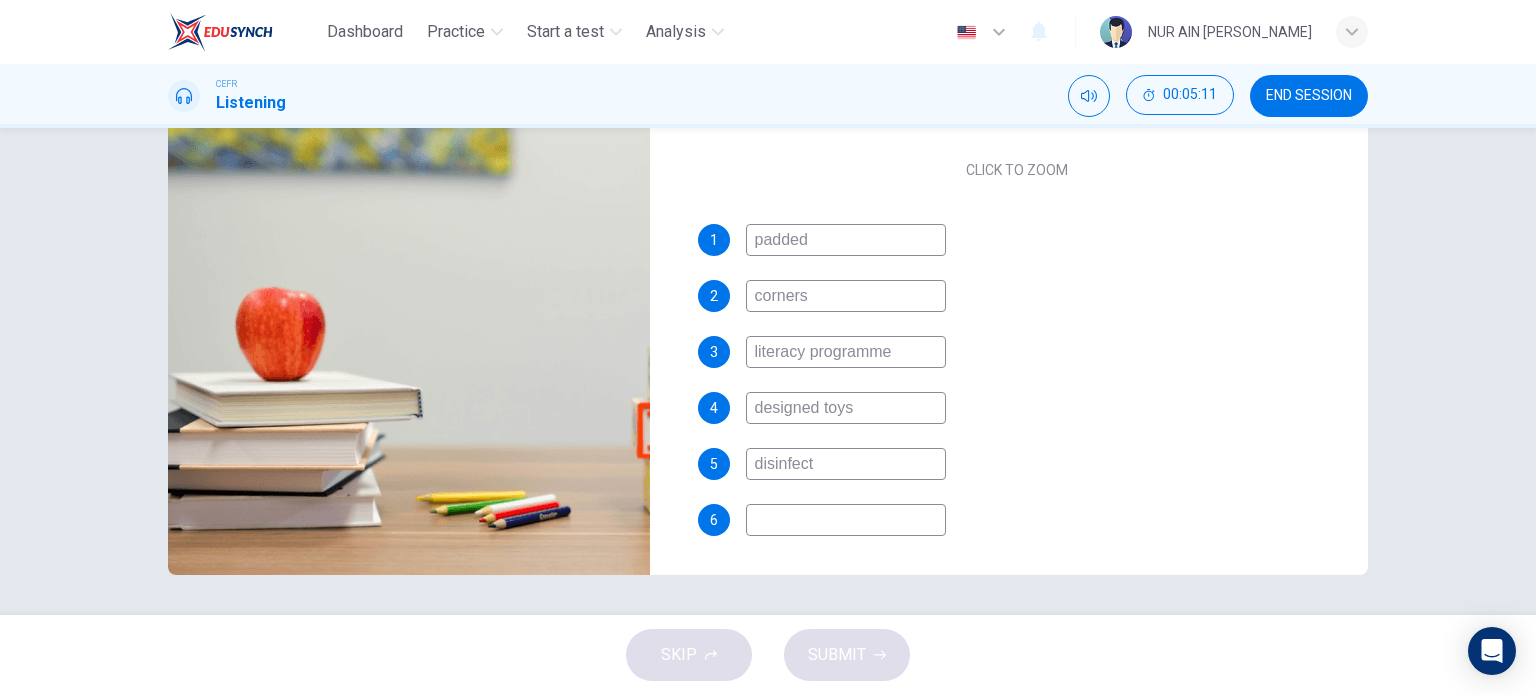 click at bounding box center (846, 520) 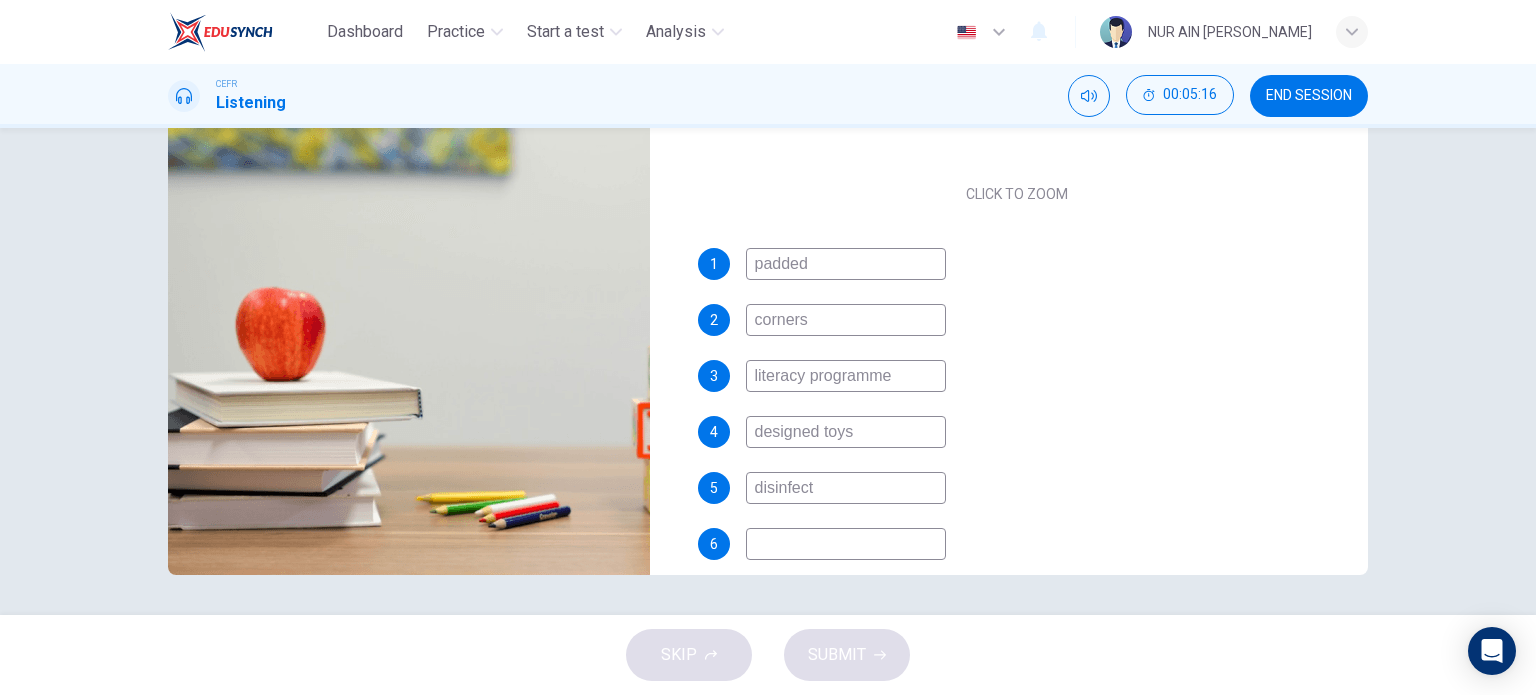 scroll, scrollTop: 285, scrollLeft: 0, axis: vertical 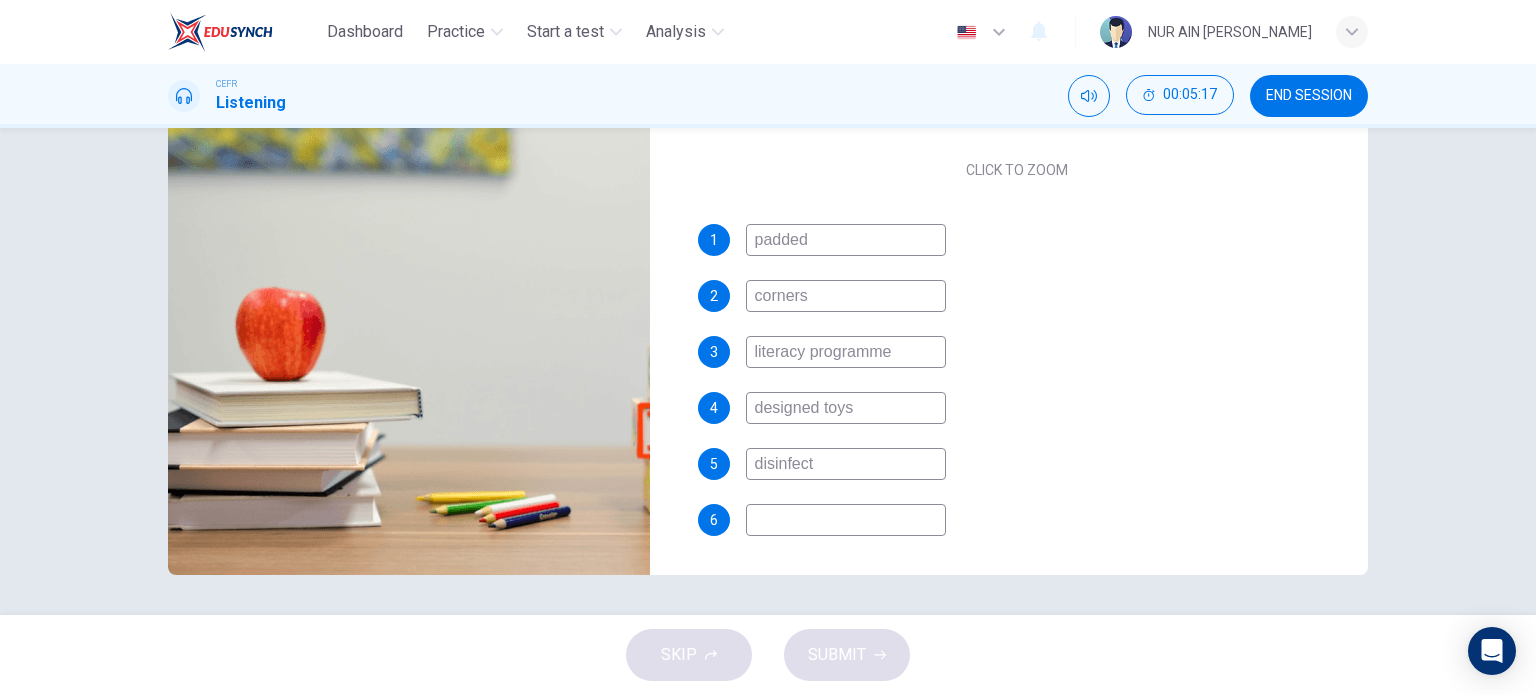 click at bounding box center [846, 520] 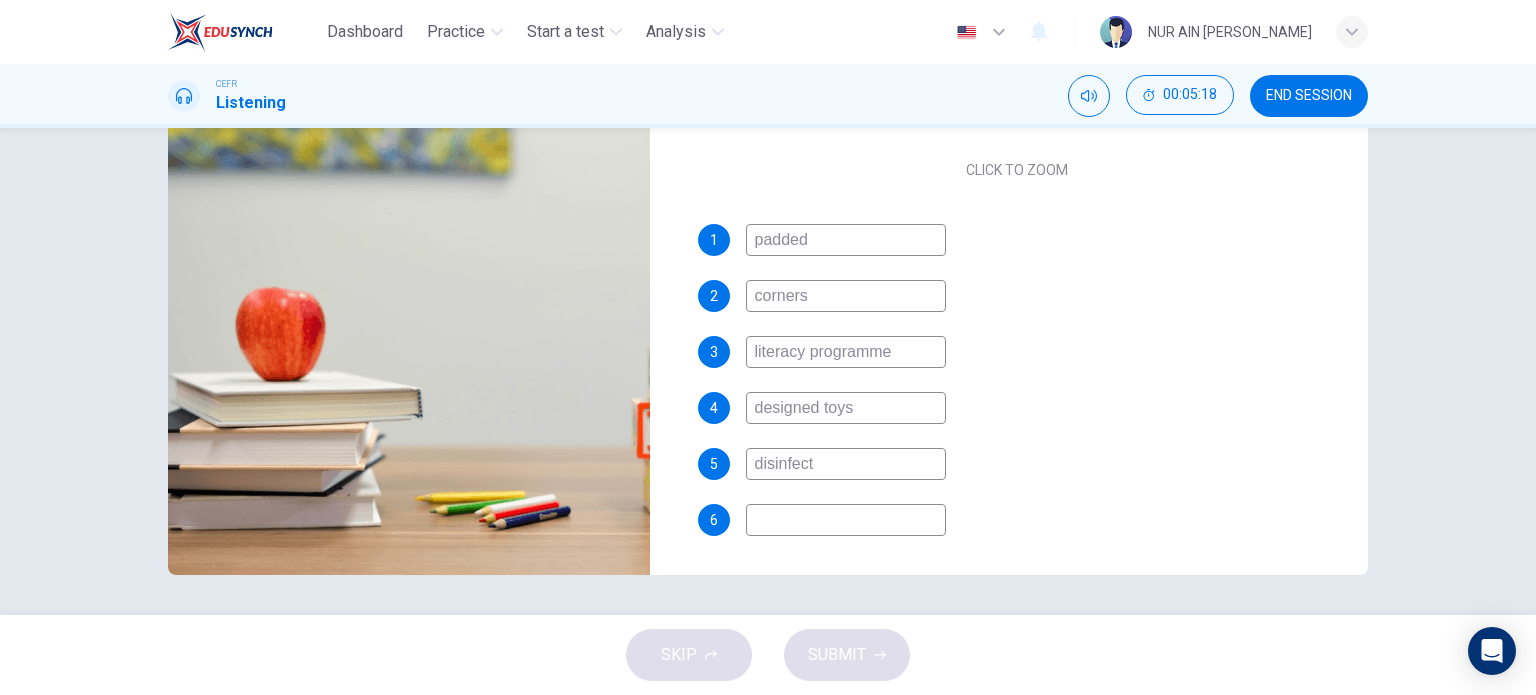type on "58" 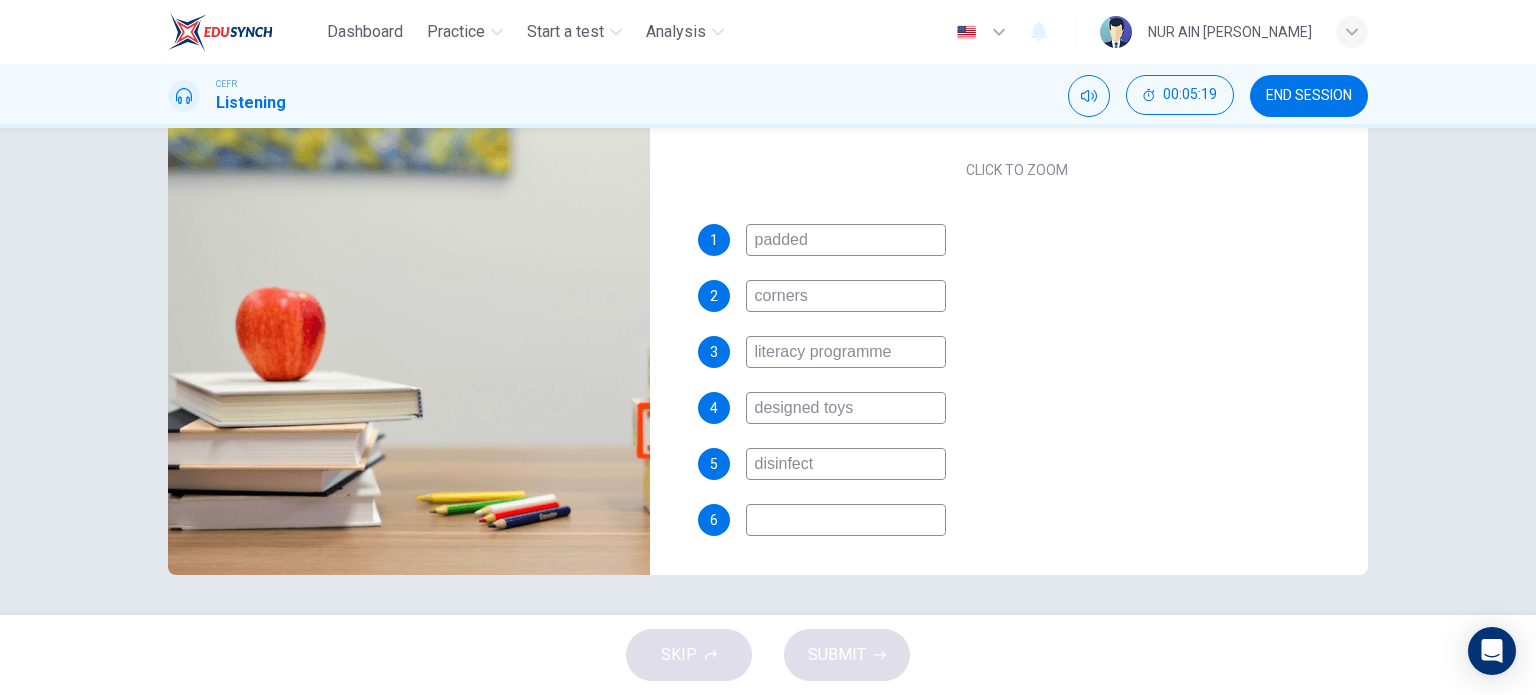 type on "g" 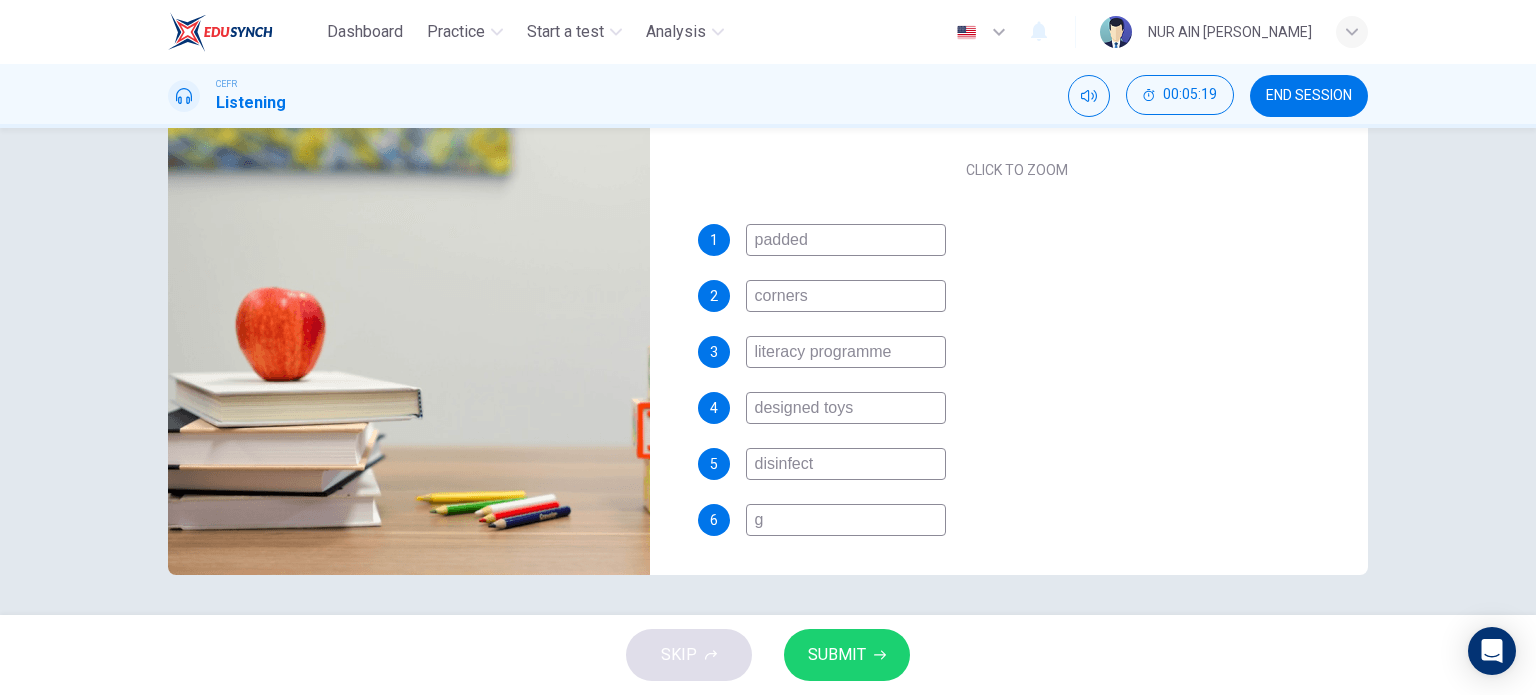 type on "ge" 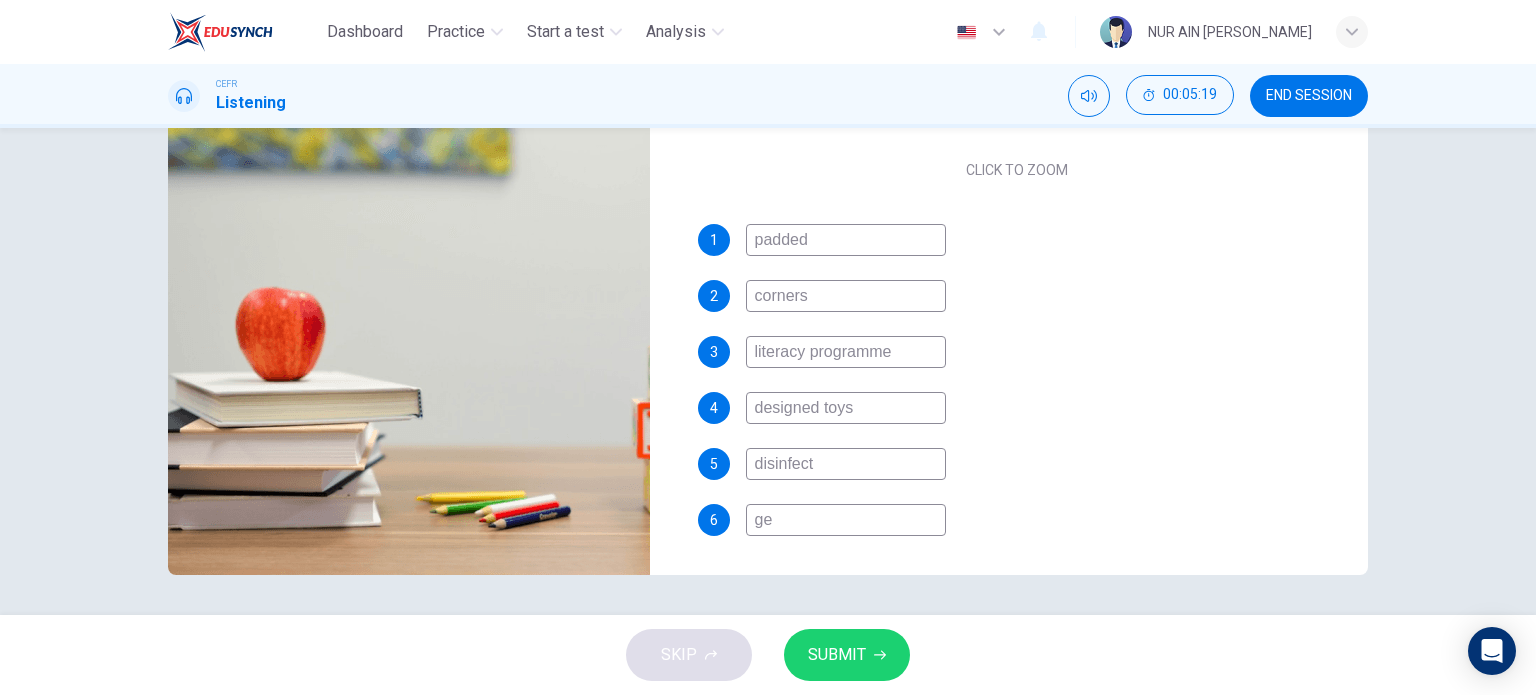 type on "58" 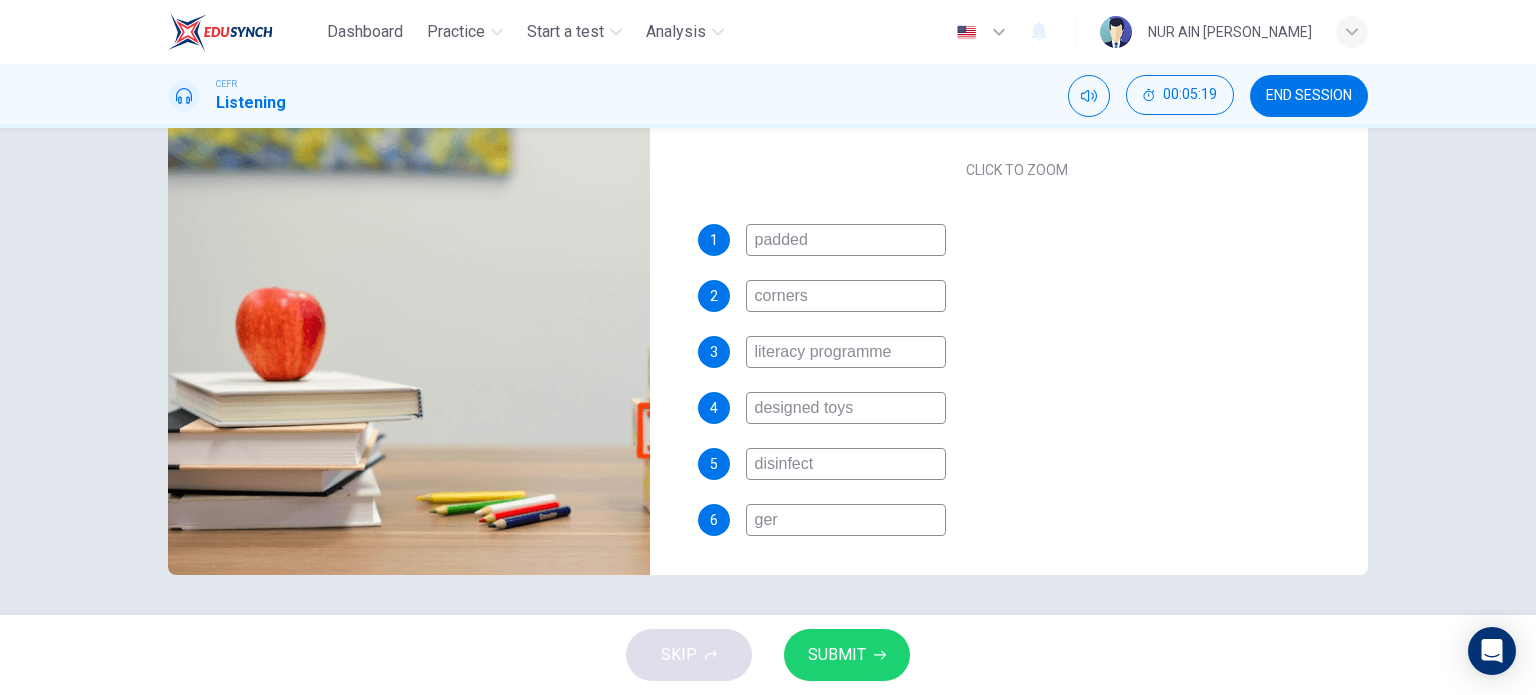 type on "58" 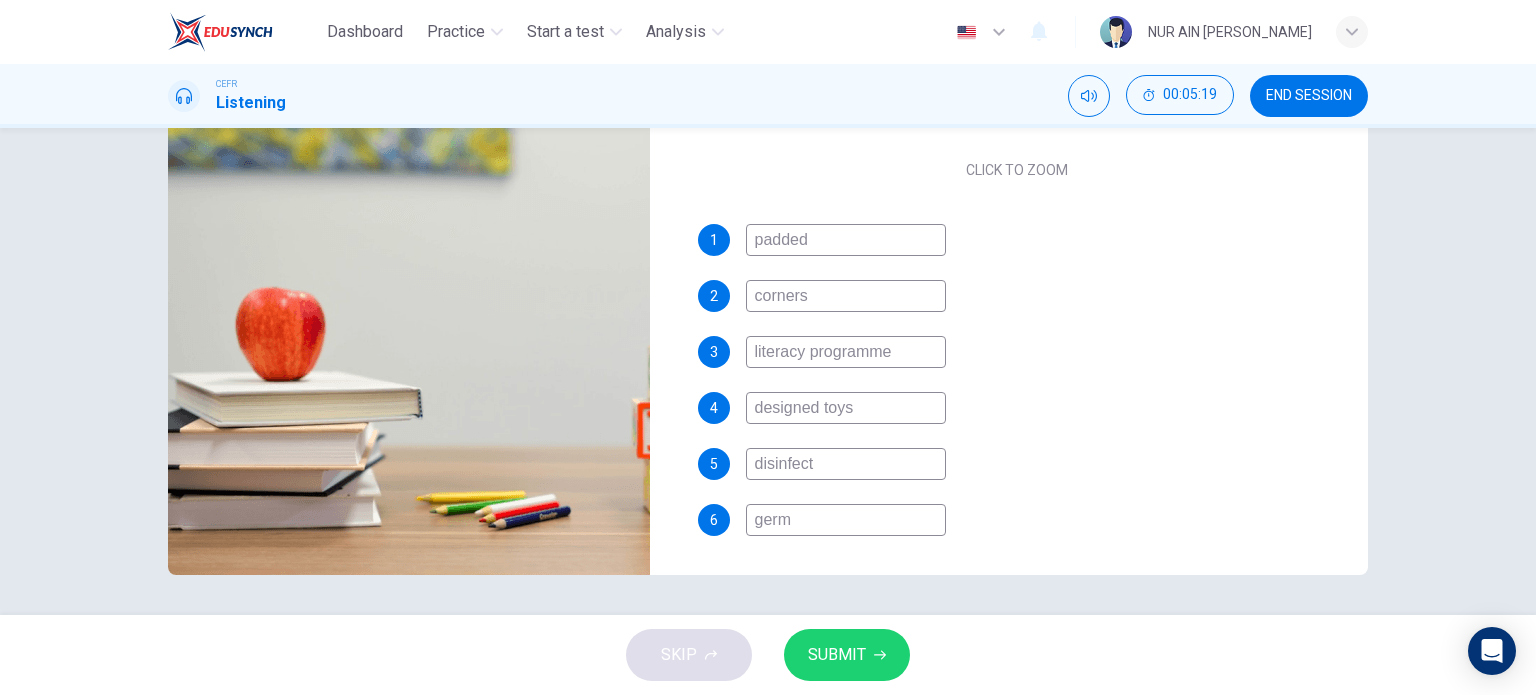 type on "58" 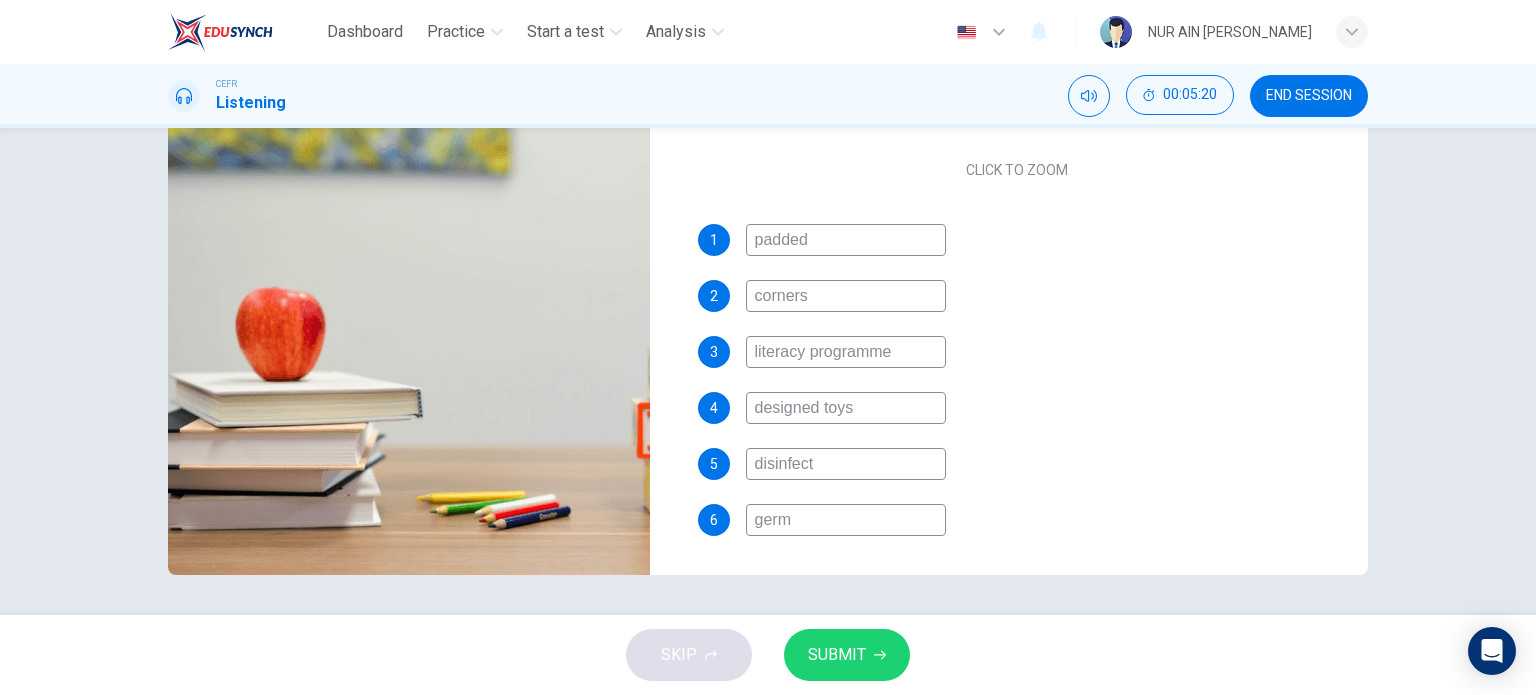 type on "germs" 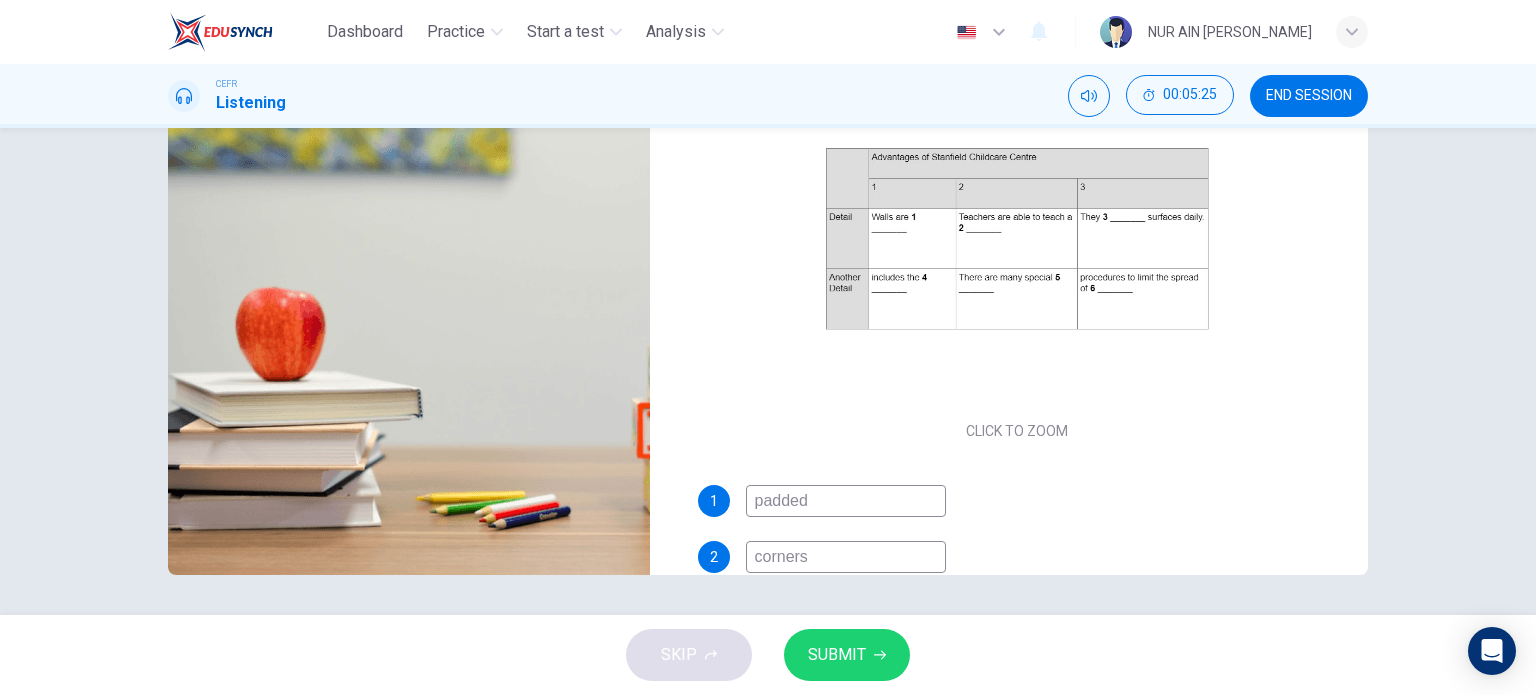 scroll, scrollTop: 0, scrollLeft: 0, axis: both 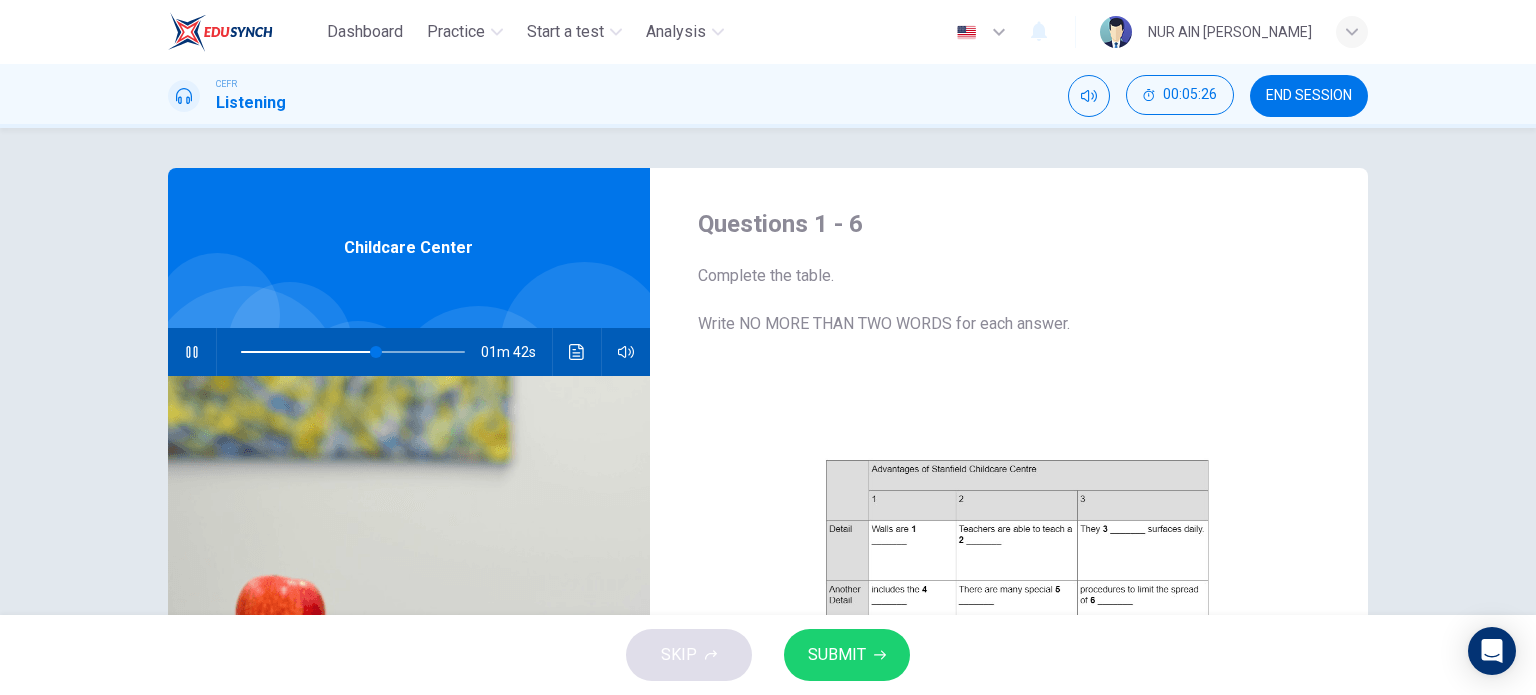 type on "61" 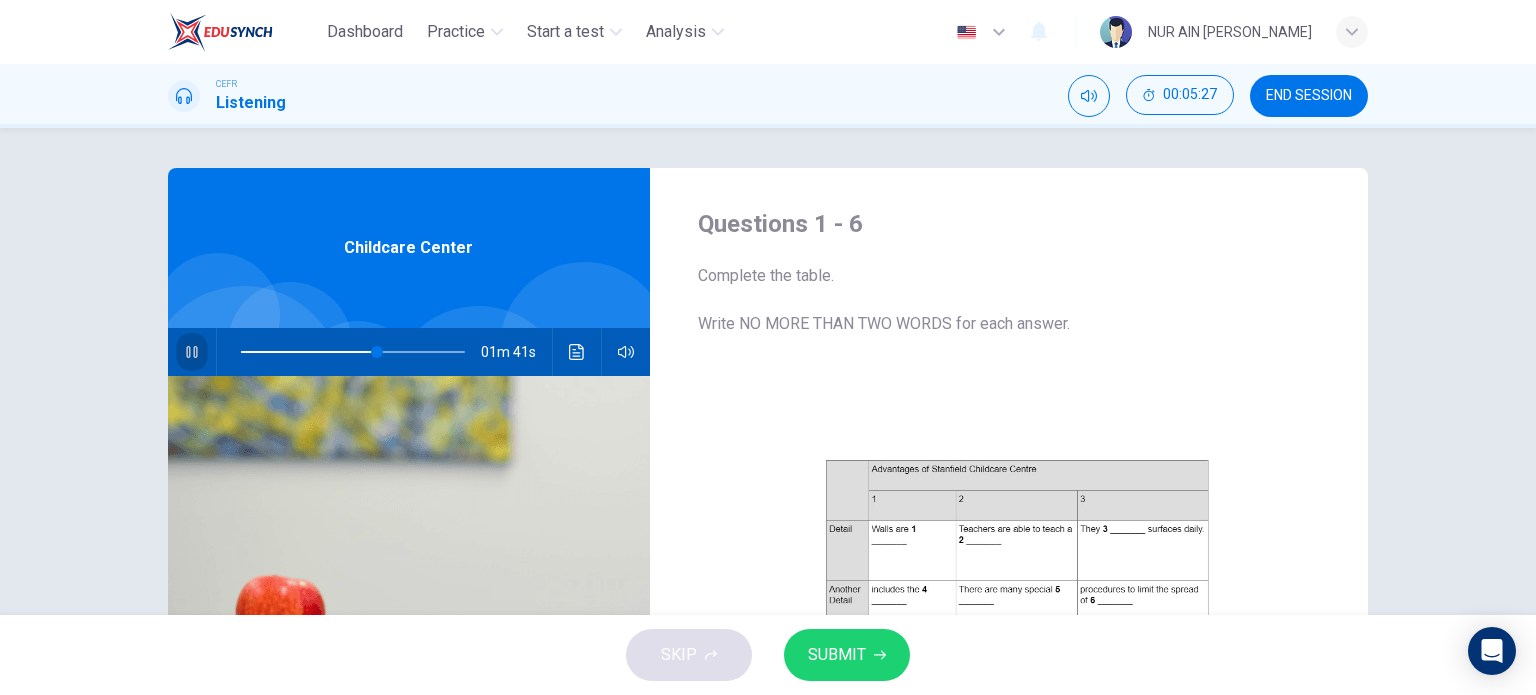 click 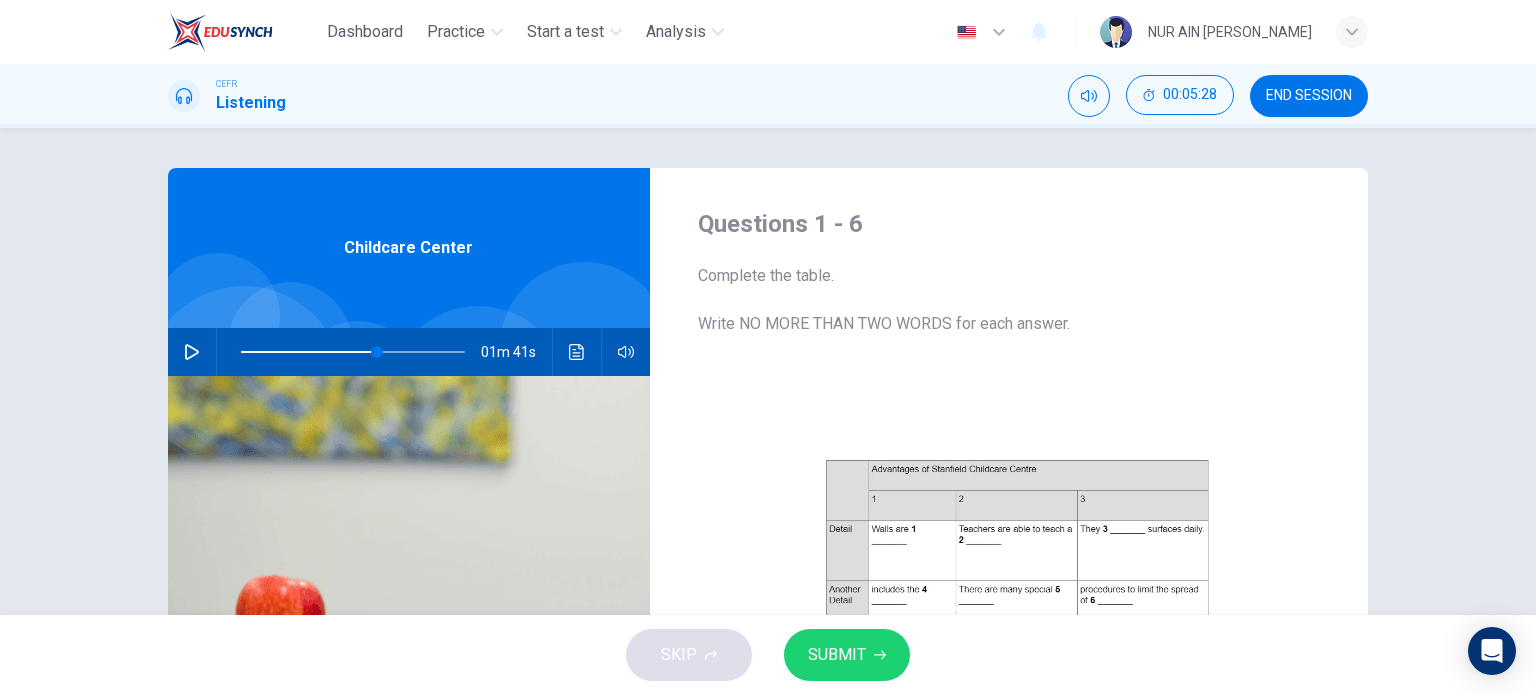 scroll, scrollTop: 288, scrollLeft: 0, axis: vertical 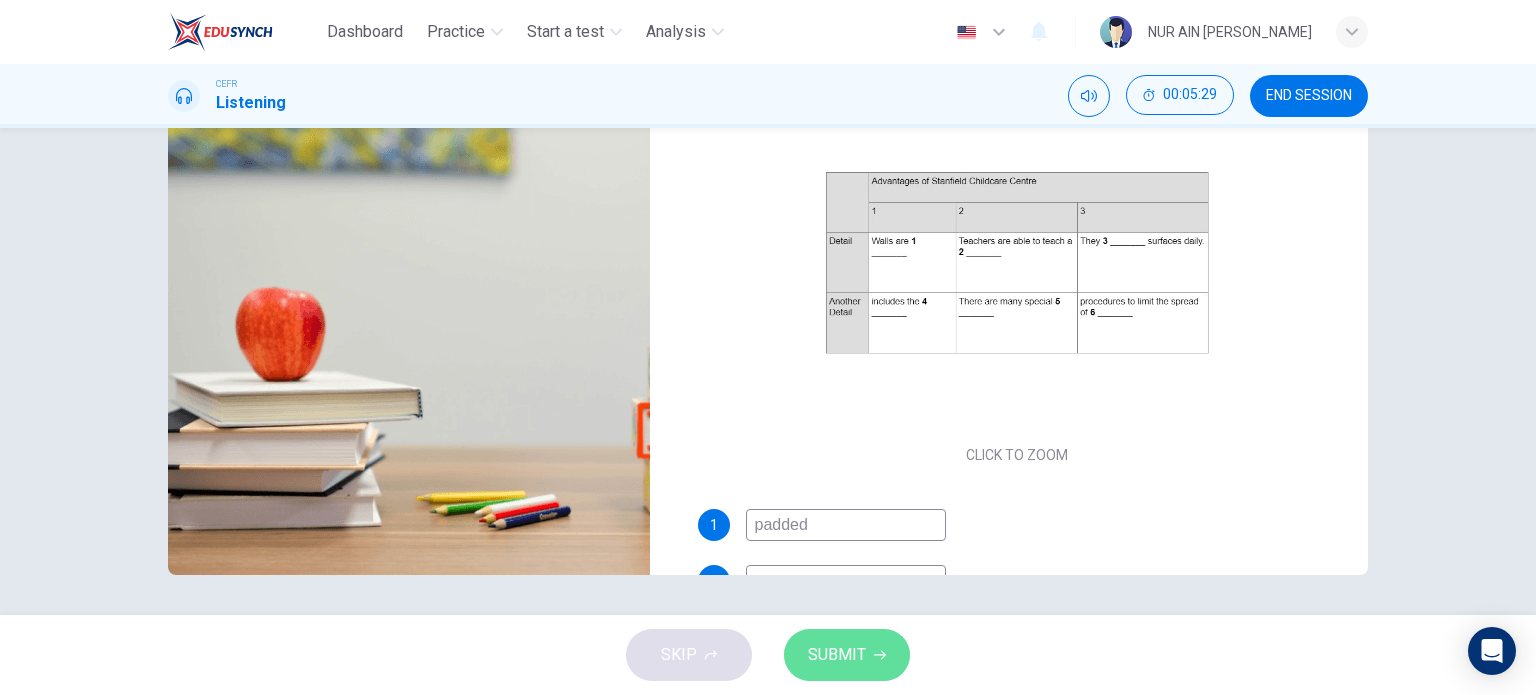 click on "SUBMIT" at bounding box center (837, 655) 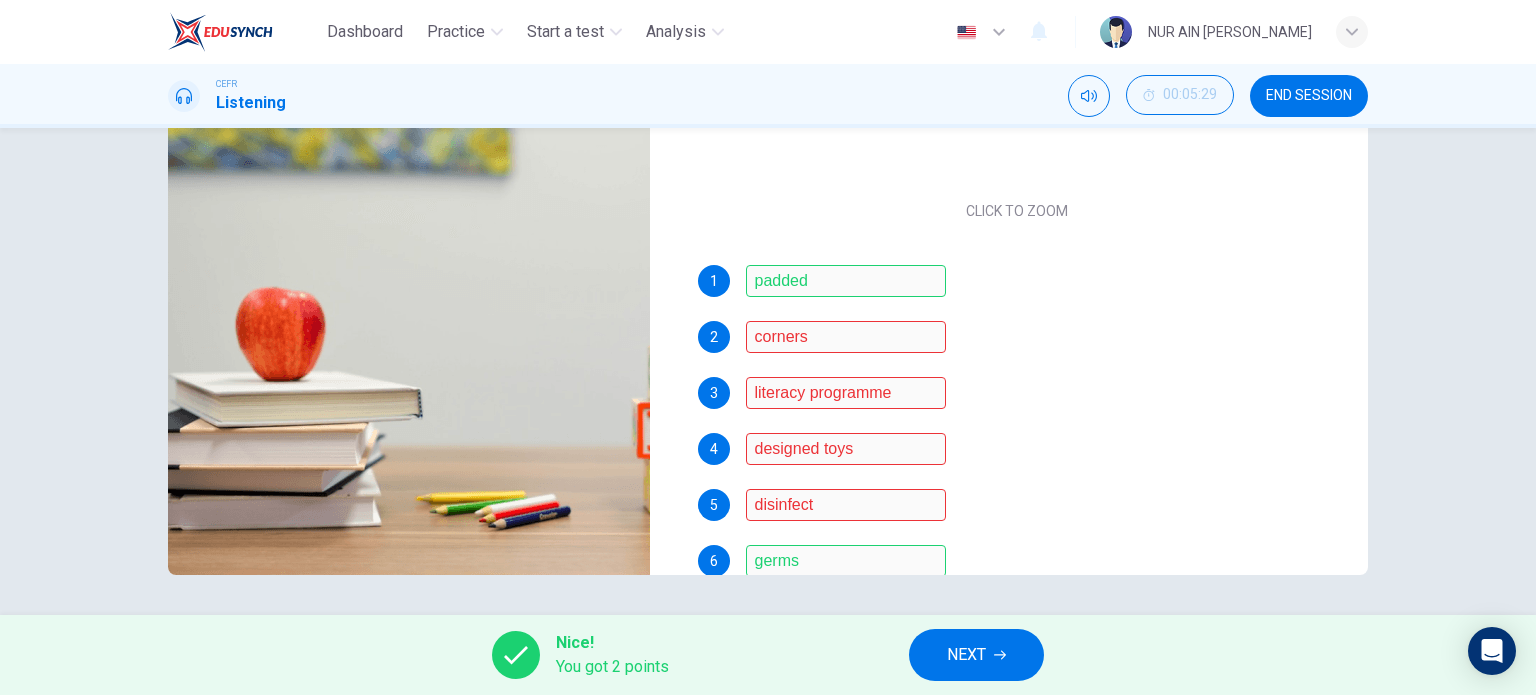 scroll, scrollTop: 285, scrollLeft: 0, axis: vertical 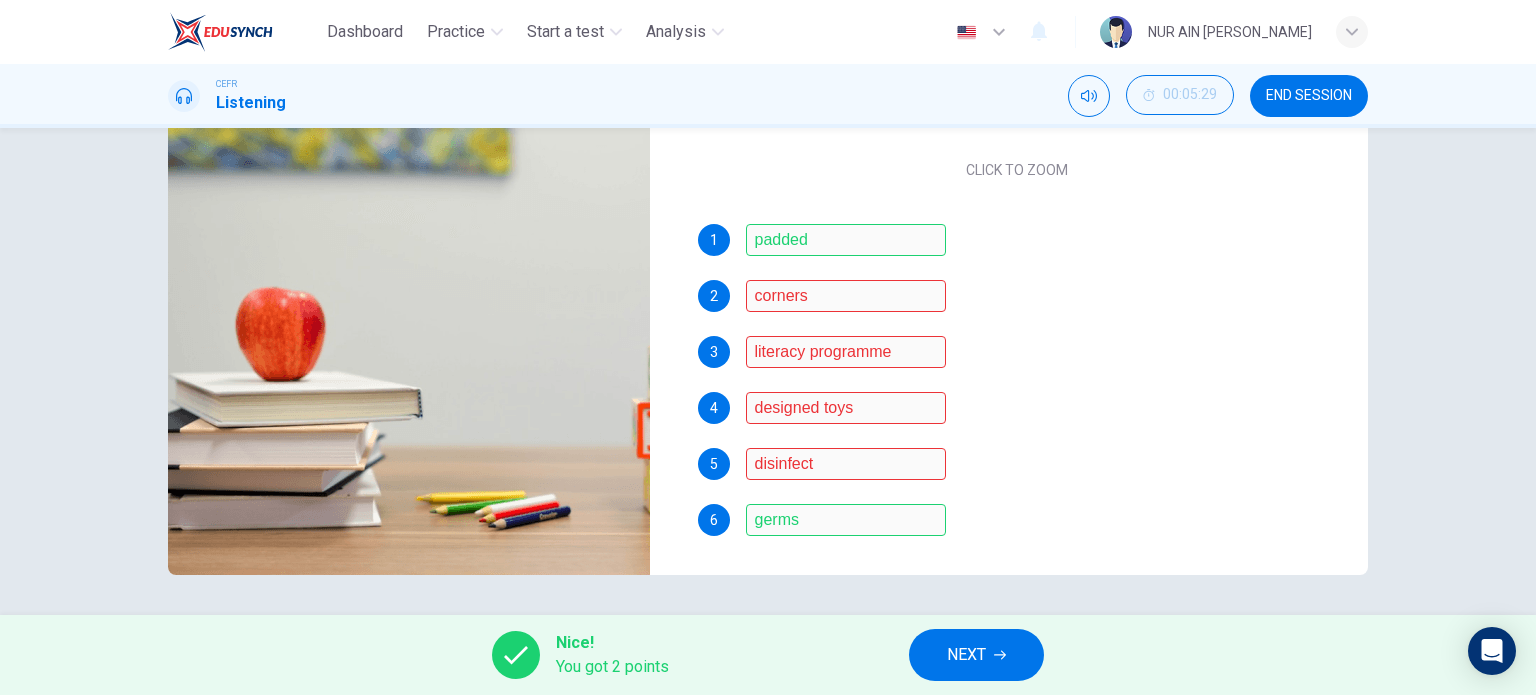 click on "NEXT" at bounding box center (976, 655) 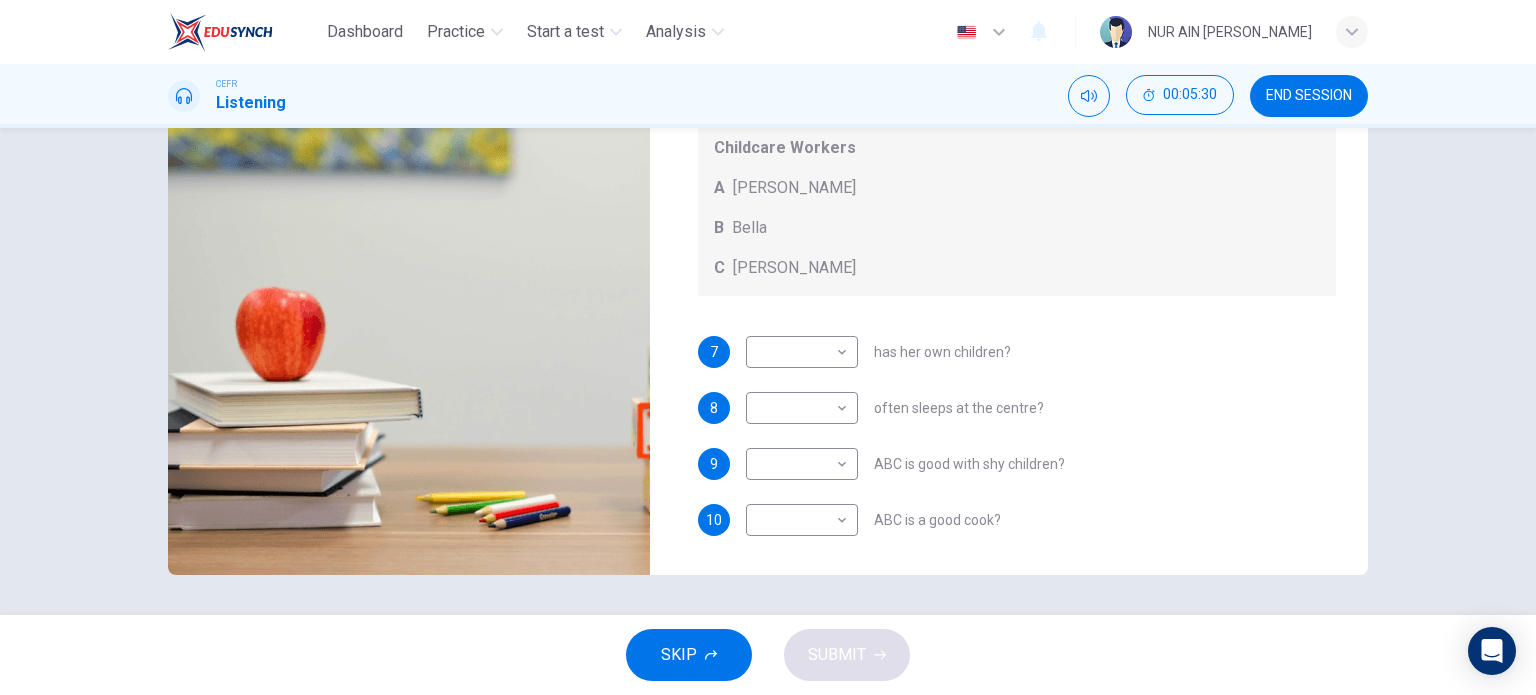 scroll, scrollTop: 0, scrollLeft: 0, axis: both 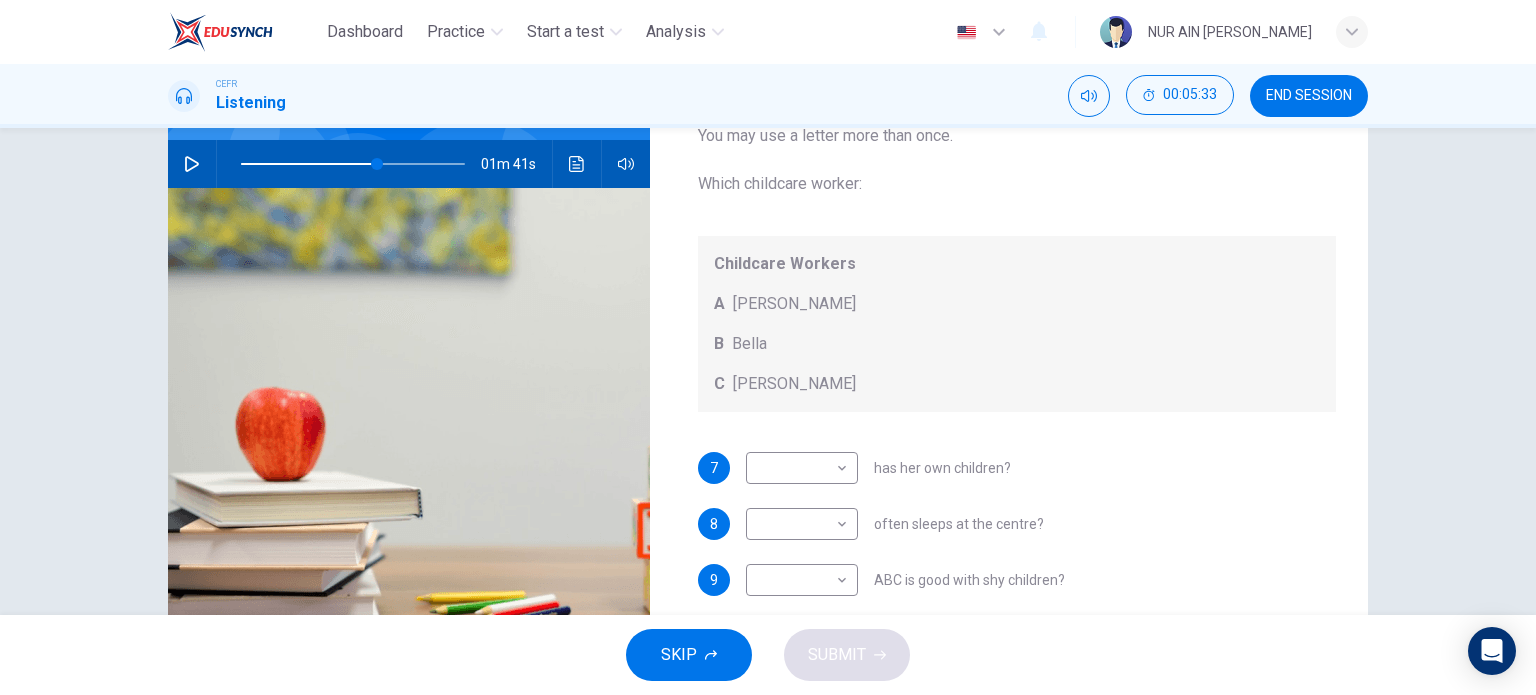 click at bounding box center [192, 164] 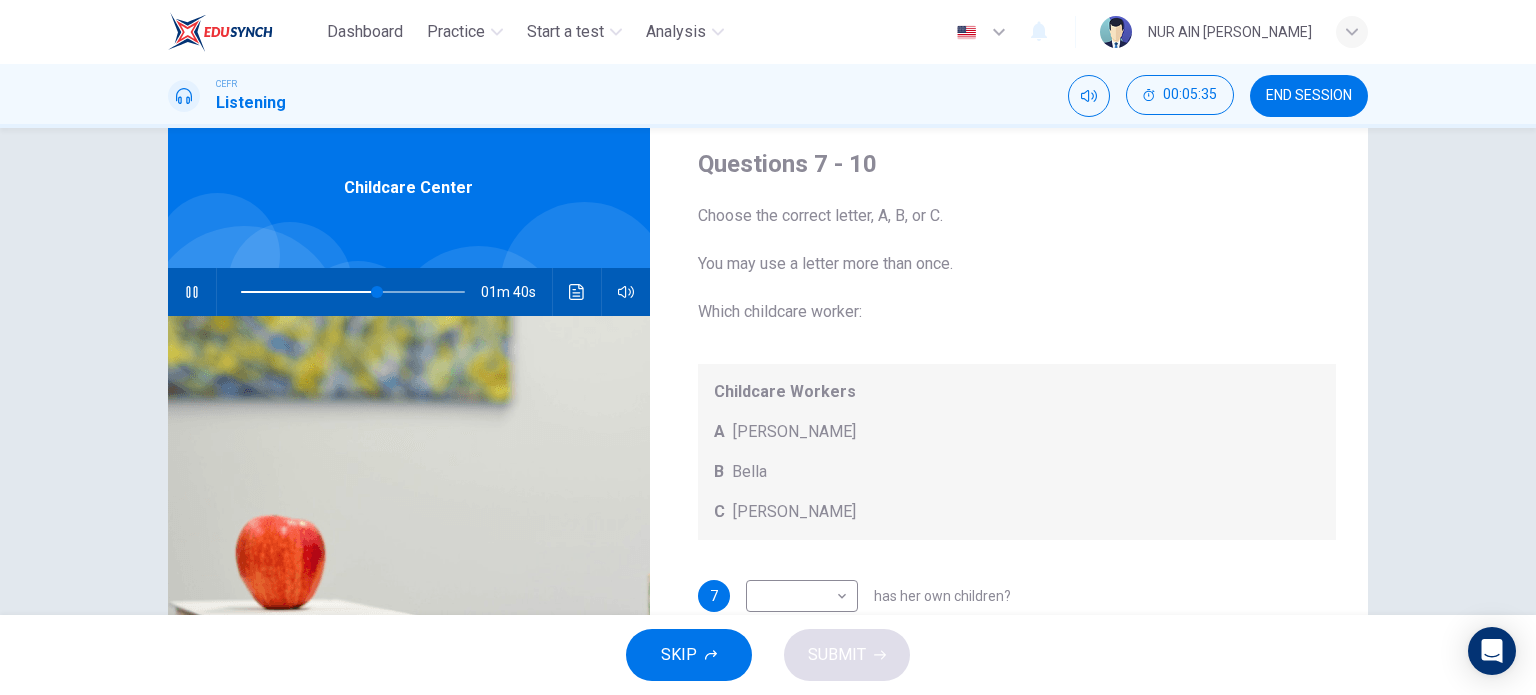 scroll, scrollTop: 100, scrollLeft: 0, axis: vertical 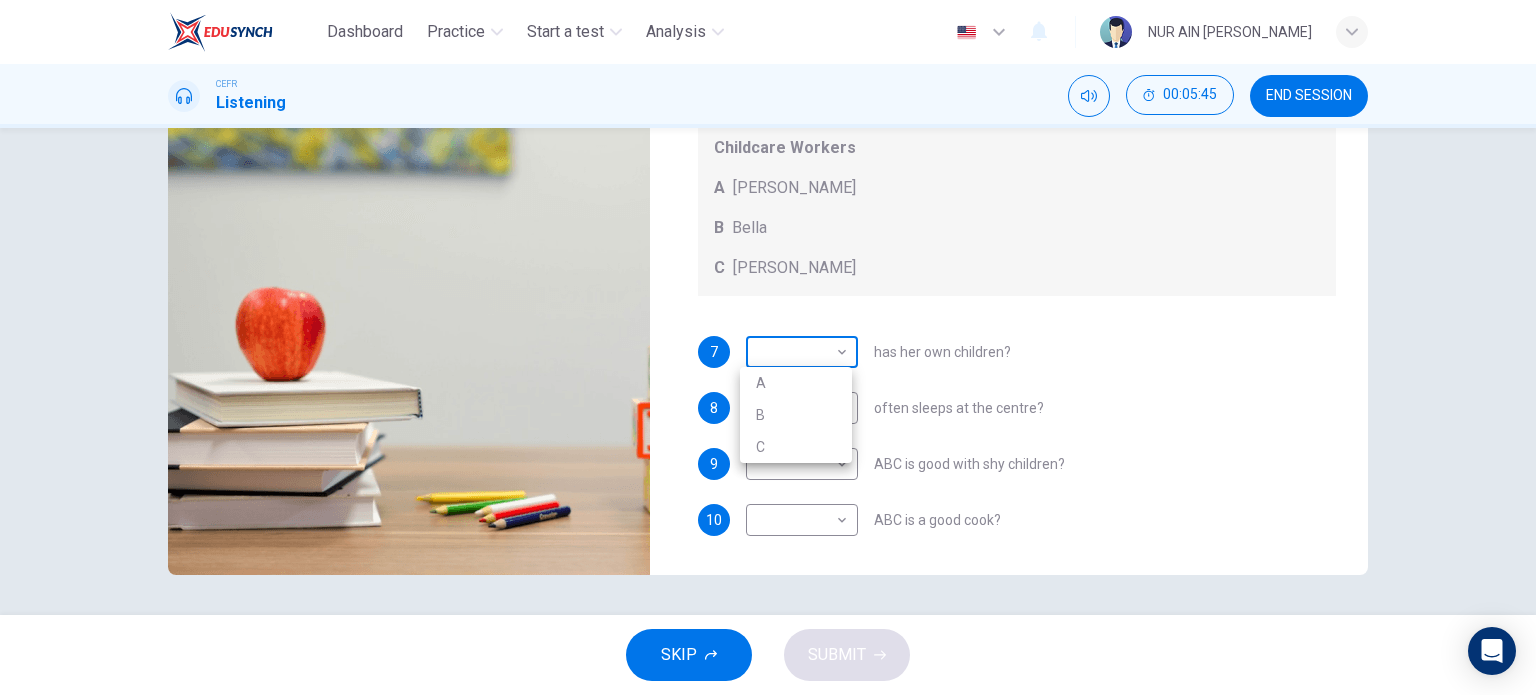 click on "Dashboard Practice Start a test Analysis English en ​ NUR AIN [PERSON_NAME] CEFR Listening 00:05:45 END SESSION Questions 7 - 10 Choose the correct letter, A, B, or C. You may use a letter more than once. Which childcare worker:
Childcare Workers A [PERSON_NAME] B Bella C [PERSON_NAME] 7 ​ ​ has her own children? 8 ​ ​ often sleeps at the centre? 9 ​ ​ ABC is good with shy children? 10 ​ ​ ABC is a good cook?
Childcare Center 01m 30s SKIP SUBMIT EduSynch - Online Language Proficiency Testing
Dashboard Practice Start a test Analysis Notifications © Copyright  2025 A B C" at bounding box center [768, 347] 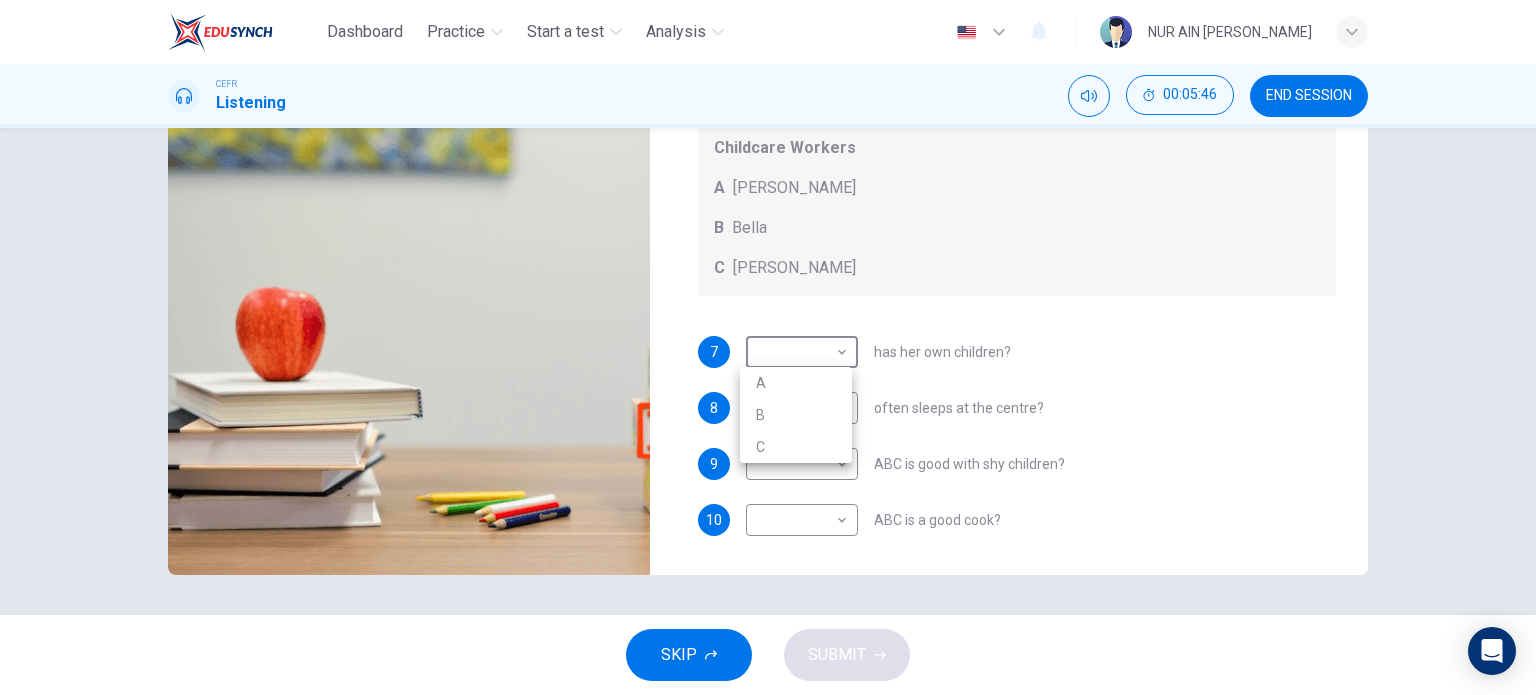 click at bounding box center [768, 347] 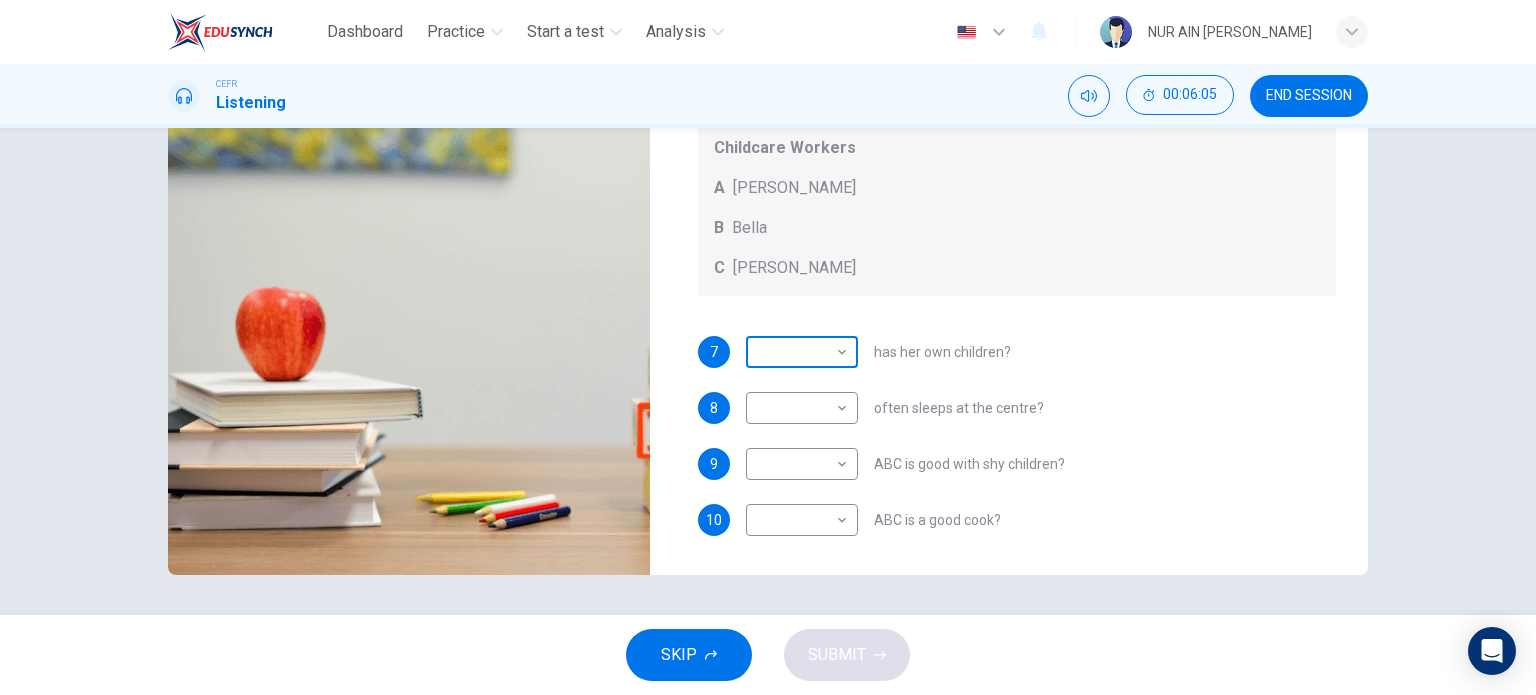 click on "Dashboard Practice Start a test Analysis English en ​ NUR AIN MASTURAH [PERSON_NAME] CEFR Listening 00:06:05 END SESSION Questions 7 - 10 Choose the correct letter, A, B, or C. You may use a letter more than once. Which childcare worker:
Childcare Workers A [PERSON_NAME] B Bella C [PERSON_NAME] 7 ​ ​ has her own children? 8 ​ ​ often sleeps at the centre? 9 ​ ​ ABC is good with shy children? 10 ​ ​ ABC is a good cook?
Childcare Center 01m 10s SKIP SUBMIT EduSynch - Online Language Proficiency Testing
Dashboard Practice Start a test Analysis Notifications © Copyright  2025" at bounding box center [768, 347] 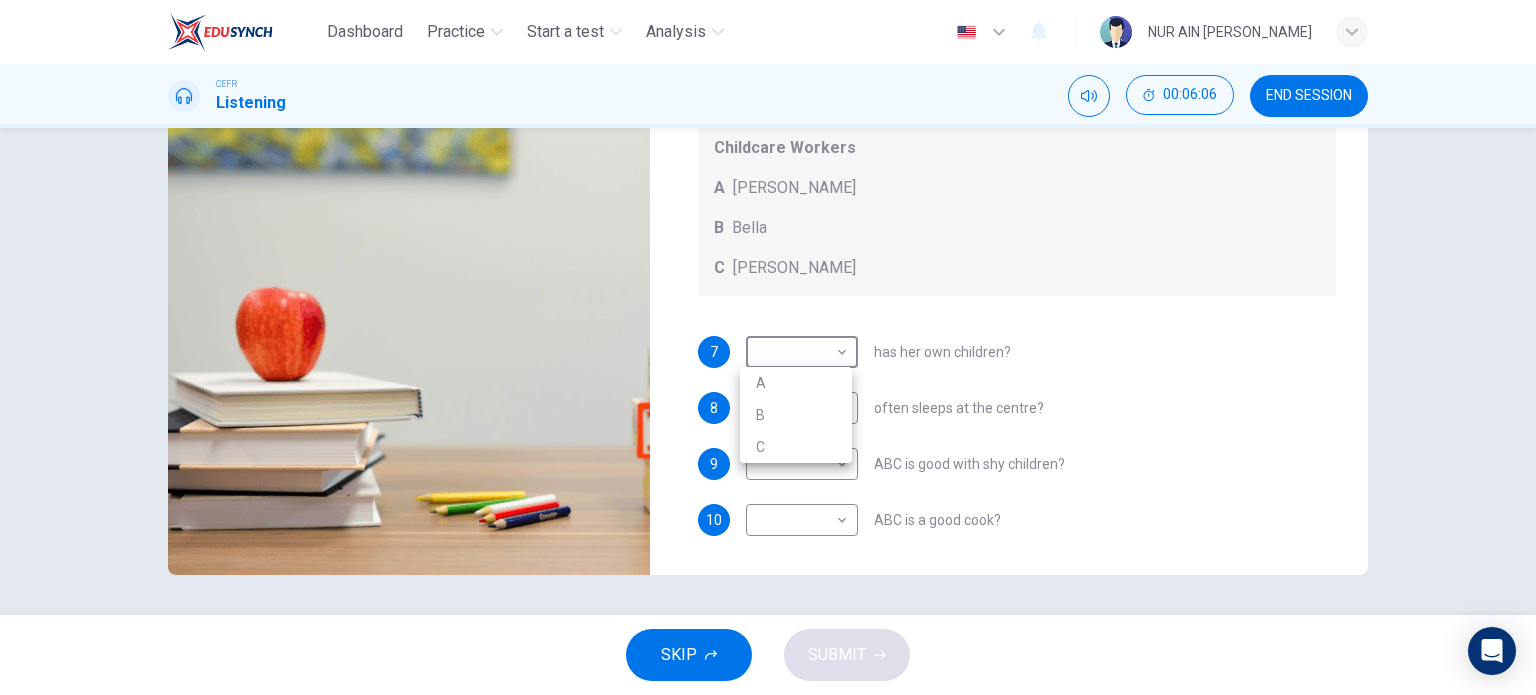 click on "C" at bounding box center [796, 447] 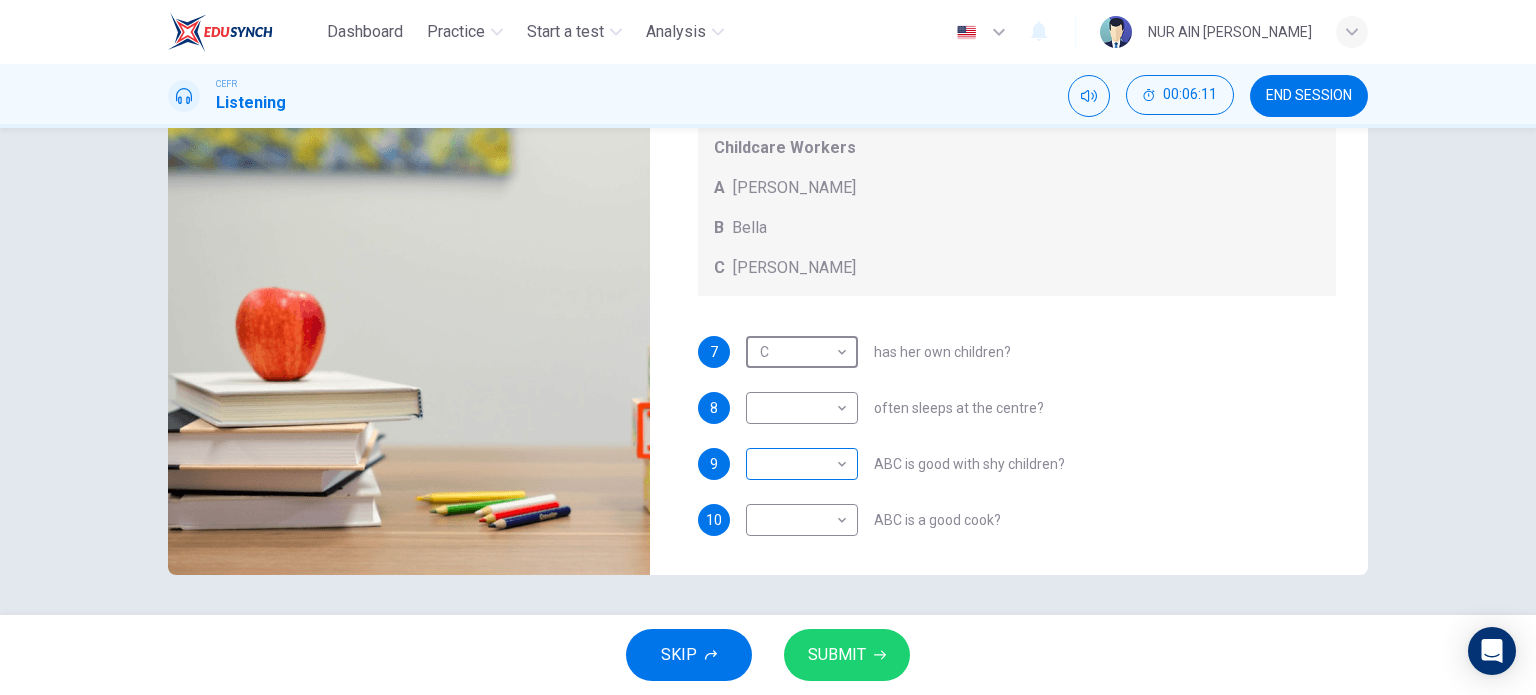 click on "Dashboard Practice Start a test Analysis English en ​ NUR AIN [PERSON_NAME] CEFR Listening 00:06:11 END SESSION Questions 7 - 10 Choose the correct letter, A, B, or C. You may use a letter more than once. Which childcare worker:
Childcare Workers A [PERSON_NAME] C [PERSON_NAME] 7 C C ​ has her own children? 8 ​ ​ often sleeps at the centre? 9 ​ ​ ABC is good with shy children? 10 ​ ​ ABC is a good cook?
Childcare Center 01m 04s SKIP SUBMIT EduSynch - Online Language Proficiency Testing
Dashboard Practice Start a test Analysis Notifications © Copyright  2025" at bounding box center (768, 347) 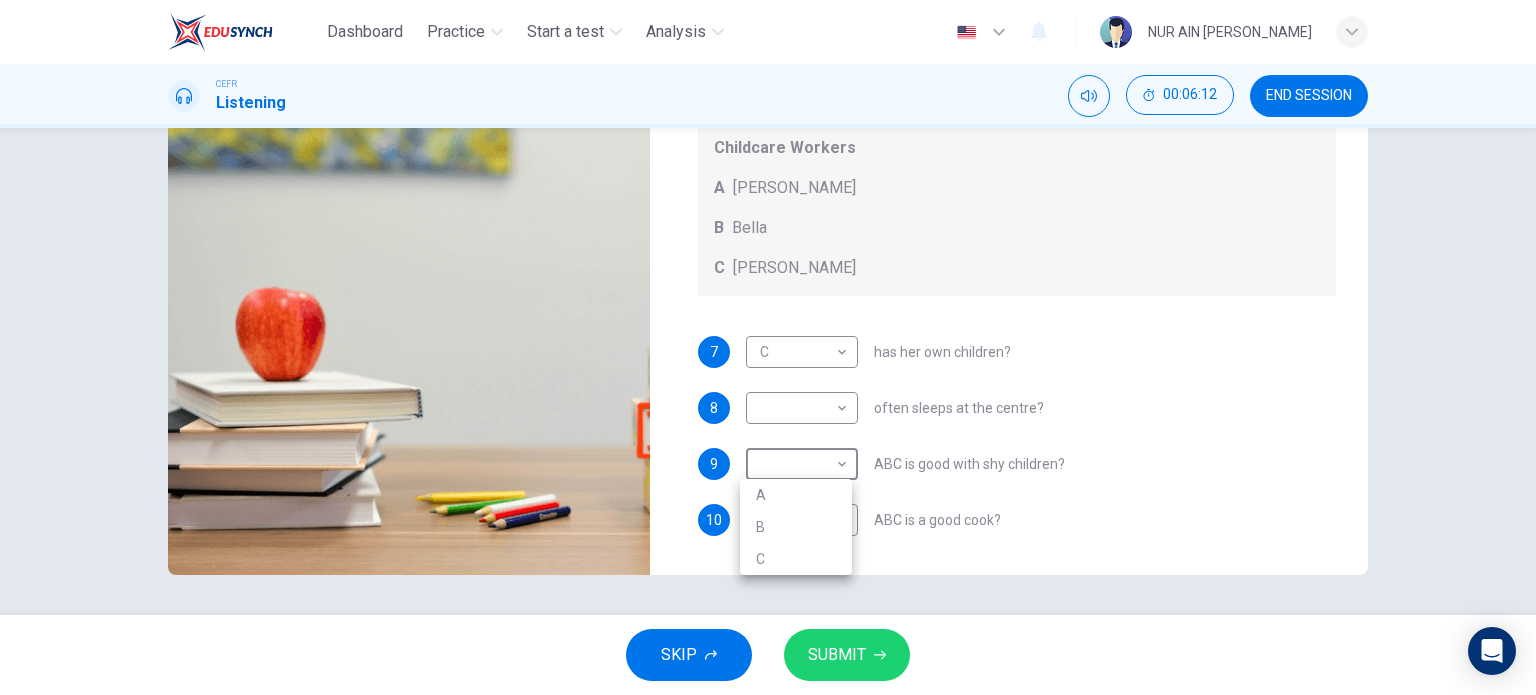 click at bounding box center (768, 347) 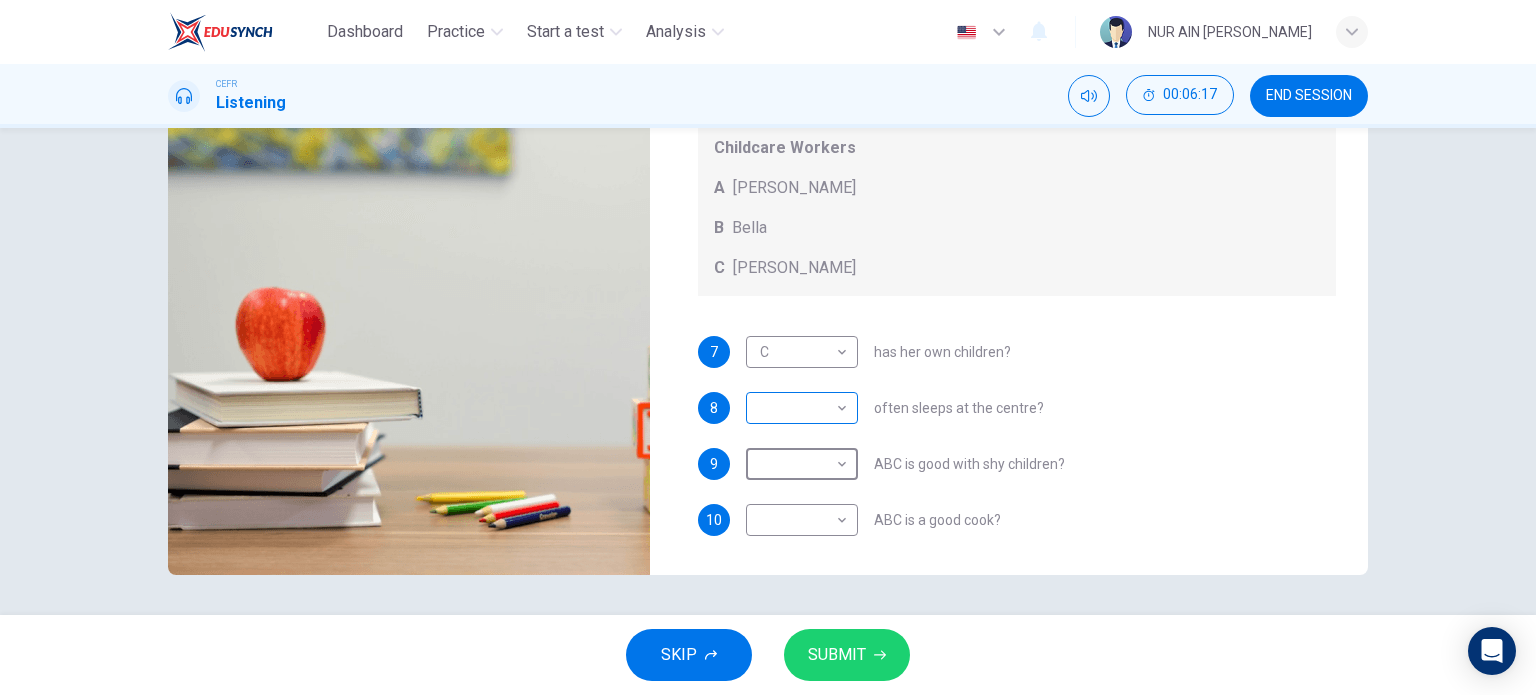 click on "Dashboard Practice Start a test Analysis English en ​ NUR AIN [PERSON_NAME] CEFR Listening 00:06:17 END SESSION Questions 7 - 10 Choose the correct letter, A, B, or C. You may use a letter more than once. Which childcare worker:
Childcare Workers A [PERSON_NAME] C [PERSON_NAME] 7 C C ​ has her own children? 8 ​ ​ often sleeps at the centre? 9 ​ ​ ABC is good with shy children? 10 ​ ​ ABC is a good cook?
Childcare Center 00m 58s SKIP SUBMIT EduSynch - Online Language Proficiency Testing
Dashboard Practice Start a test Analysis Notifications © Copyright  2025" at bounding box center (768, 347) 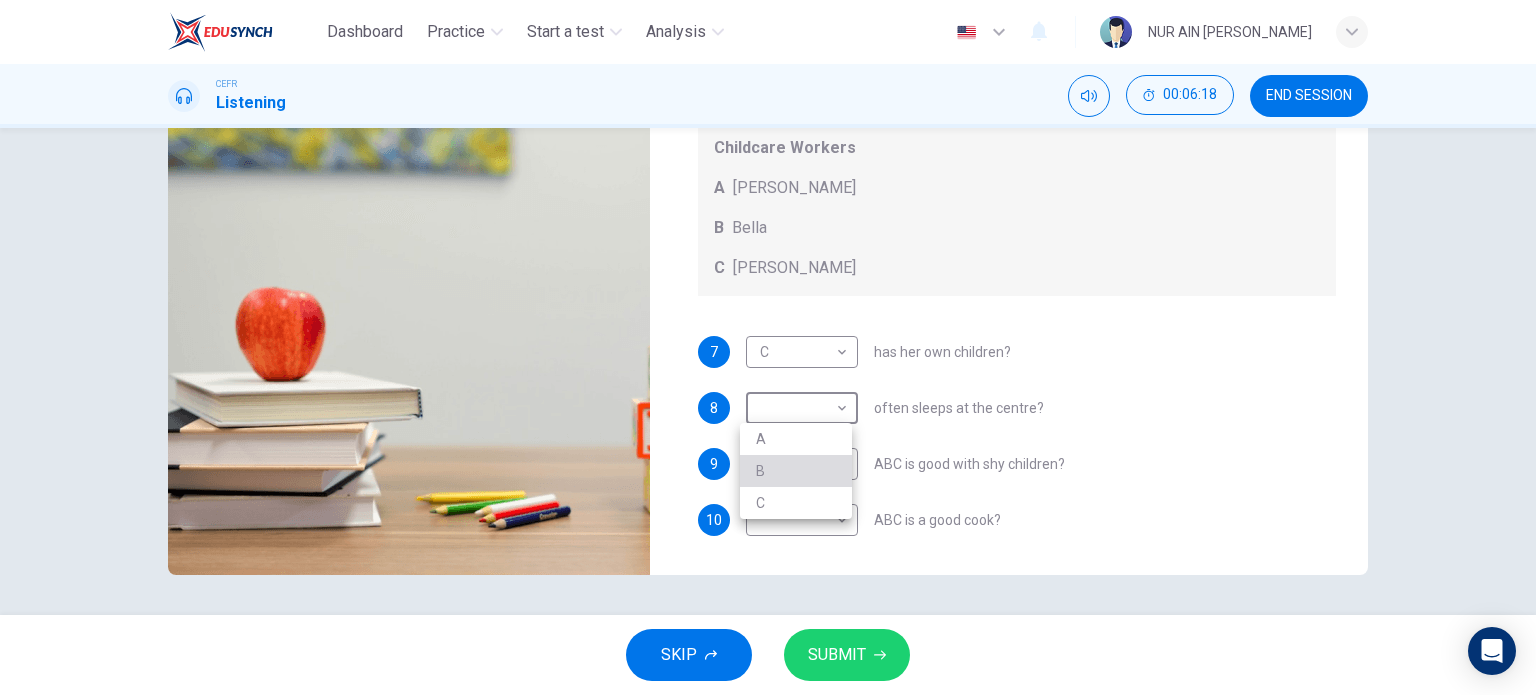 click on "B" at bounding box center (796, 471) 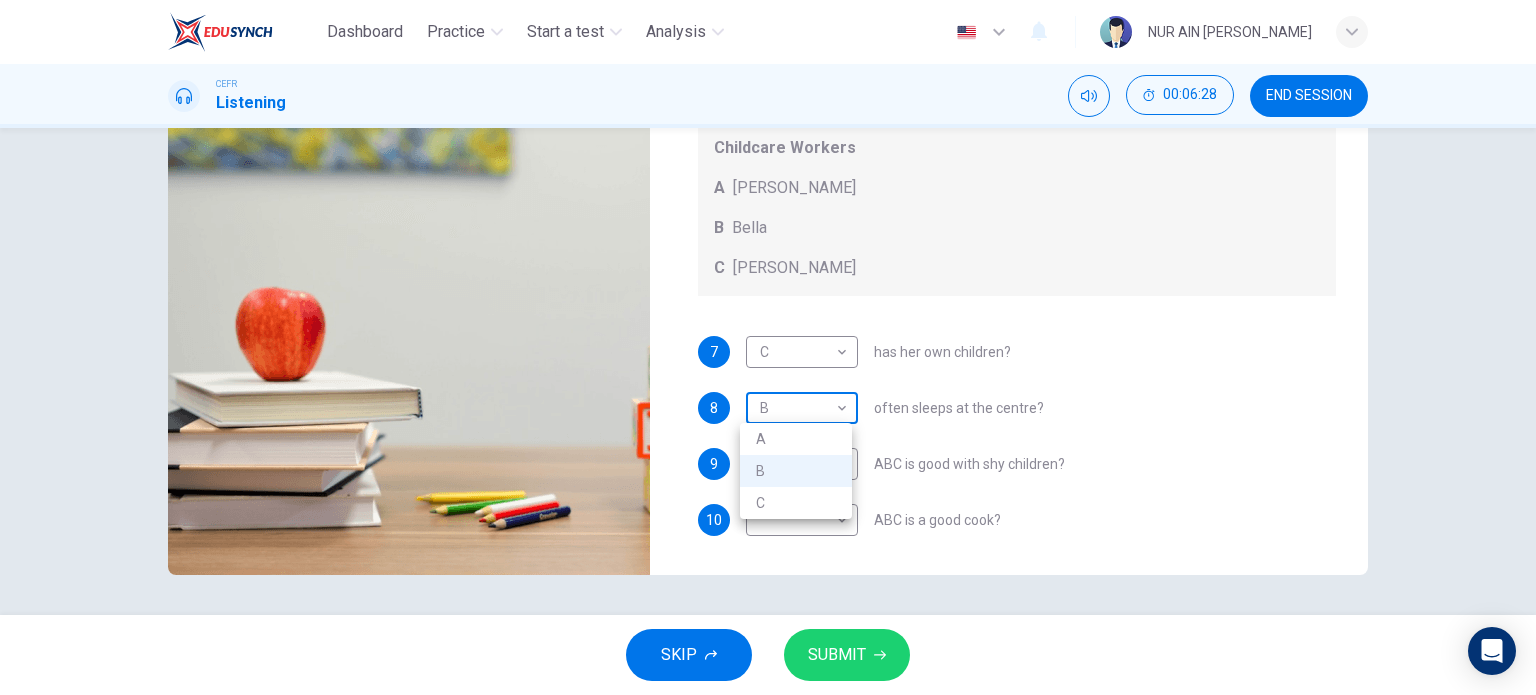click on "Dashboard Practice Start a test Analysis English en ​ NUR AIN [PERSON_NAME] CEFR Listening 00:06:28 END SESSION Questions 7 - 10 Choose the correct letter, A, B, or C. You may use a letter more than once. Which childcare worker:
Childcare Workers A [PERSON_NAME] C [PERSON_NAME] 7 C C ​ has her own children? 8 B B ​ often sleeps at the centre? 9 ​ ​ ABC is good with shy children? 10 ​ ​ ABC is a good cook?
Childcare Center 00m 47s SKIP SUBMIT EduSynch - Online Language Proficiency Testing
Dashboard Practice Start a test Analysis Notifications © Copyright  2025 A B C" at bounding box center (768, 347) 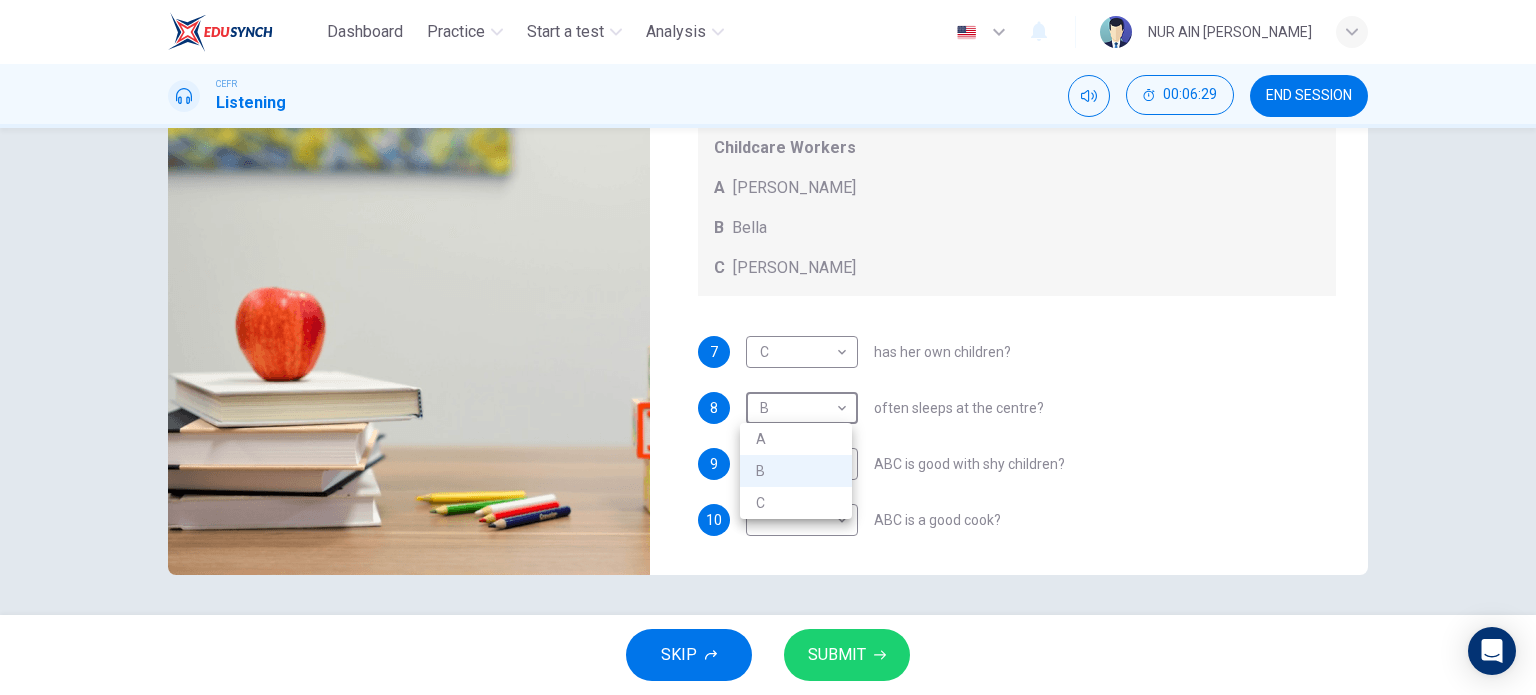 click on "A" at bounding box center [796, 439] 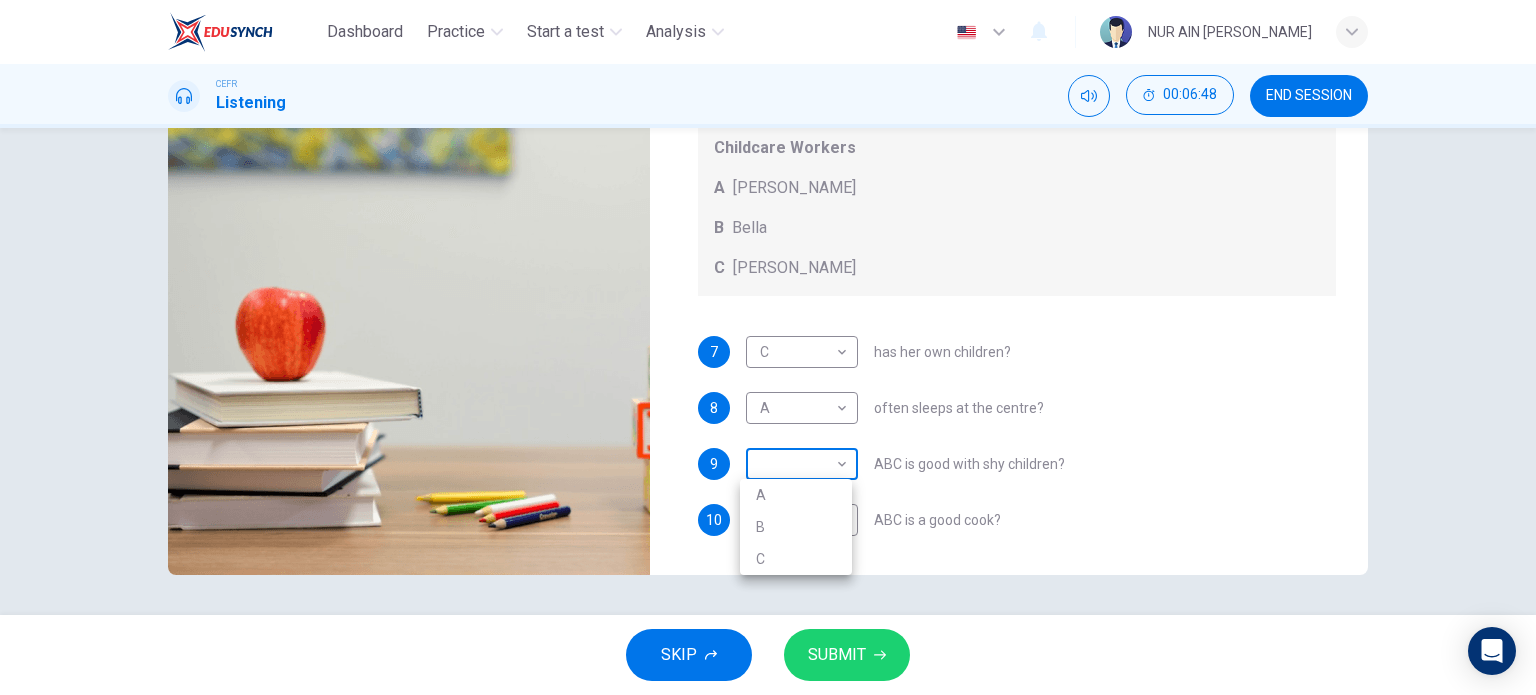 click on "Dashboard Practice Start a test Analysis English en ​ NUR AIN MASTURAH [PERSON_NAME] CEFR Listening 00:06:48 END SESSION Questions 7 - 10 Choose the correct letter, A, B, or C. You may use a letter more than once. Which childcare worker:
Childcare Workers A [PERSON_NAME] C [PERSON_NAME] 7 C C ​ has her own children? 8 A A ​ often sleeps at the centre? 9 ​ ​ ABC is good with shy children? 10 ​ ​ ABC is a good cook?
Childcare Center 00m 27s SKIP SUBMIT EduSynch - Online Language Proficiency Testing
Dashboard Practice Start a test Analysis Notifications © Copyright  2025 A B C" at bounding box center (768, 347) 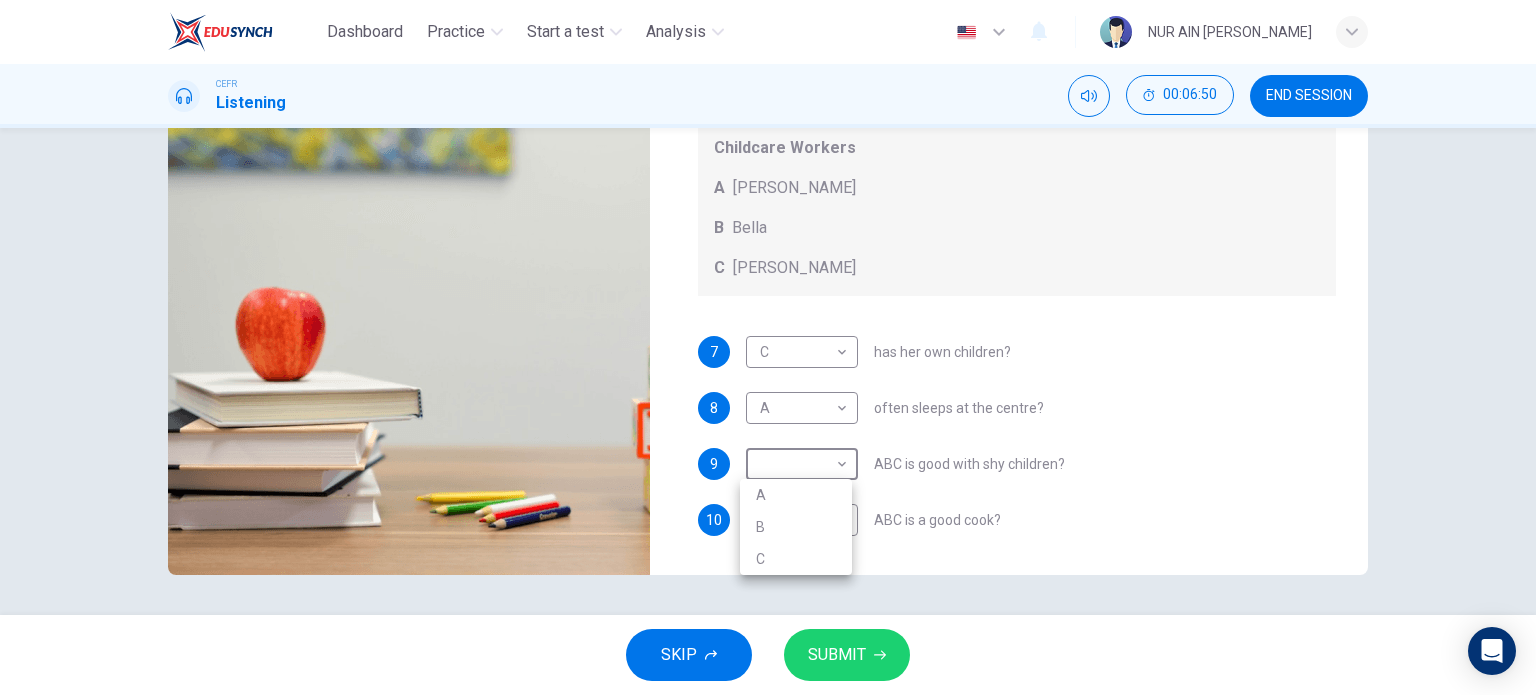 click on "B" at bounding box center [796, 527] 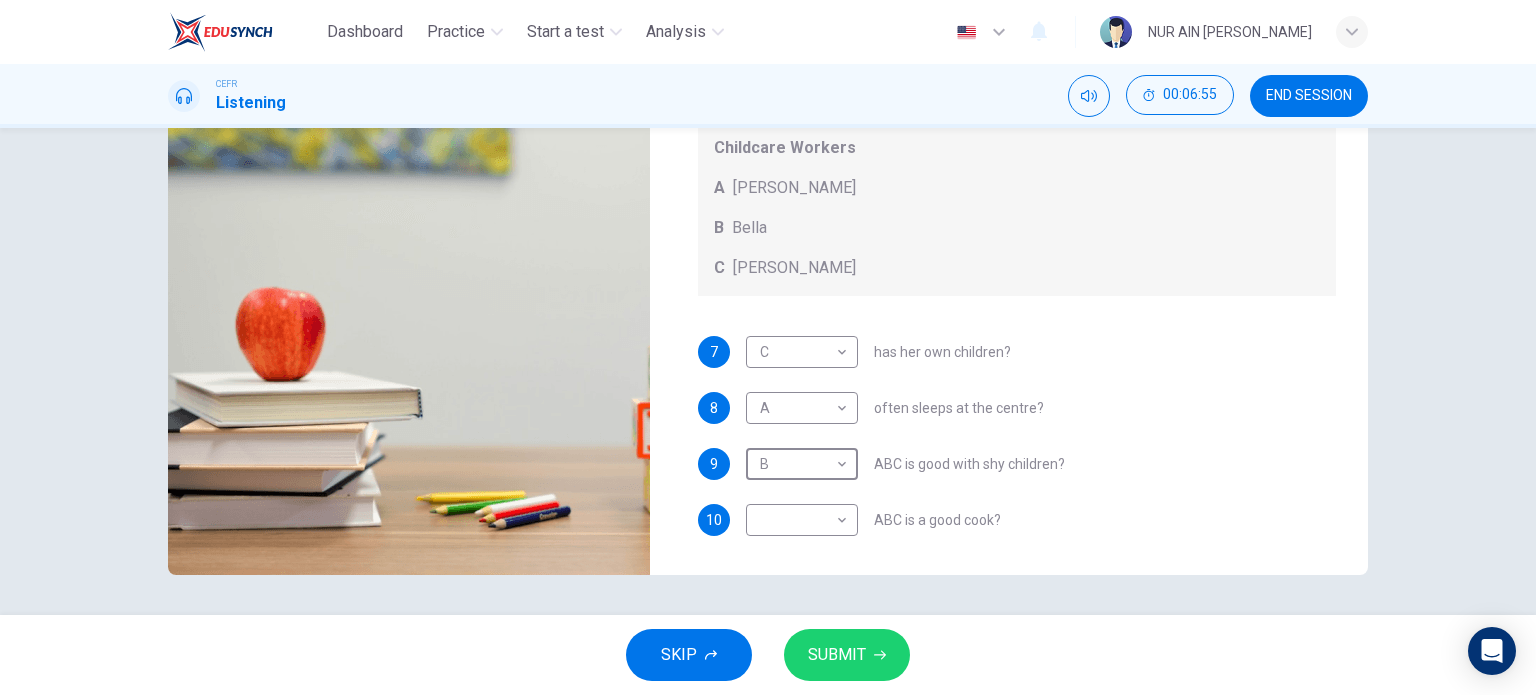 scroll, scrollTop: 188, scrollLeft: 0, axis: vertical 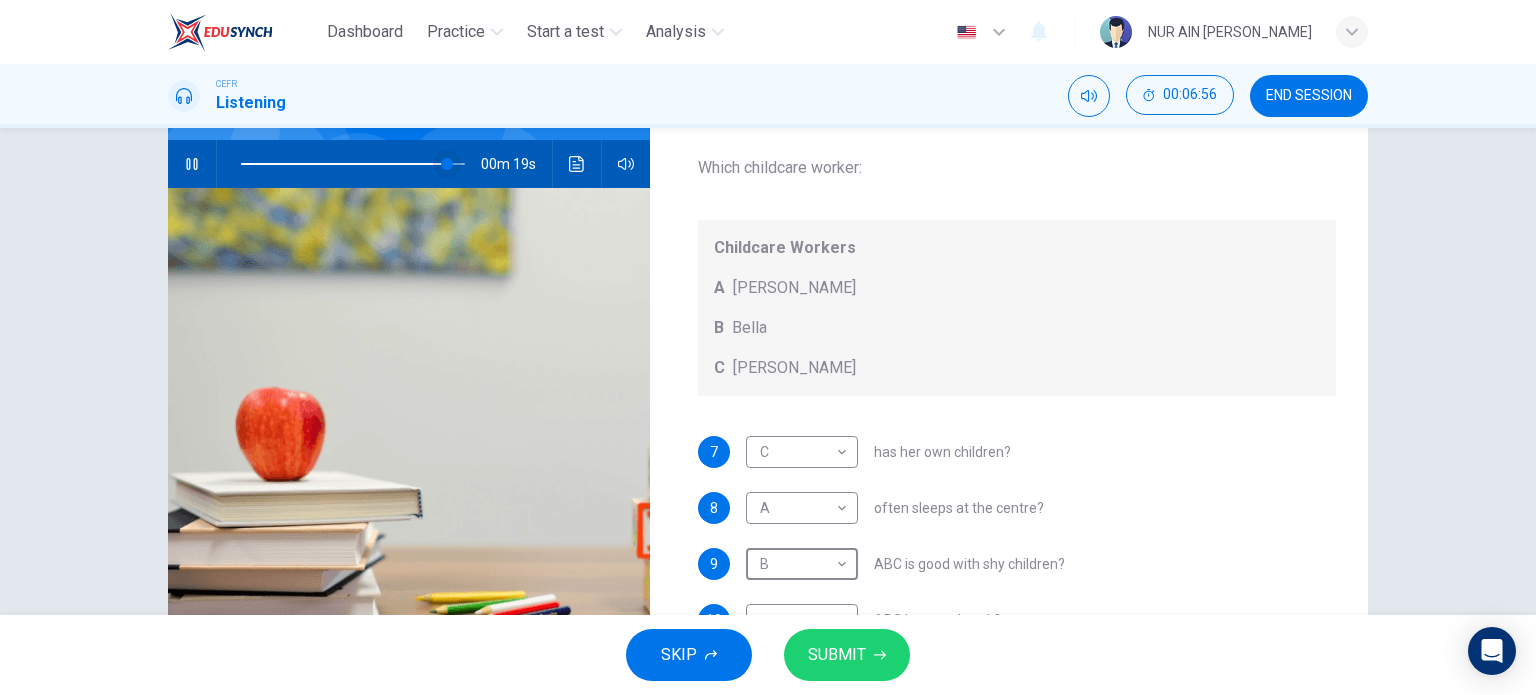 click at bounding box center (447, 164) 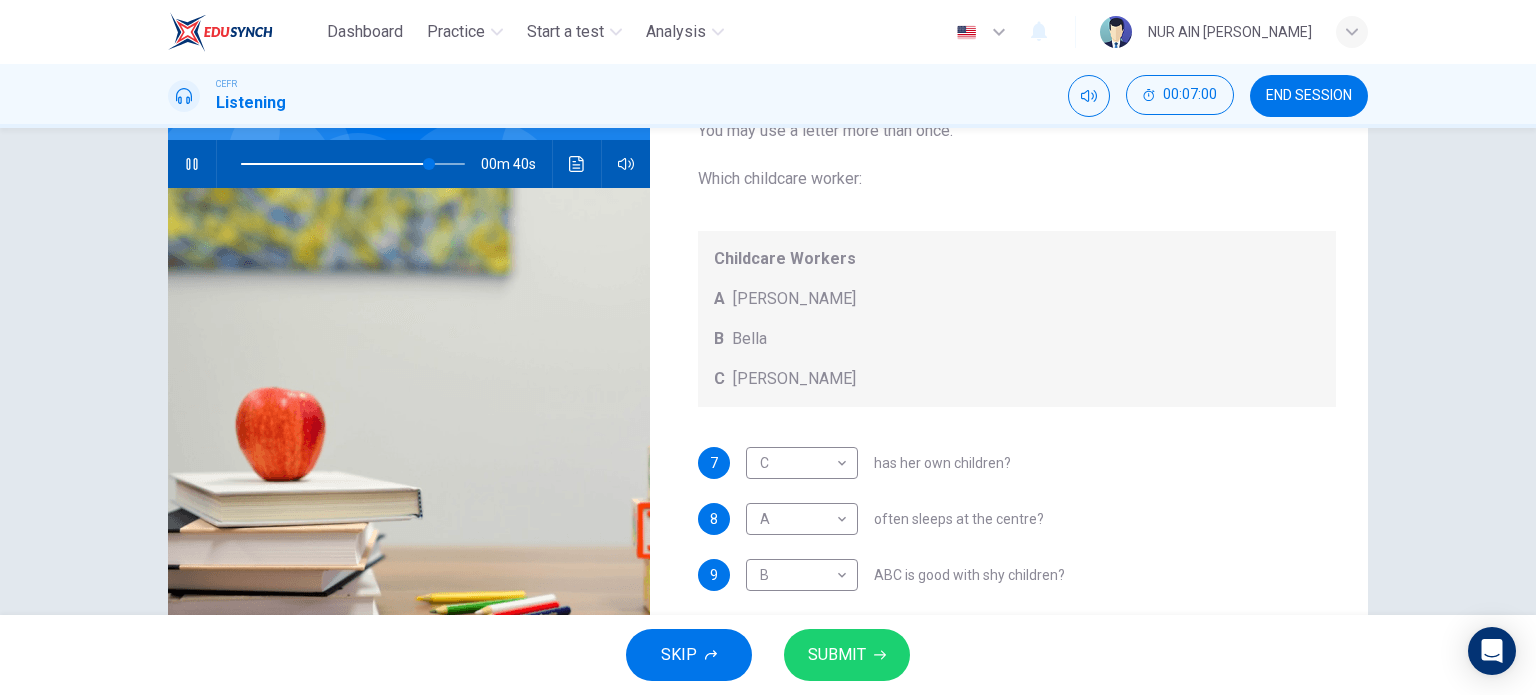 scroll, scrollTop: 16, scrollLeft: 0, axis: vertical 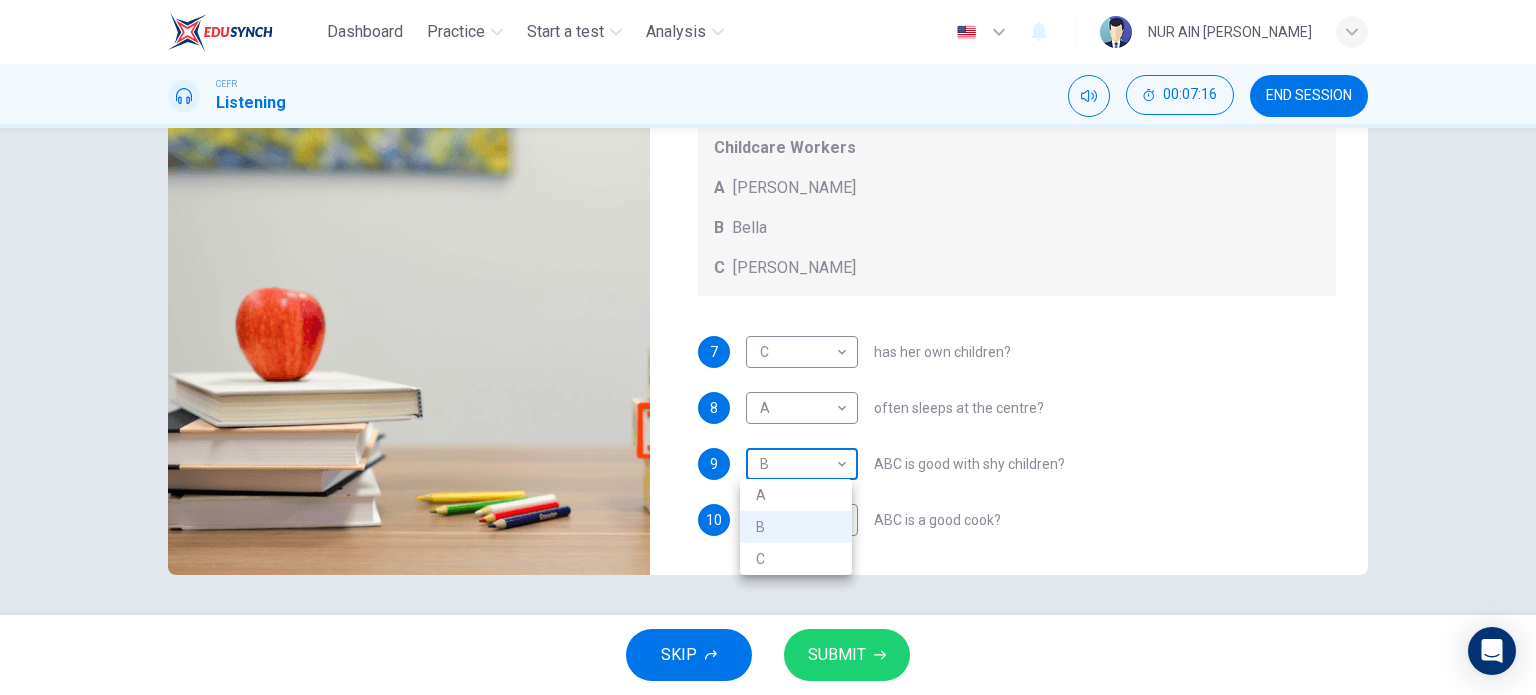 click on "Dashboard Practice Start a test Analysis English en ​ NUR AIN [PERSON_NAME] CEFR Listening 00:07:16 END SESSION Questions 7 - 10 Choose the correct letter, A, B, or C. You may use a letter more than once. Which childcare worker:
Childcare Workers A [PERSON_NAME] C [PERSON_NAME] 7 C C ​ has her own children? 8 A A ​ often sleeps at the centre? 9 B B ​ ABC is good with shy children? 10 ​ ​ ABC is a good cook?
Childcare Center 00m 24s SKIP SUBMIT EduSynch - Online Language Proficiency Testing
Dashboard Practice Start a test Analysis Notifications © Copyright  2025 A B C" at bounding box center (768, 347) 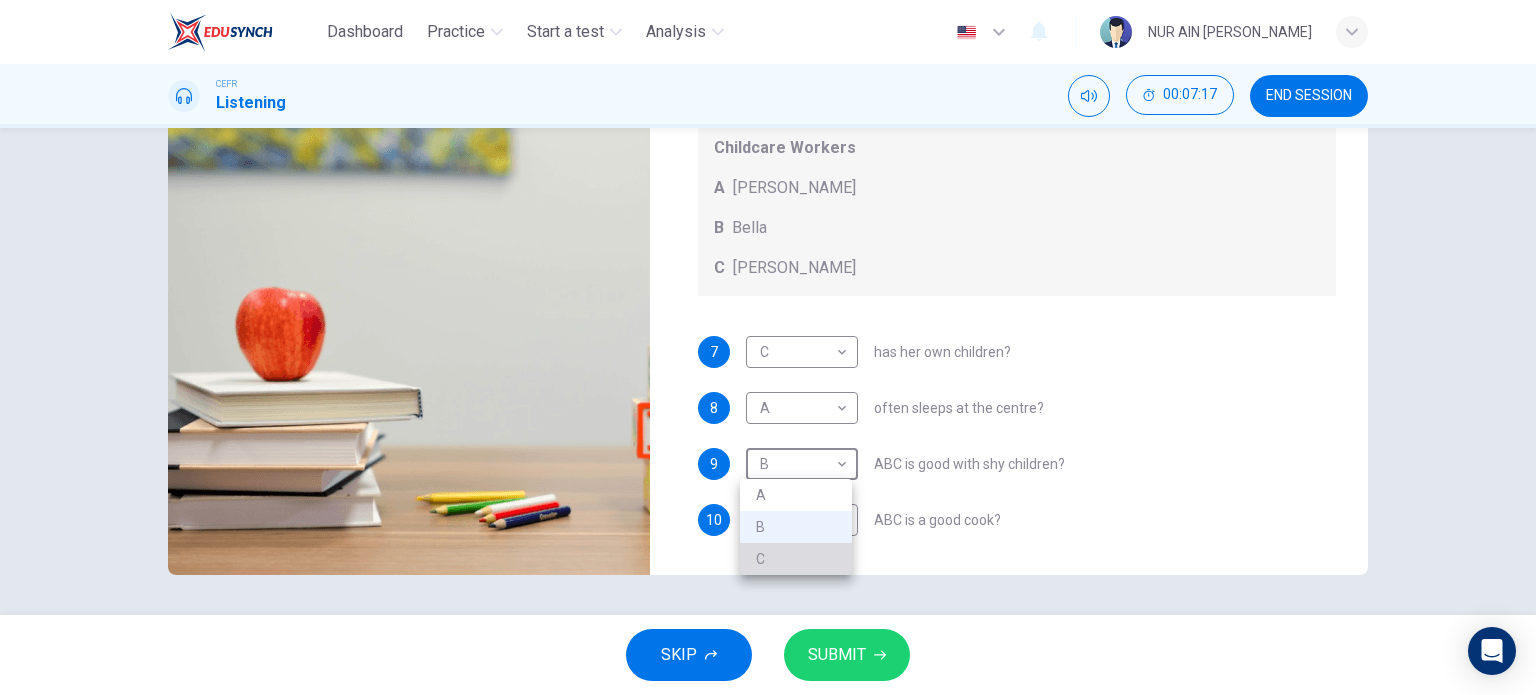 click on "C" at bounding box center (796, 559) 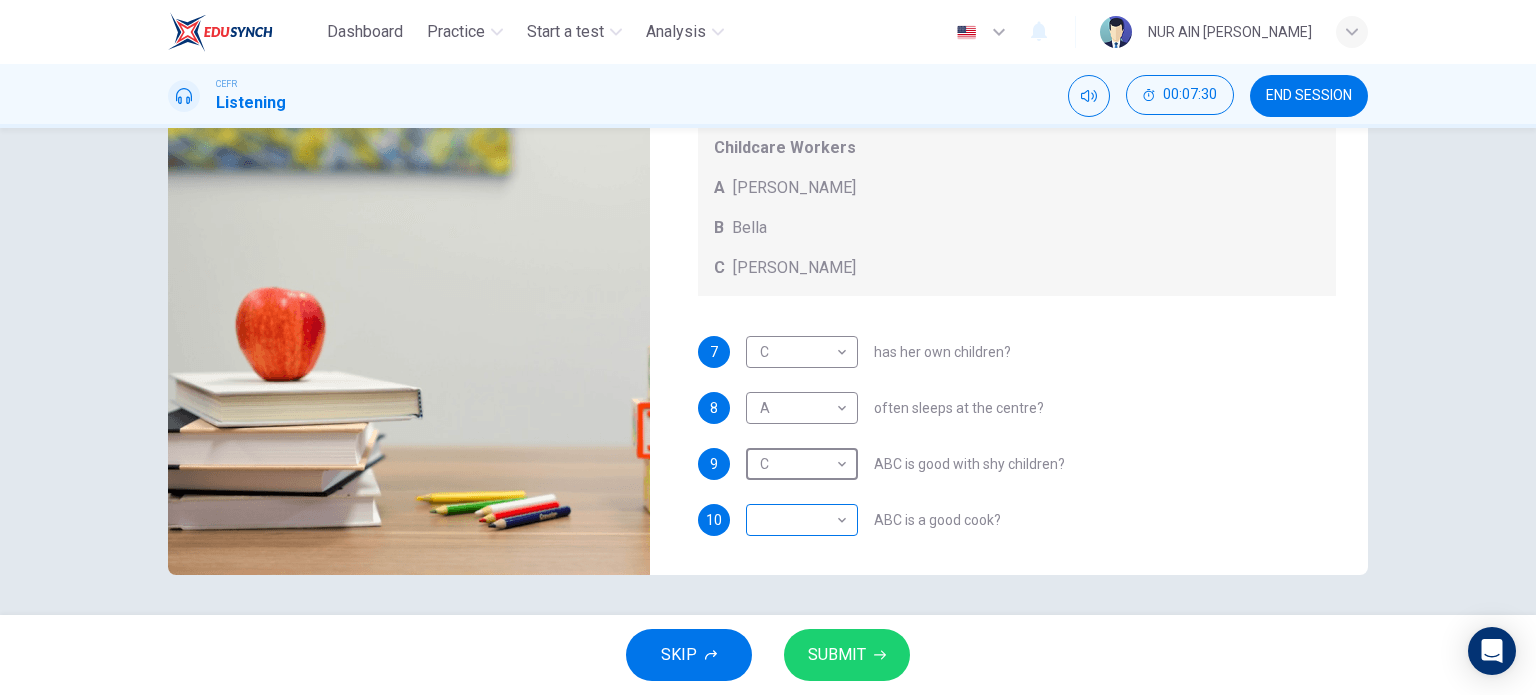 click on "Dashboard Practice Start a test Analysis English en ​ NUR AIN [PERSON_NAME] CEFR Listening 00:07:30 END SESSION Questions 7 - 10 Choose the correct letter, A, B, or C. You may use a letter more than once. Which childcare worker:
Childcare Workers A [PERSON_NAME] C [PERSON_NAME] 7 C C ​ has her own children? 8 A A ​ often sleeps at the centre? 9 C C ​ ABC is good with shy children? 10 ​ ​ ABC is a good cook?
Childcare Center 00m 10s SKIP SUBMIT EduSynch - Online Language Proficiency Testing
Dashboard Practice Start a test Analysis Notifications © Copyright  2025" at bounding box center (768, 347) 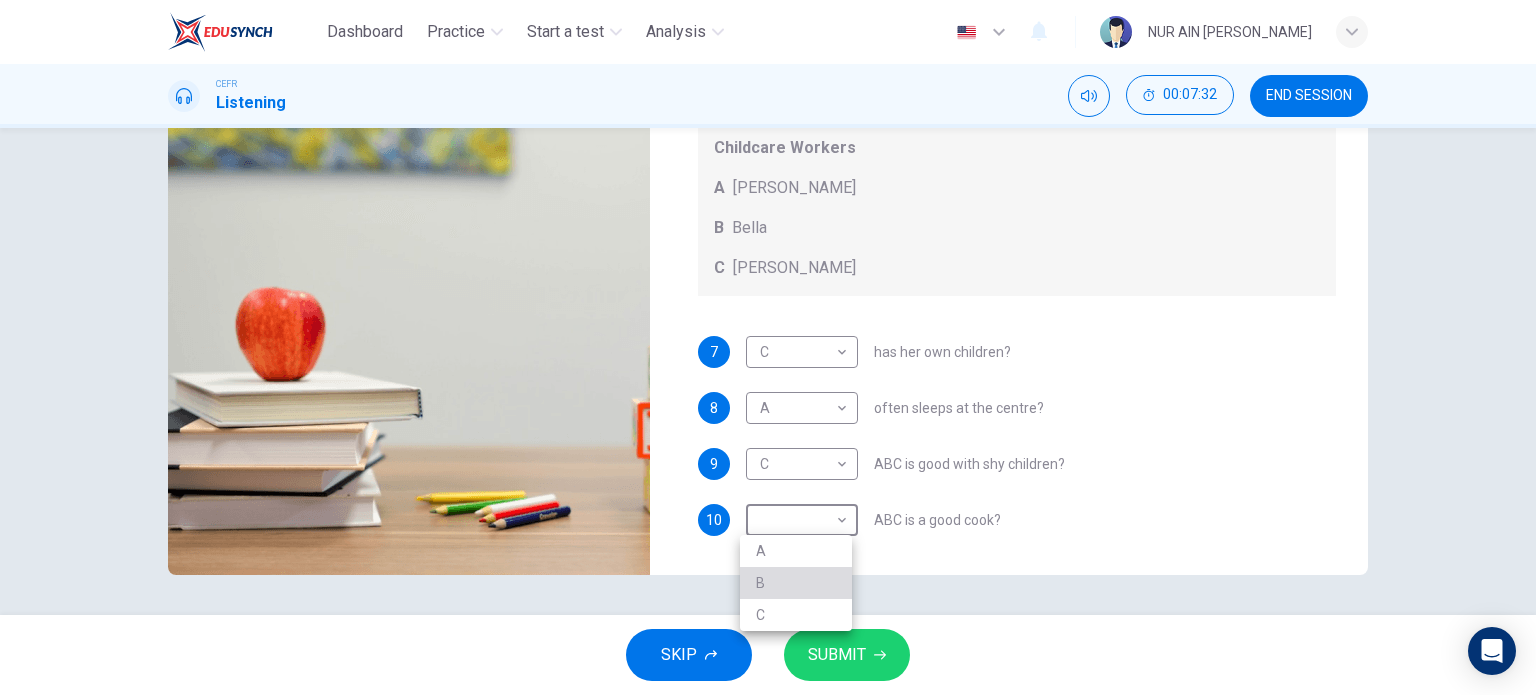 click on "B" at bounding box center [796, 583] 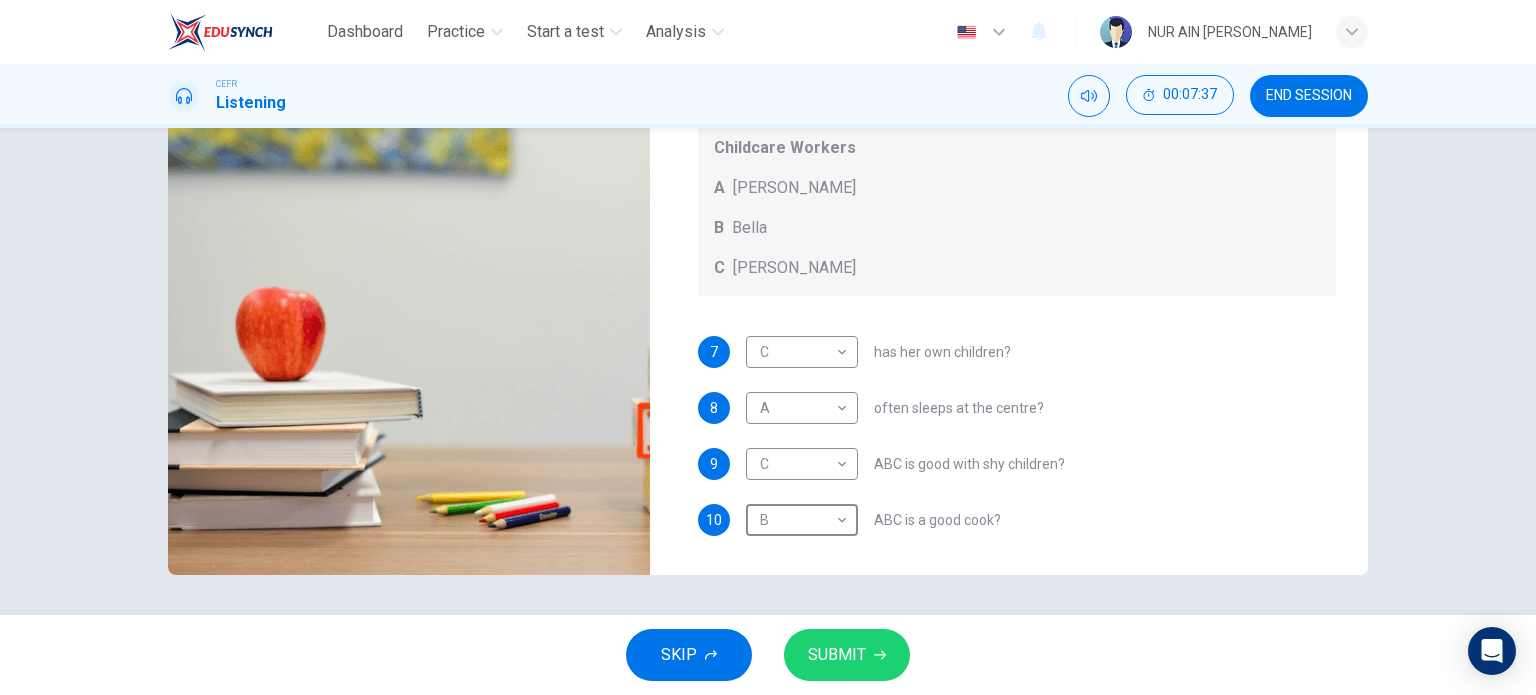 scroll, scrollTop: 0, scrollLeft: 0, axis: both 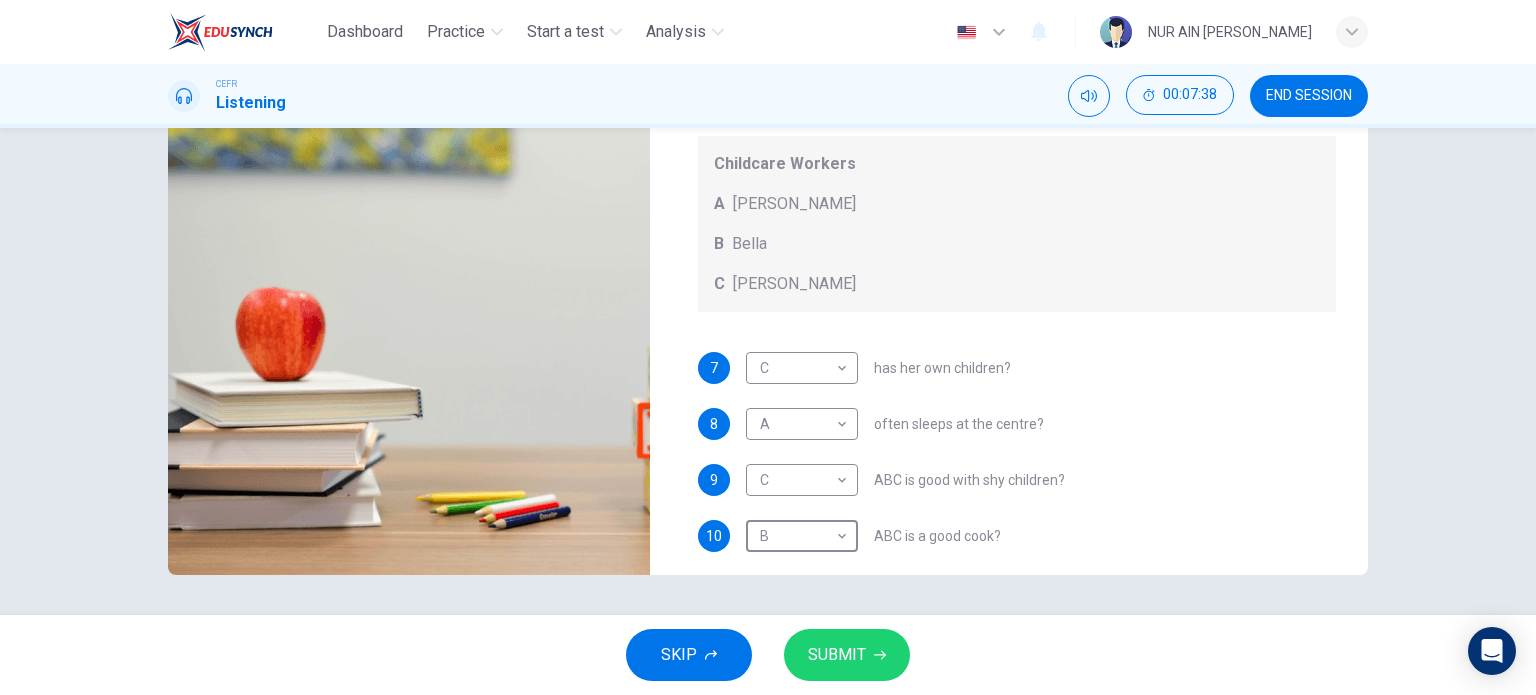 click on "SUBMIT" at bounding box center [837, 655] 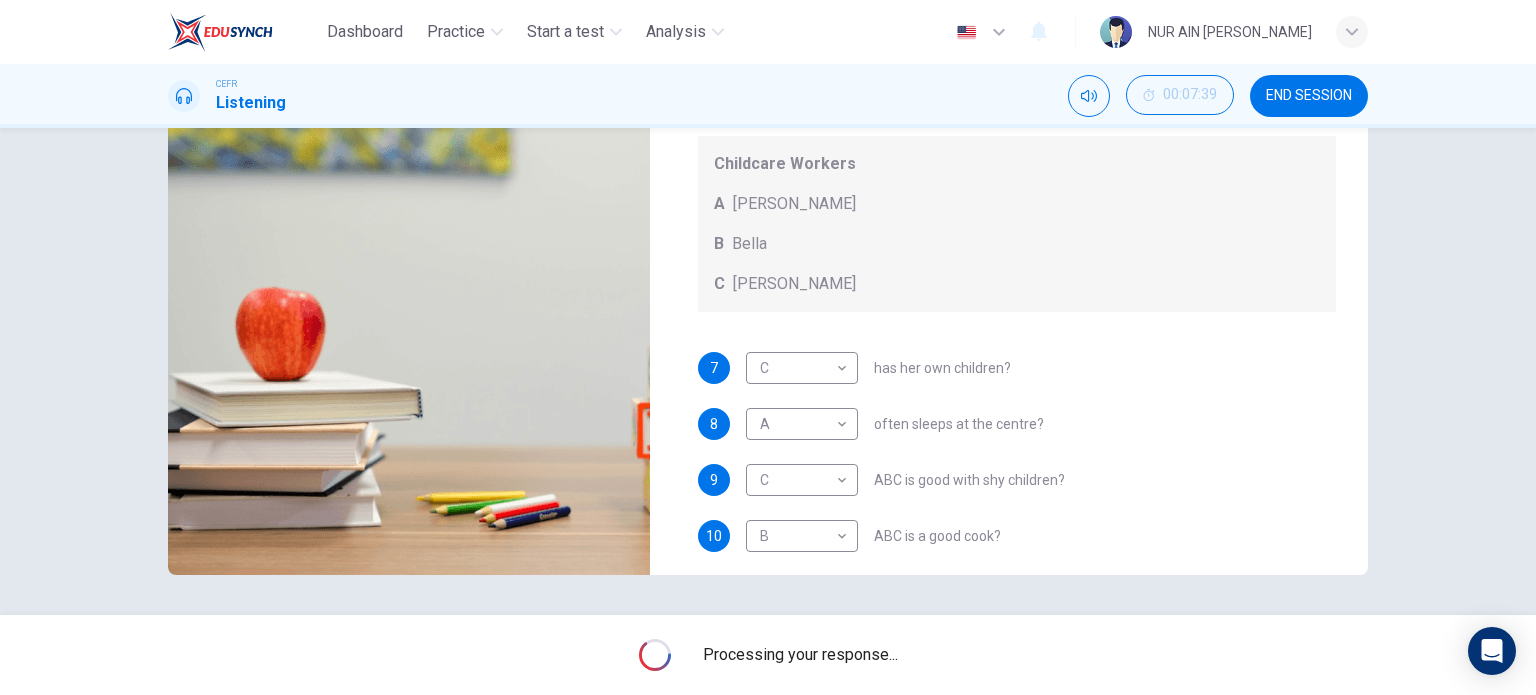 type on "0" 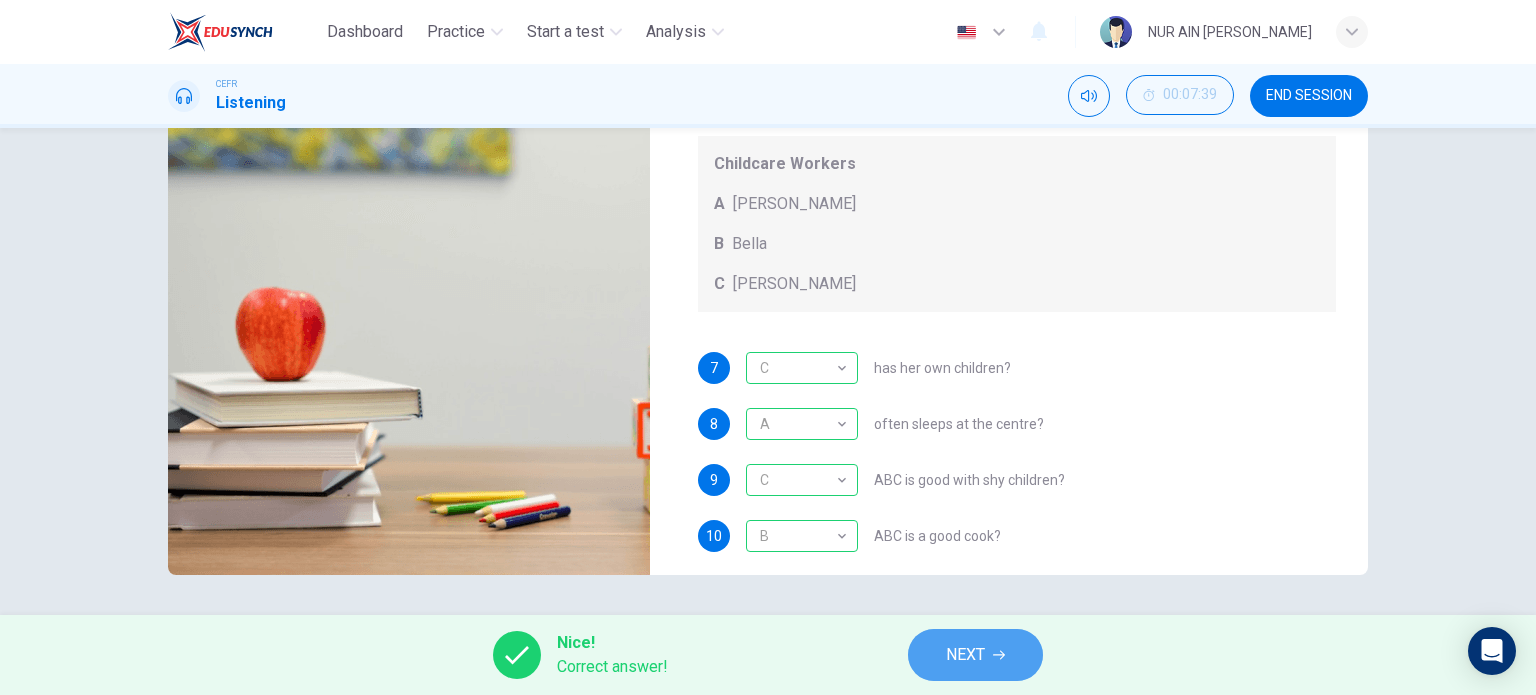 click on "NEXT" at bounding box center (965, 655) 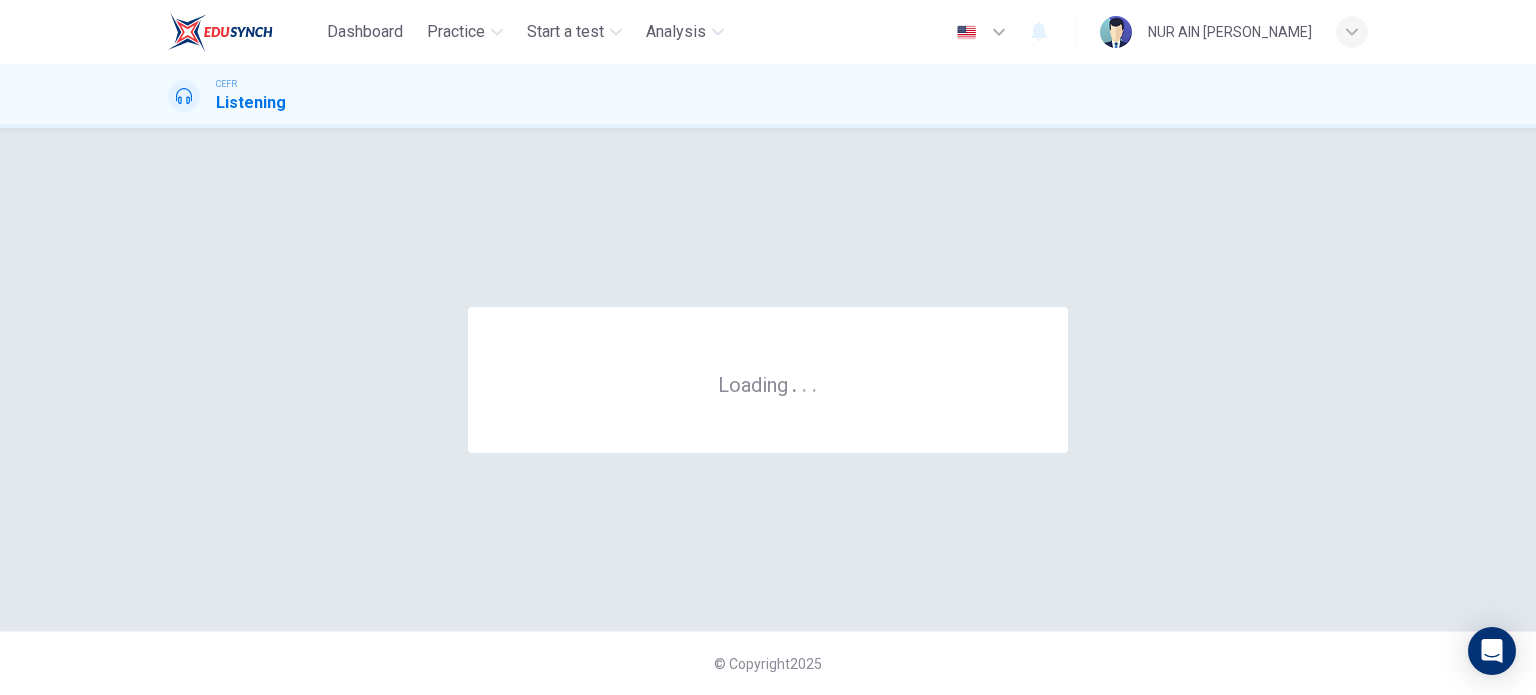 scroll, scrollTop: 0, scrollLeft: 0, axis: both 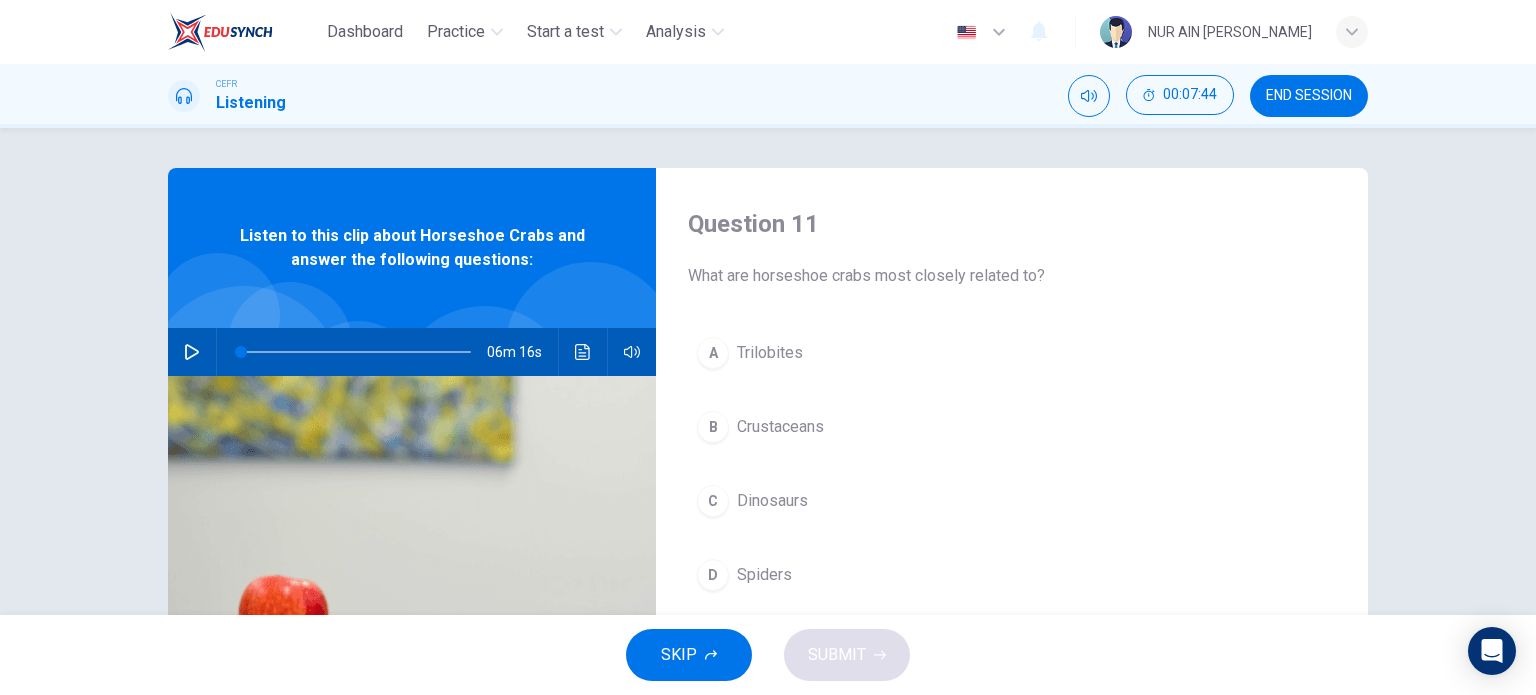 click at bounding box center [192, 352] 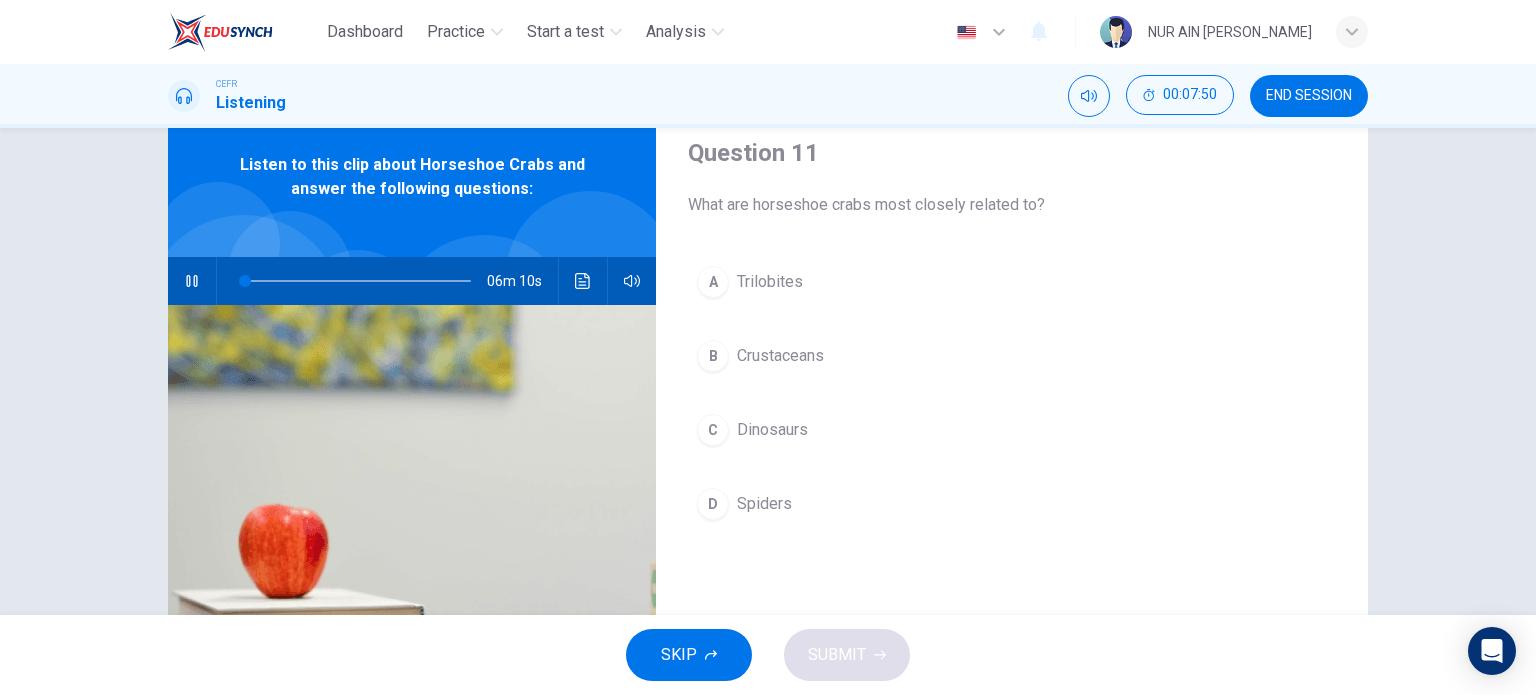 scroll, scrollTop: 84, scrollLeft: 0, axis: vertical 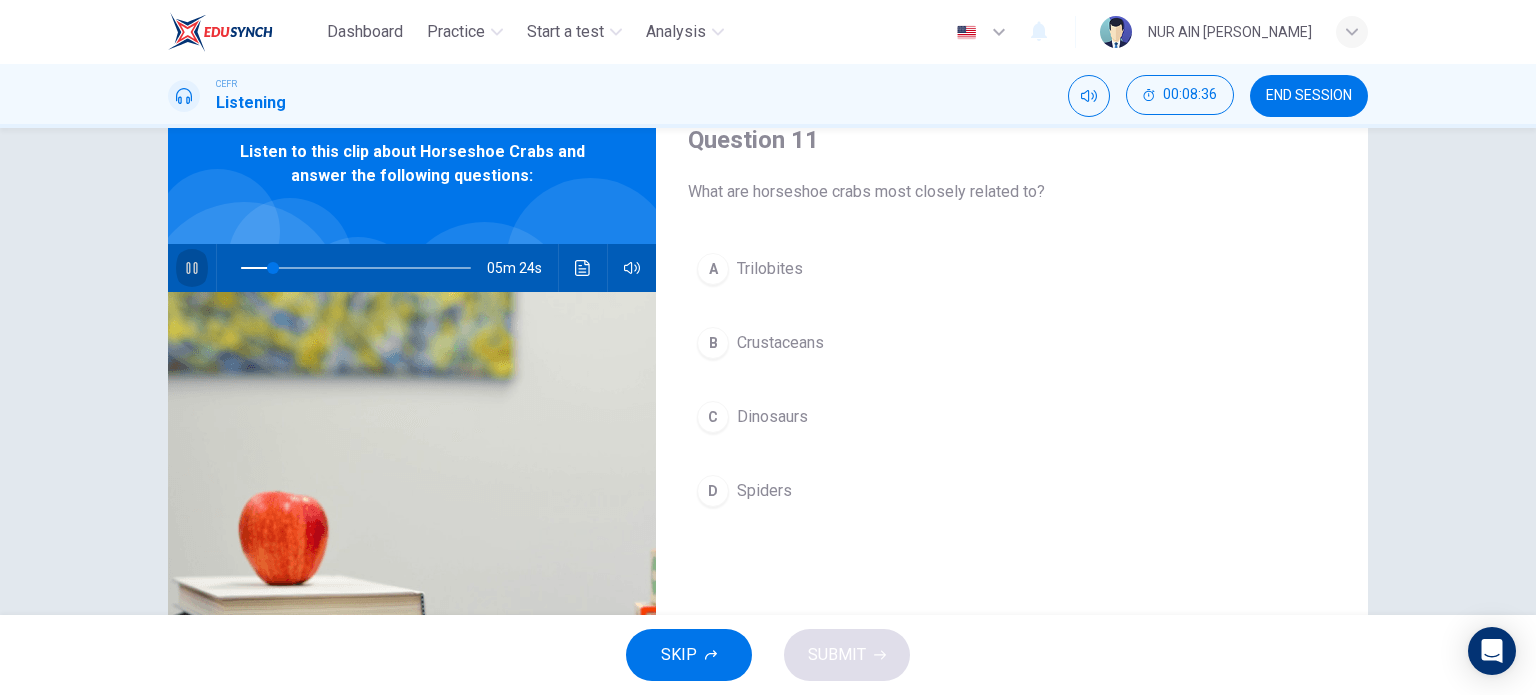 click at bounding box center [192, 268] 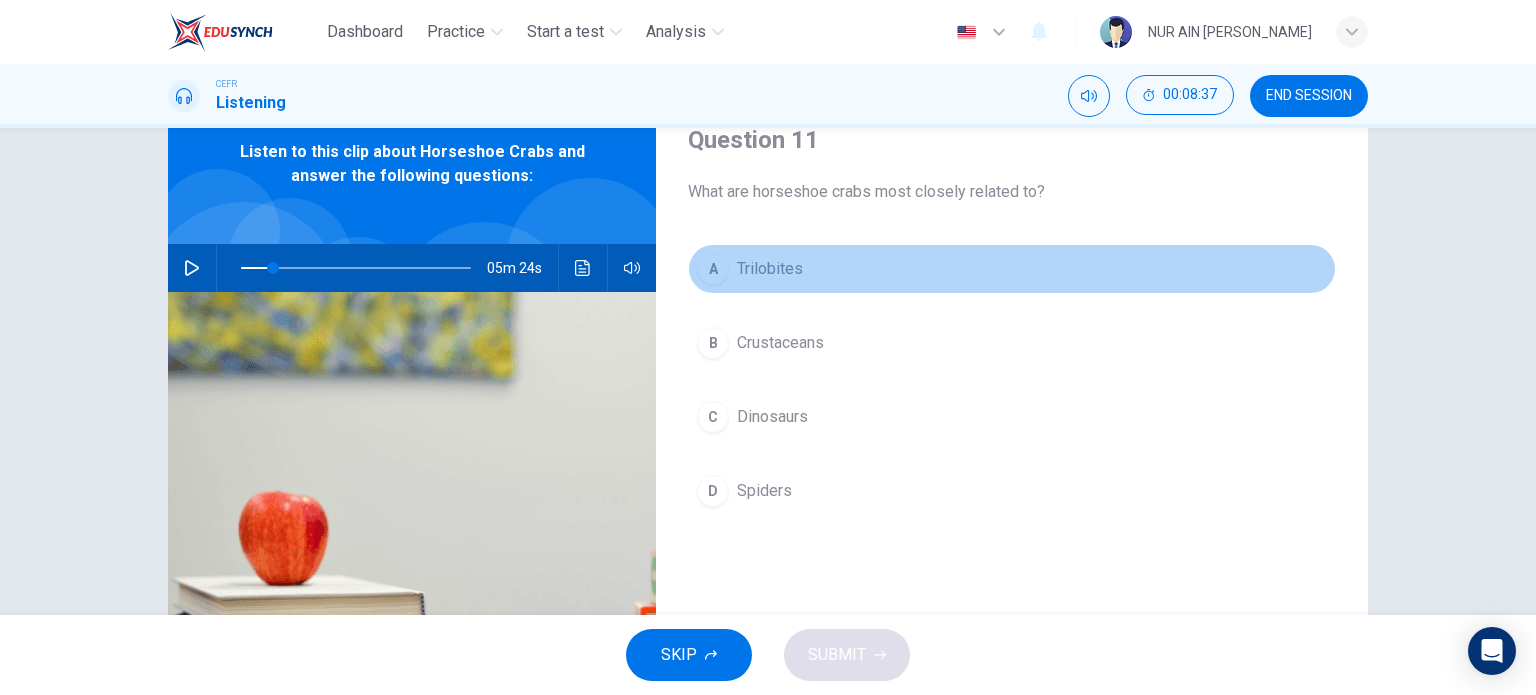 click on "A Trilobites" at bounding box center [1012, 269] 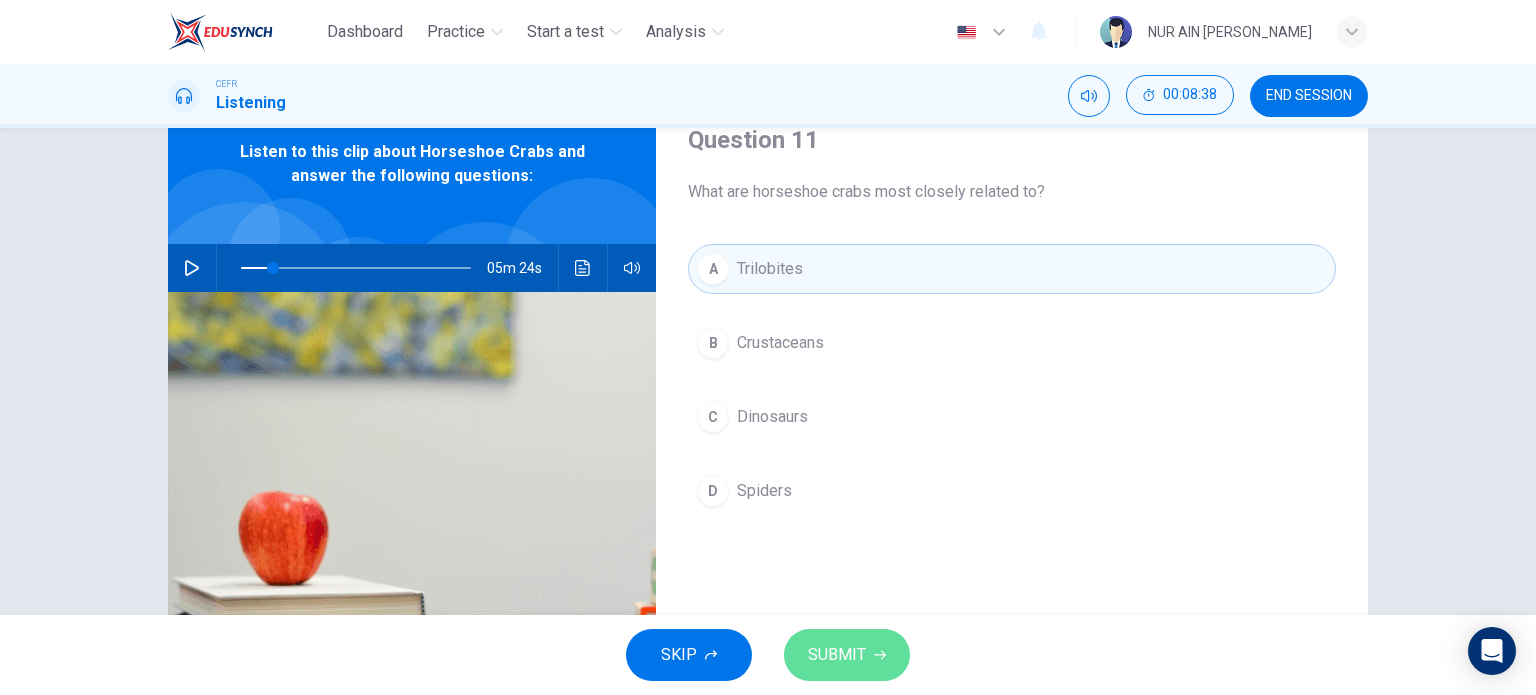 click on "SUBMIT" at bounding box center [837, 655] 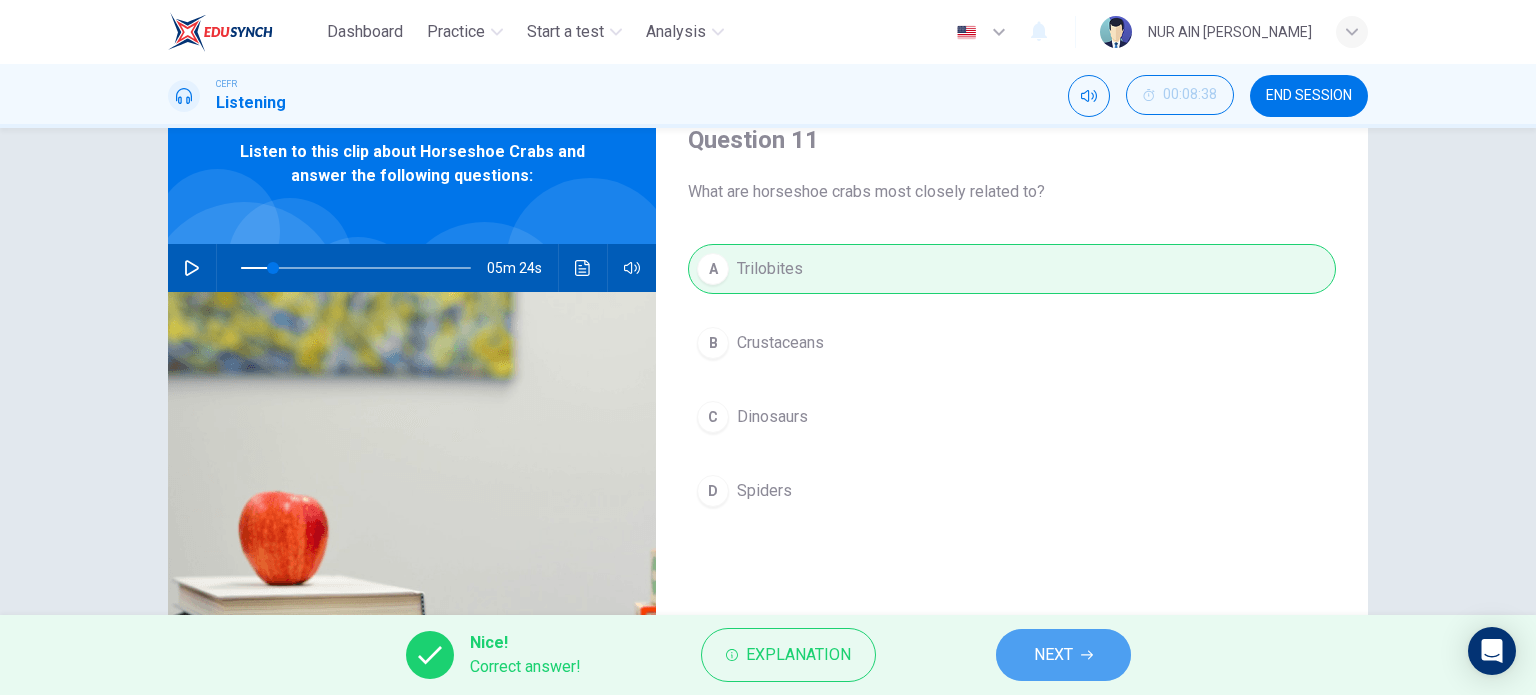 click on "NEXT" at bounding box center (1053, 655) 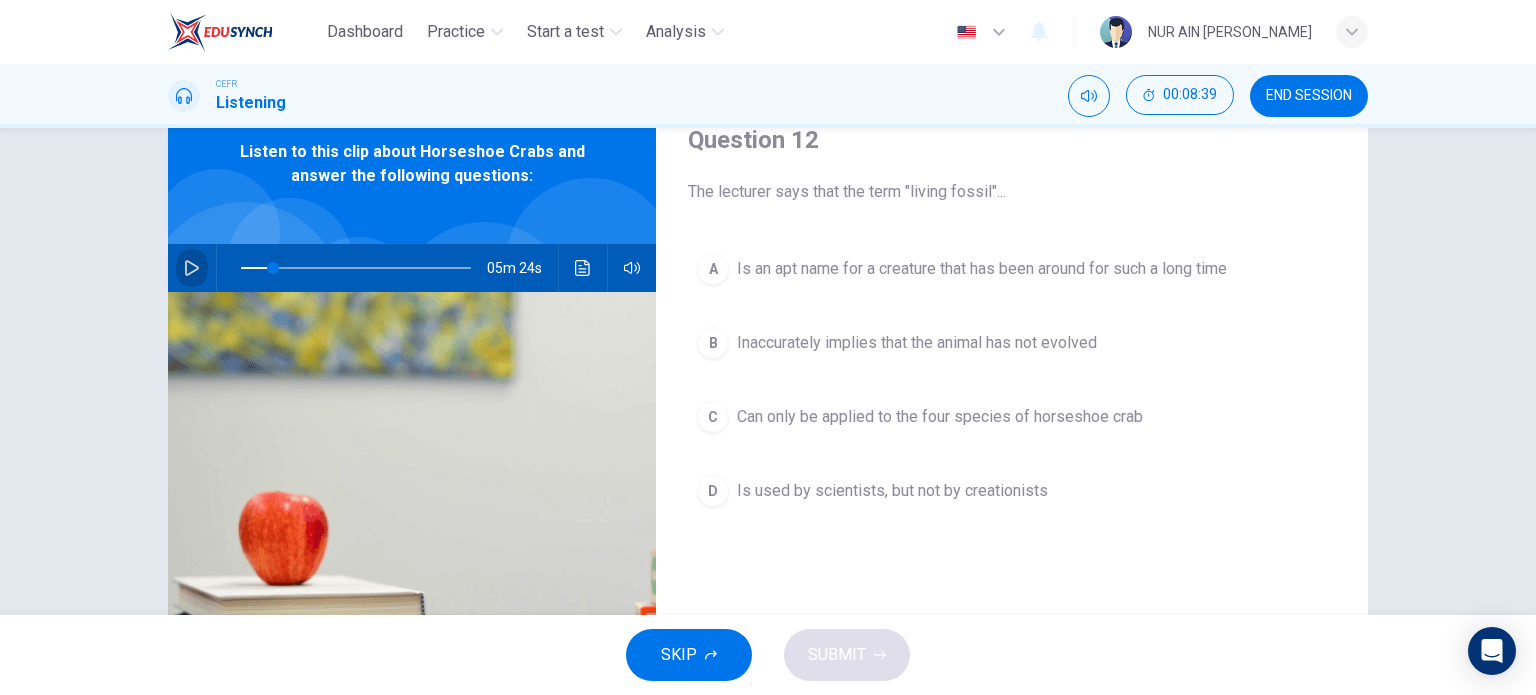 click 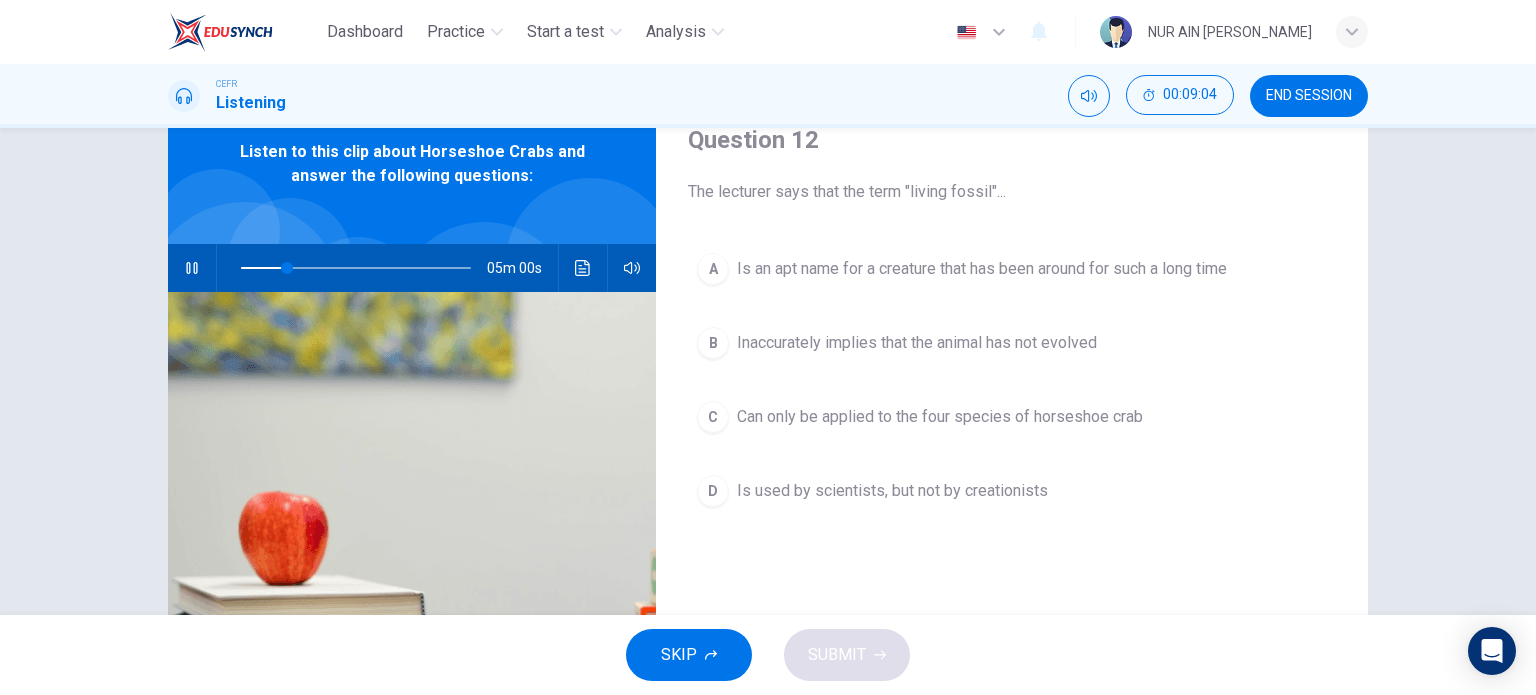 click 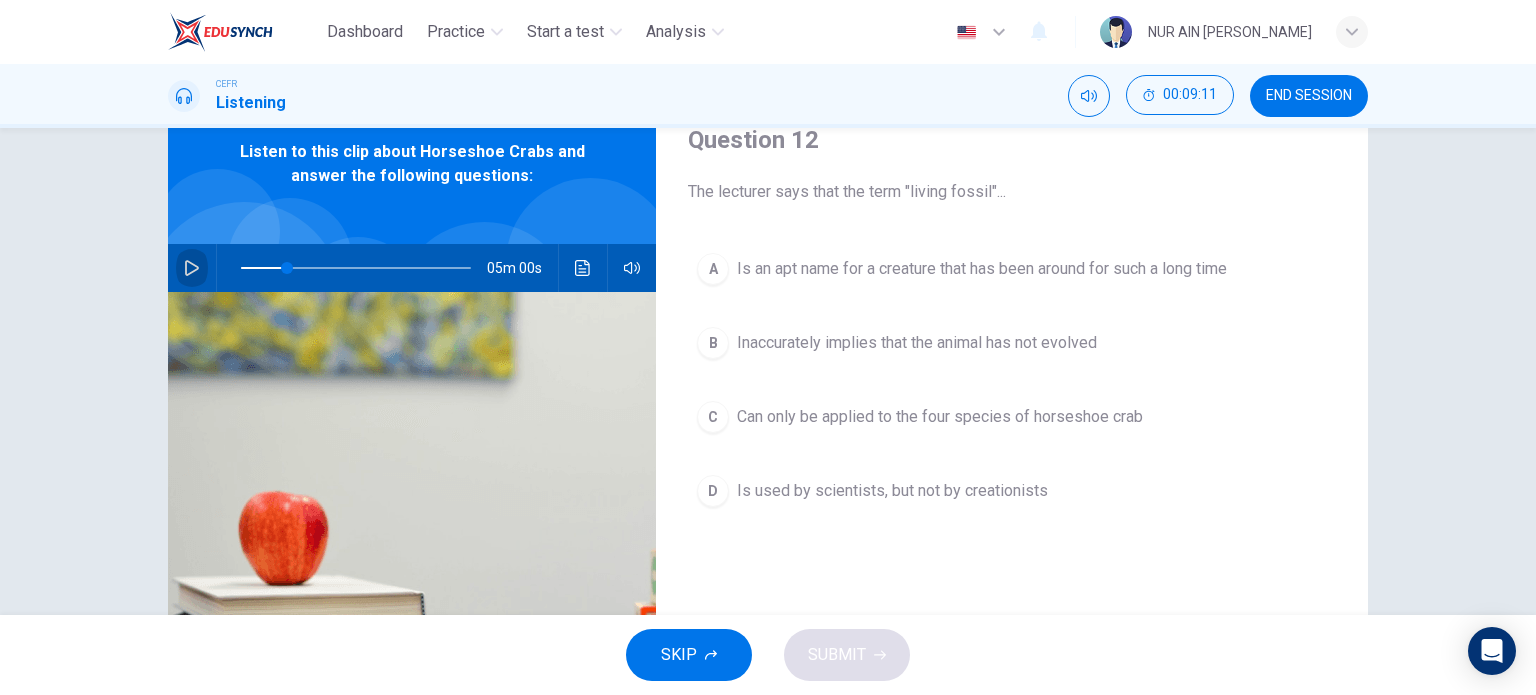 click 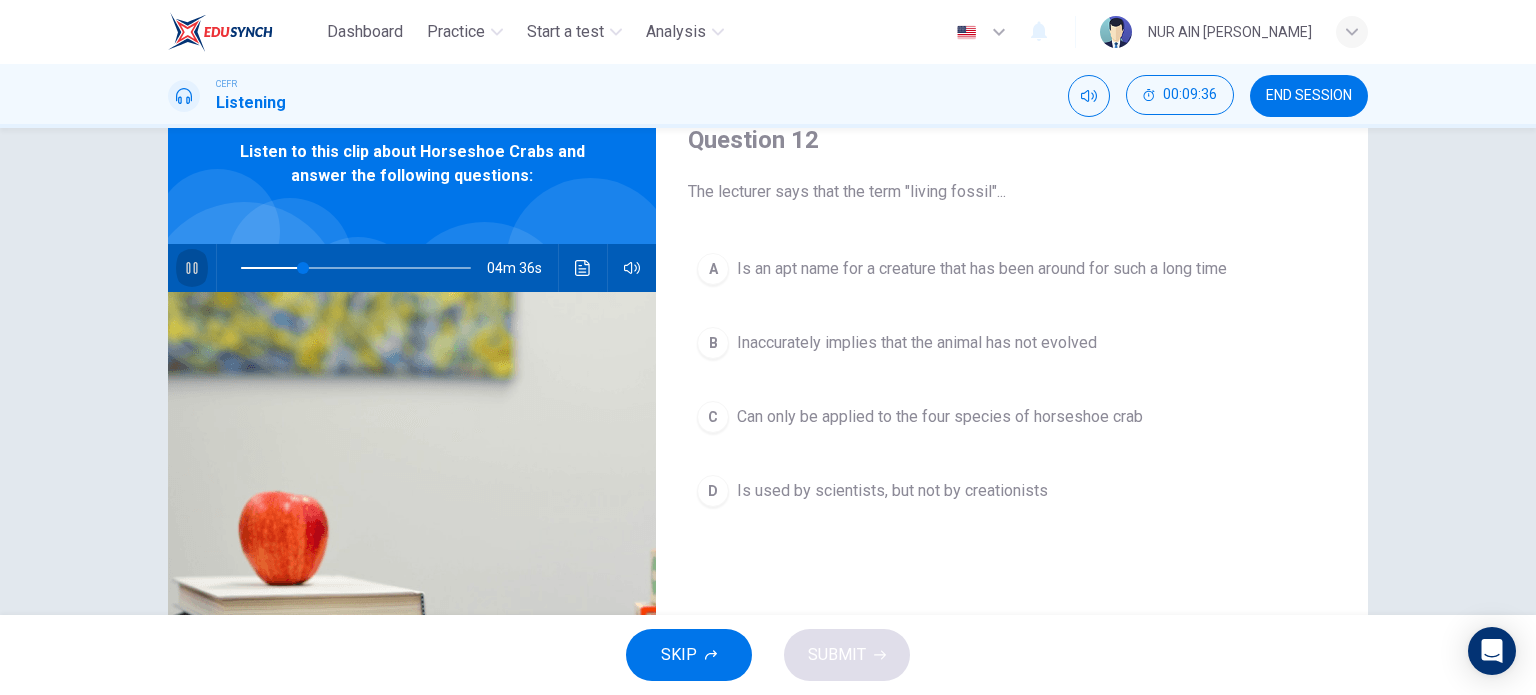 click 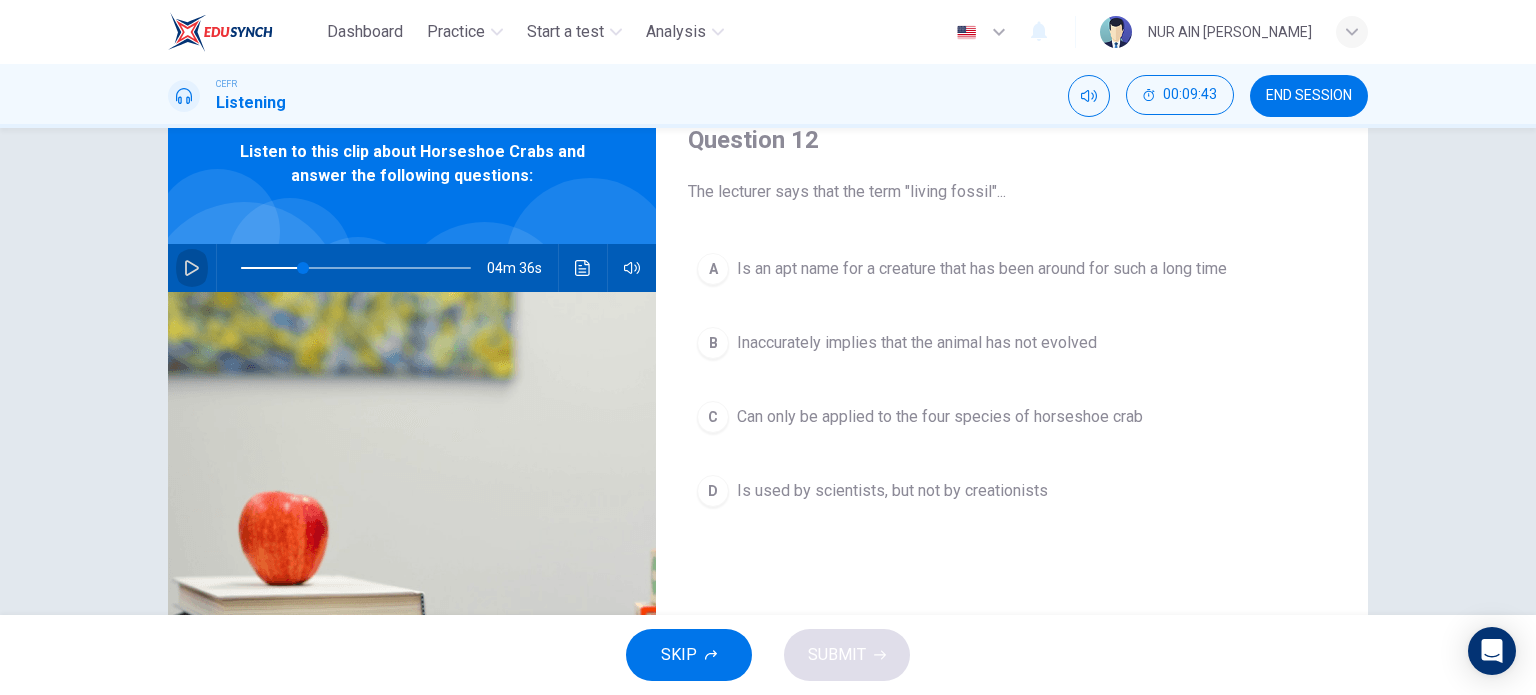 click at bounding box center (192, 268) 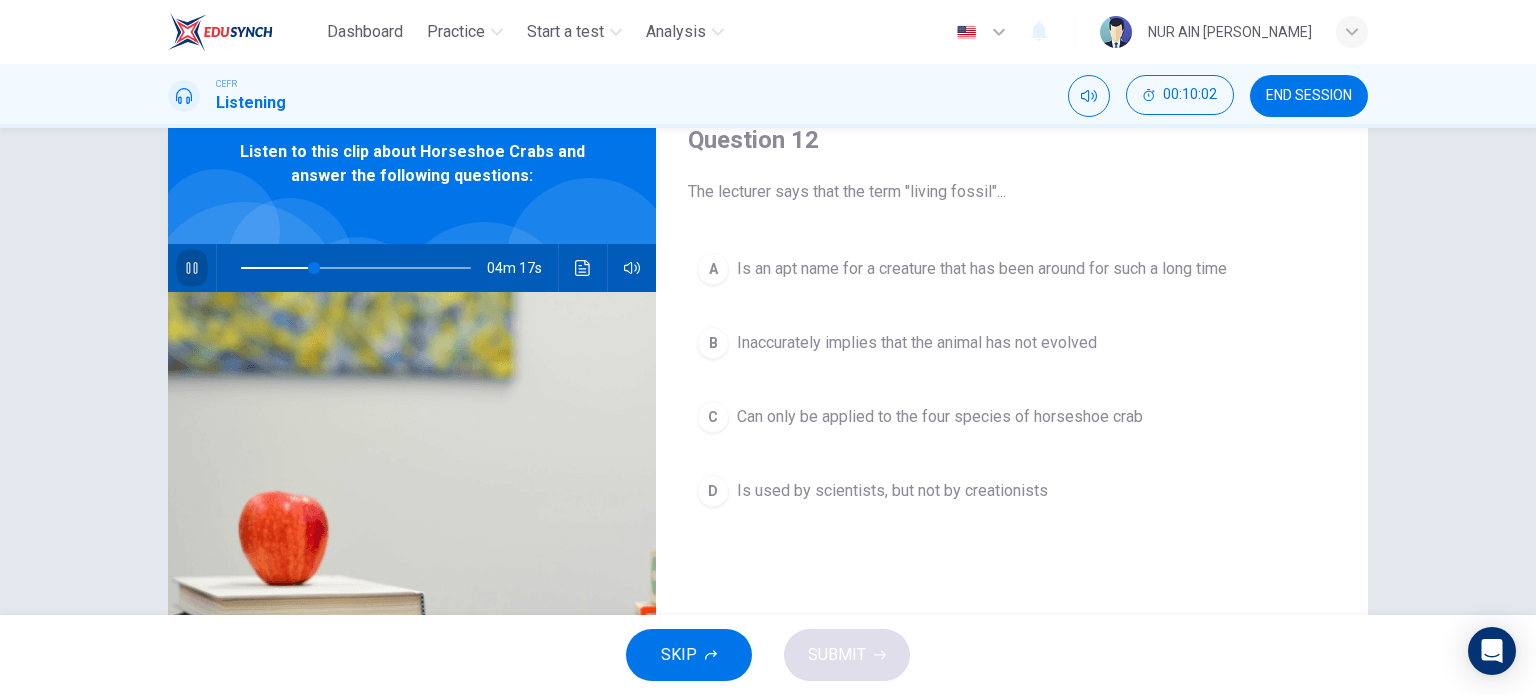 click at bounding box center [192, 268] 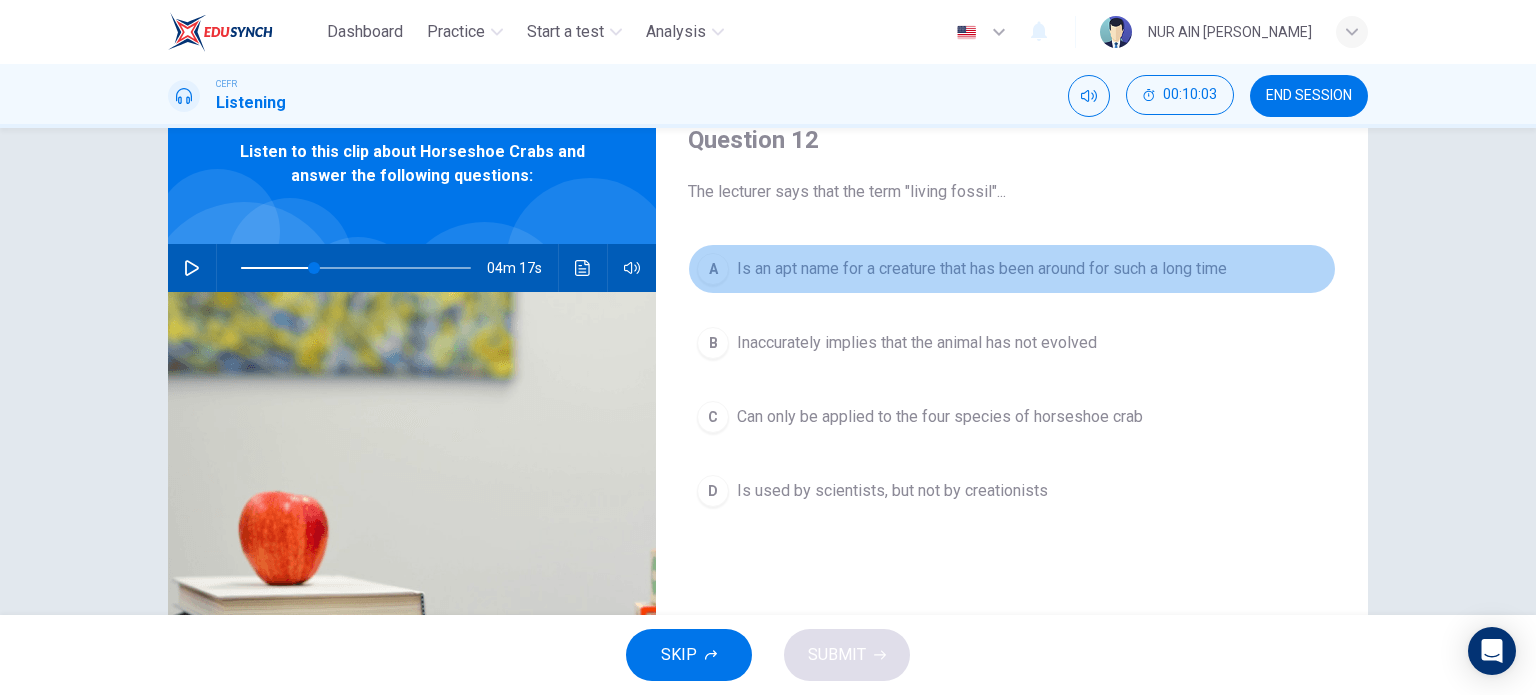 click on "Is an apt name for a creature that has been around for such a long time" at bounding box center [982, 269] 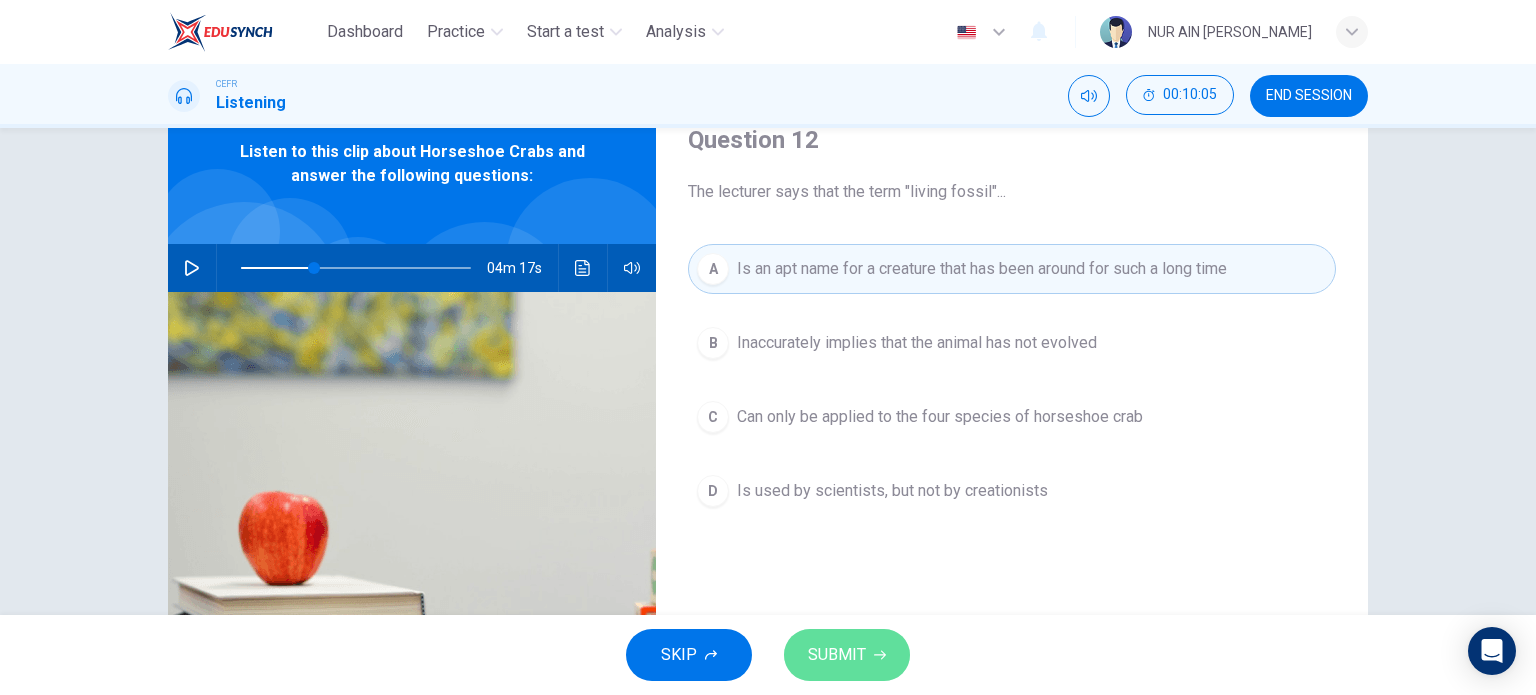 click on "SUBMIT" at bounding box center [847, 655] 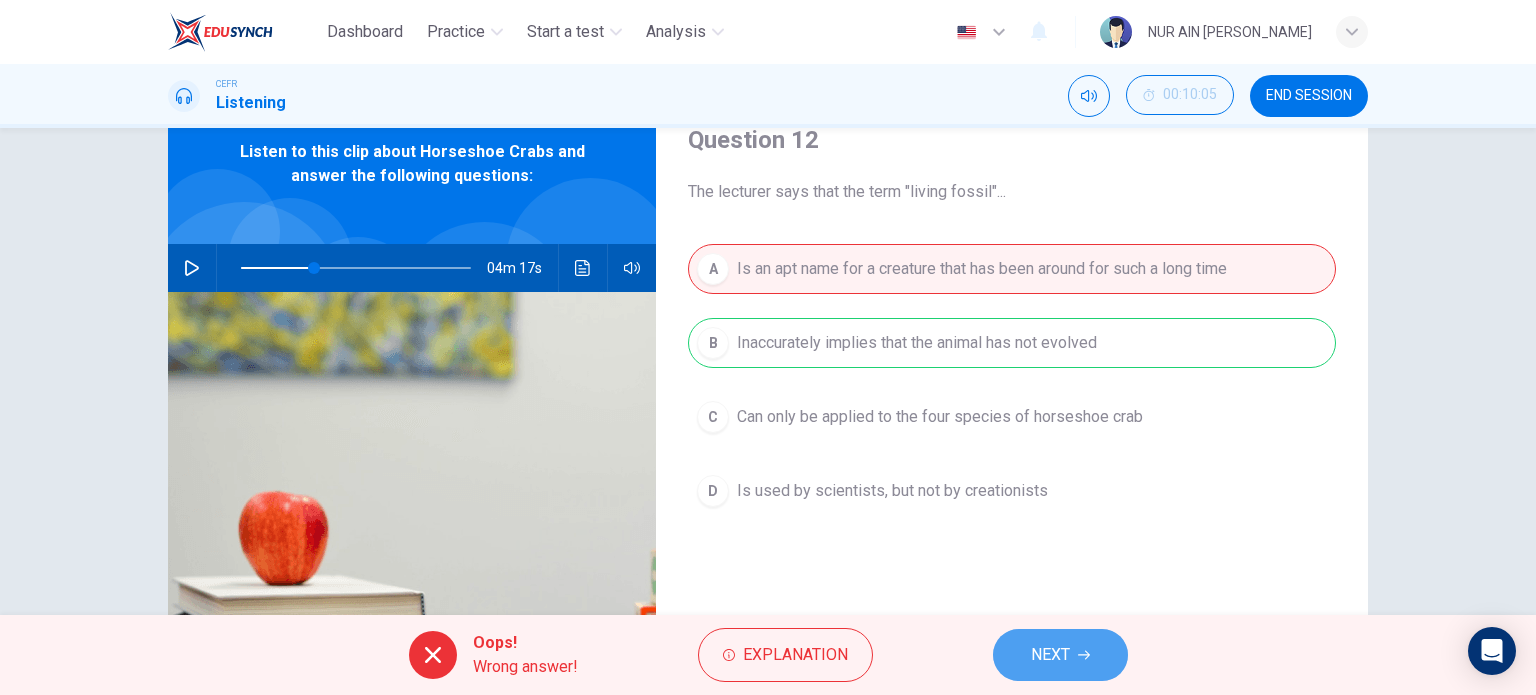 click on "NEXT" at bounding box center [1050, 655] 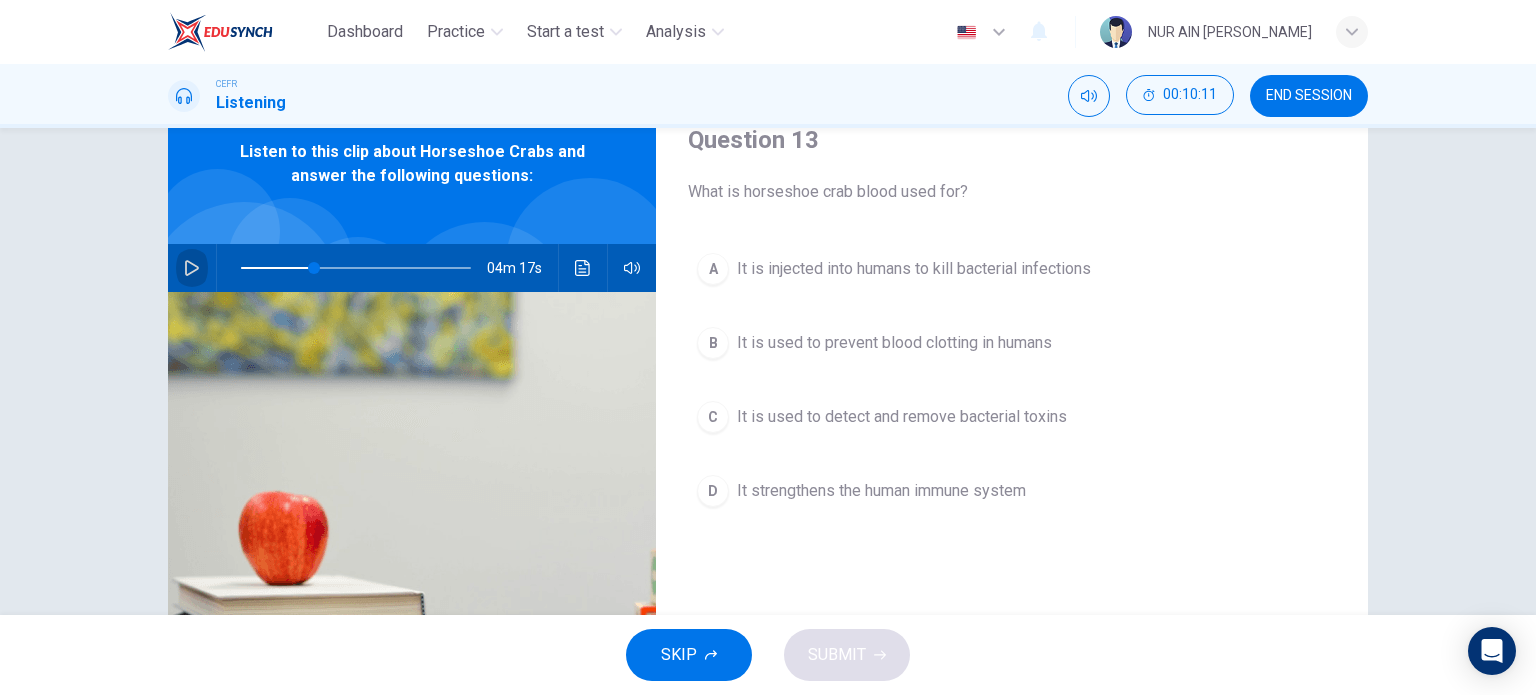 click at bounding box center [192, 268] 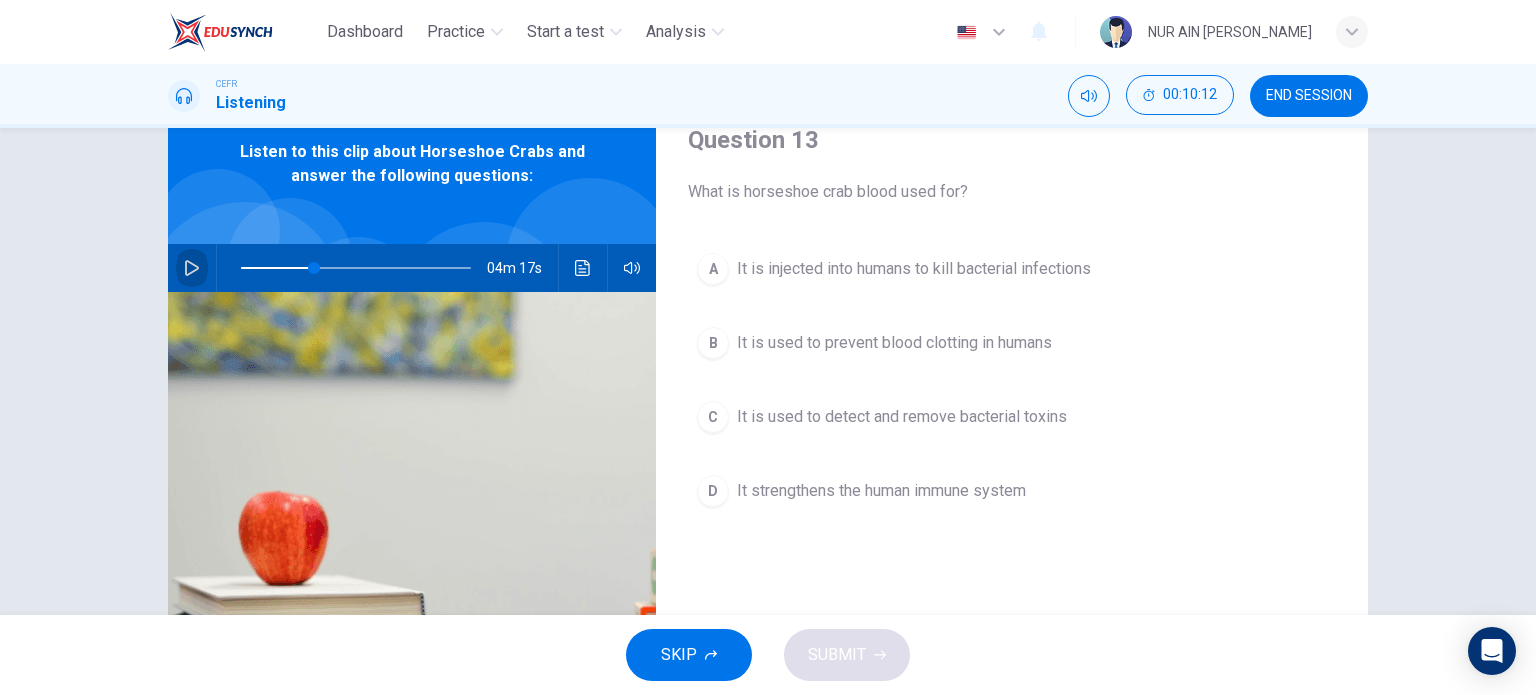 click at bounding box center [192, 268] 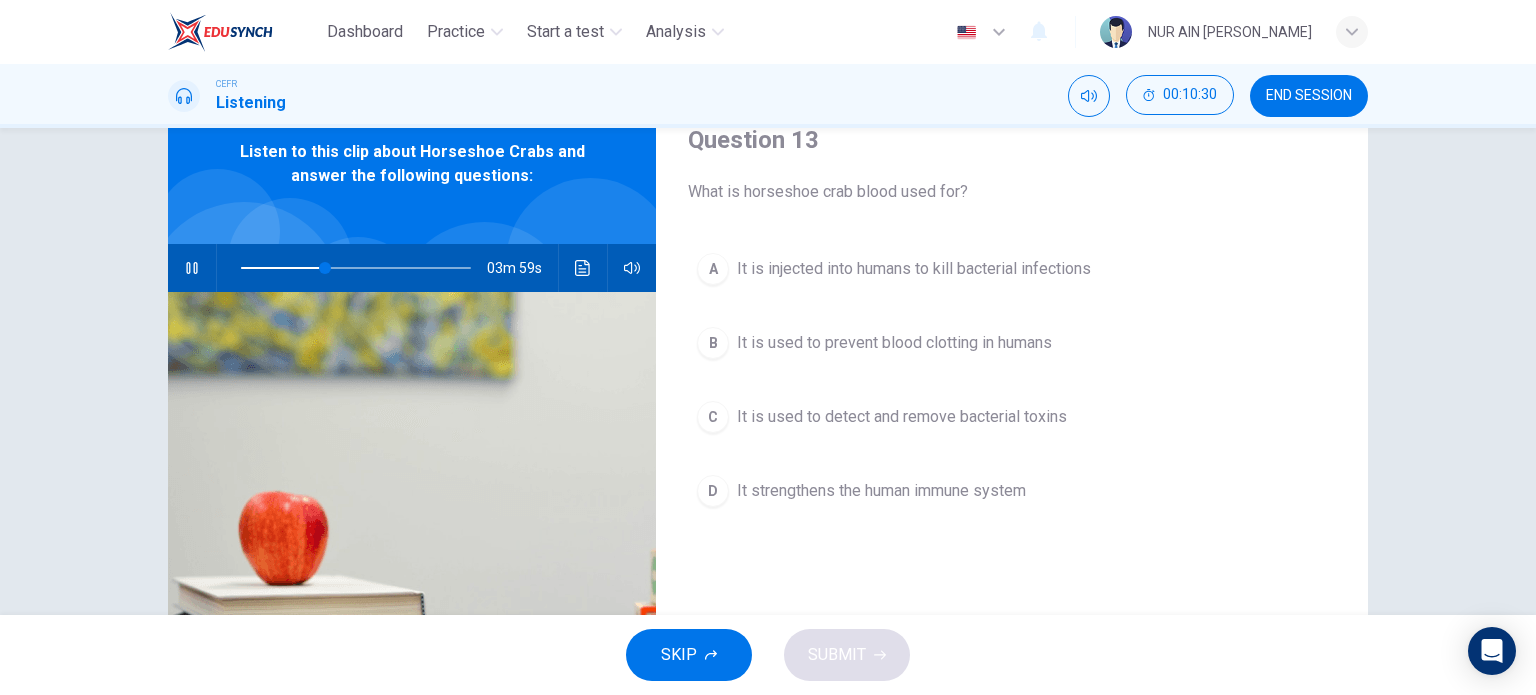 click 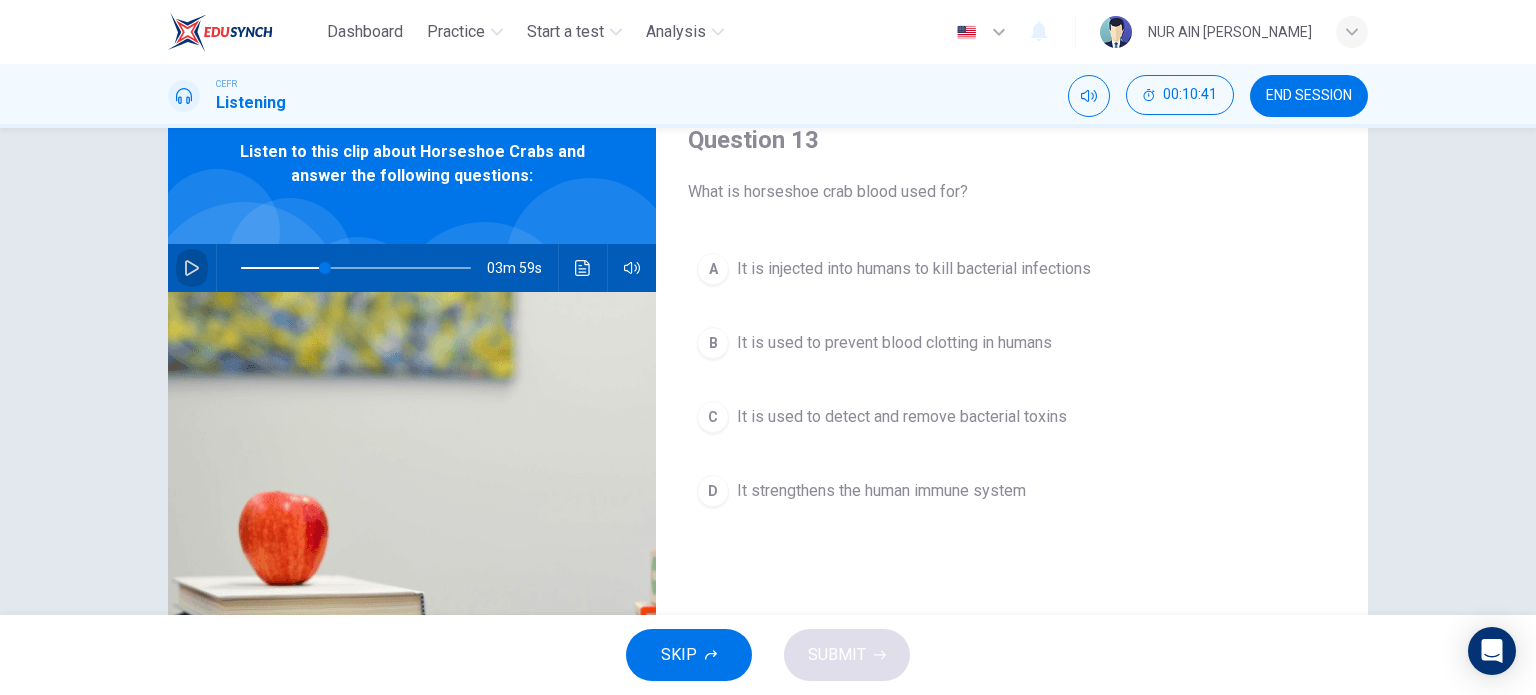 click 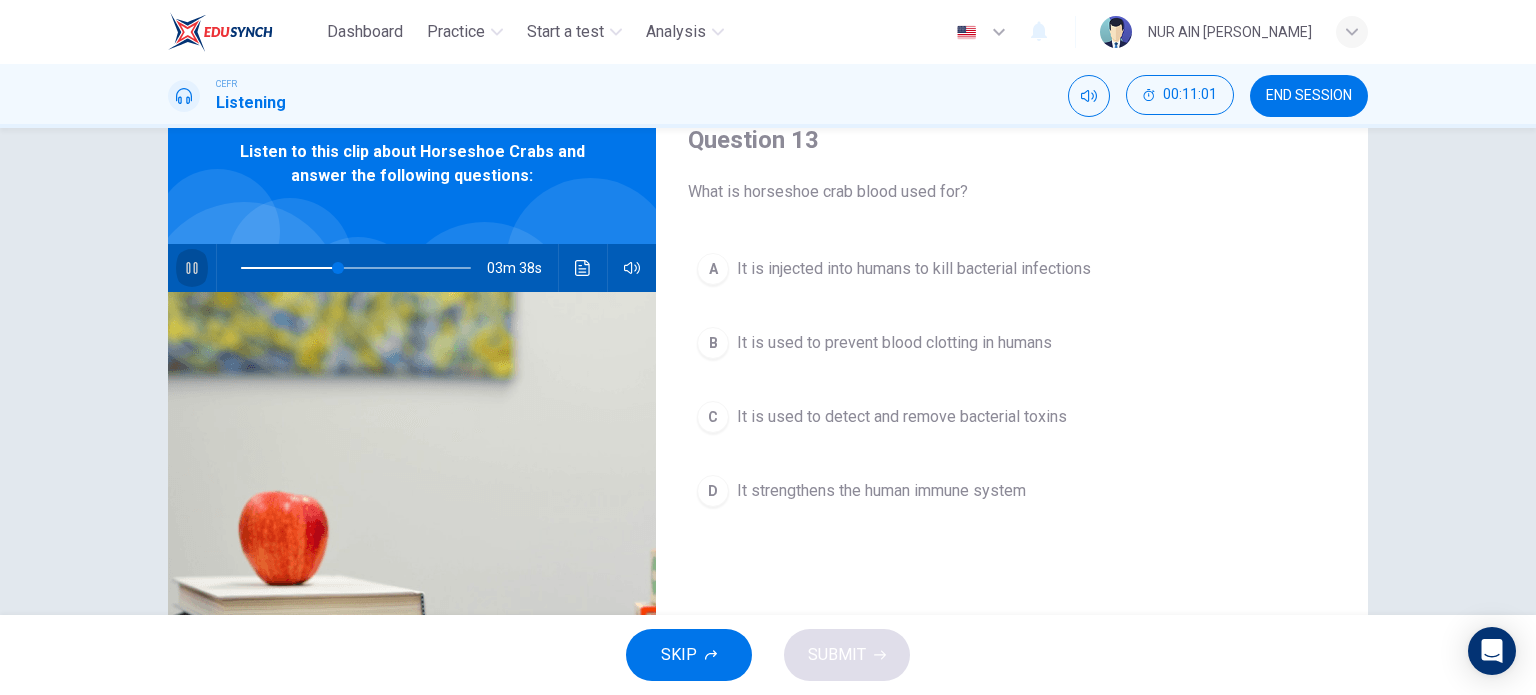 click 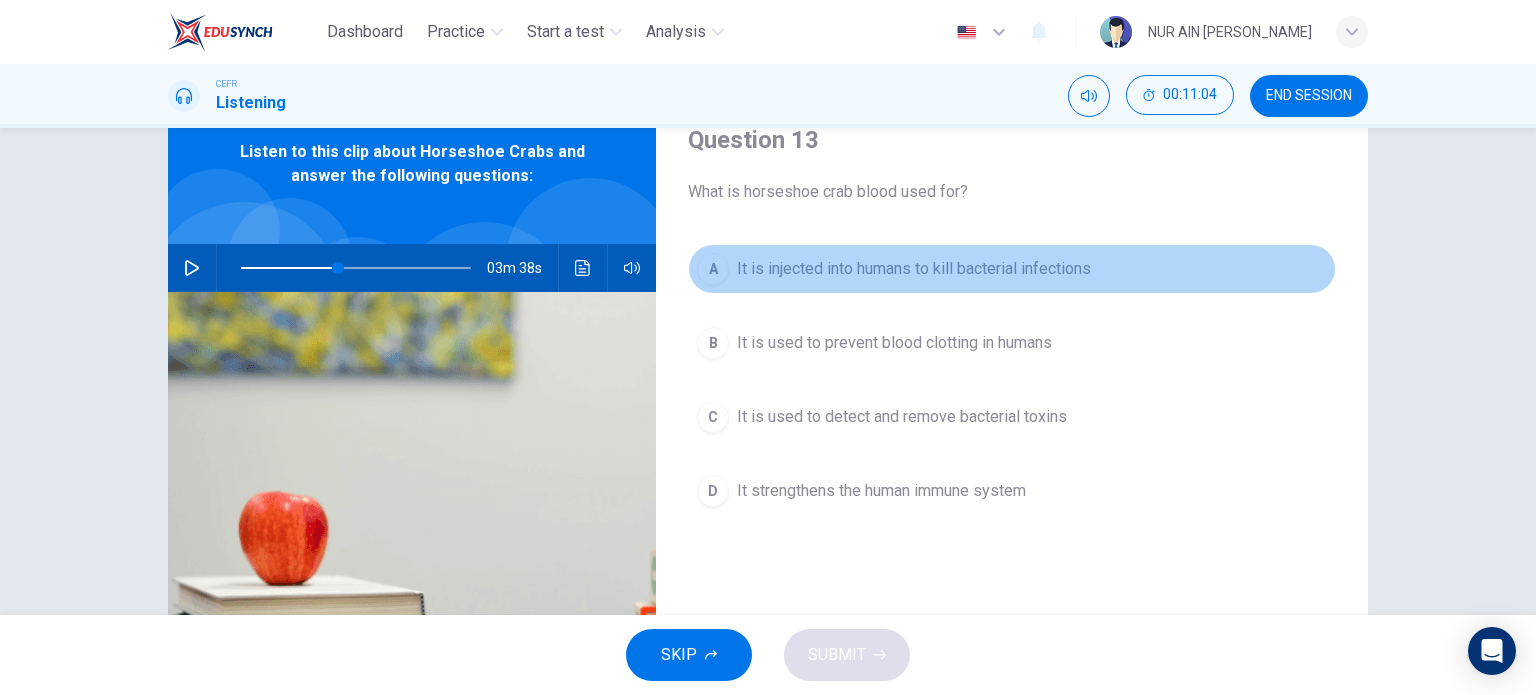 click on "It is injected into humans to kill bacterial infections" at bounding box center [914, 269] 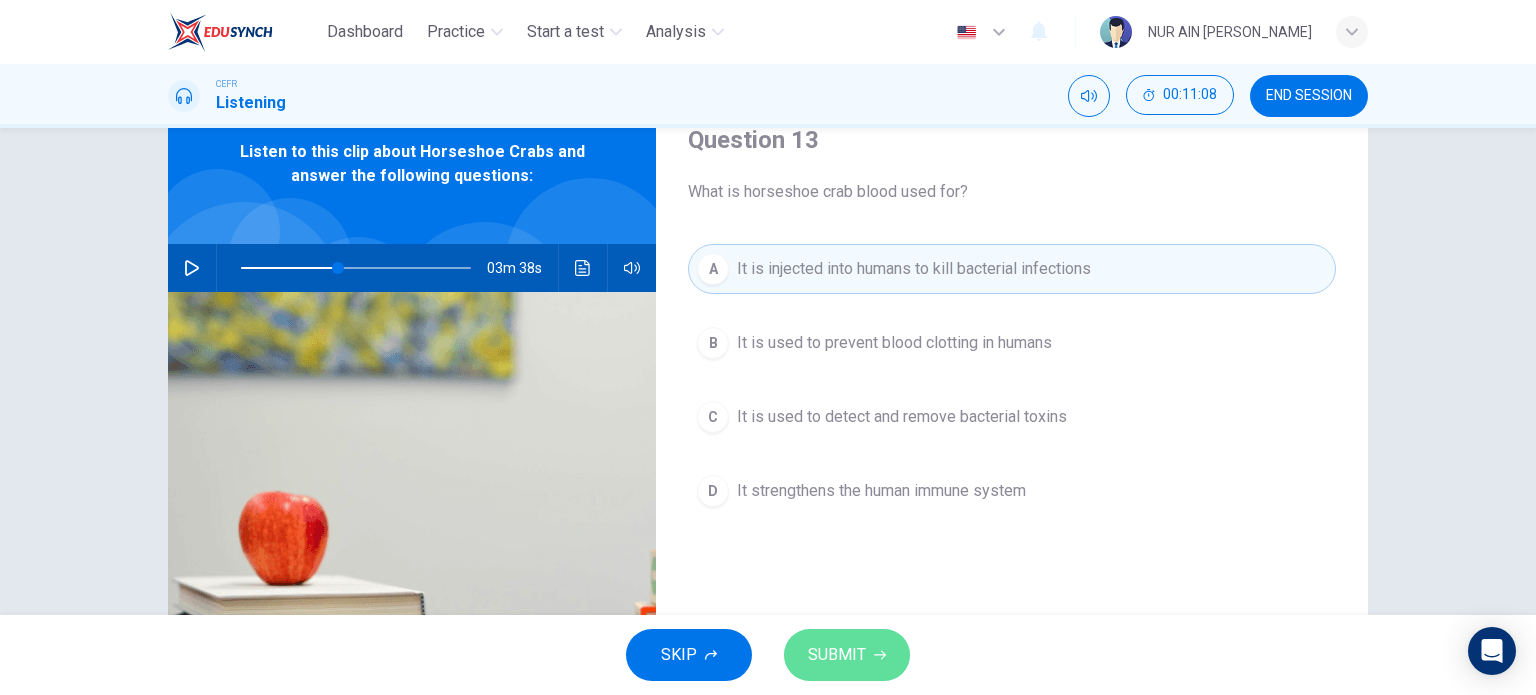 click on "SUBMIT" at bounding box center (837, 655) 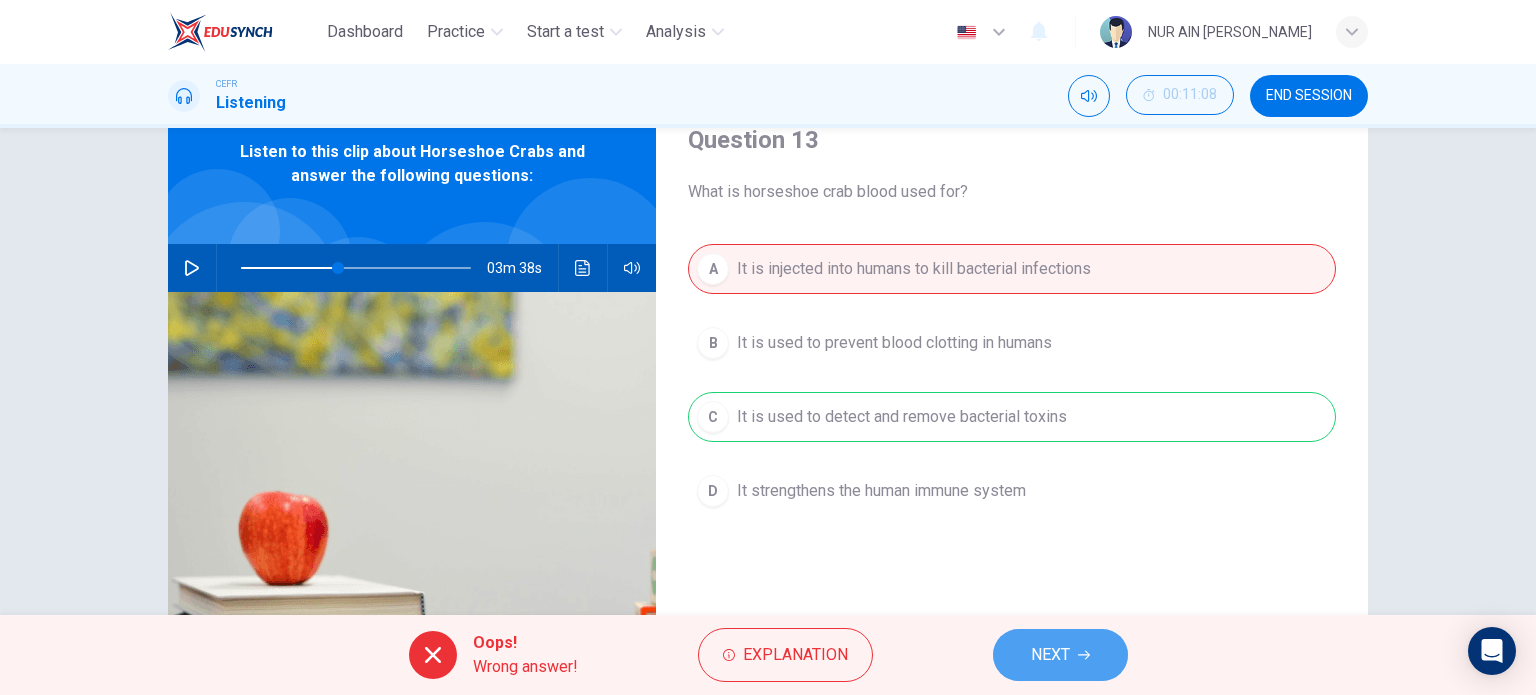 click on "NEXT" at bounding box center [1060, 655] 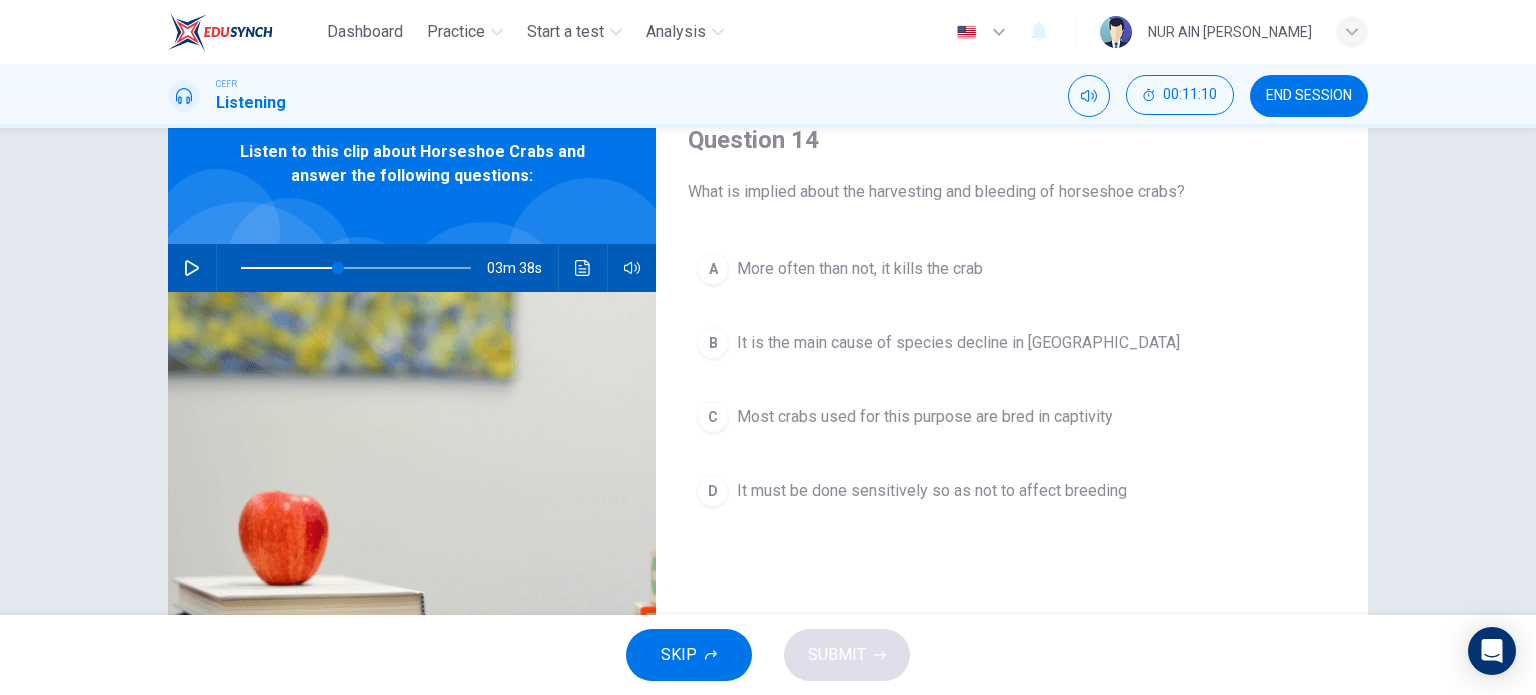 click 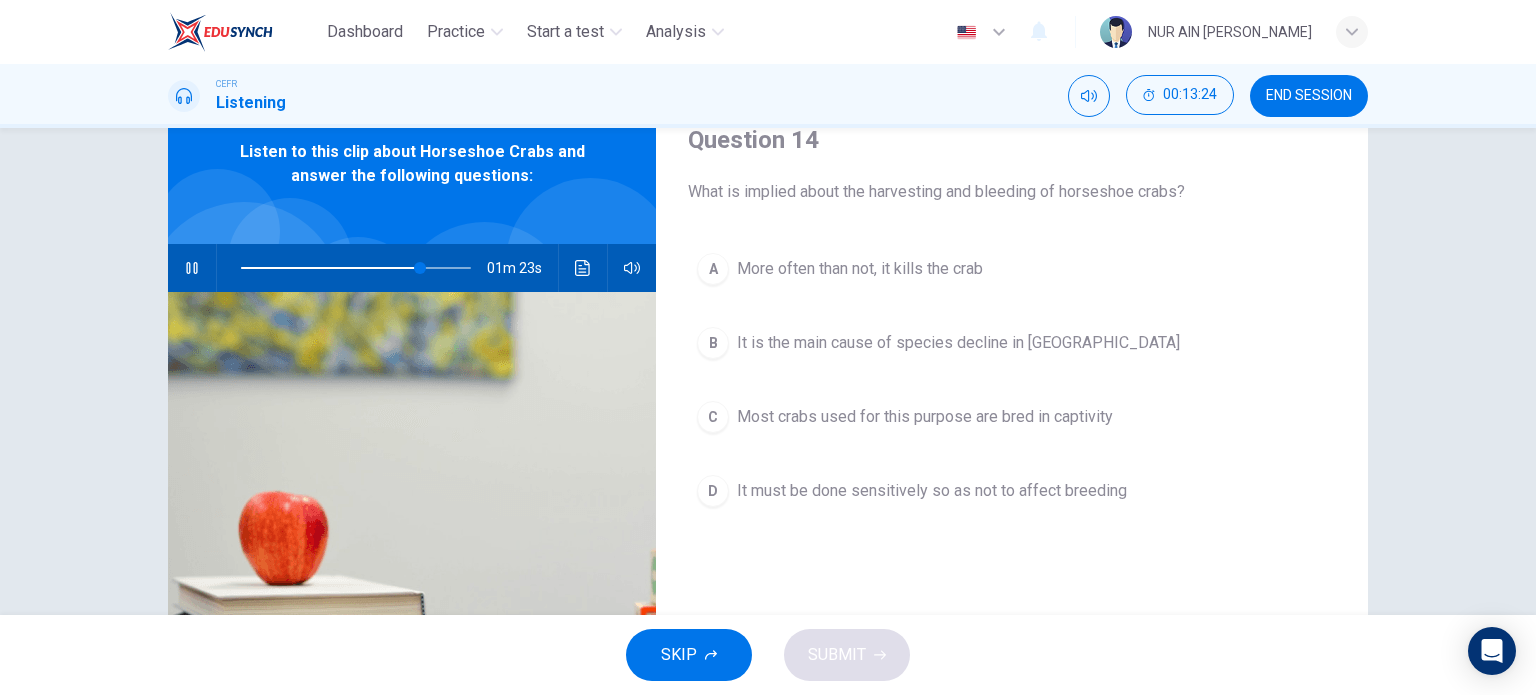 click 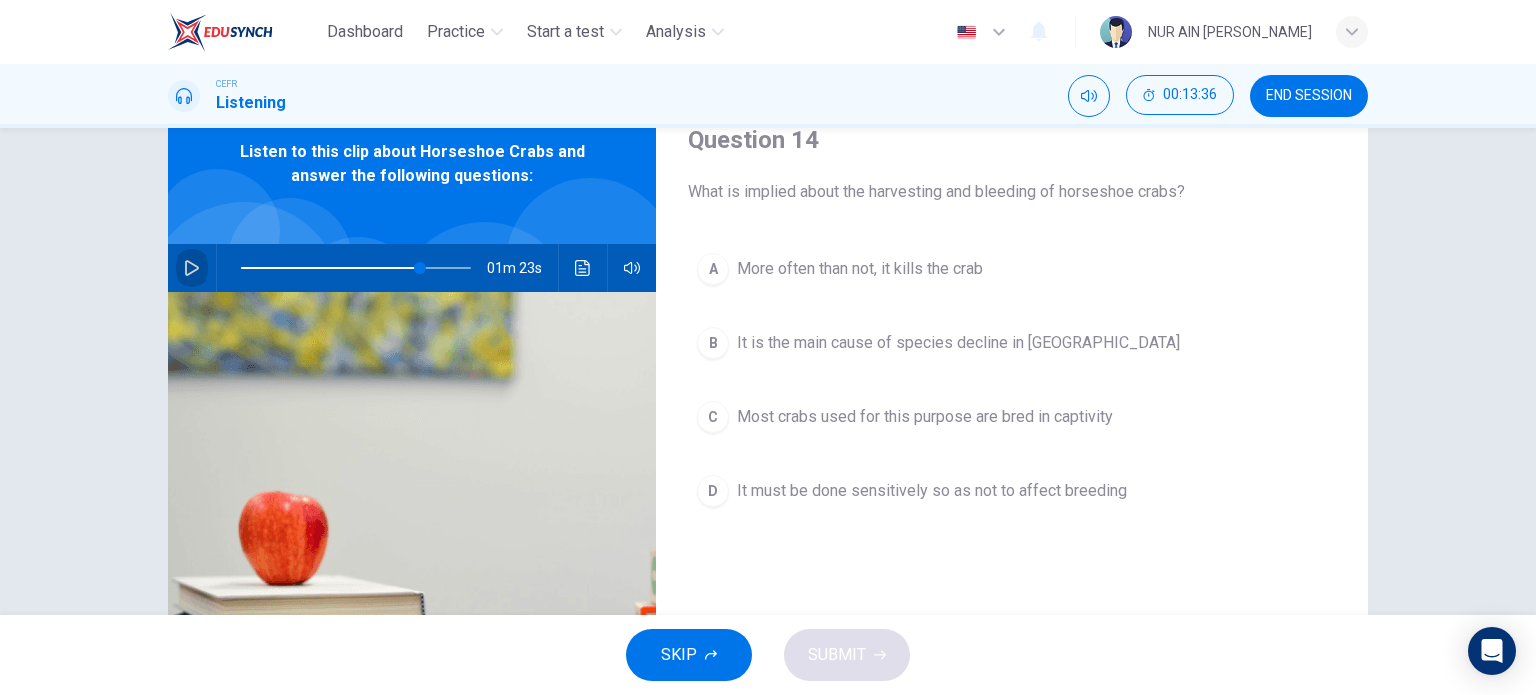 click at bounding box center [192, 268] 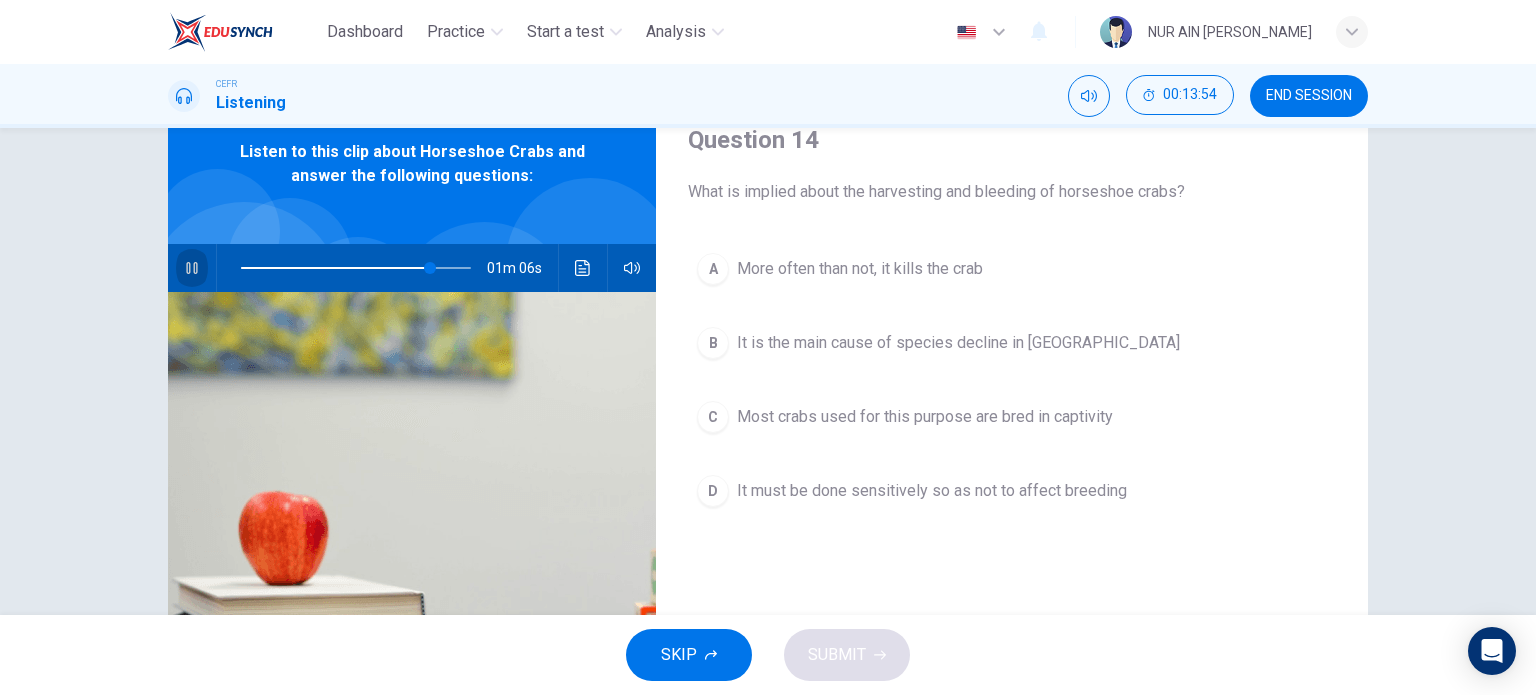 click 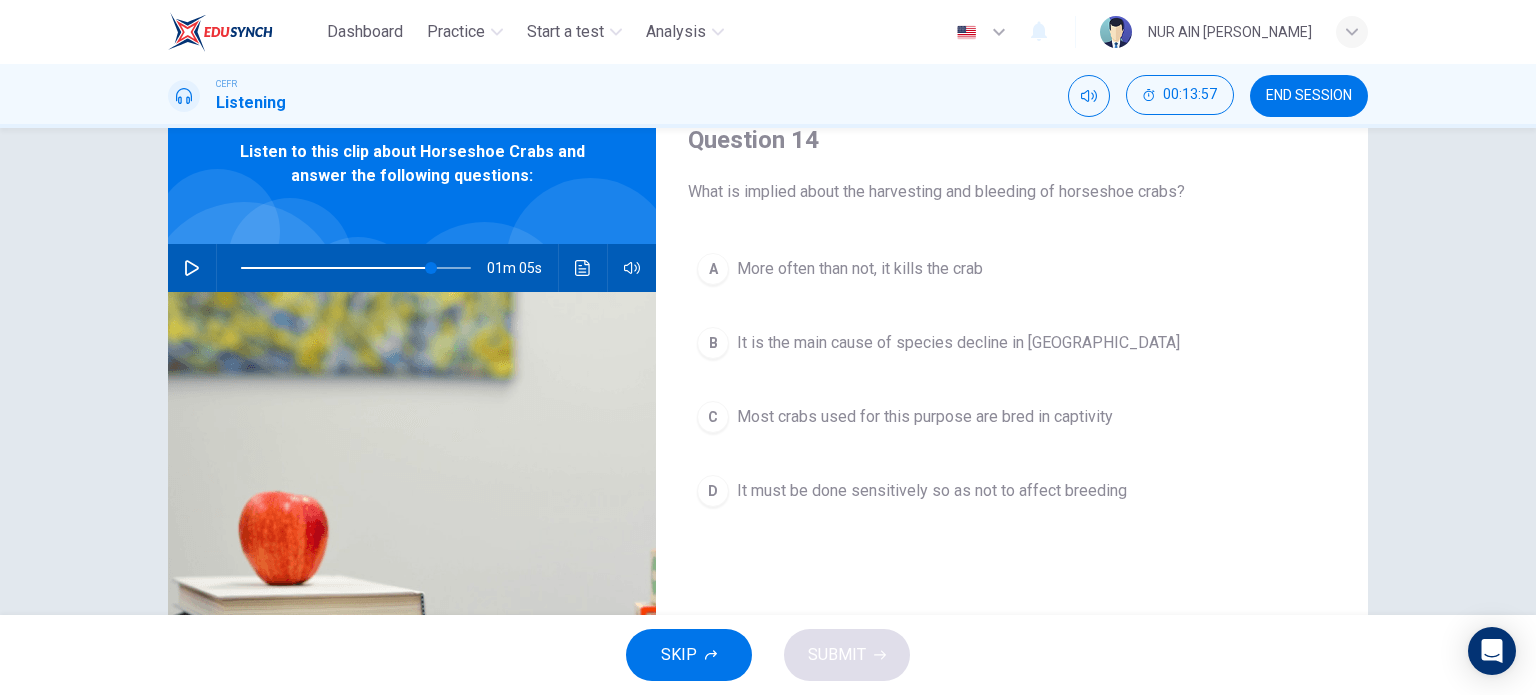 click on "It must be done sensitively so as not to affect breeding" at bounding box center (932, 491) 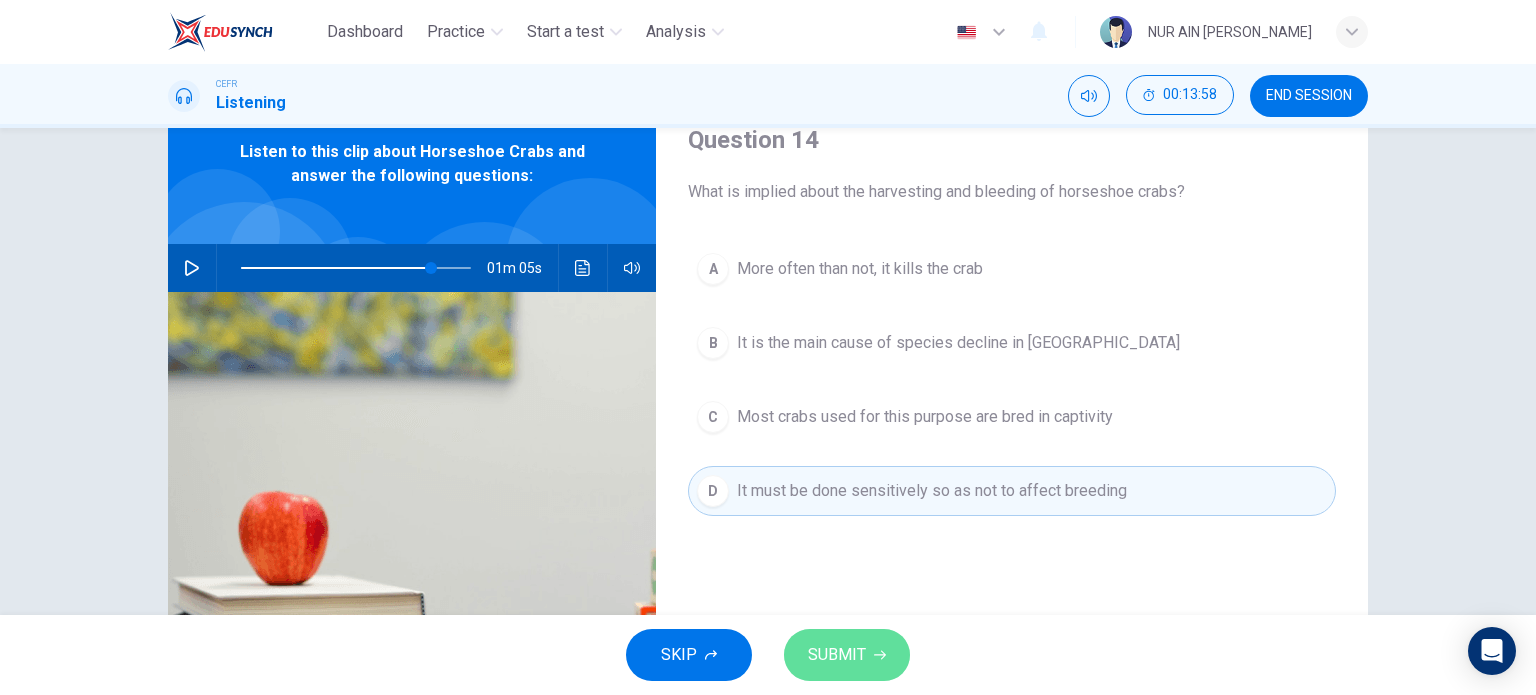 click on "SUBMIT" at bounding box center [837, 655] 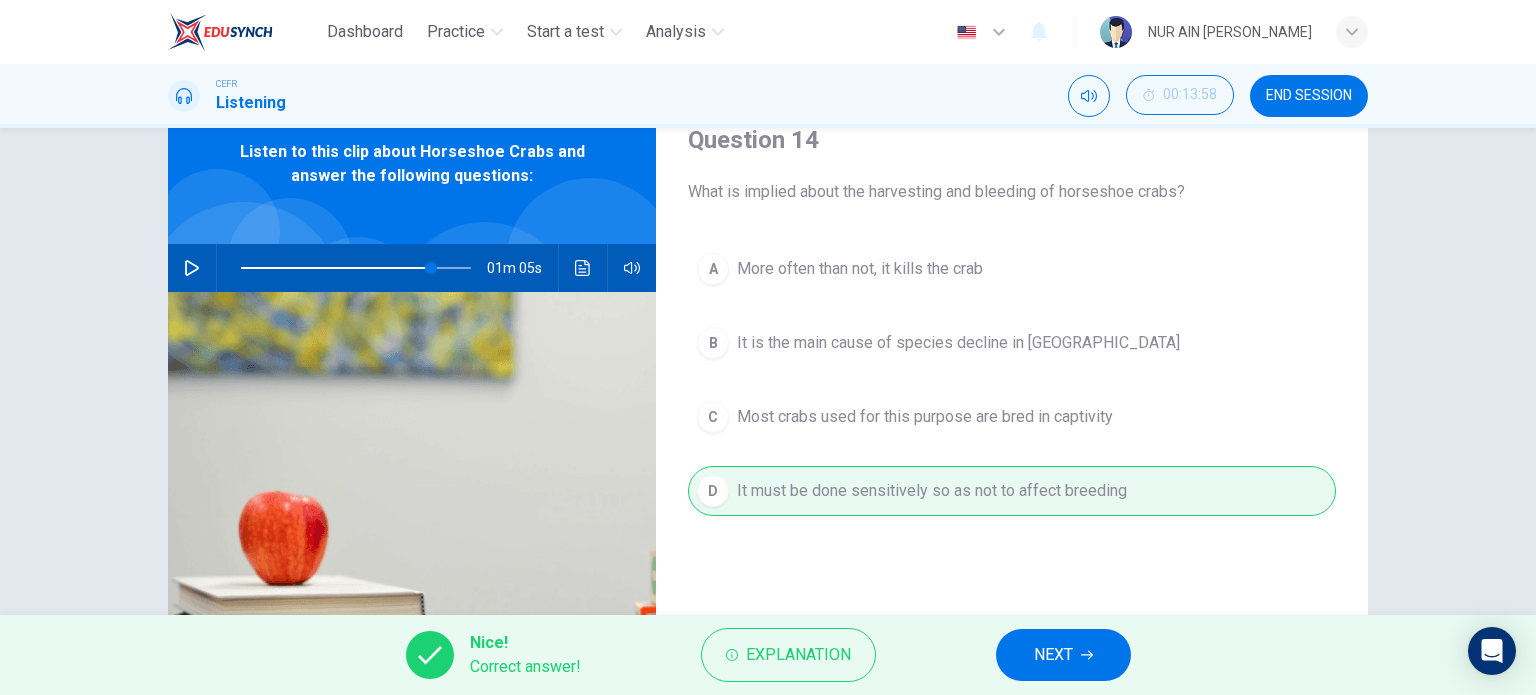 click on "NEXT" at bounding box center (1063, 655) 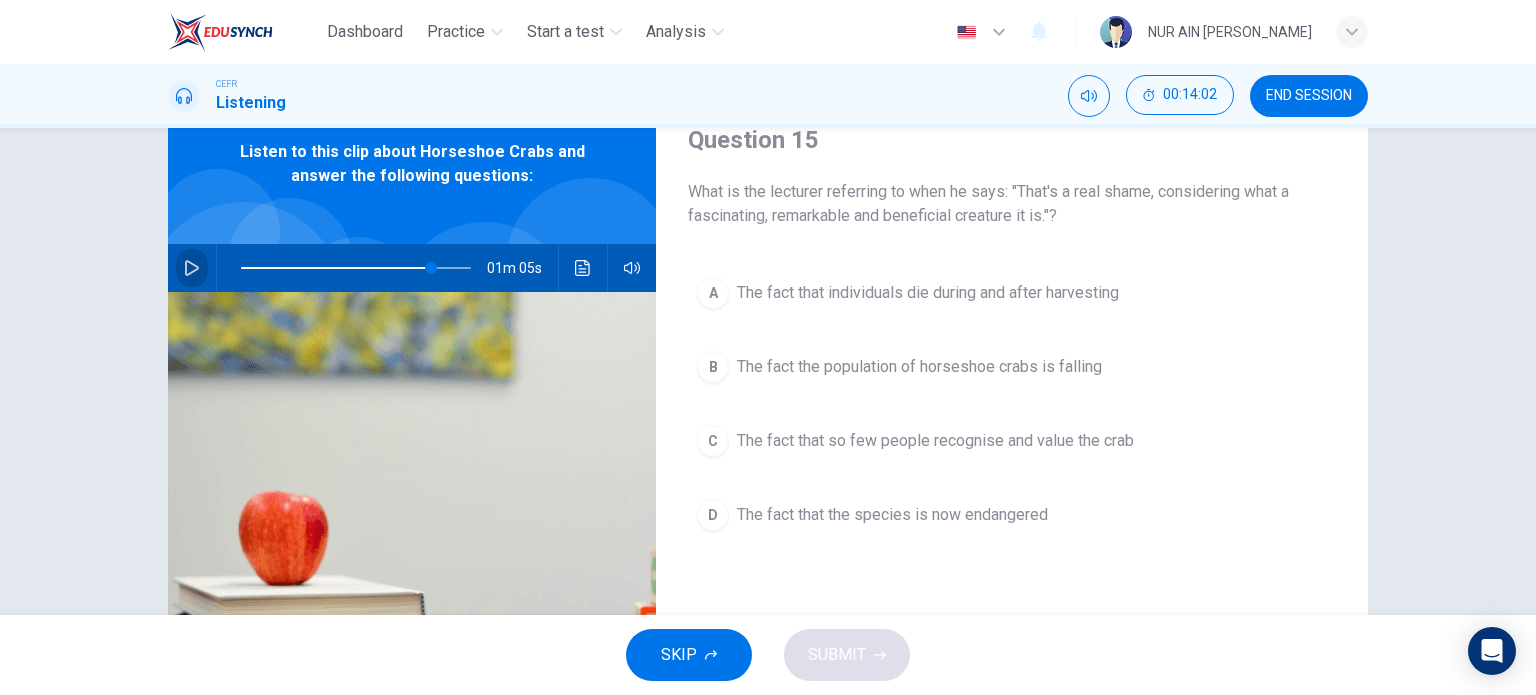 click 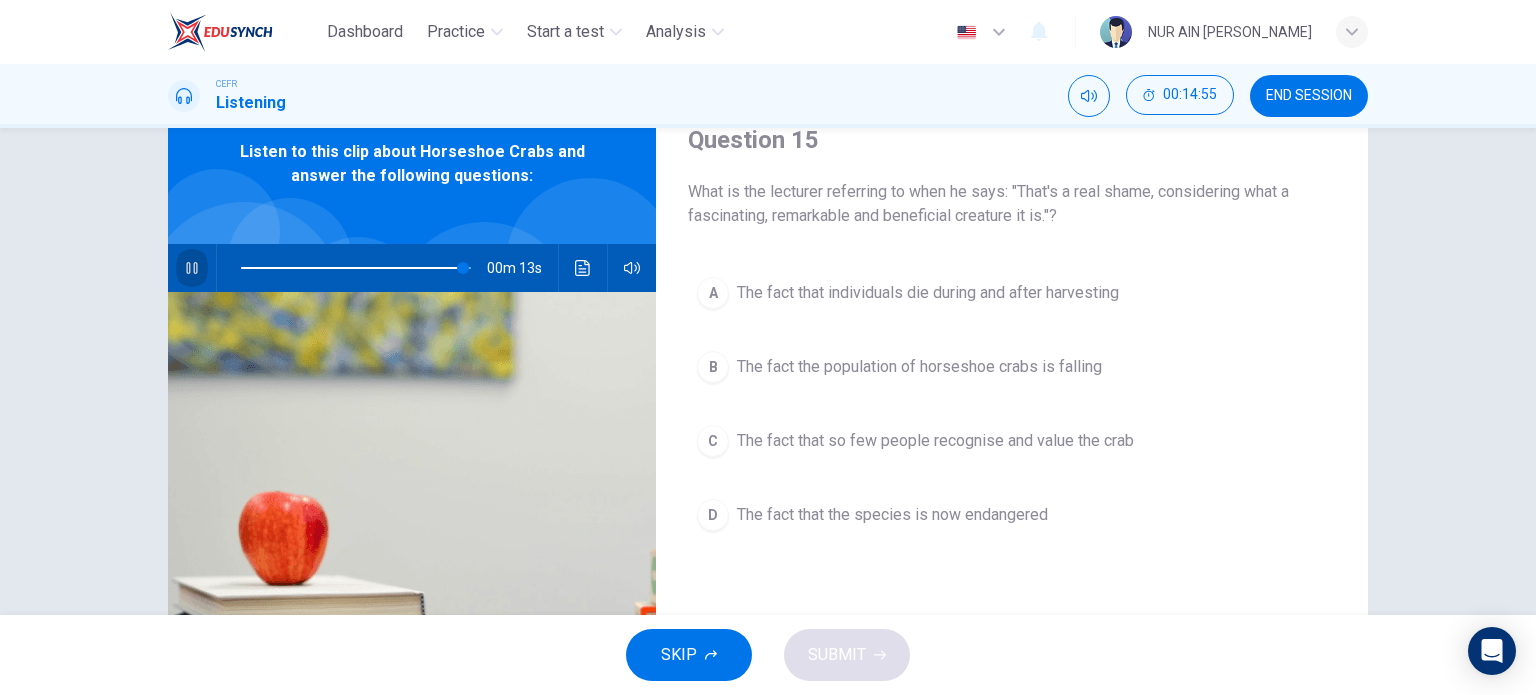 click at bounding box center [192, 268] 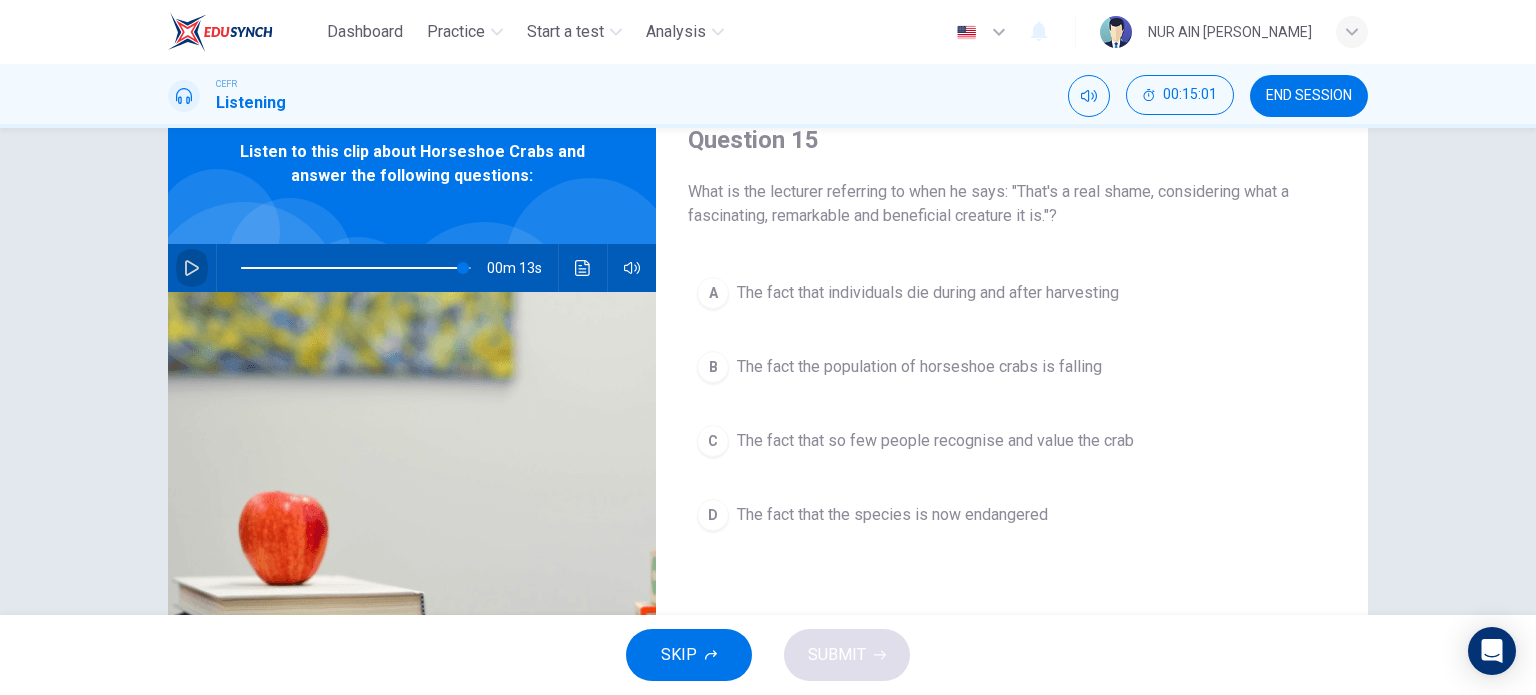 click at bounding box center (192, 268) 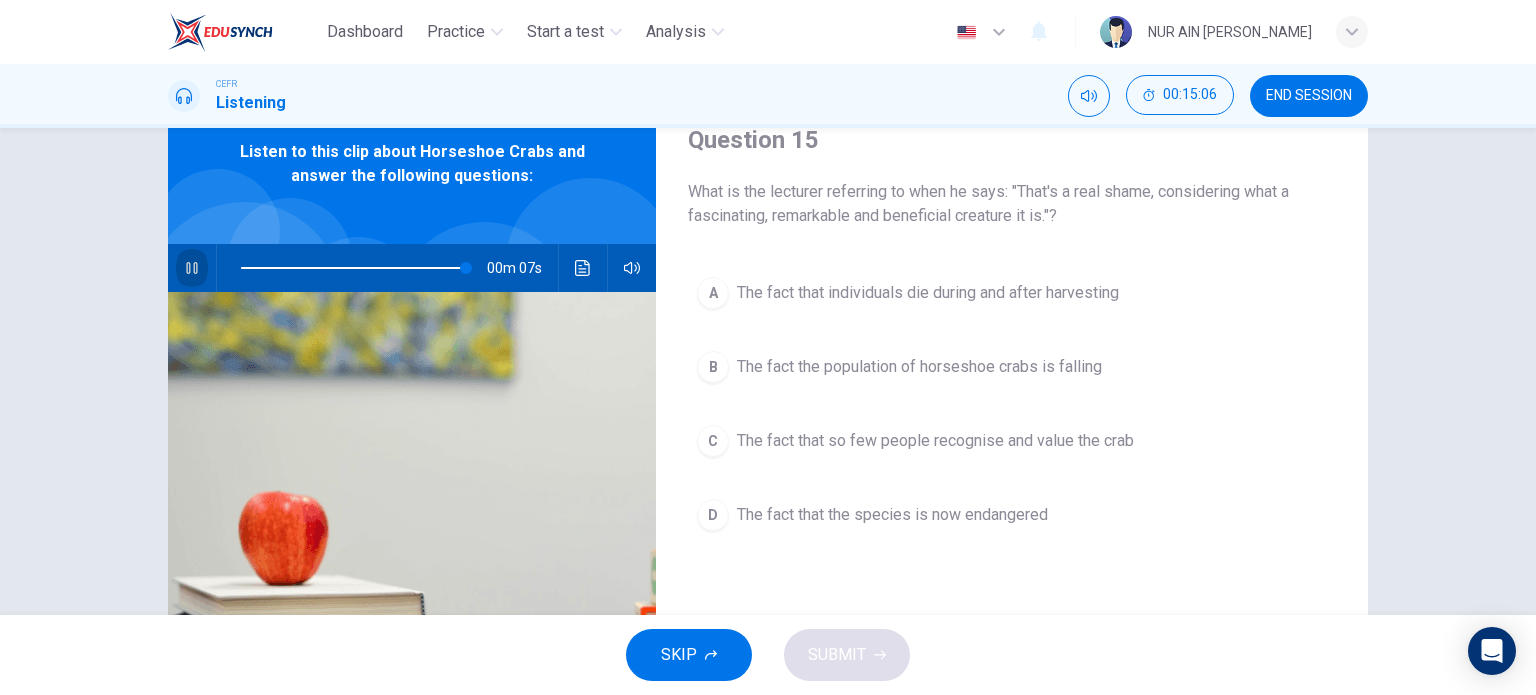 click 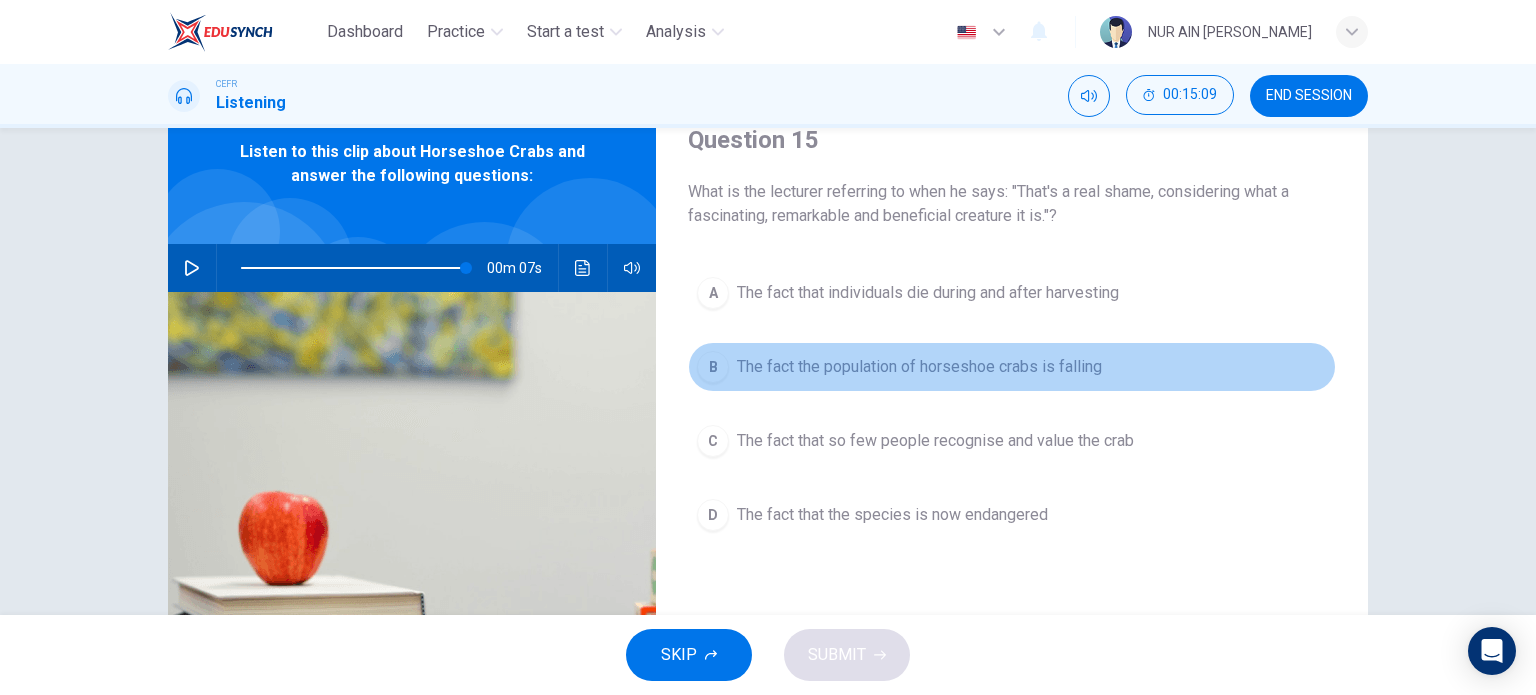 click on "The fact the population of horseshoe crabs is falling" at bounding box center (919, 367) 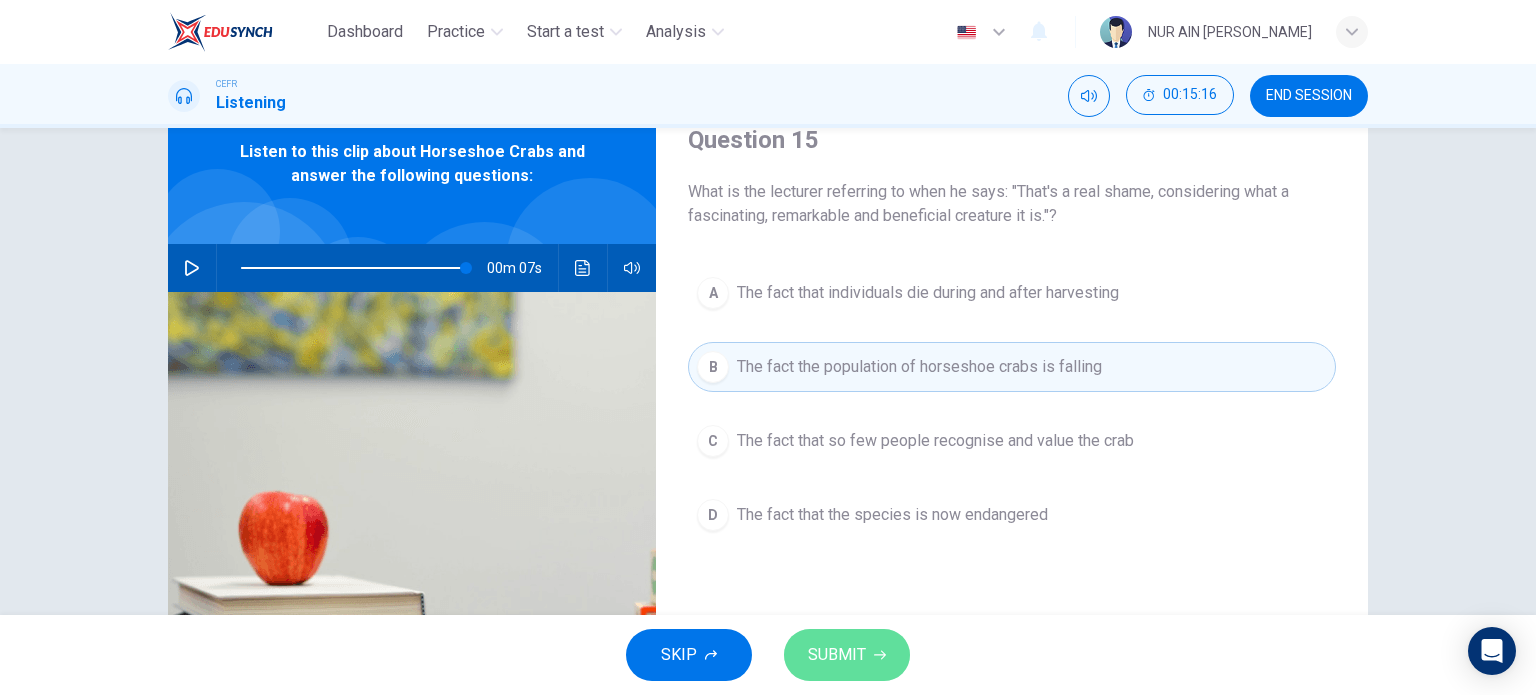 click on "SUBMIT" at bounding box center (837, 655) 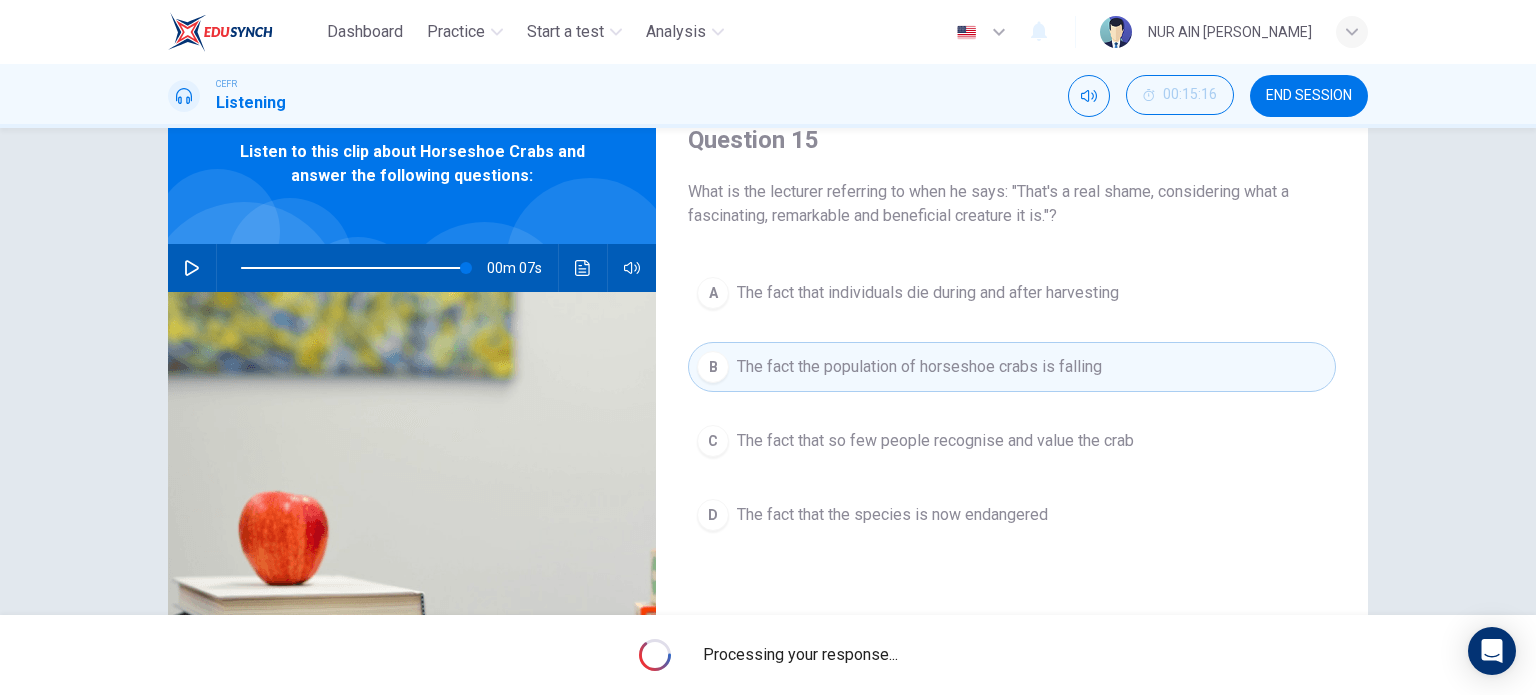 type on "98" 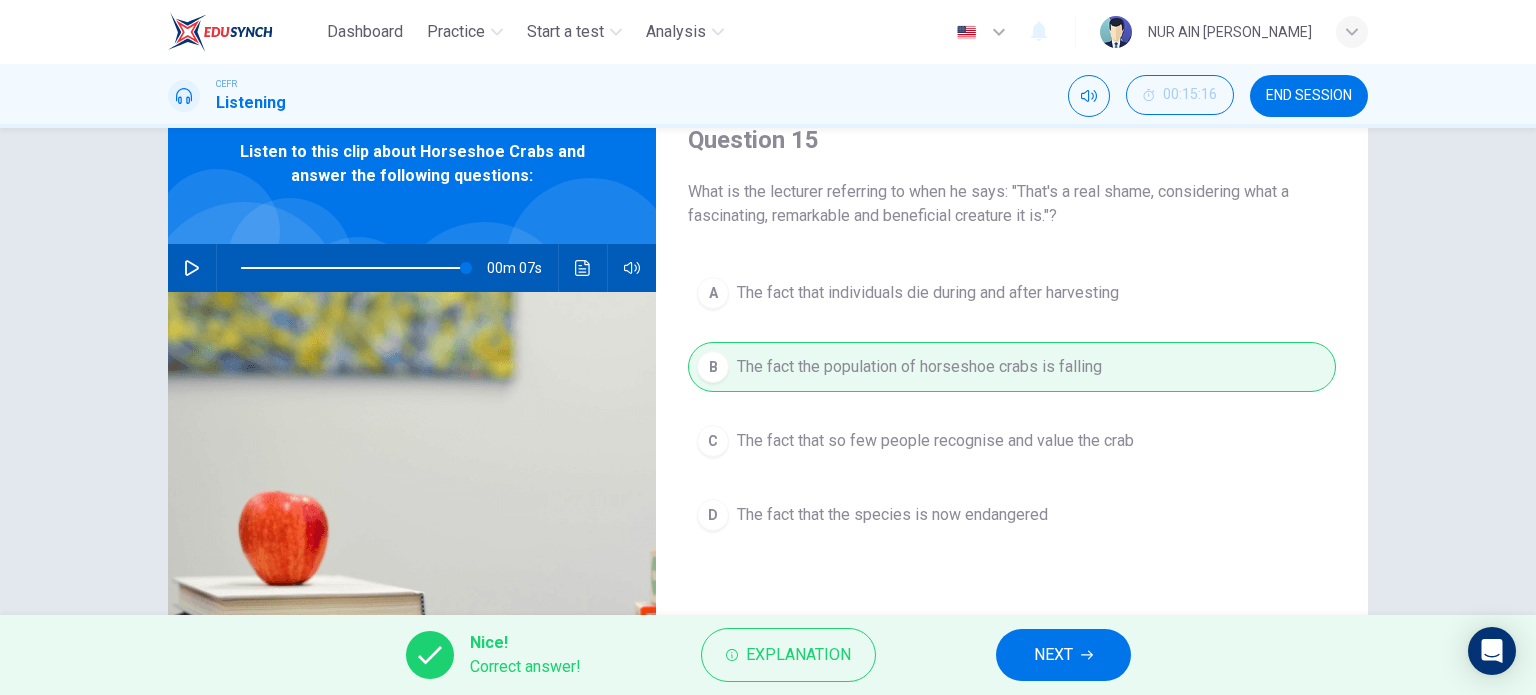 click on "NEXT" at bounding box center [1053, 655] 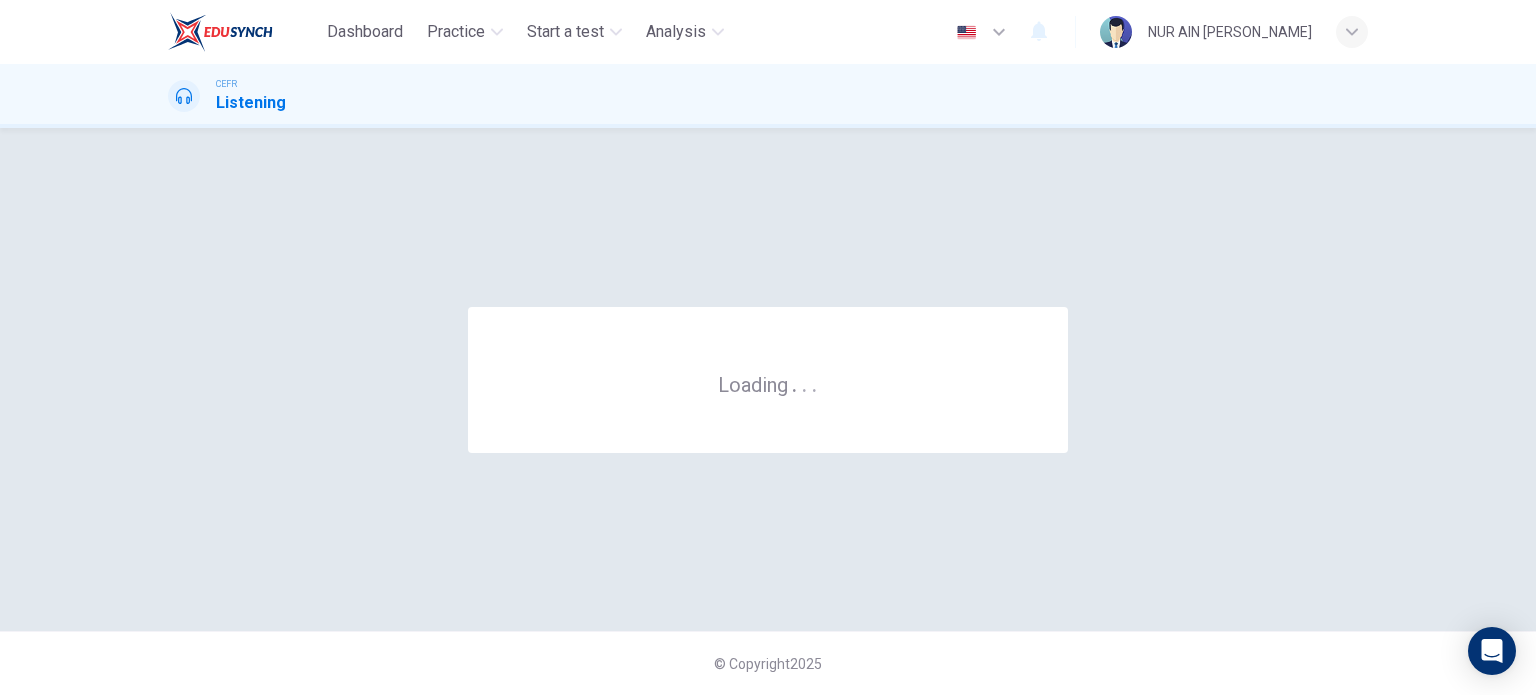 scroll, scrollTop: 0, scrollLeft: 0, axis: both 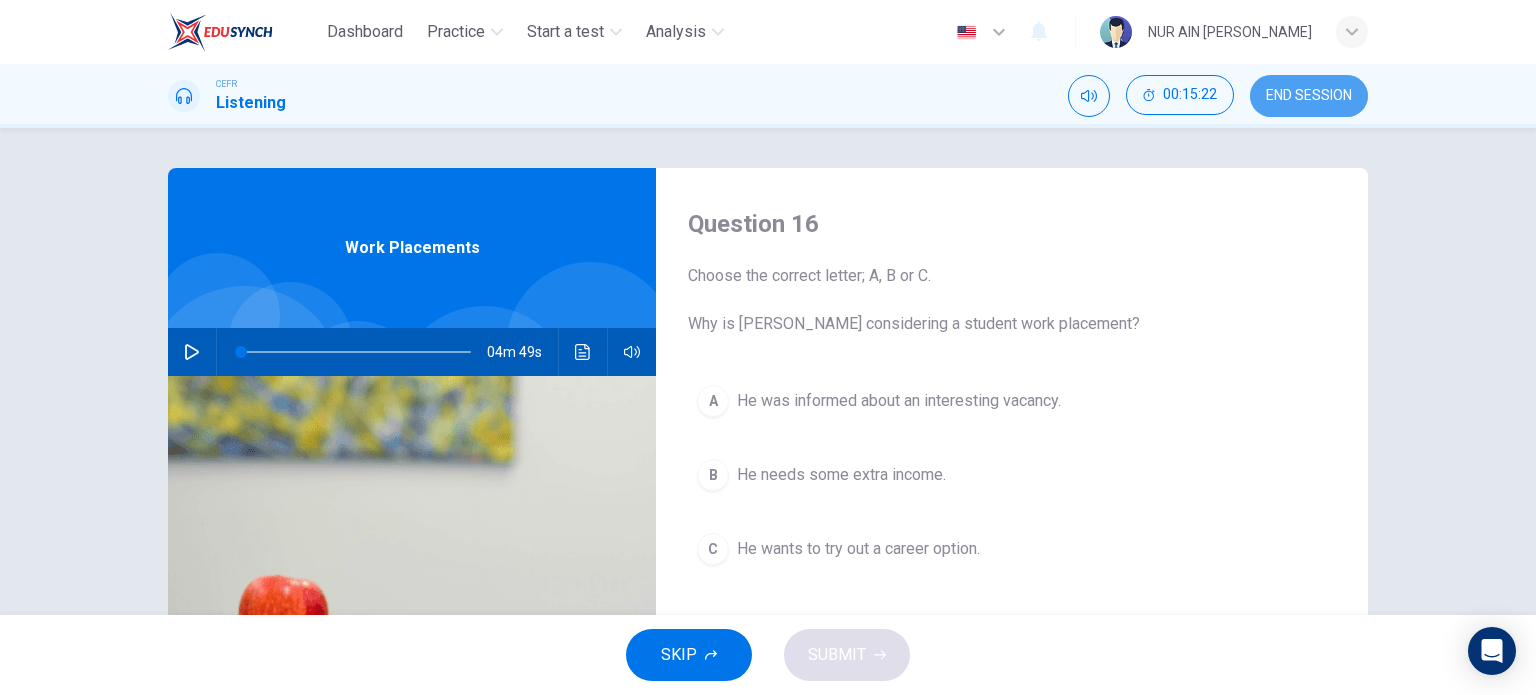 click on "END SESSION" at bounding box center [1309, 96] 